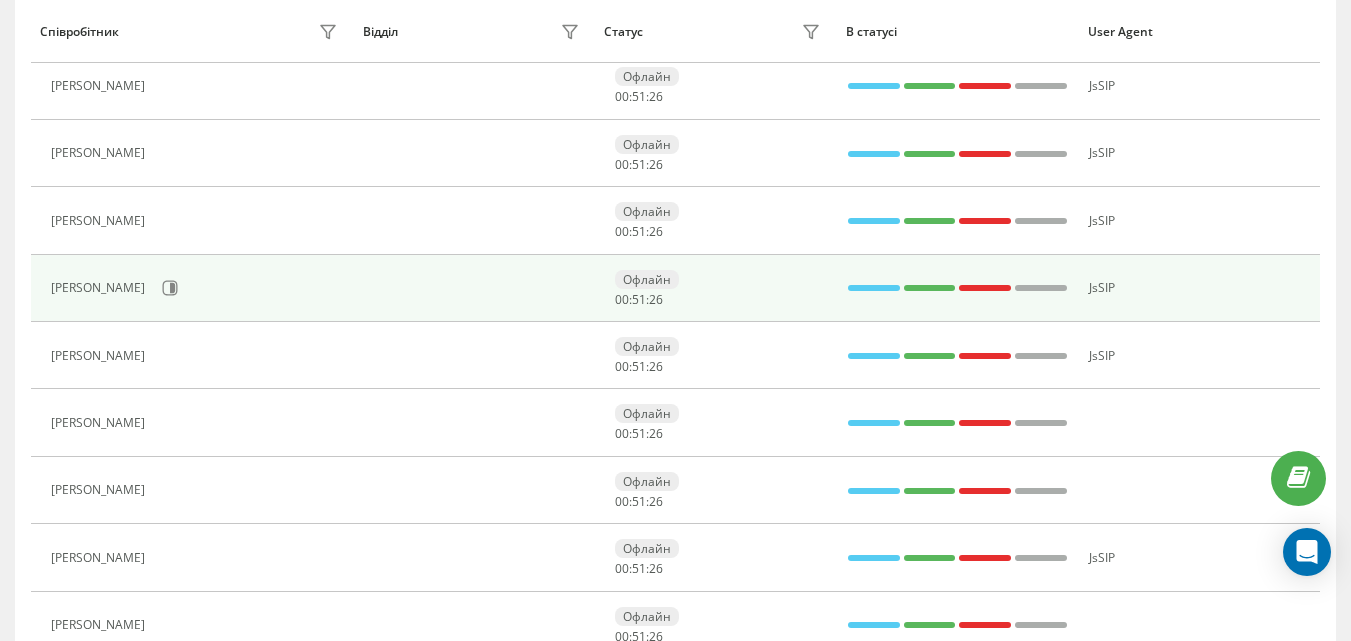 scroll, scrollTop: 0, scrollLeft: 0, axis: both 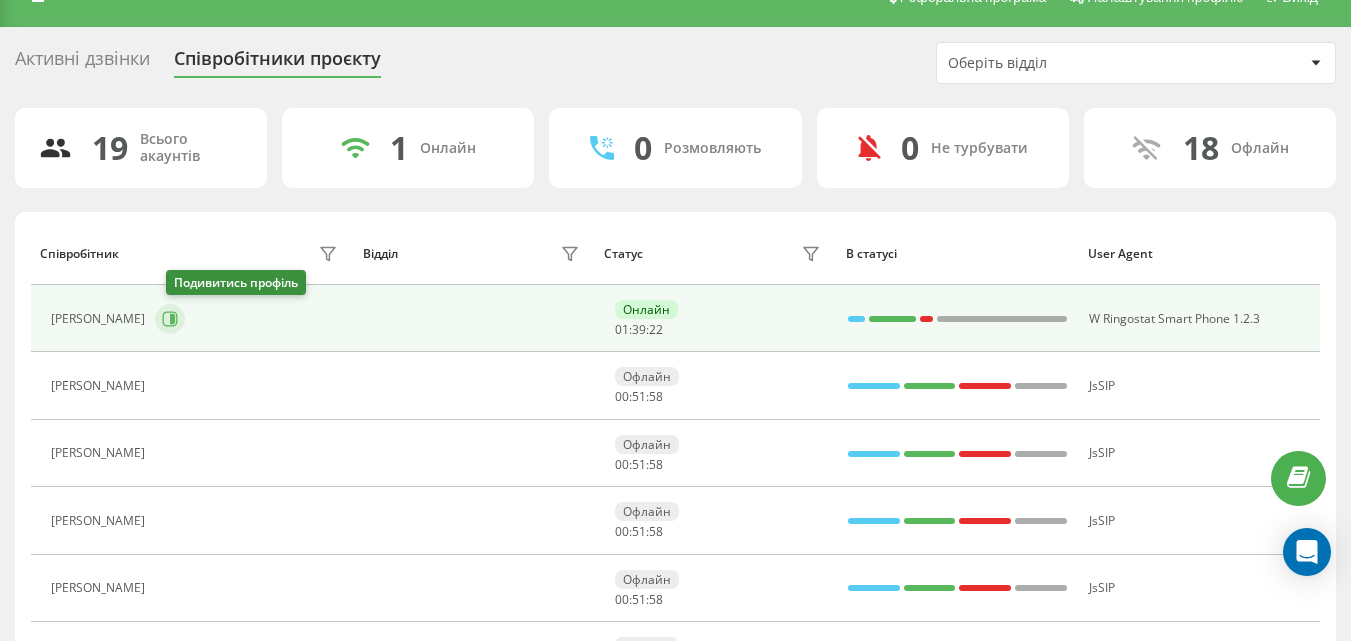 click 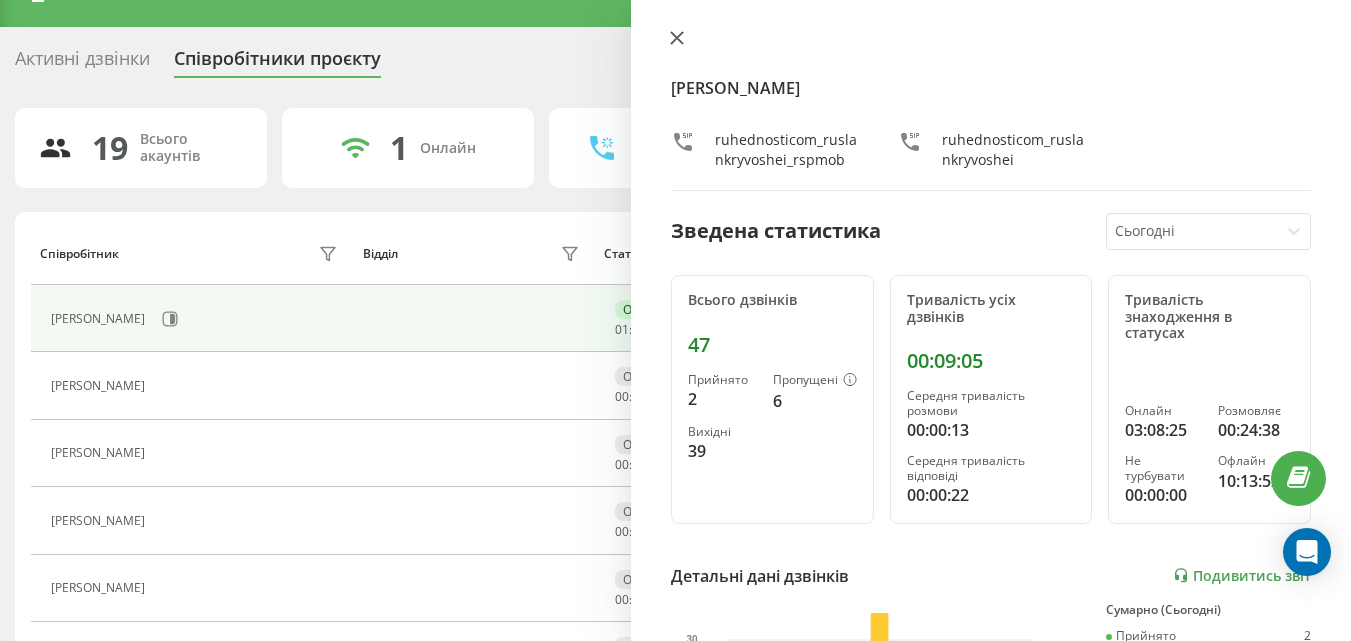 click 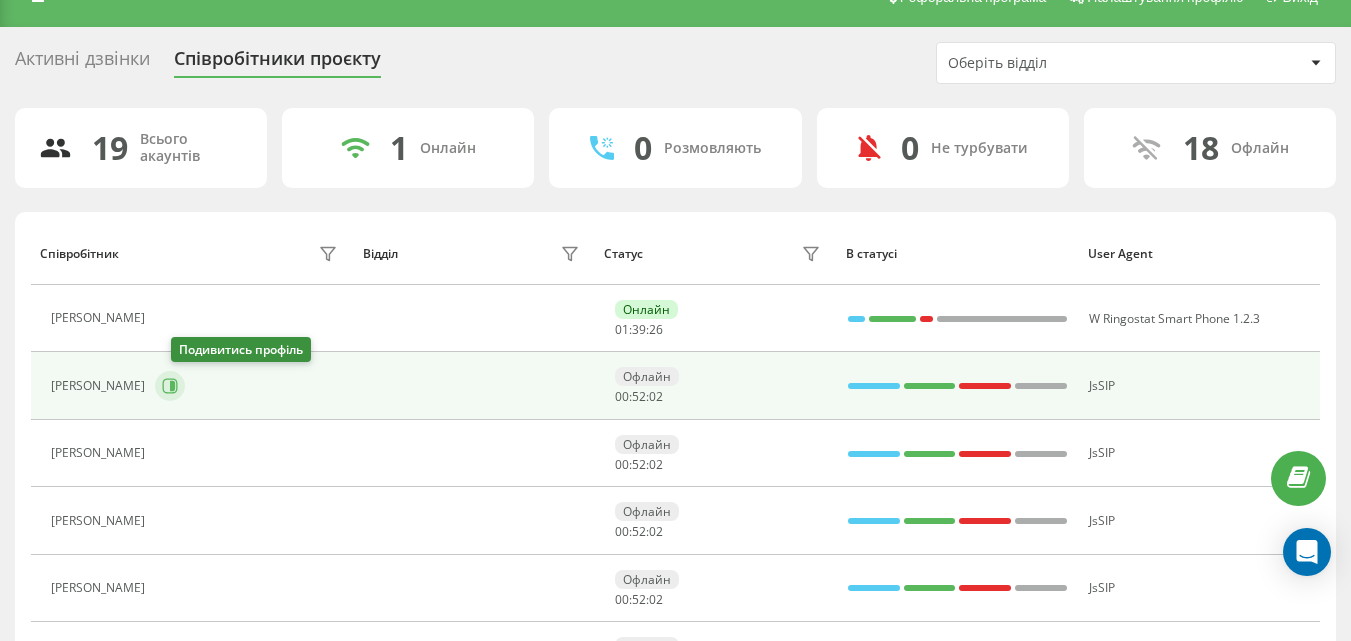 click 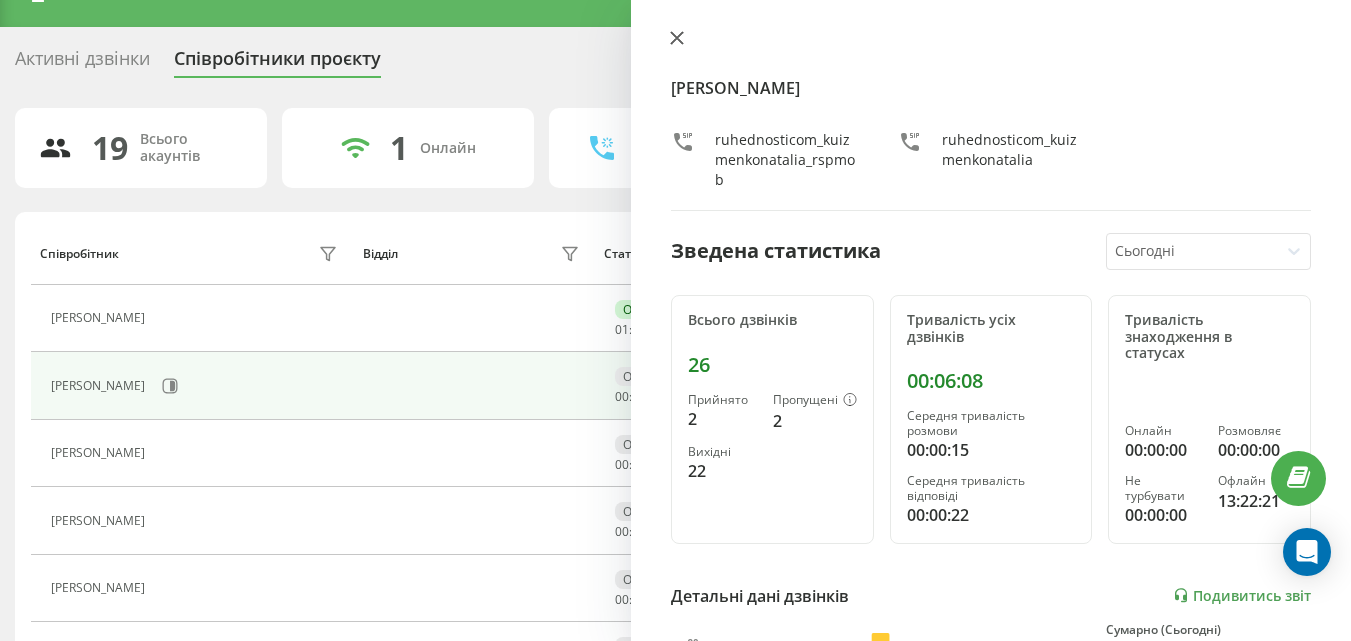 click at bounding box center [677, 39] 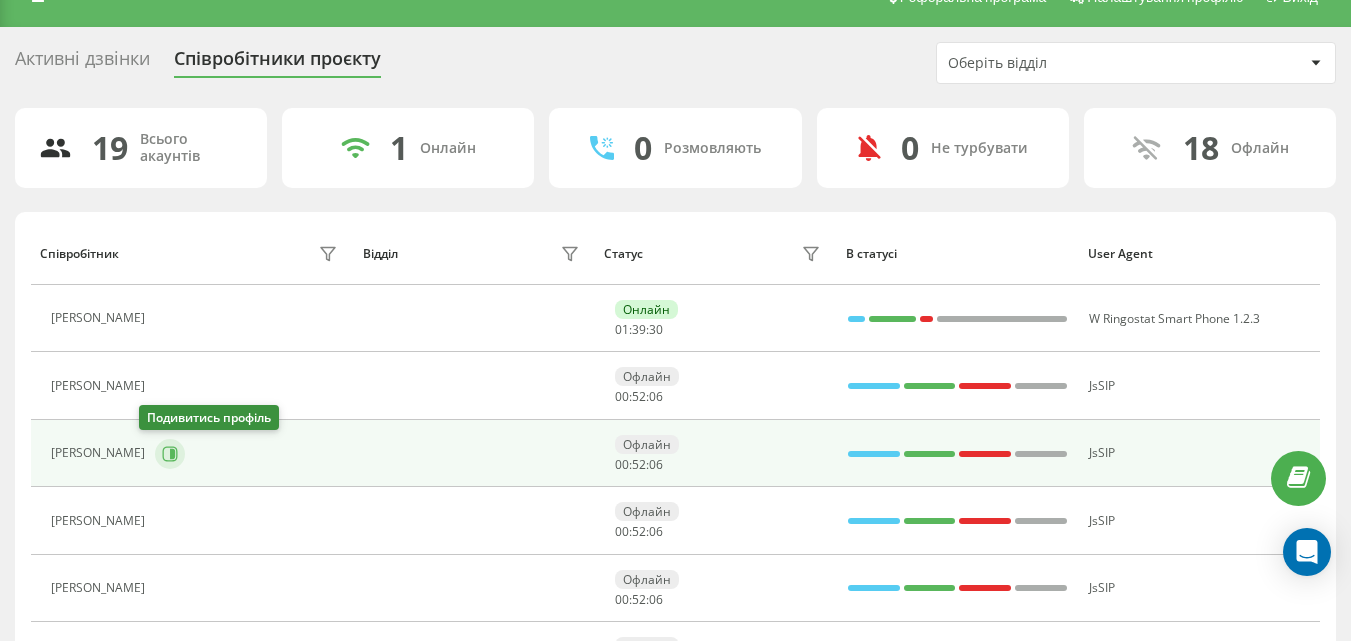 click 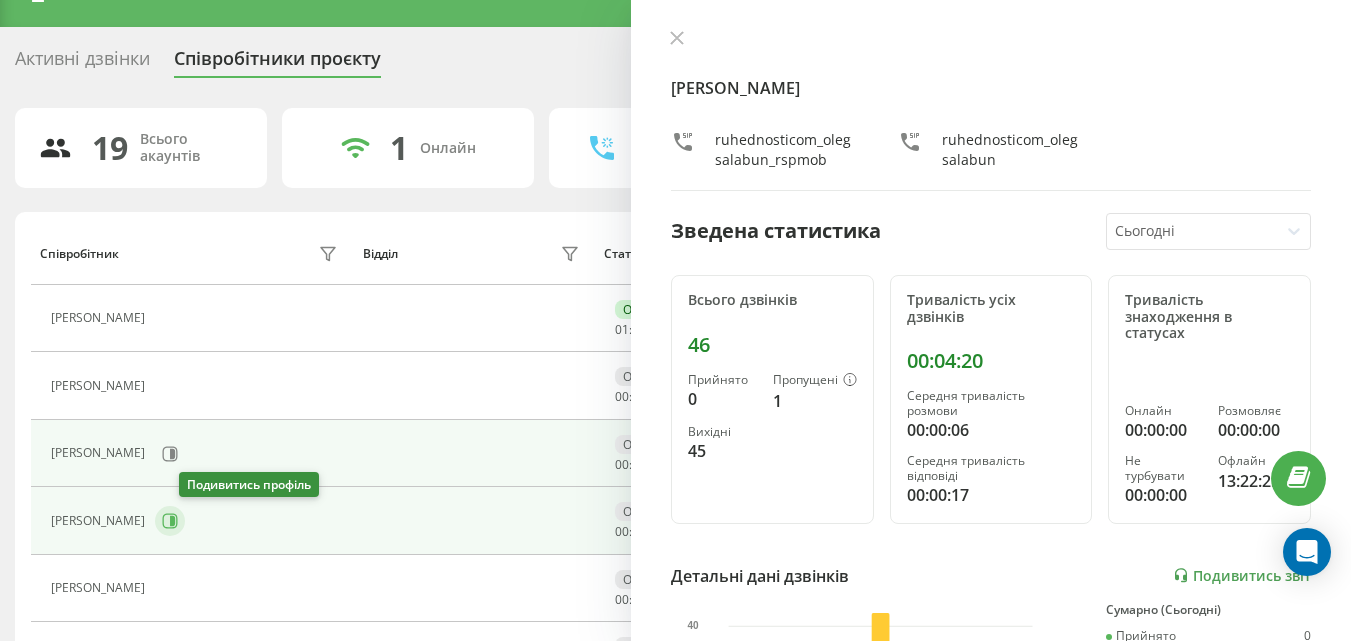click at bounding box center [170, 521] 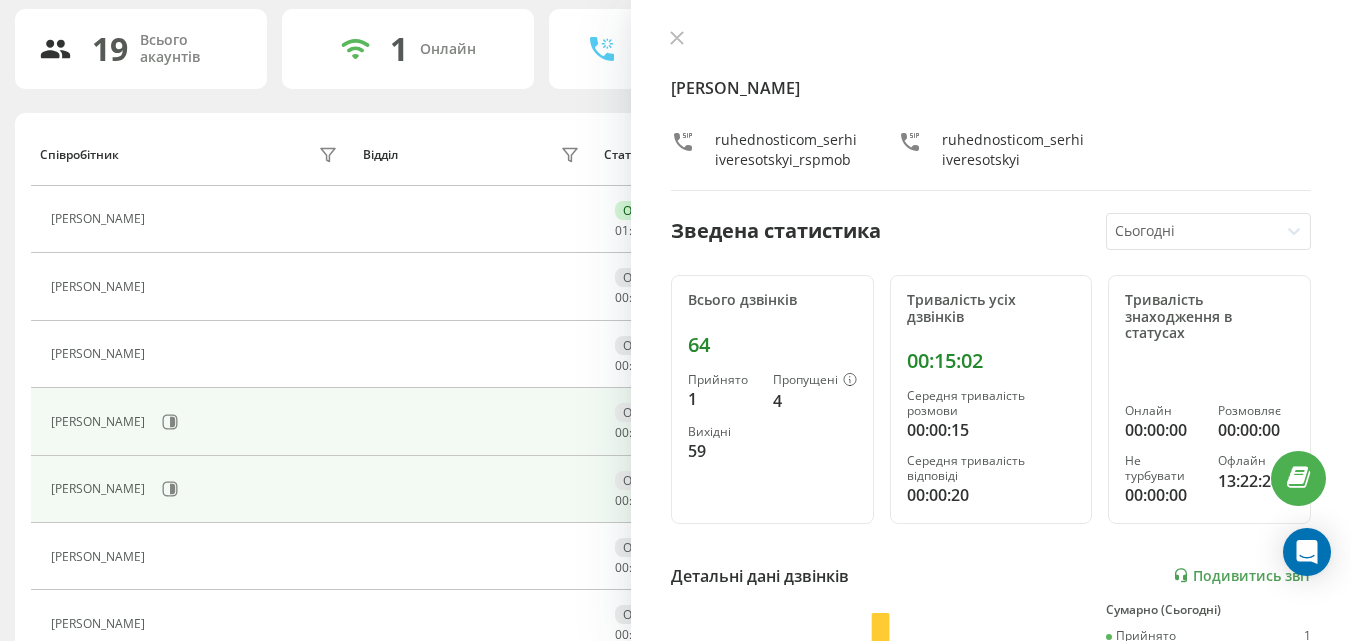 scroll, scrollTop: 133, scrollLeft: 0, axis: vertical 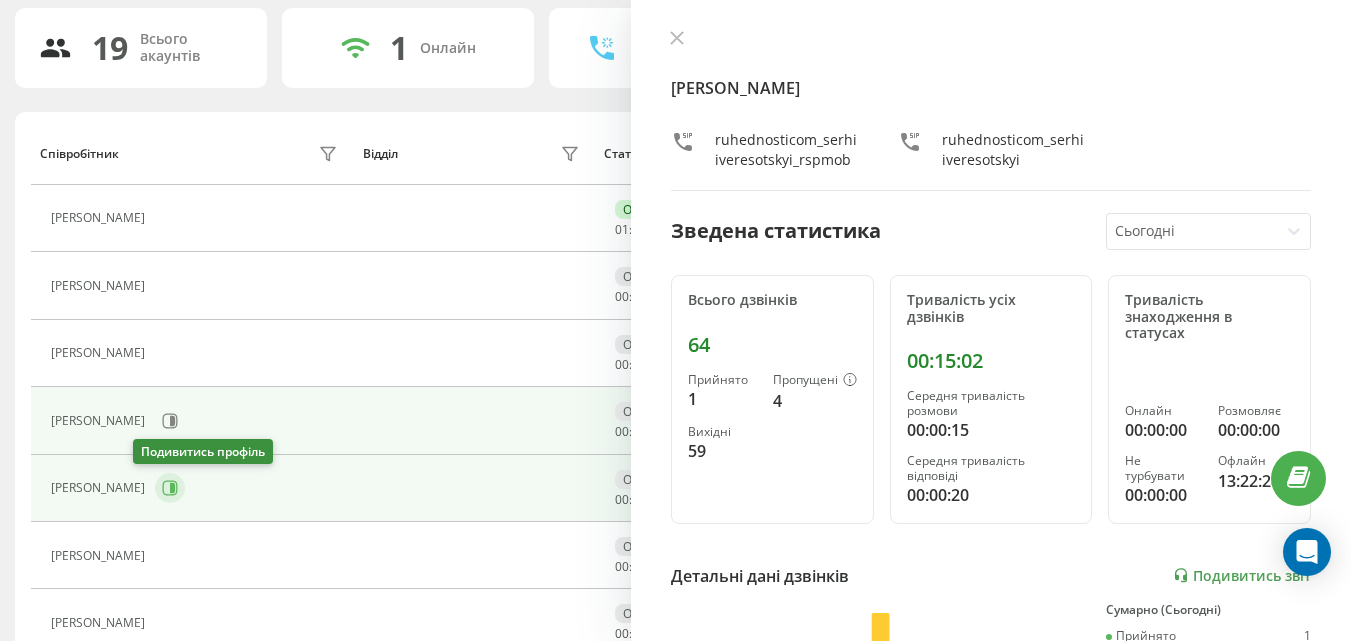 click 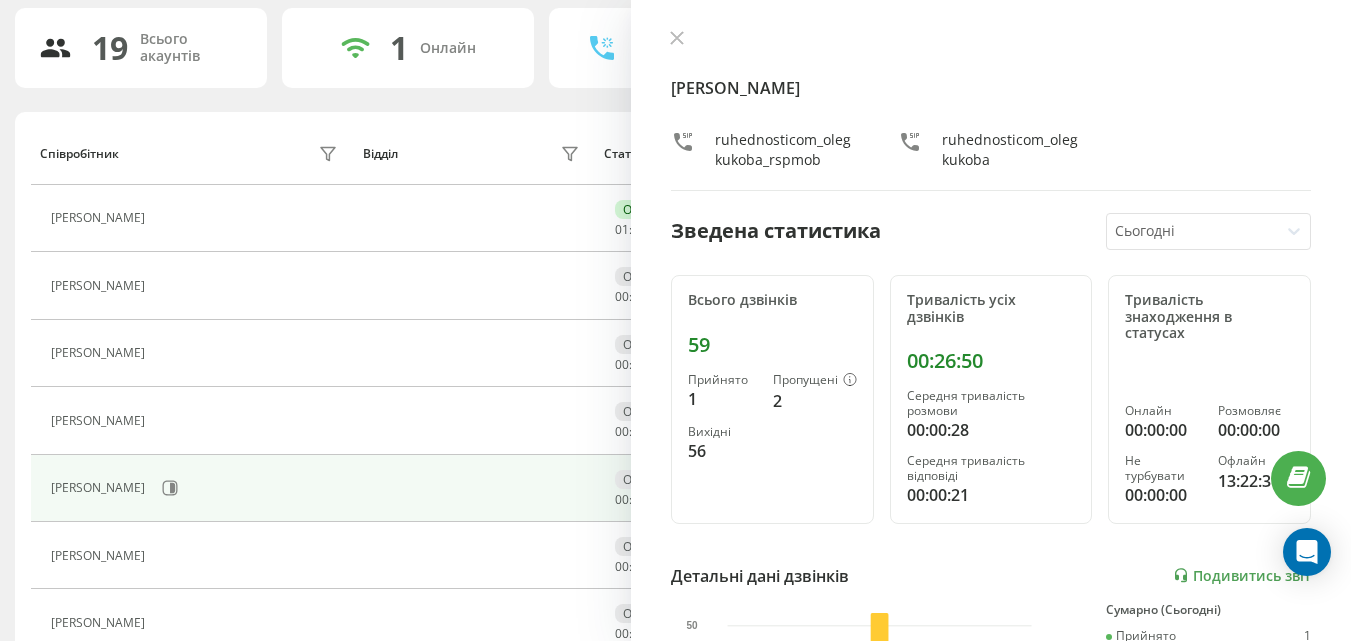scroll, scrollTop: 233, scrollLeft: 0, axis: vertical 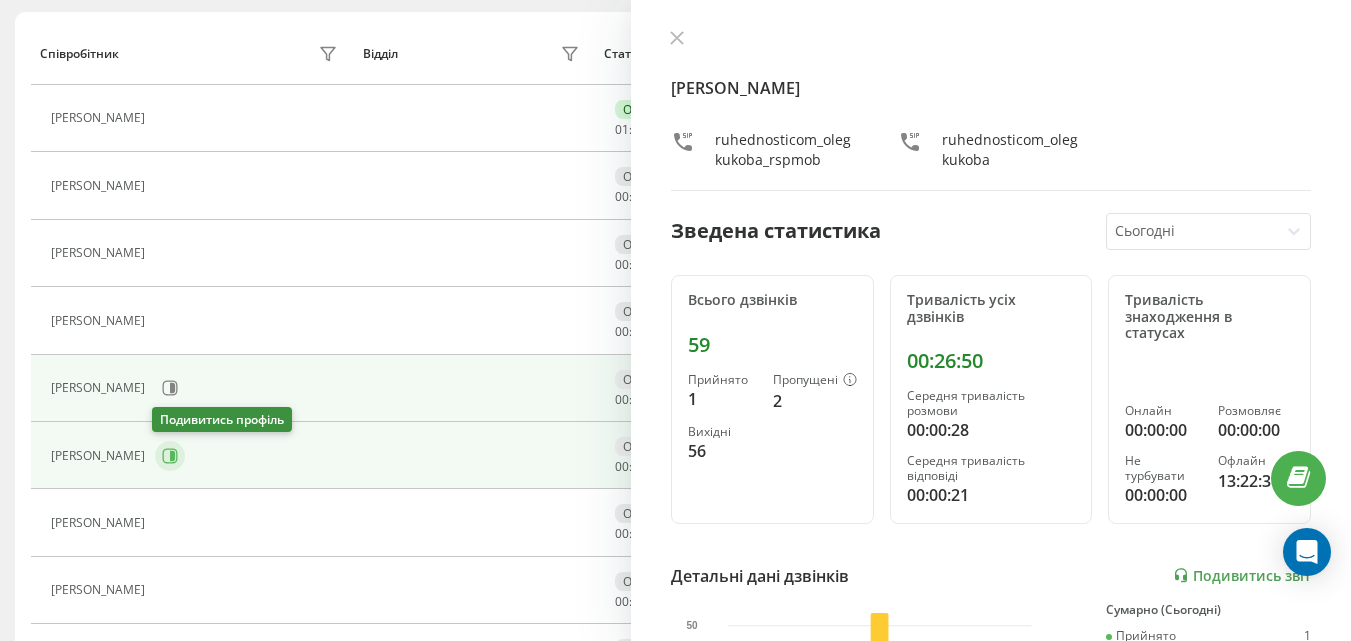 click 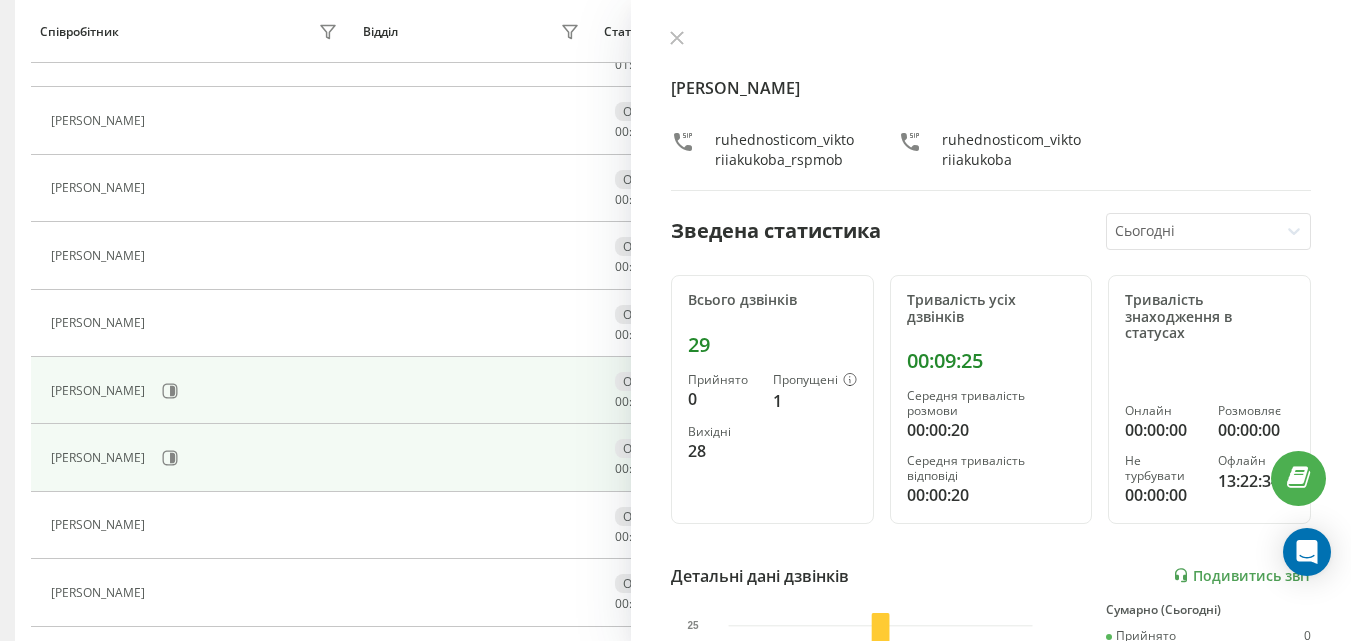 scroll, scrollTop: 333, scrollLeft: 0, axis: vertical 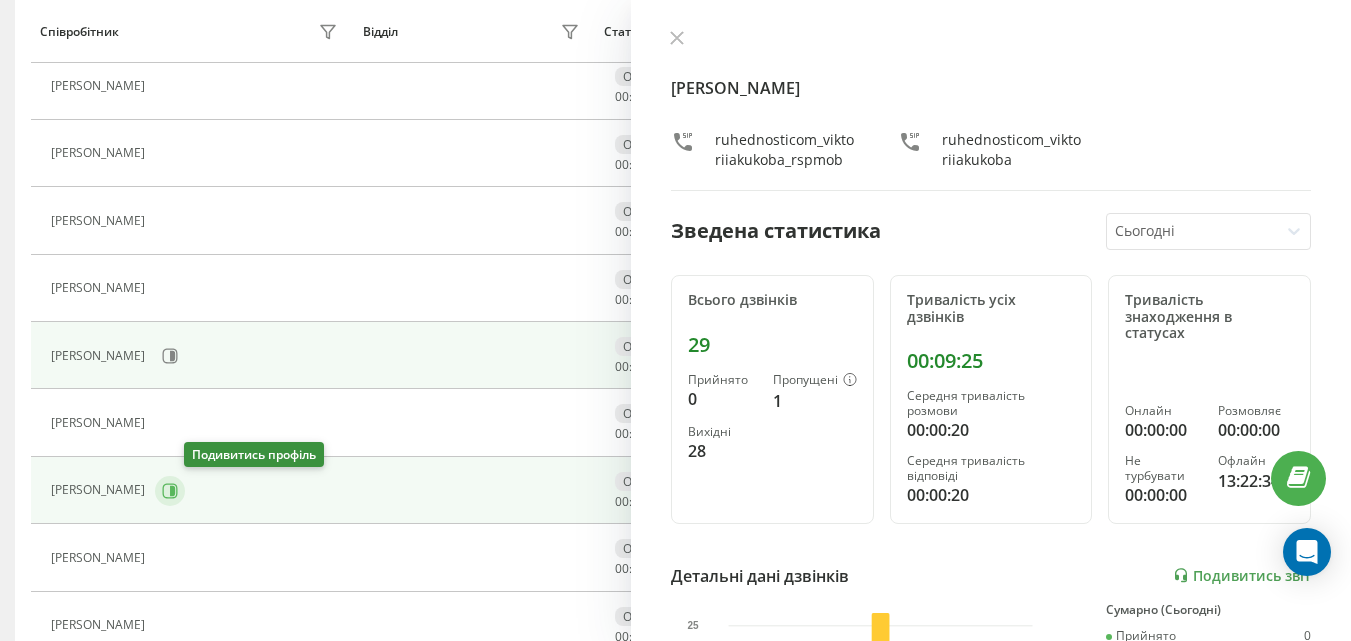click 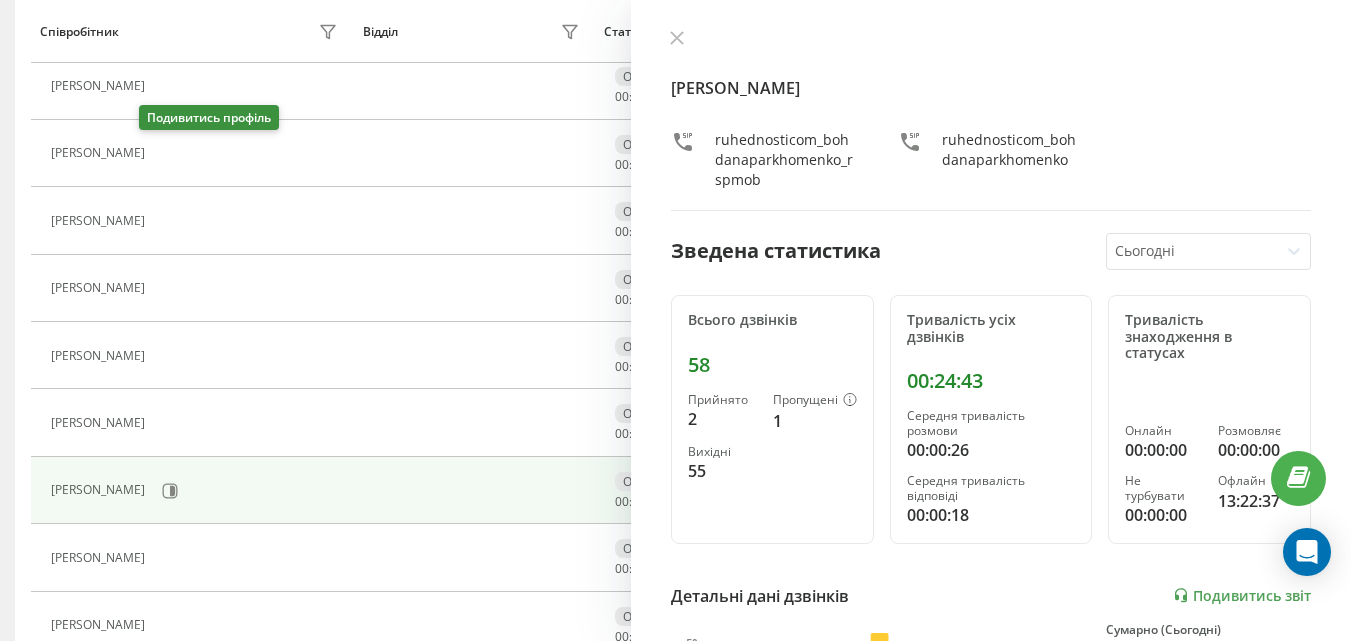 click at bounding box center (167, 156) 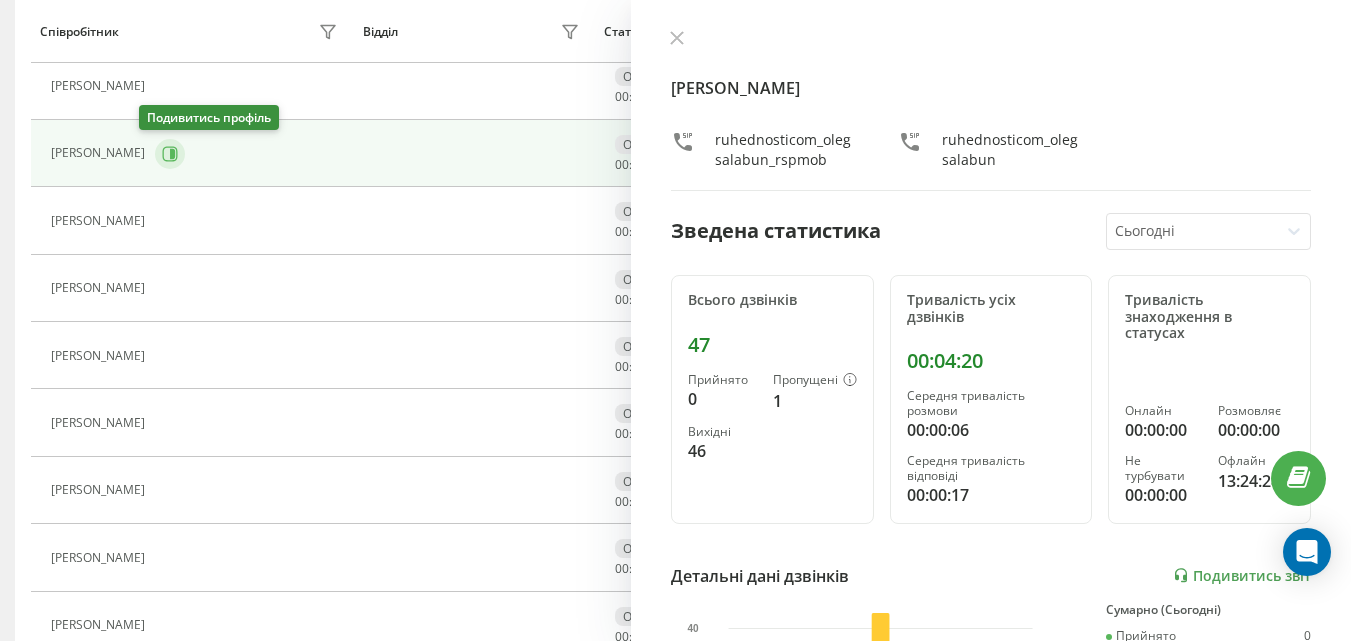 click 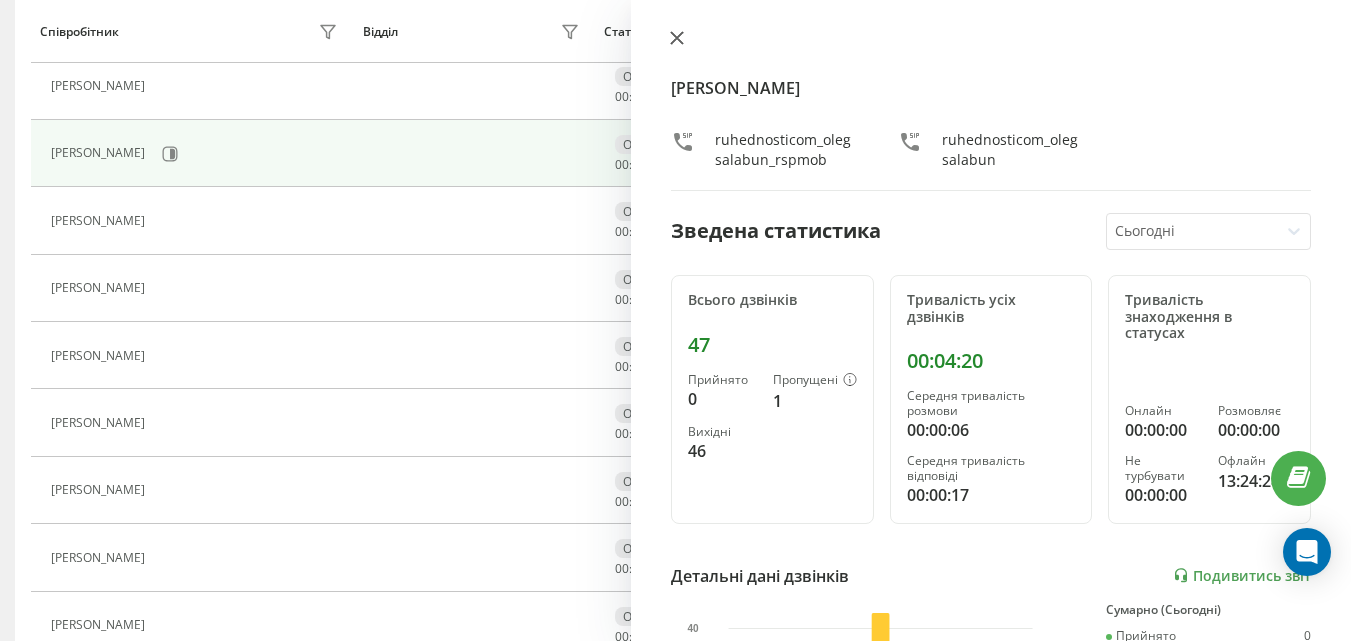 click 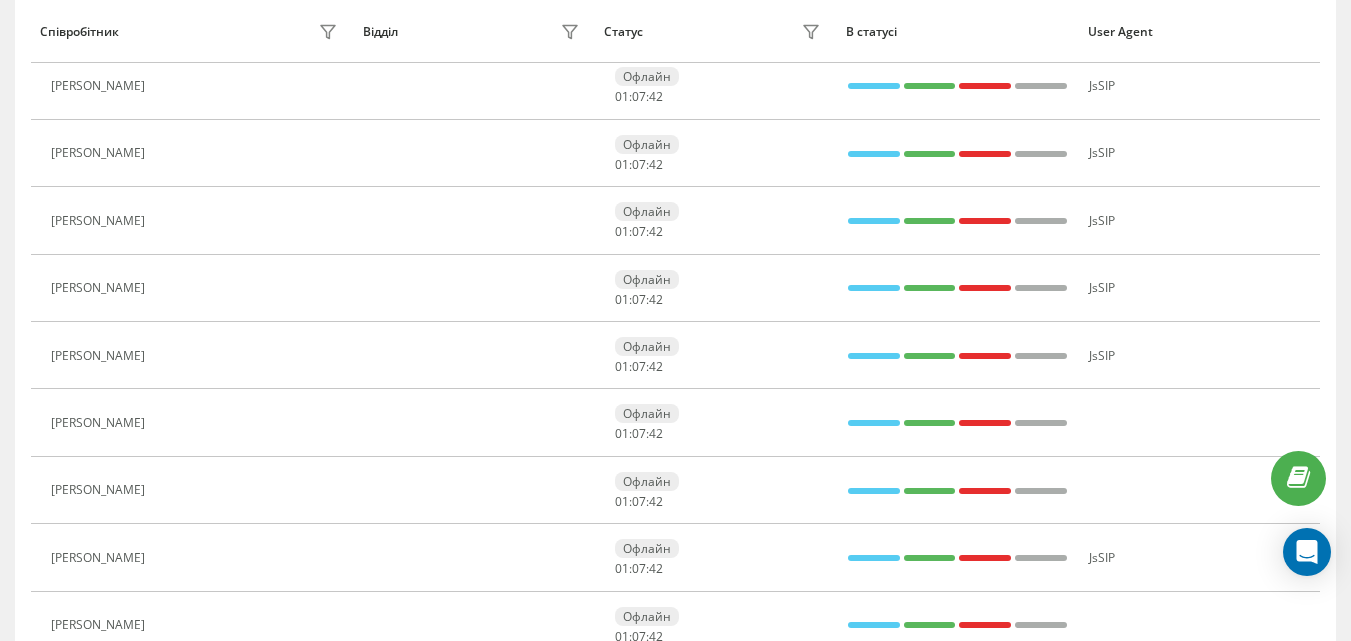 scroll, scrollTop: 266, scrollLeft: 0, axis: vertical 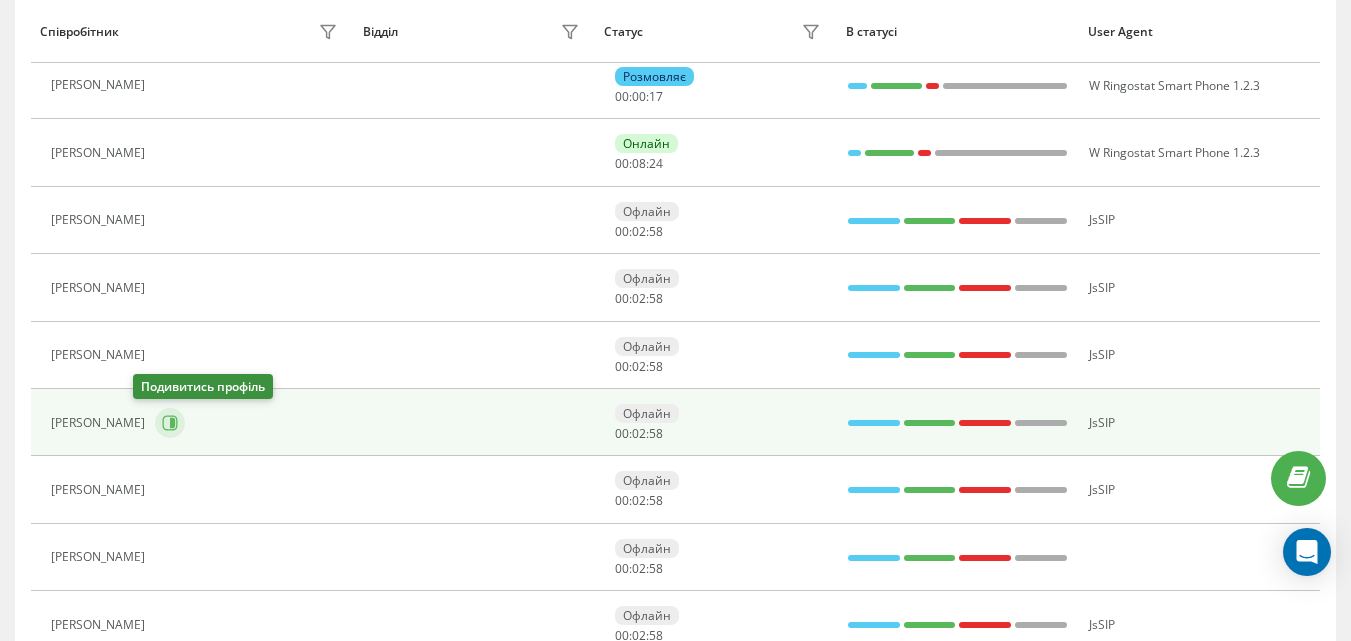 click 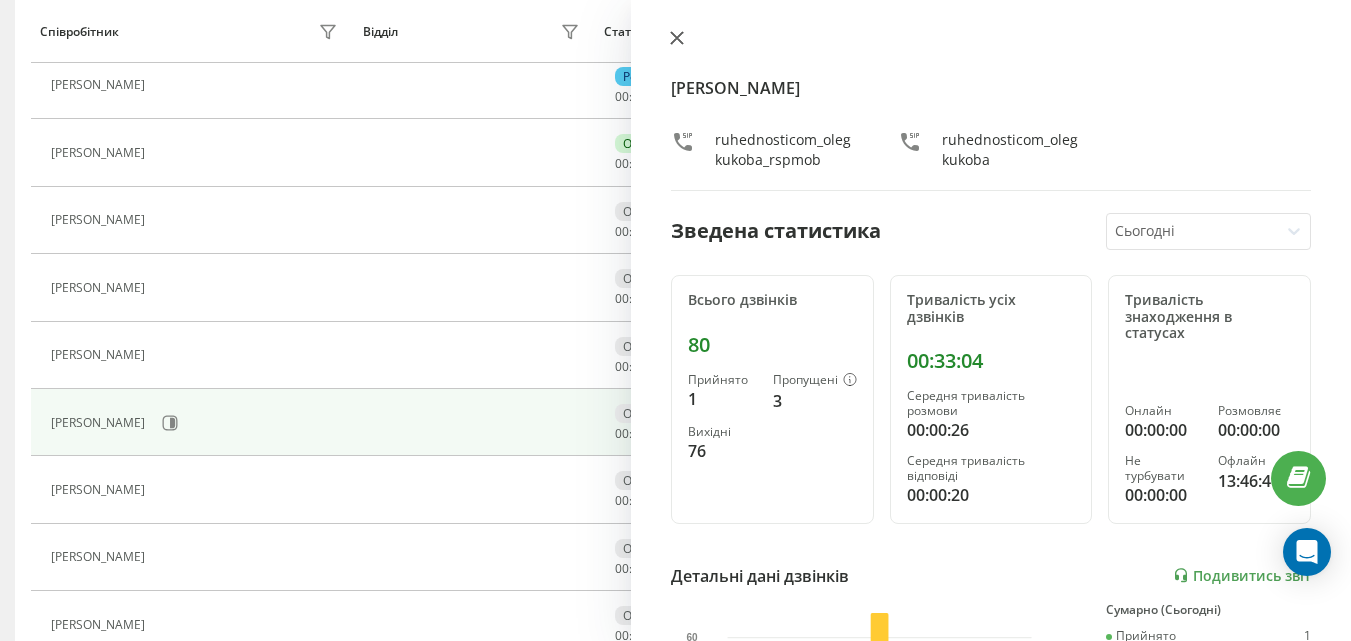 click at bounding box center [677, 39] 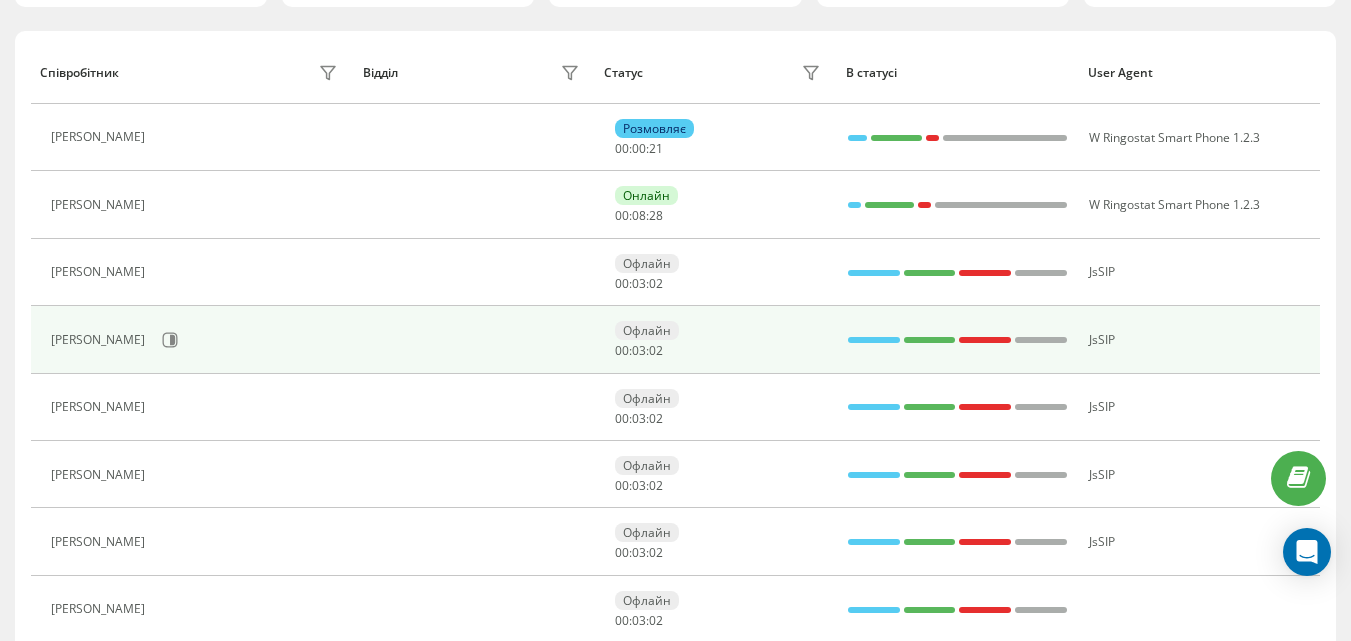 scroll, scrollTop: 266, scrollLeft: 0, axis: vertical 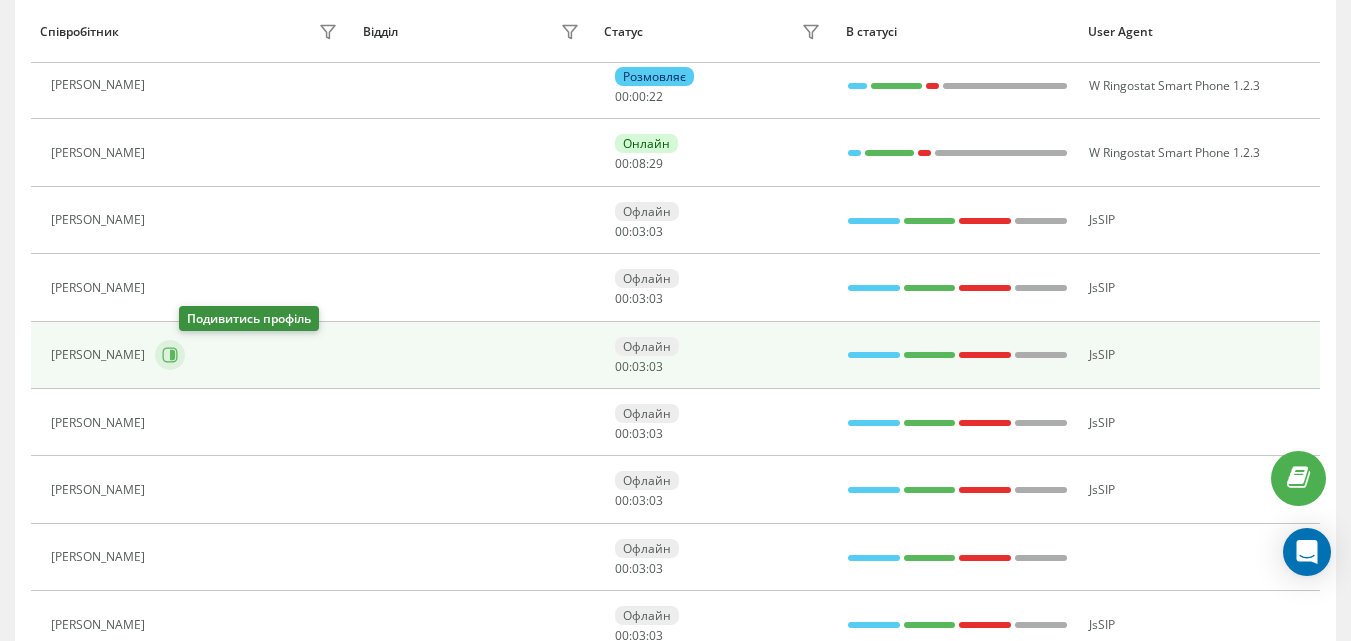 click 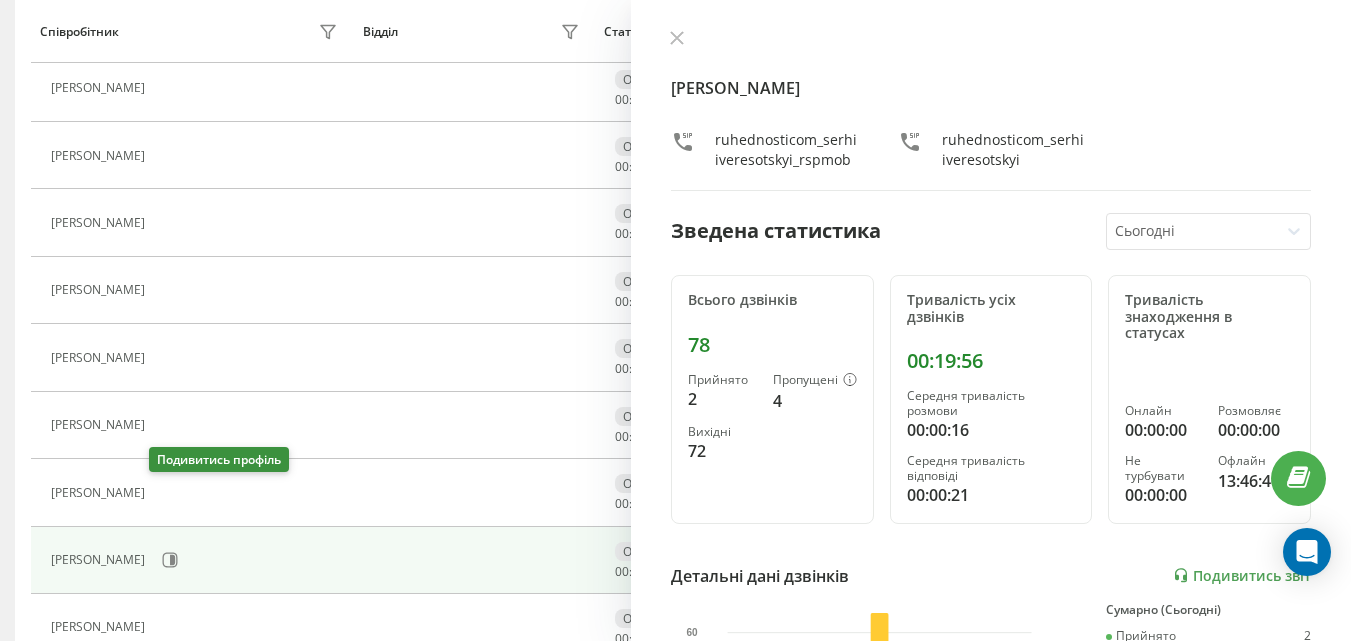 scroll, scrollTop: 966, scrollLeft: 0, axis: vertical 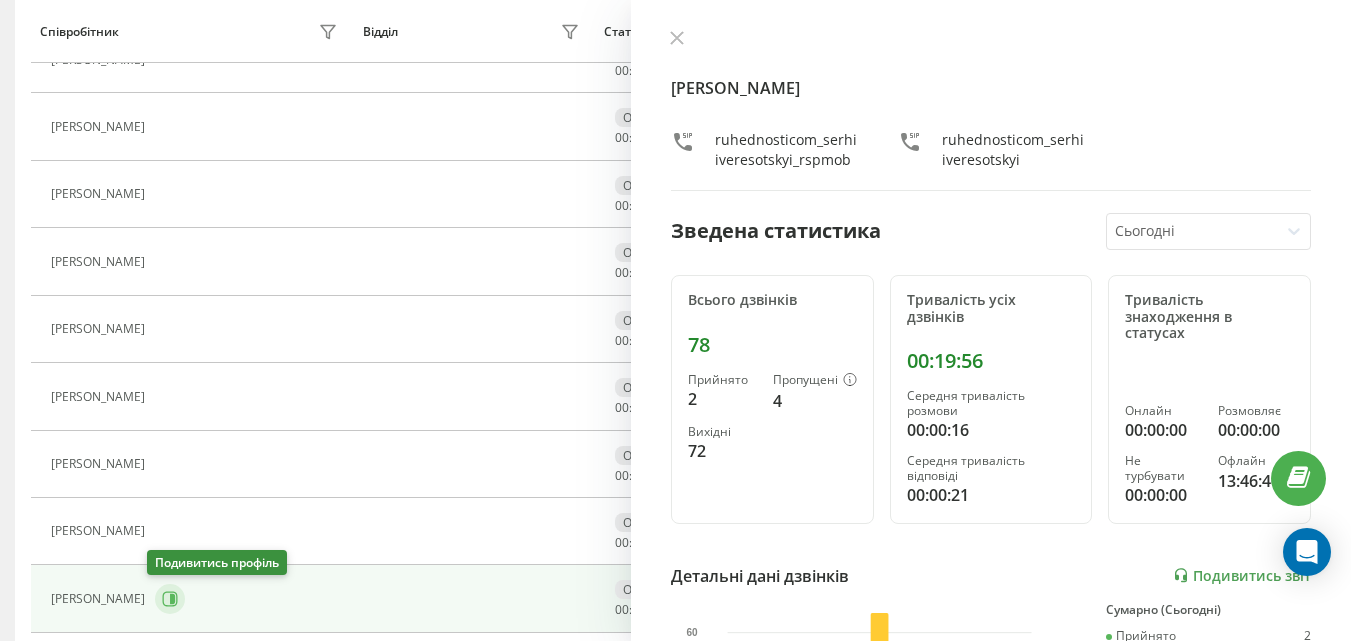 click 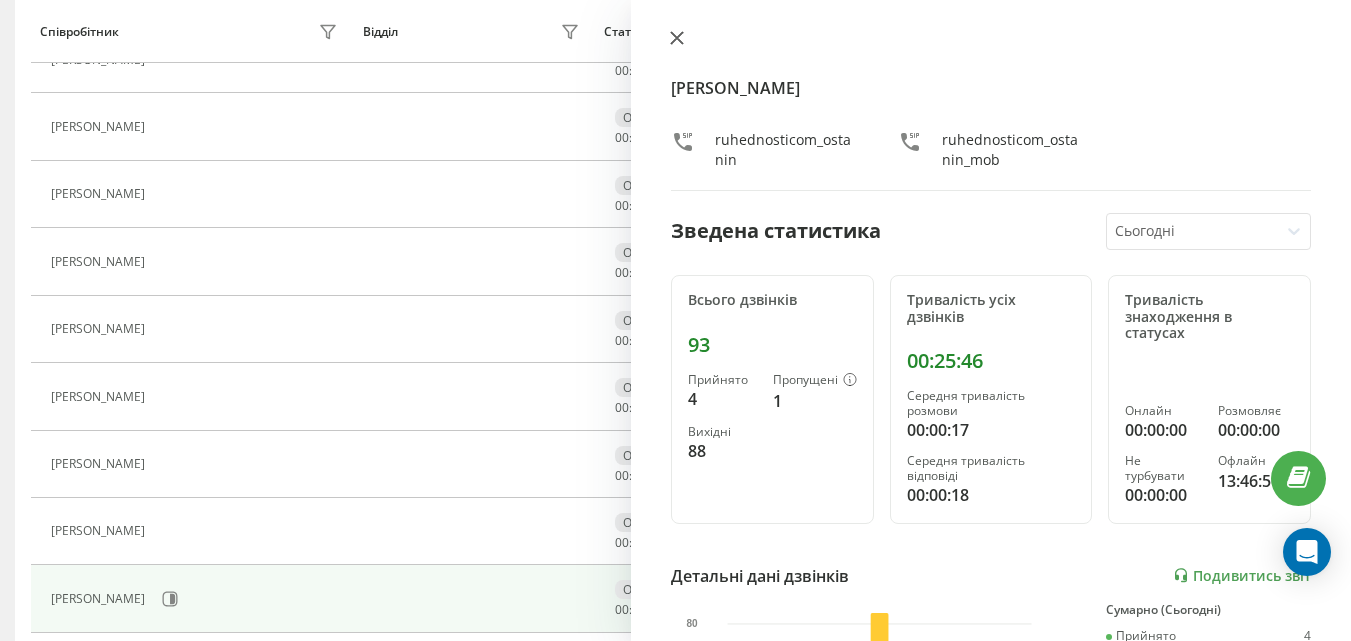 click 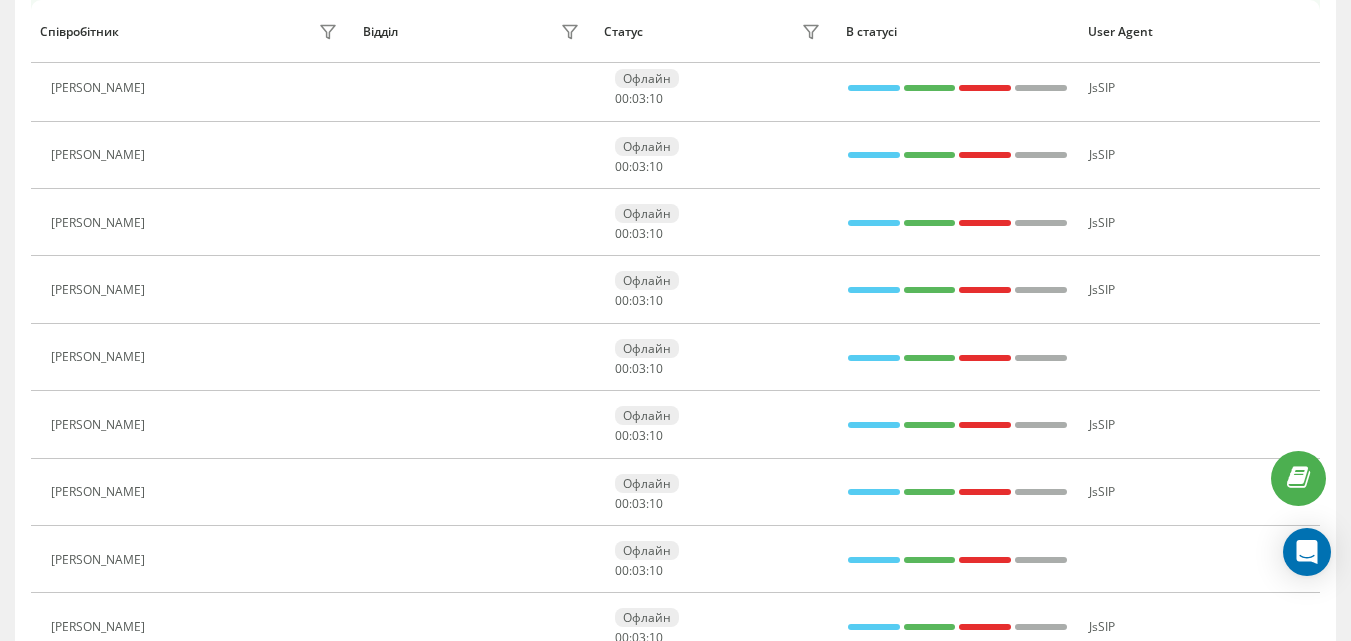 scroll, scrollTop: 0, scrollLeft: 0, axis: both 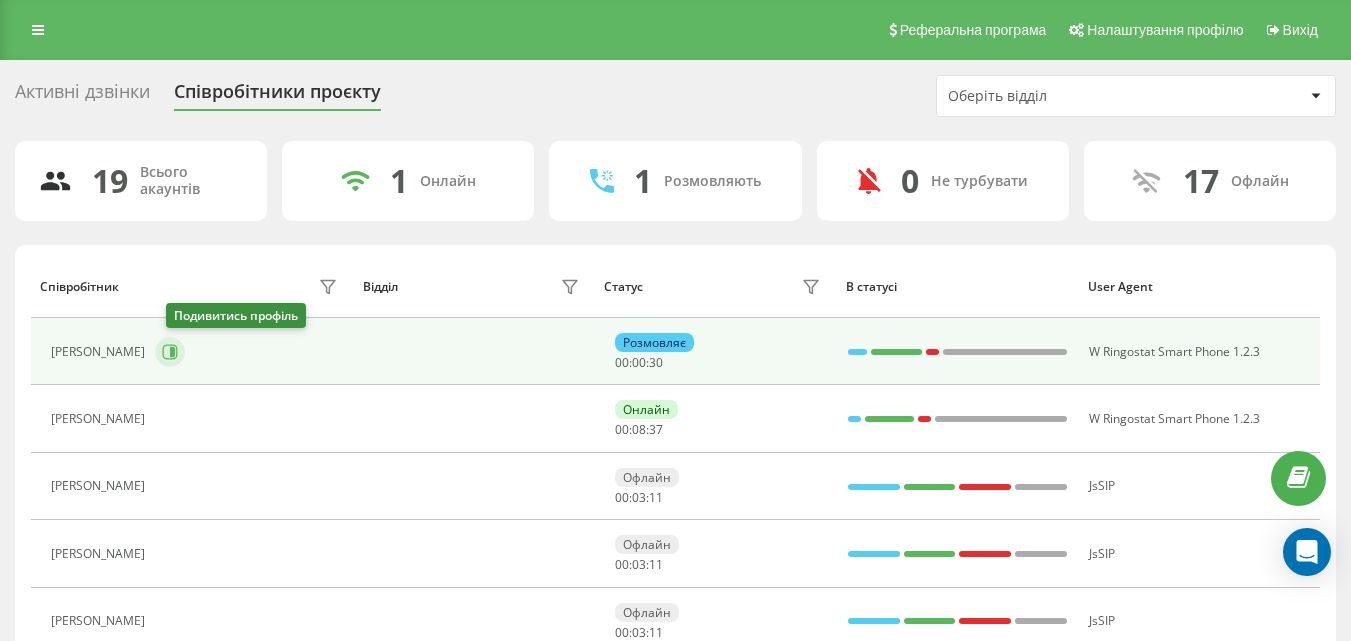 click 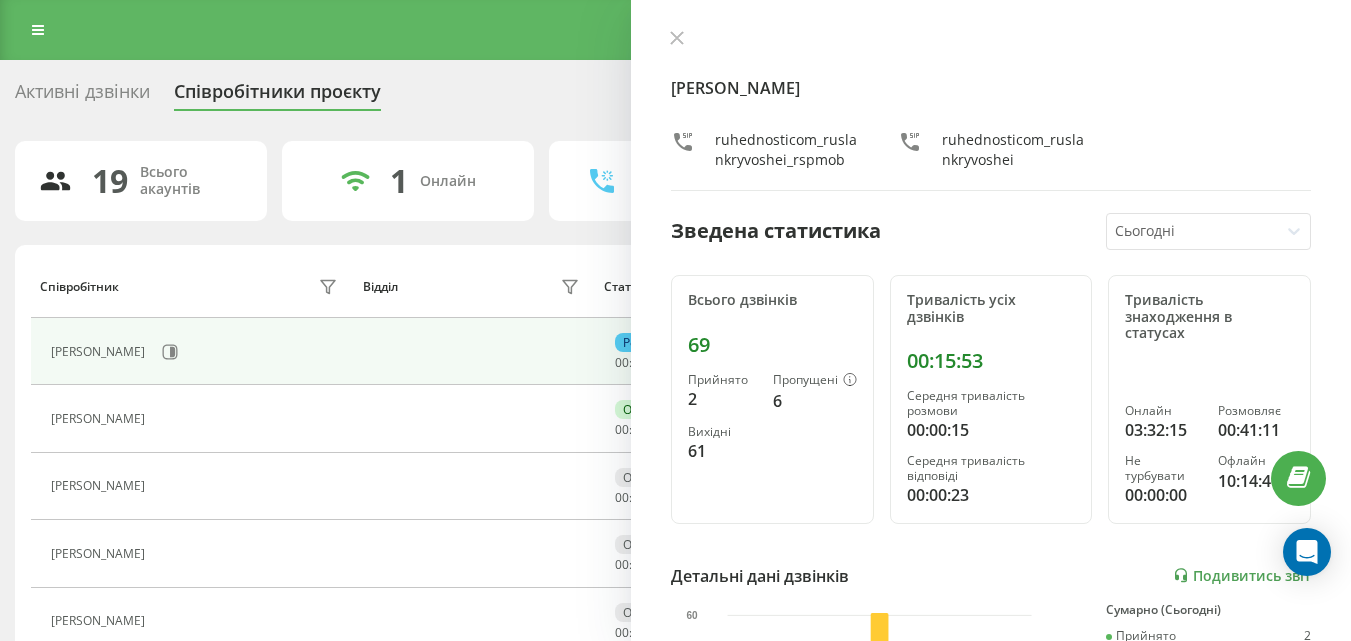 click 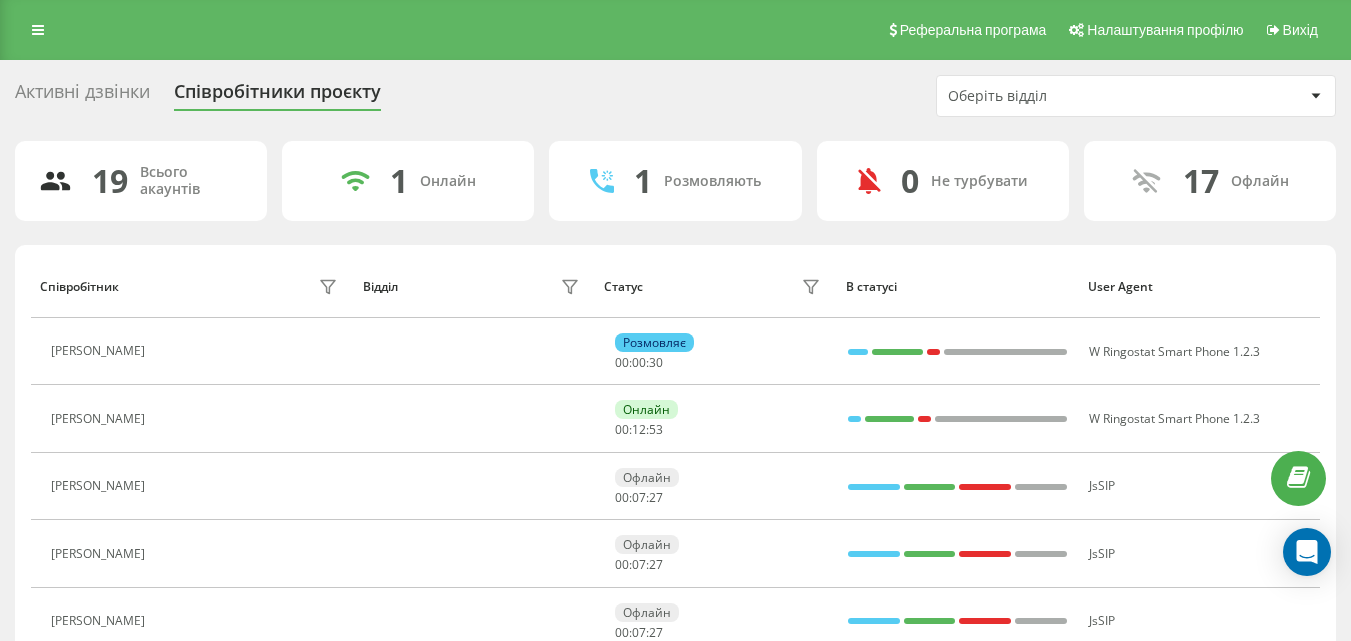 click on "Активні дзвінки" at bounding box center (82, 96) 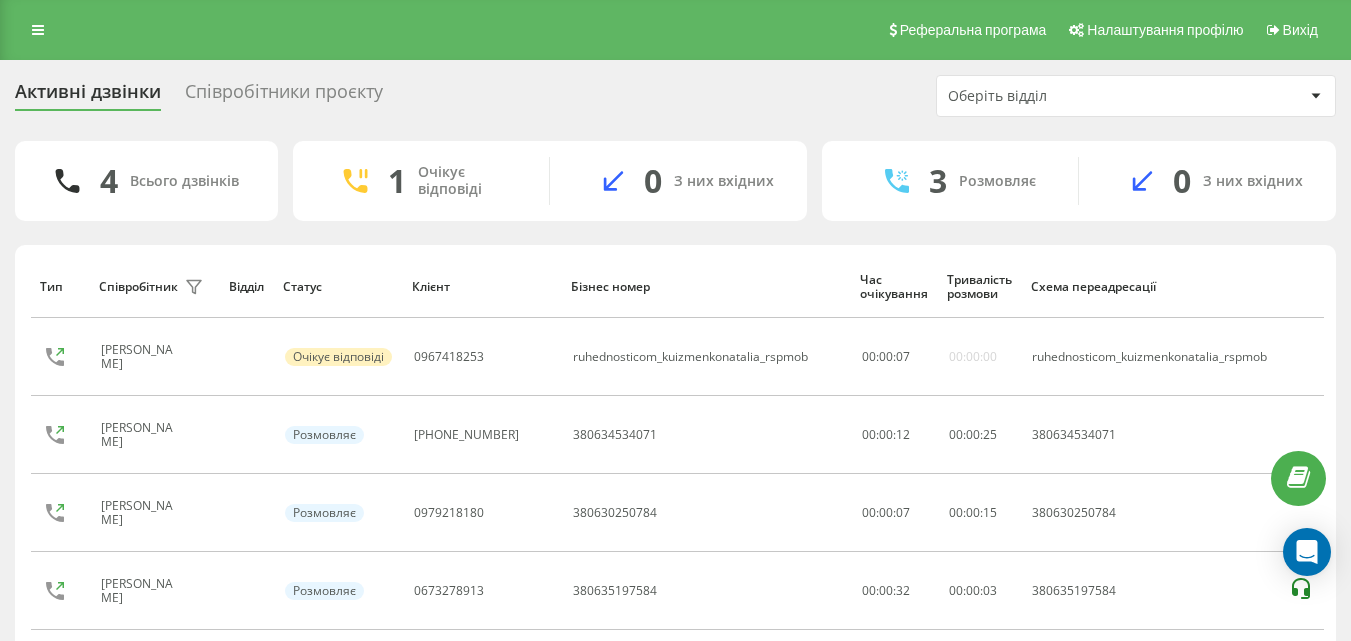 scroll, scrollTop: 96, scrollLeft: 0, axis: vertical 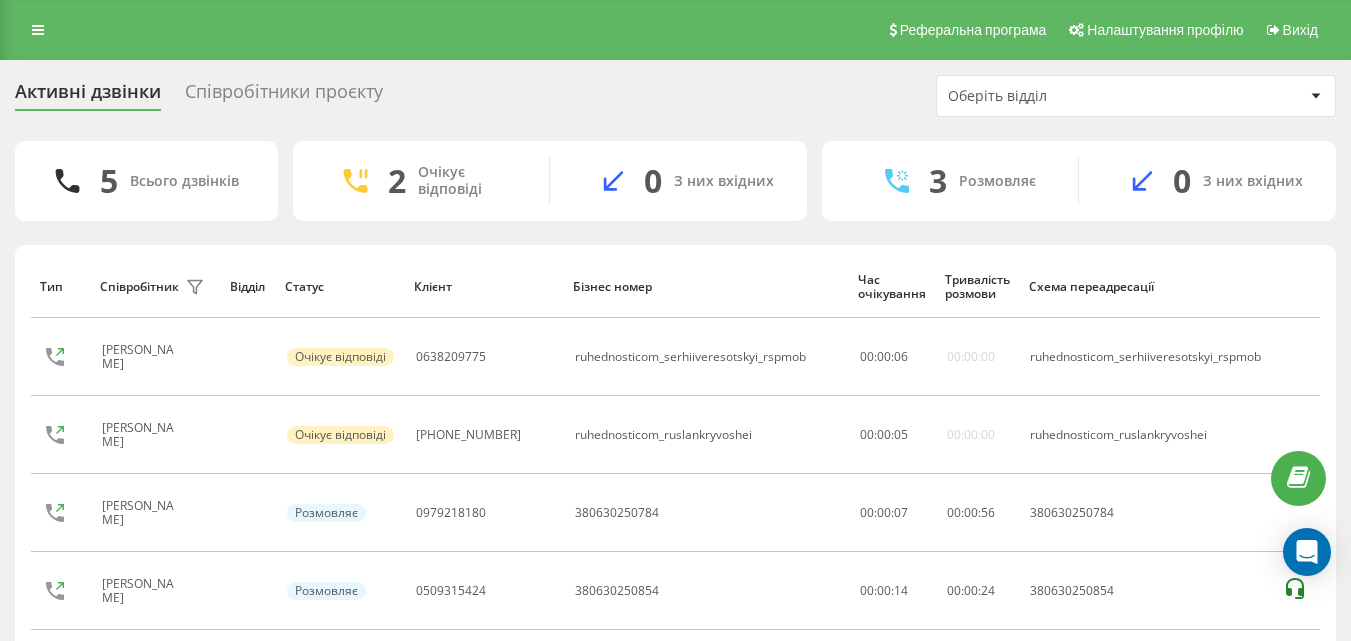 click on "Співробітники проєкту" at bounding box center (284, 96) 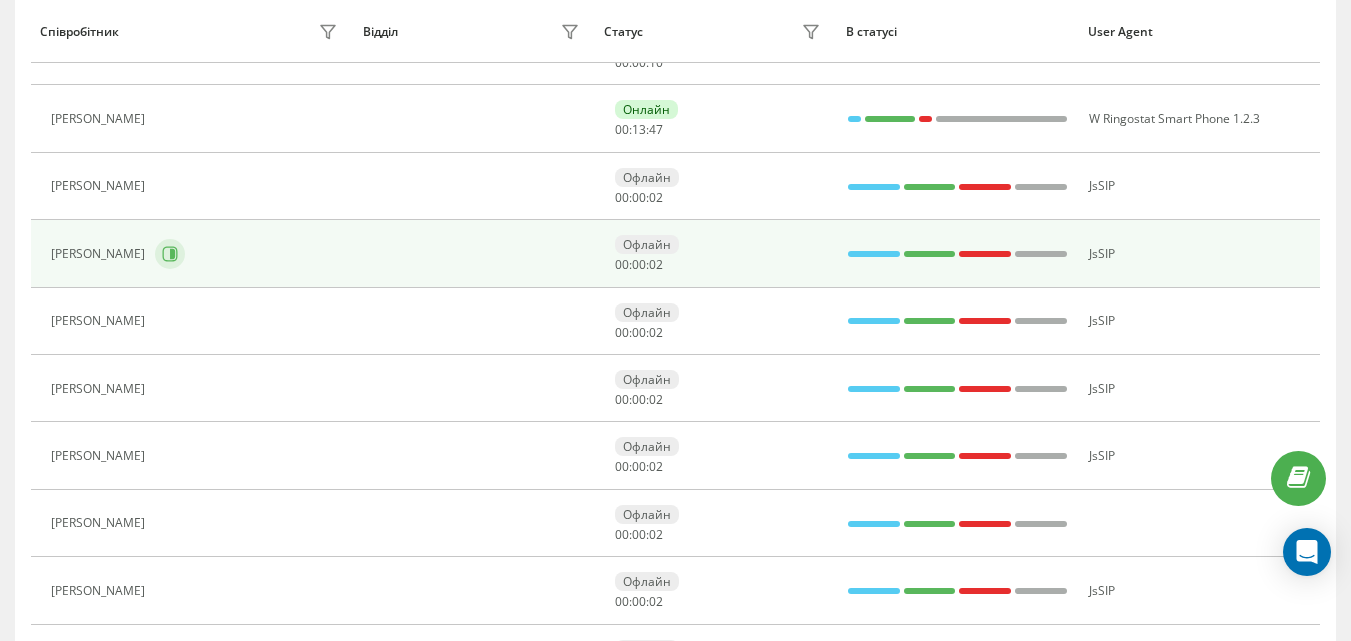 scroll, scrollTop: 0, scrollLeft: 0, axis: both 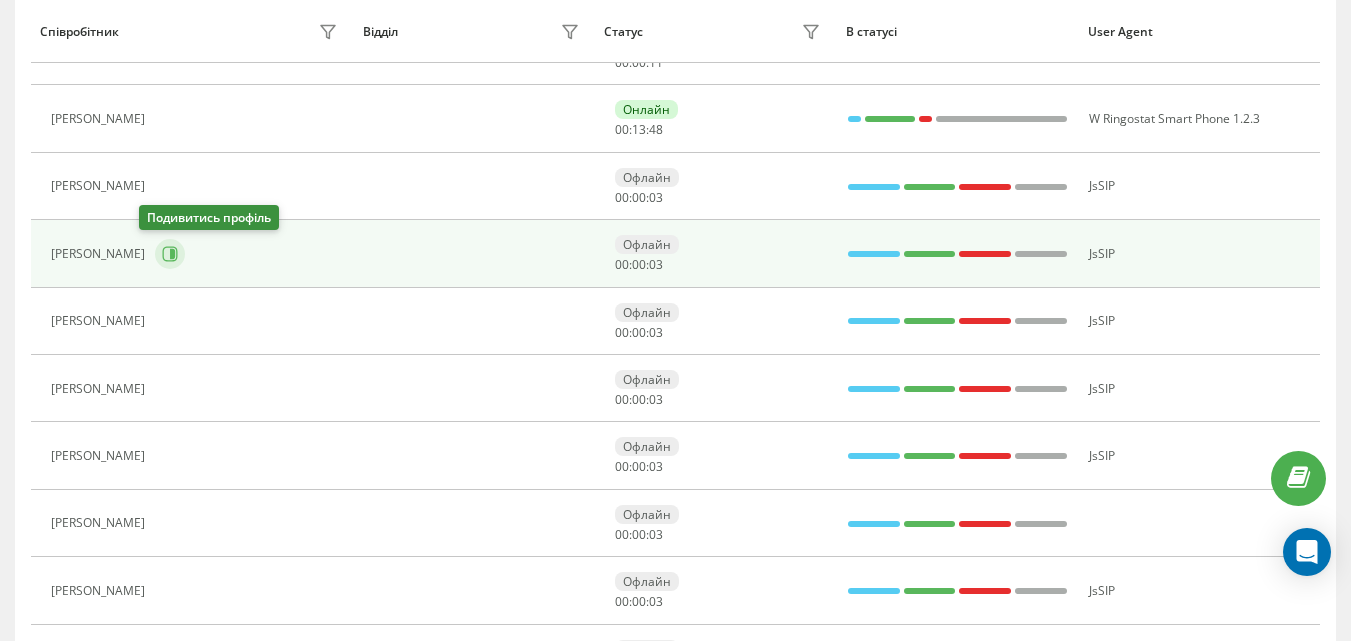 click at bounding box center [170, 254] 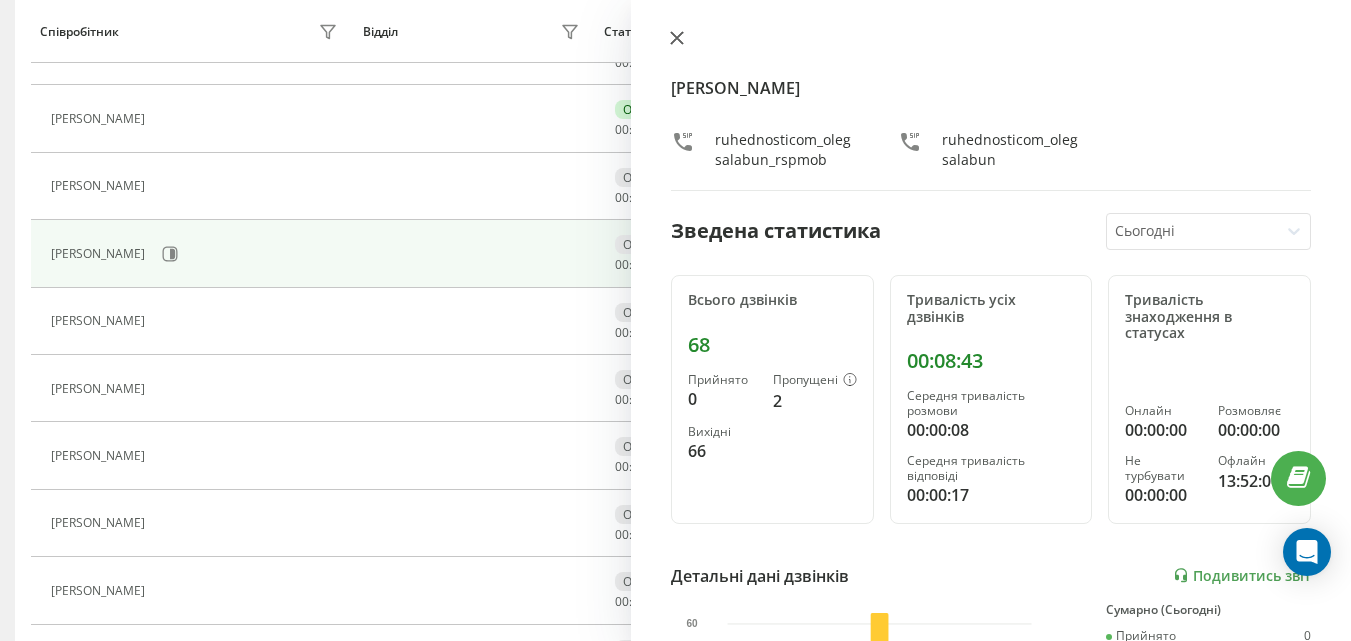 click 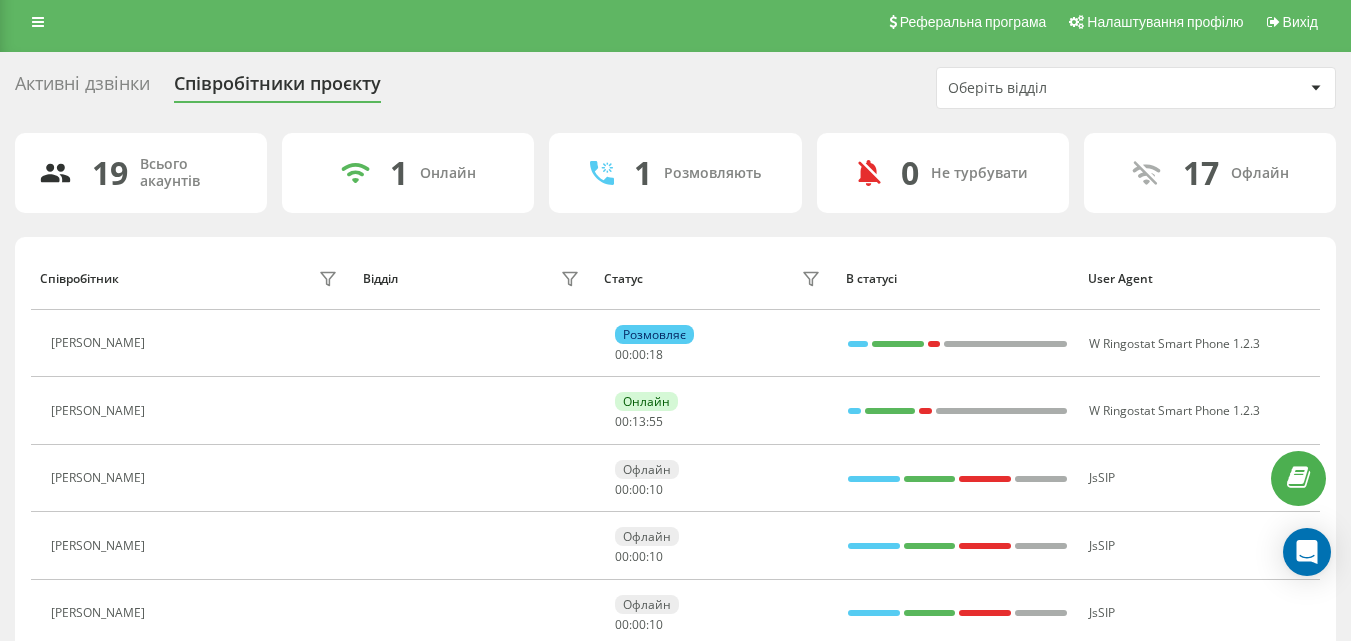 scroll, scrollTop: 0, scrollLeft: 0, axis: both 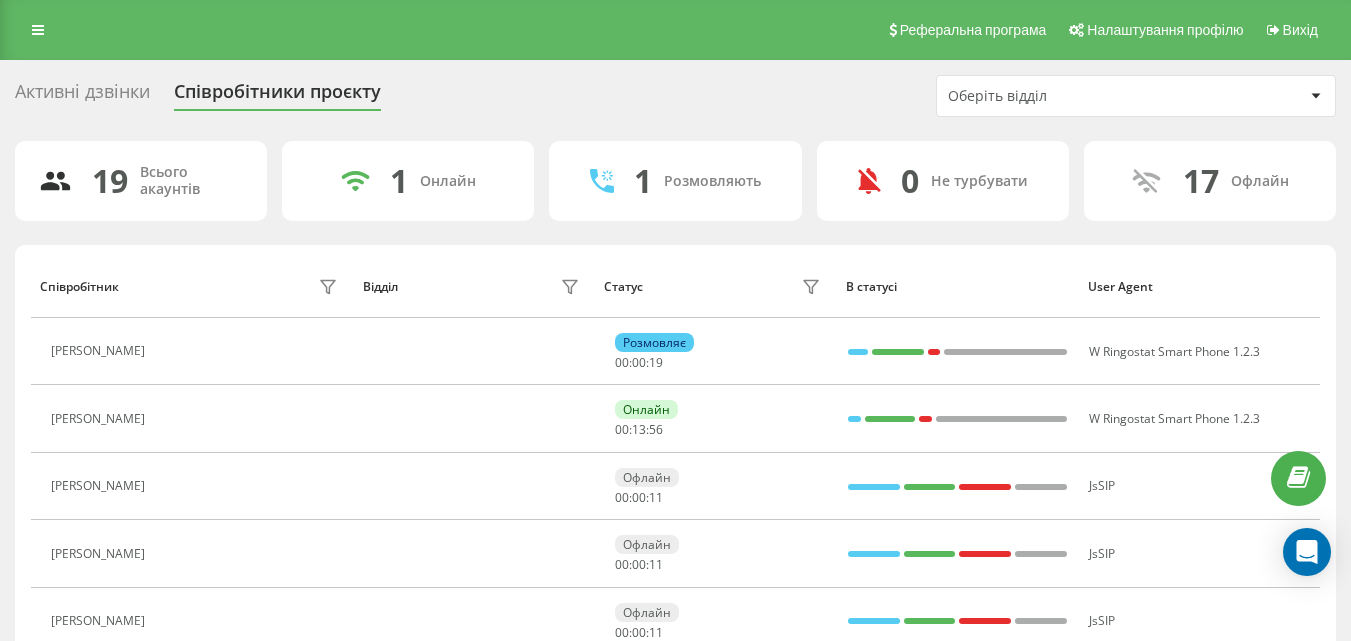 click on "Активні дзвінки" at bounding box center (82, 96) 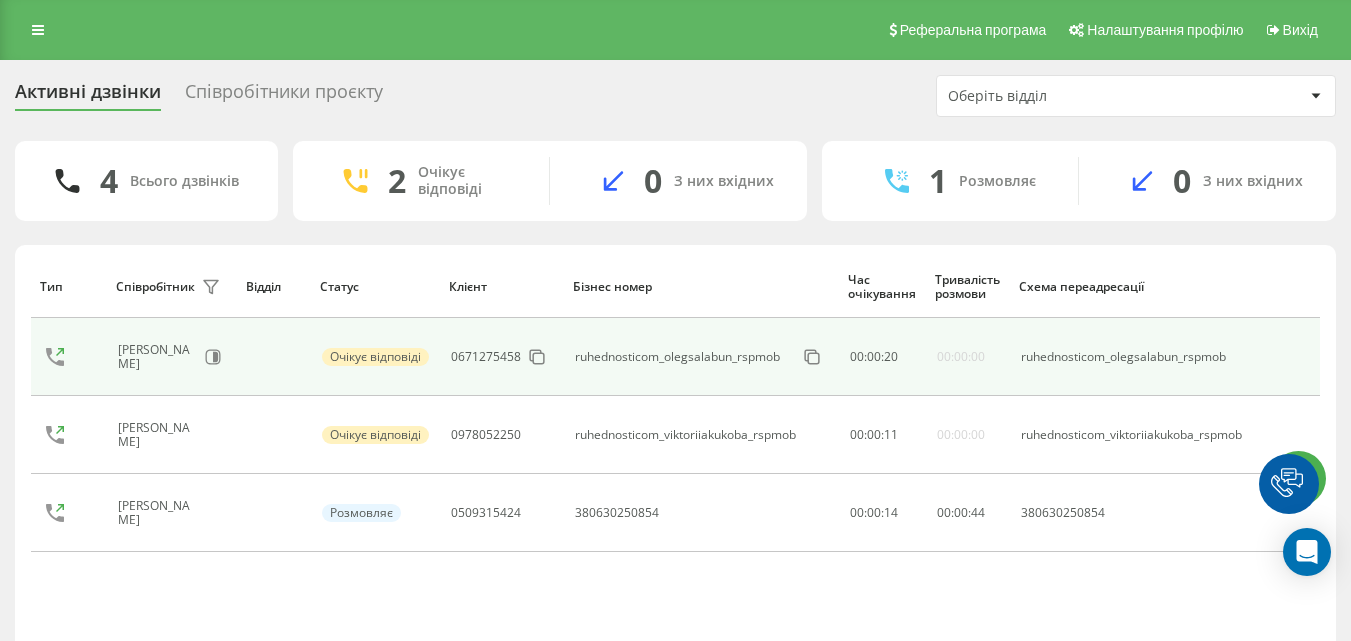 scroll, scrollTop: 96, scrollLeft: 0, axis: vertical 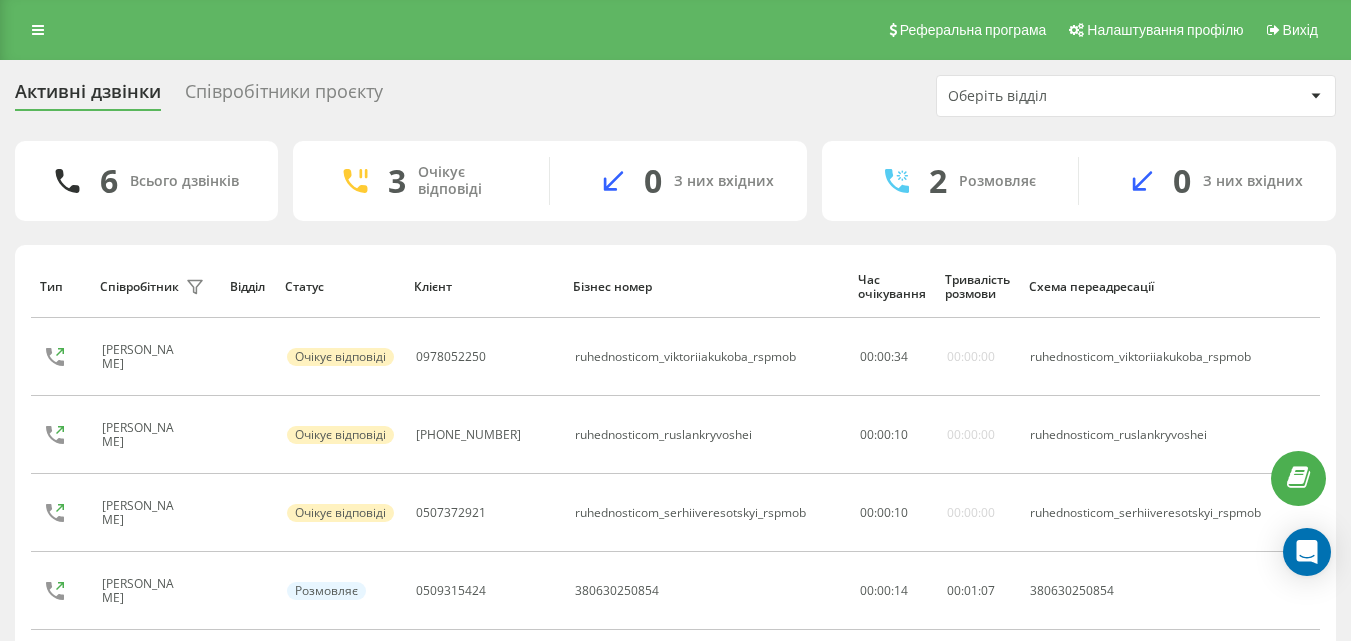 click on "Співробітники проєкту" at bounding box center [284, 96] 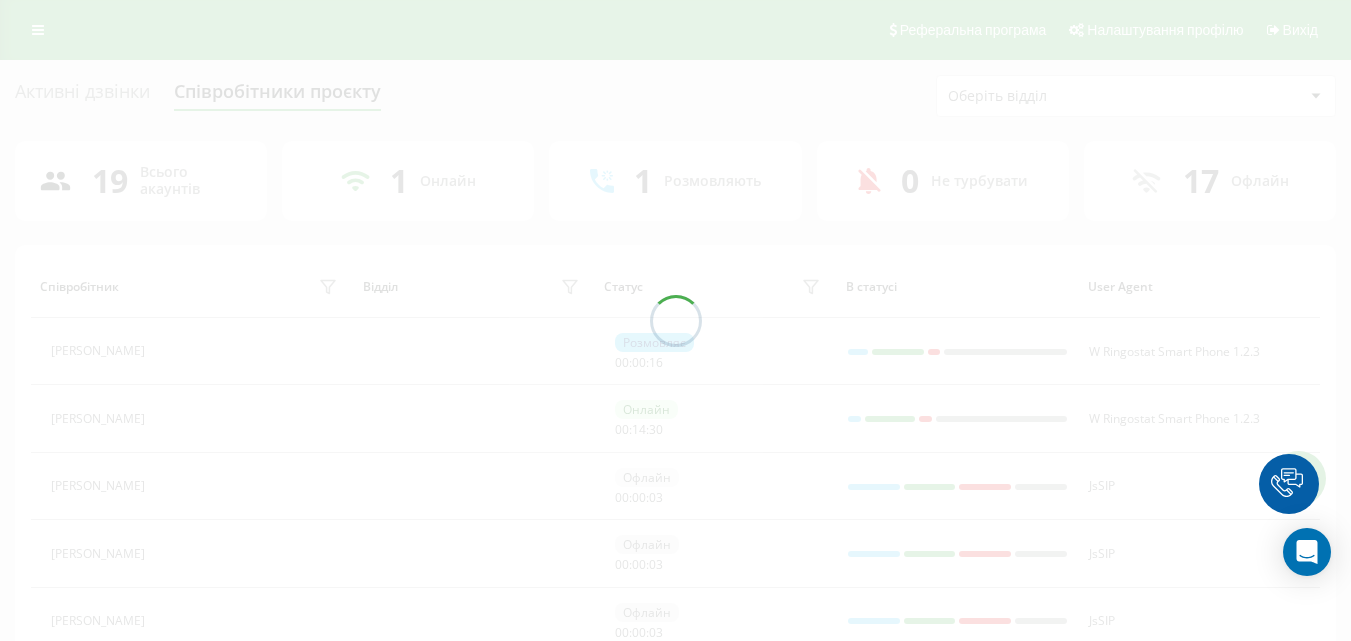 scroll, scrollTop: 100, scrollLeft: 0, axis: vertical 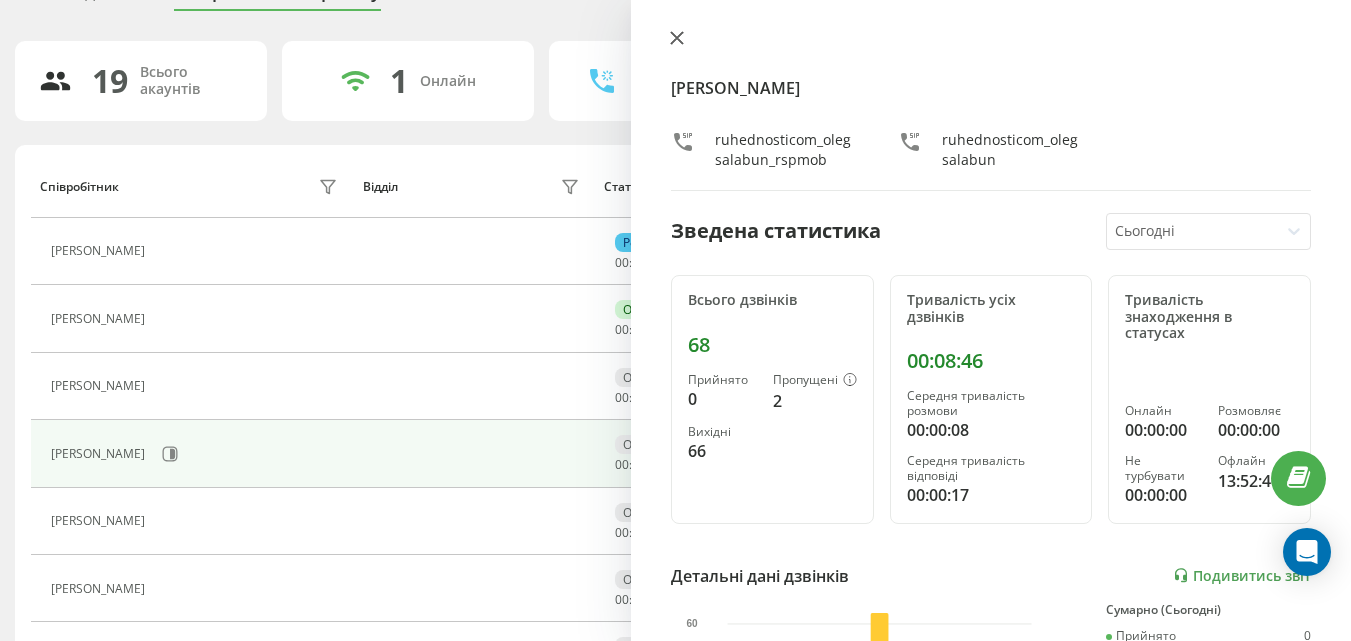 click 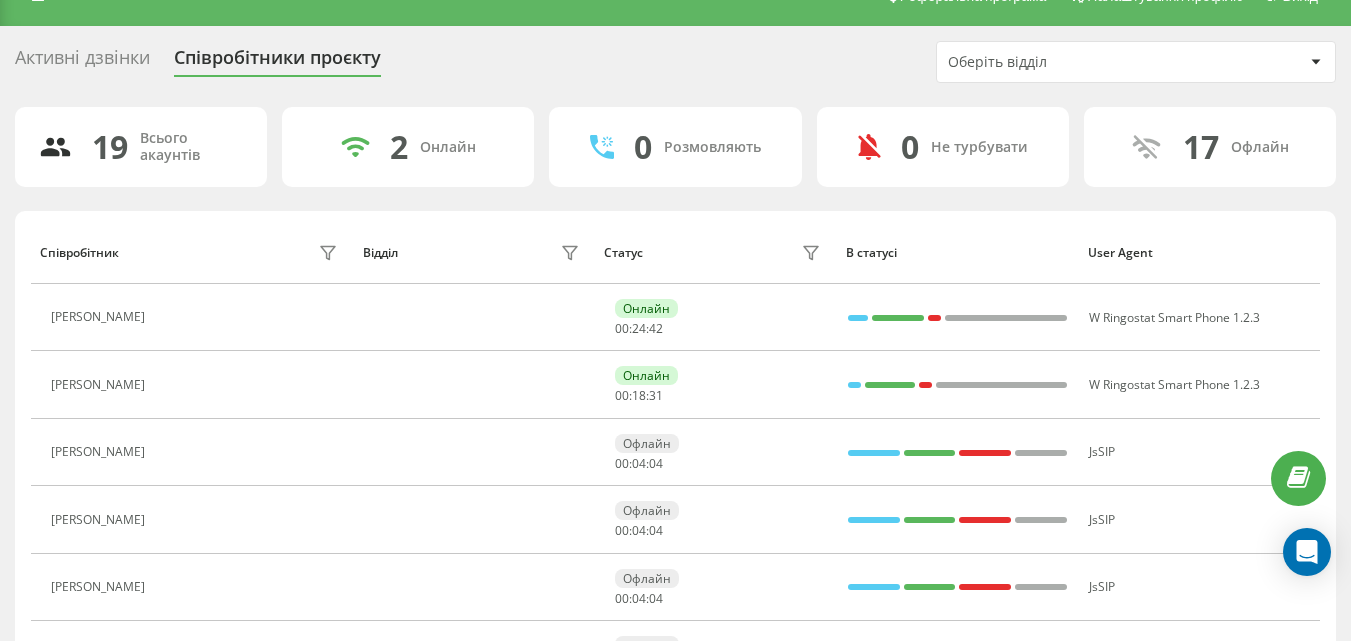 scroll, scrollTop: 0, scrollLeft: 0, axis: both 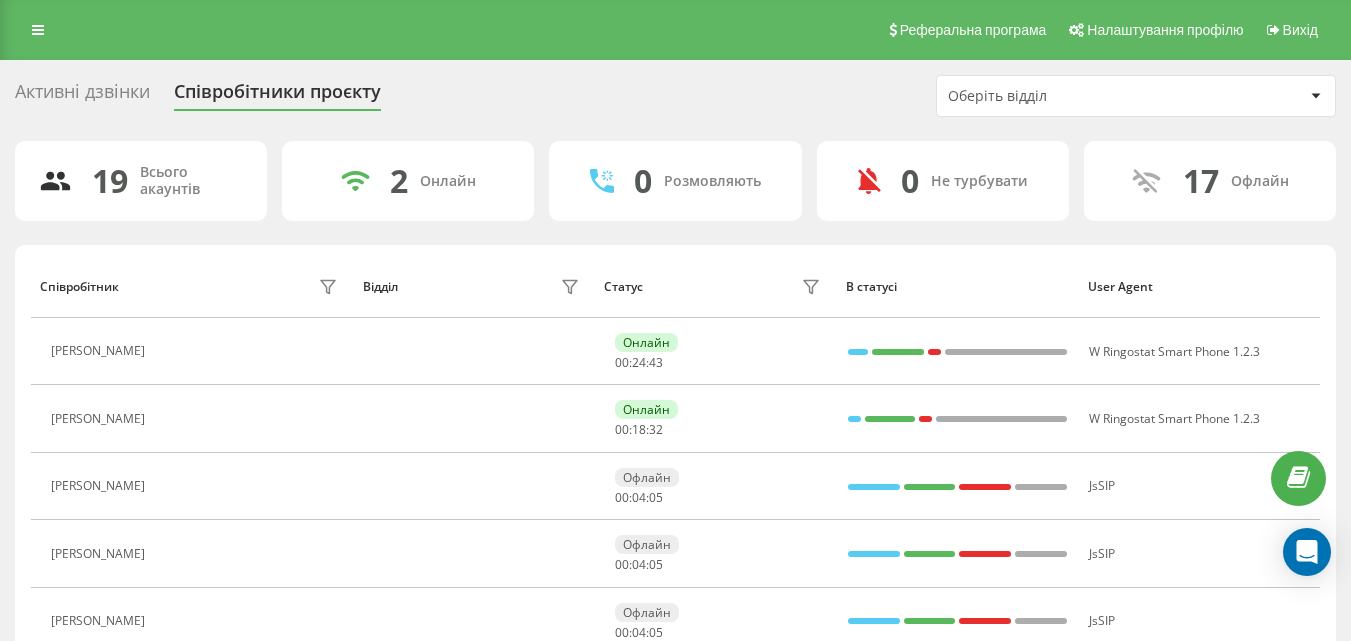 click on "Активні дзвінки" at bounding box center (82, 96) 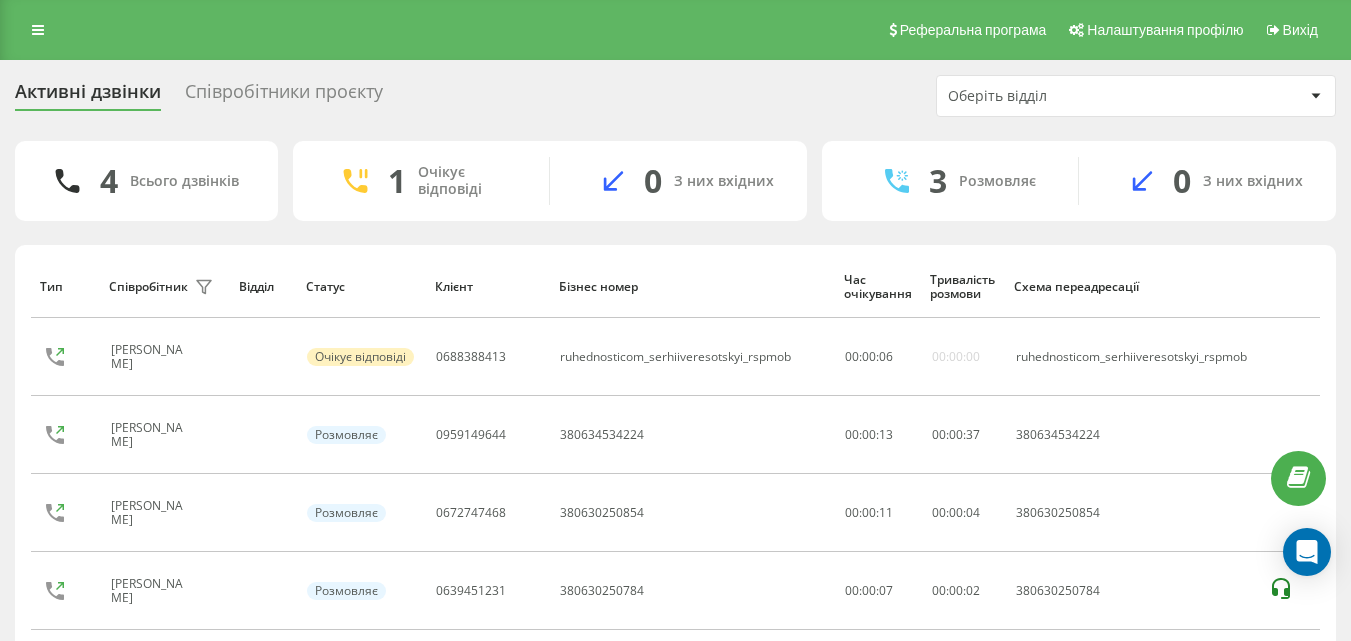 scroll, scrollTop: 0, scrollLeft: 0, axis: both 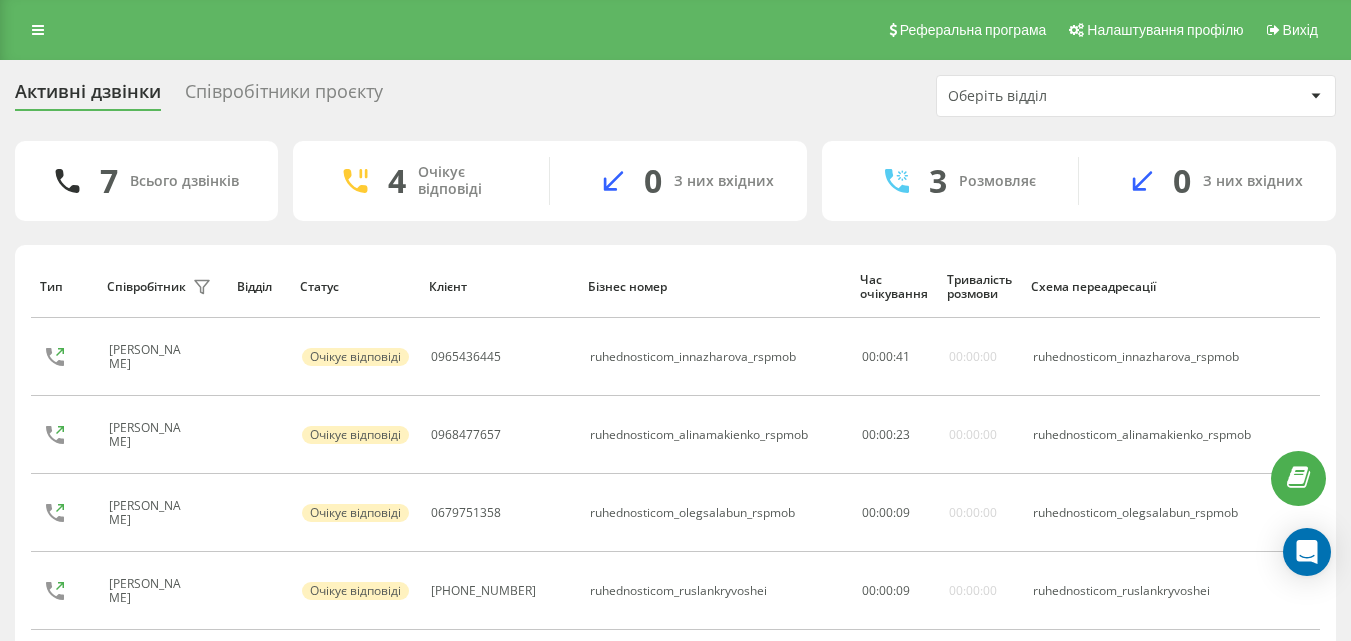click on "Співробітники проєкту" at bounding box center (284, 96) 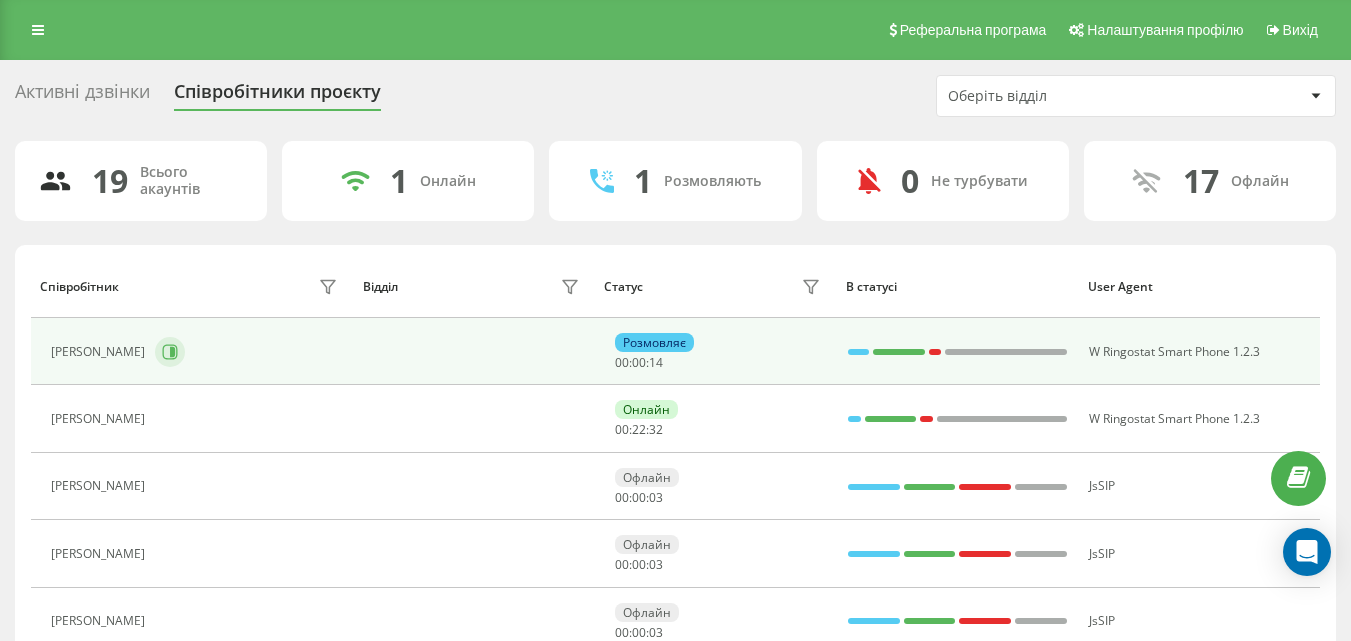 scroll, scrollTop: 0, scrollLeft: 0, axis: both 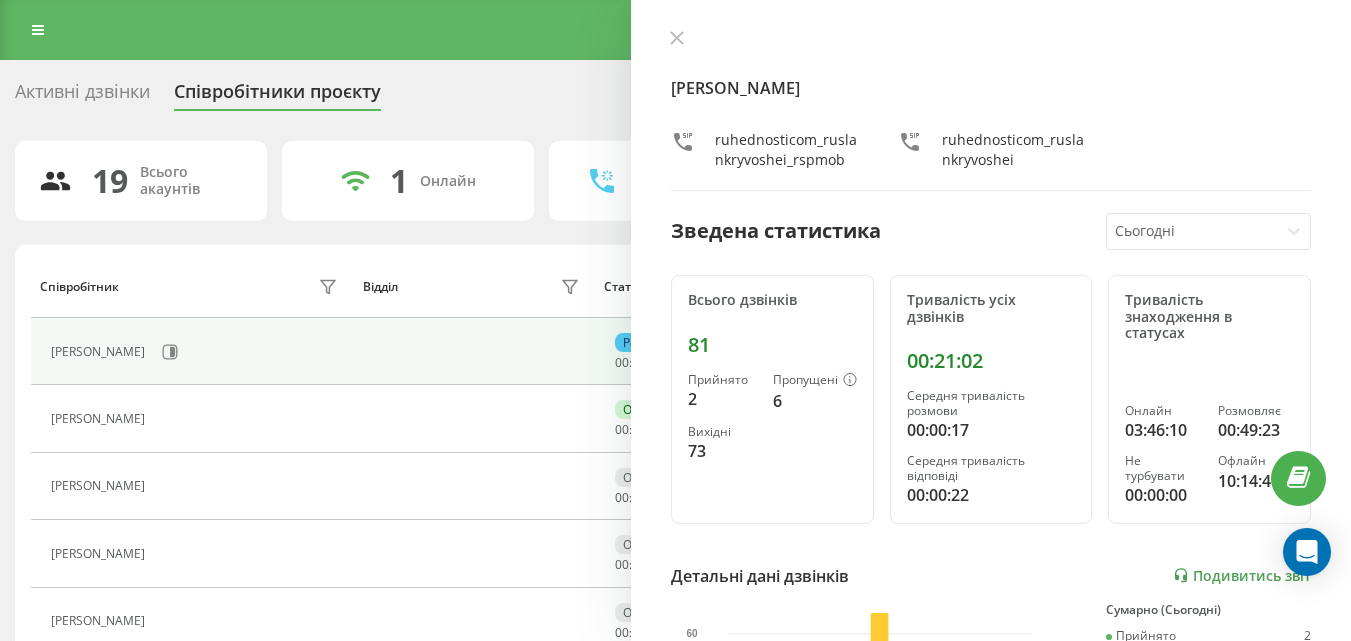 click on "Руслан Кривошей ruhednosticom_ruslankryvoshei_rspmob ruhednosticom_ruslankryvoshei Зведена статистика Сьогодні Всього дзвінків 81 Прийнято 2 Пропущені 6 Вихідні 73 Тривалість усіх дзвінків 00:21:02 Середня тривалість розмови 00:00:17 Середня тривалість відповіді 00:00:22 Тривалість знаходження в статусах Онлайн 03:46:10 Розмовляє 00:49:23 Не турбувати 00:00:00 Офлайн 10:14:40 Детальні дані дзвінків Подивитись звіт 11 лип 0 20 40 60 Сумарно (Сьогодні) Прийнято 2 Пропущені 6 Вихідні 73   Подивитись деталі Детальні дані статусів 11 лип Сумарно (Сьогодні) Онлайн 03:46:10 Розмовляє 00:49:23 Не турбувати 00:00:00 Офлайн 10:14:40" at bounding box center (991, 320) 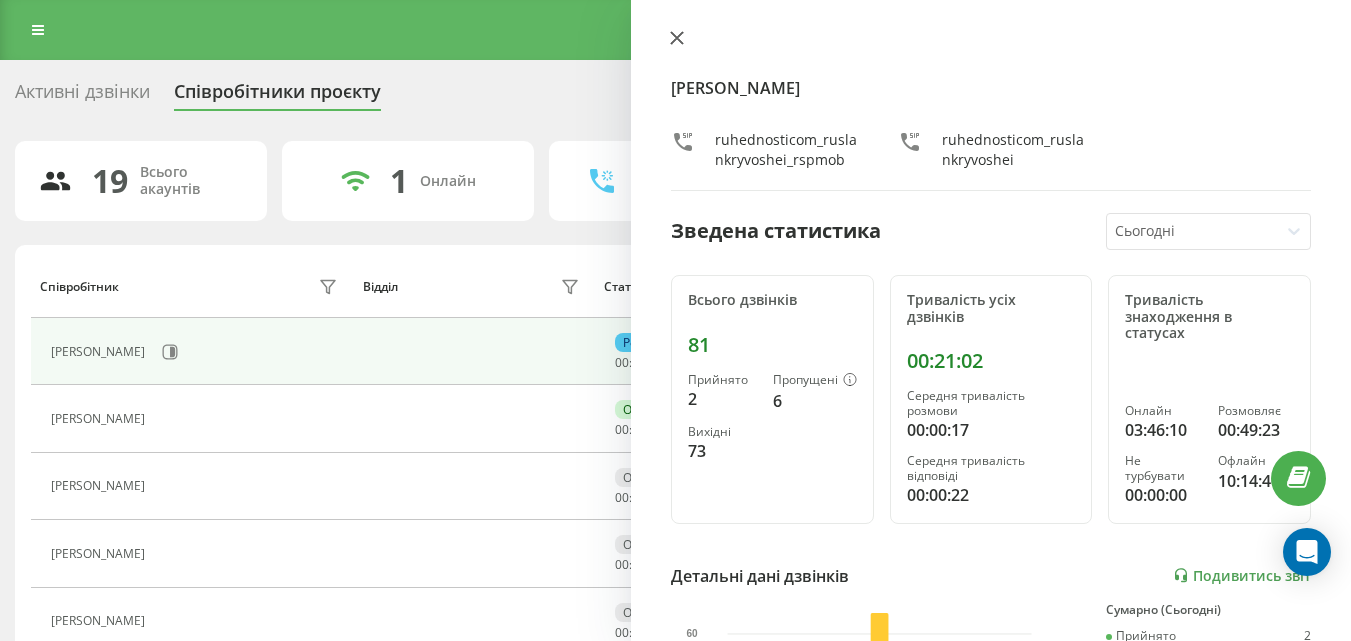 click 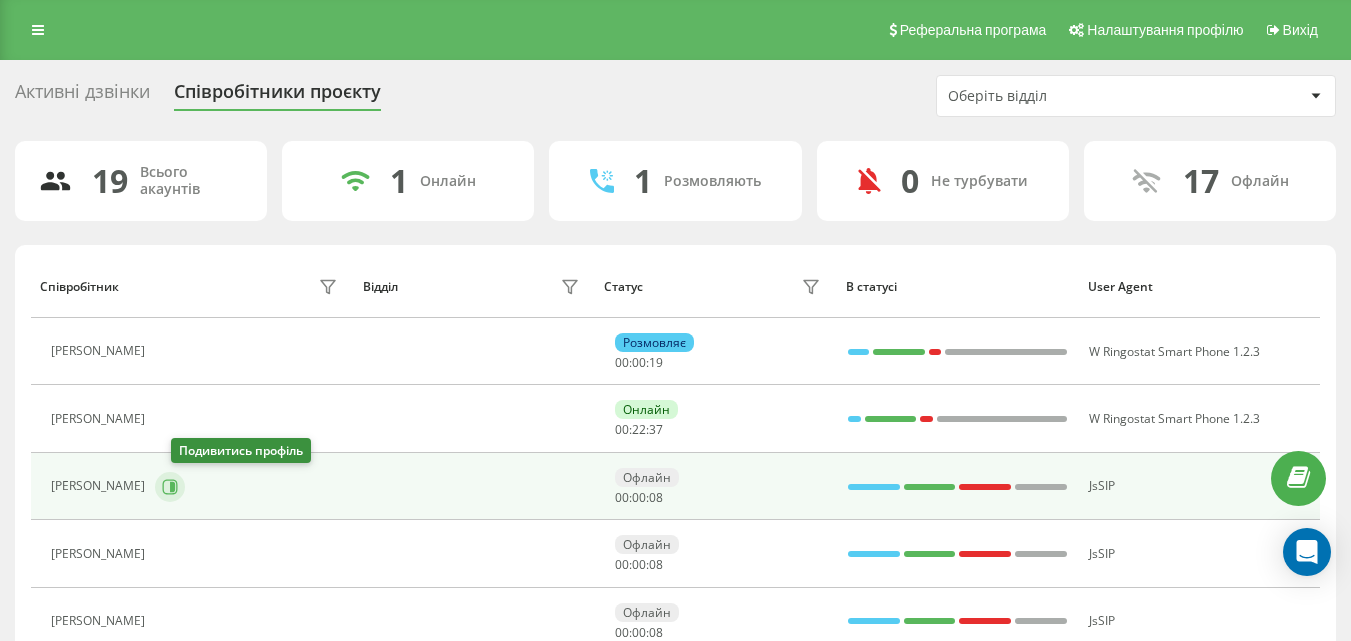 click 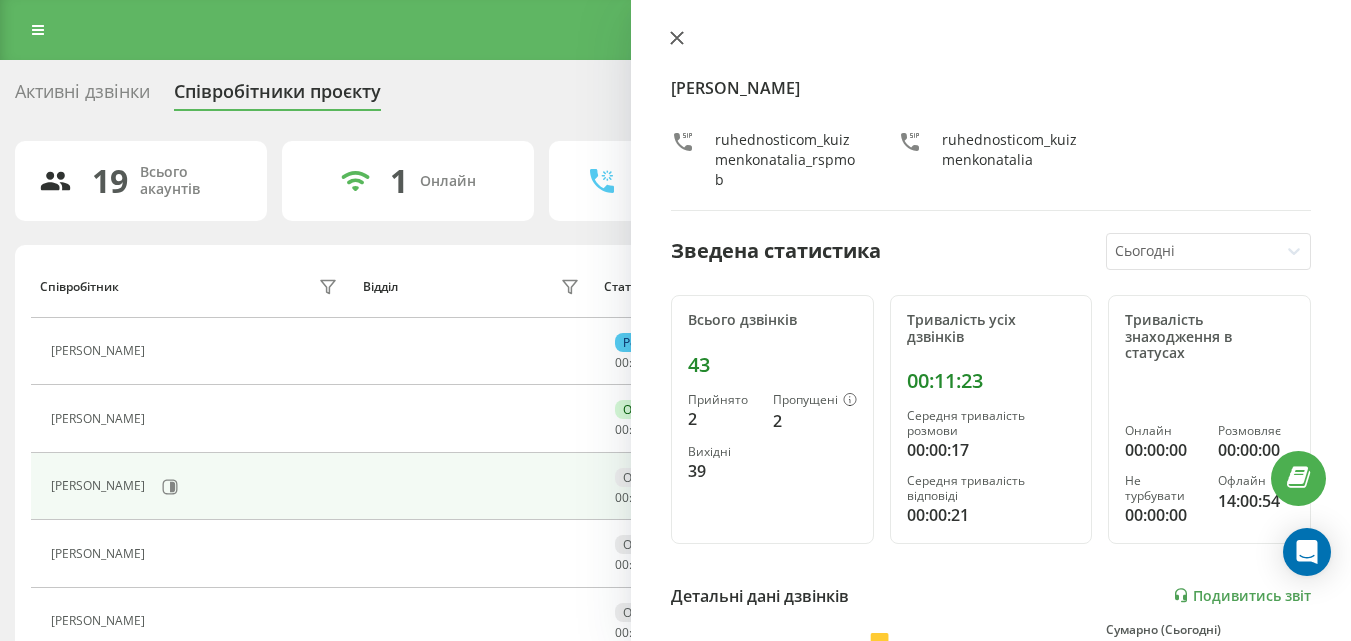 click 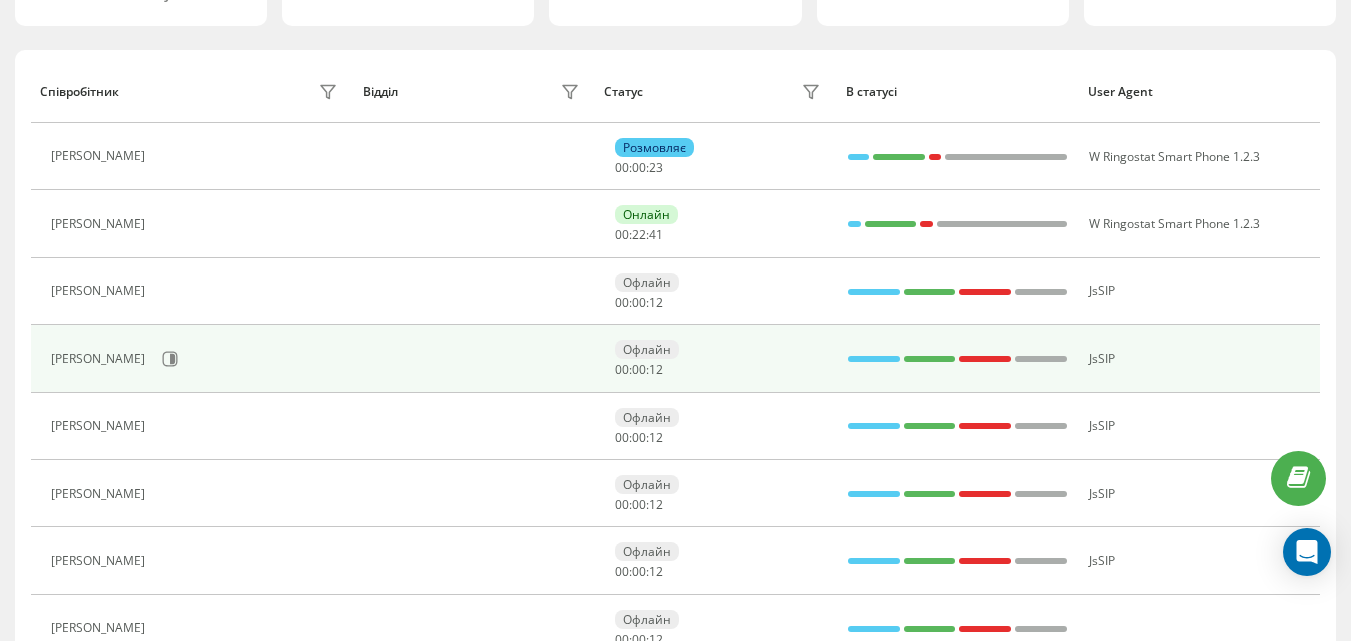 scroll, scrollTop: 200, scrollLeft: 0, axis: vertical 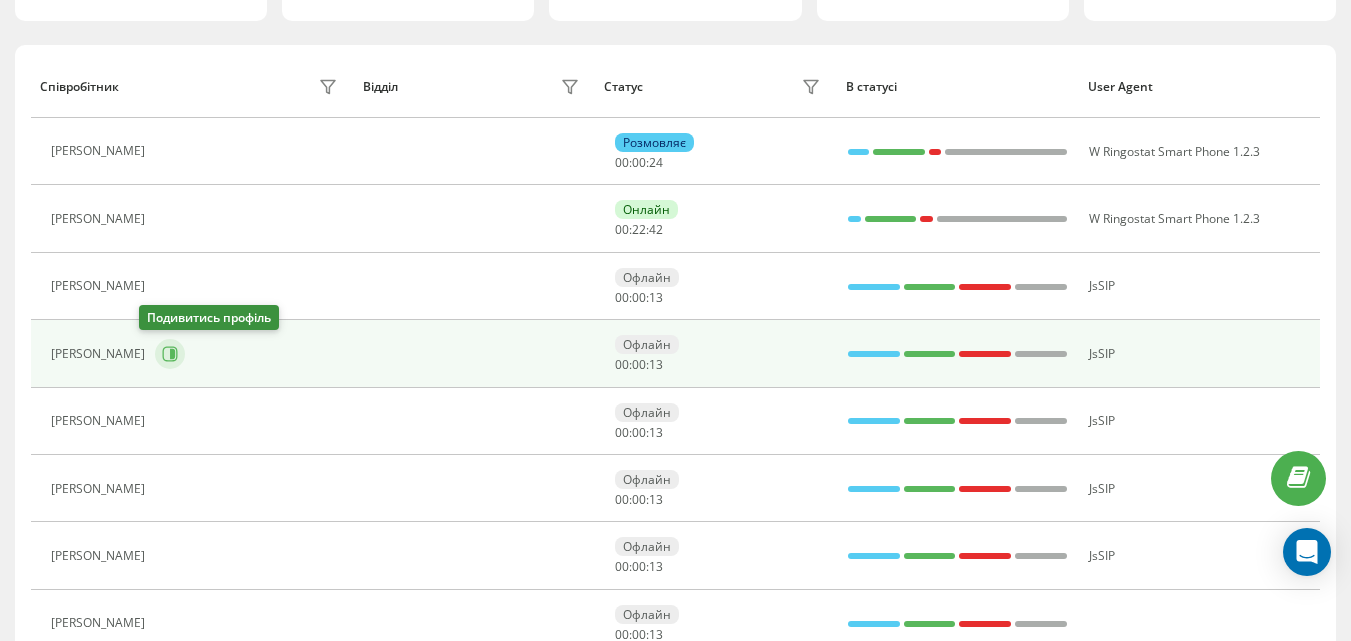 click 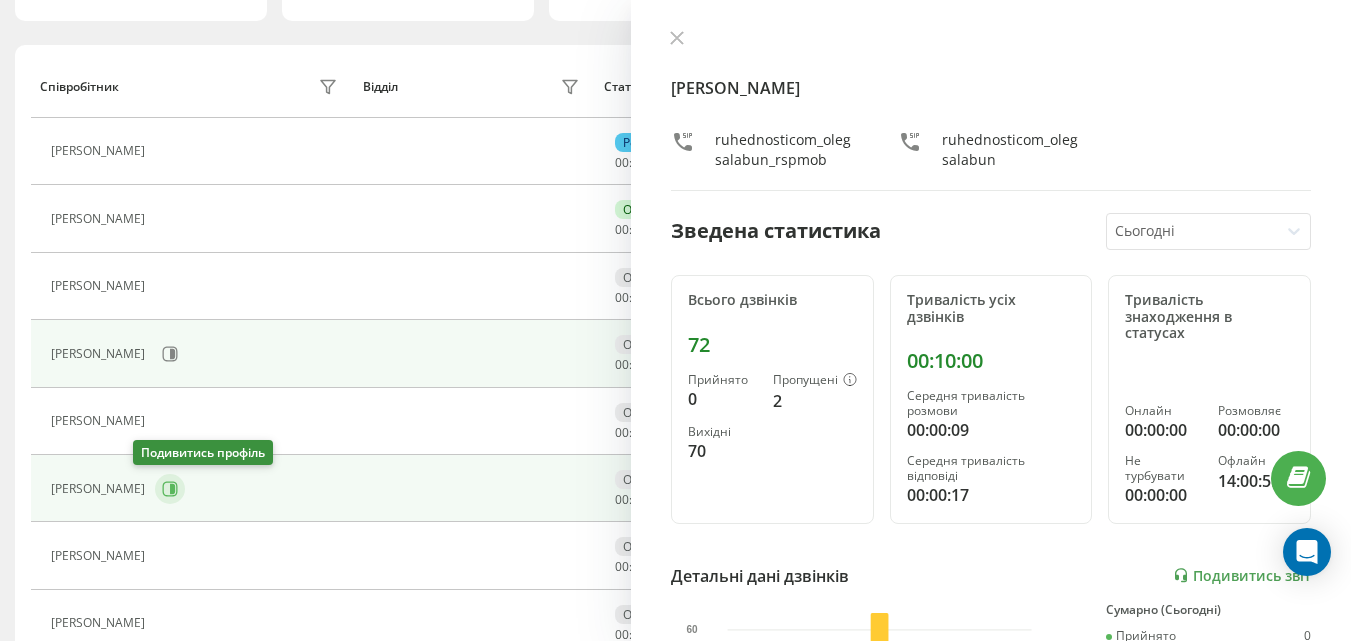 click 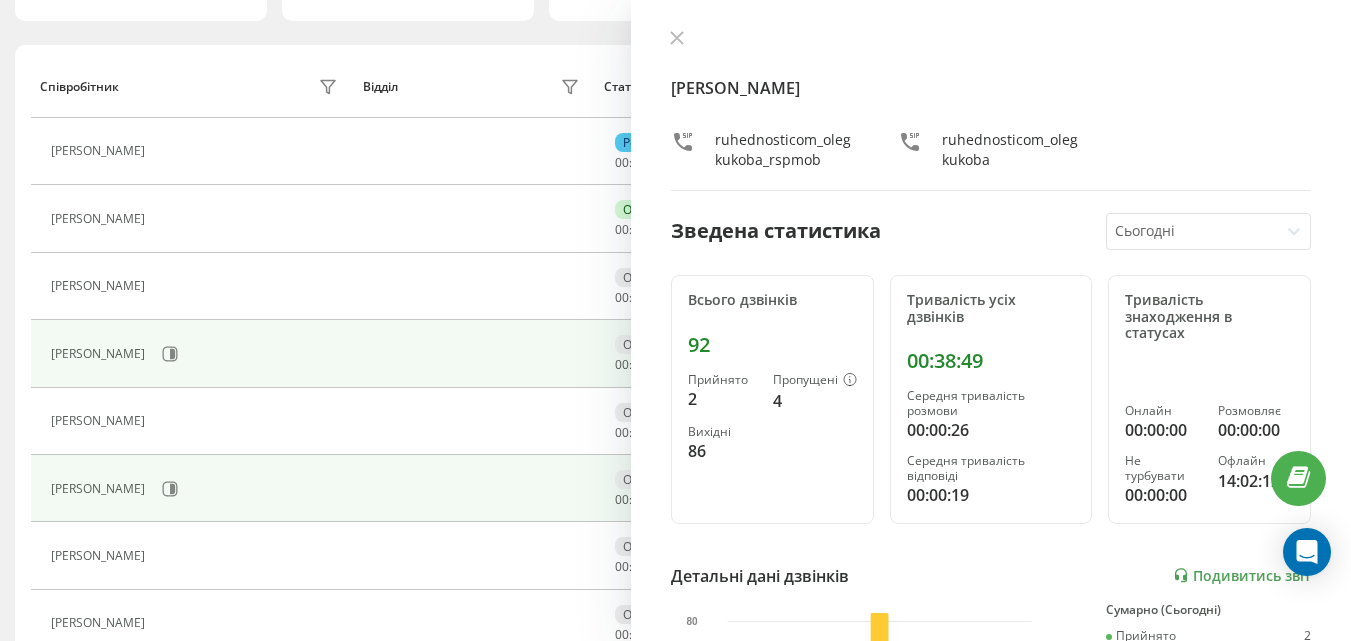 scroll, scrollTop: 100, scrollLeft: 0, axis: vertical 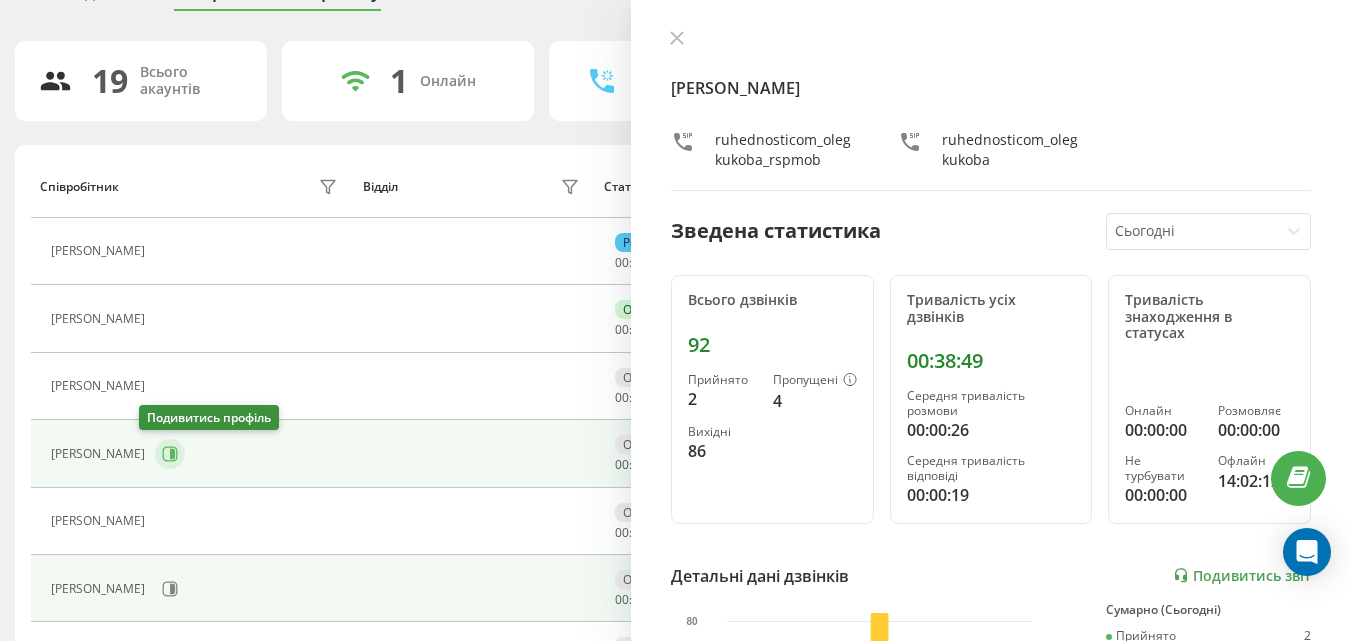click at bounding box center (170, 454) 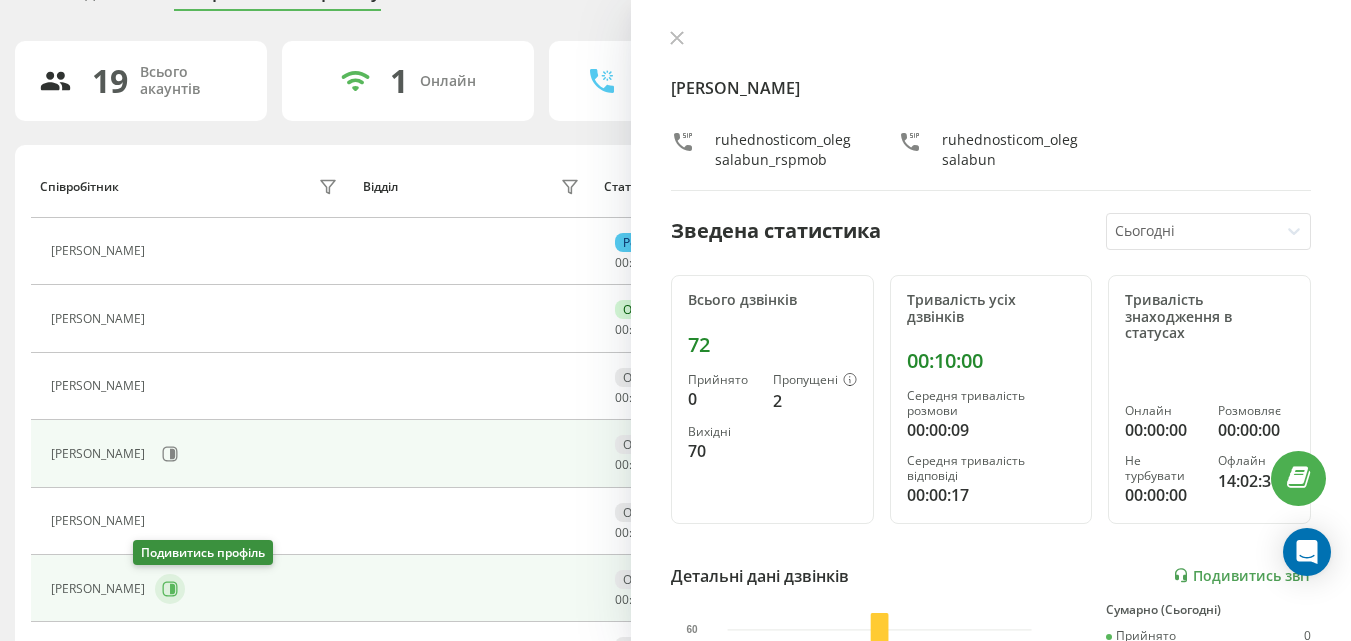 click 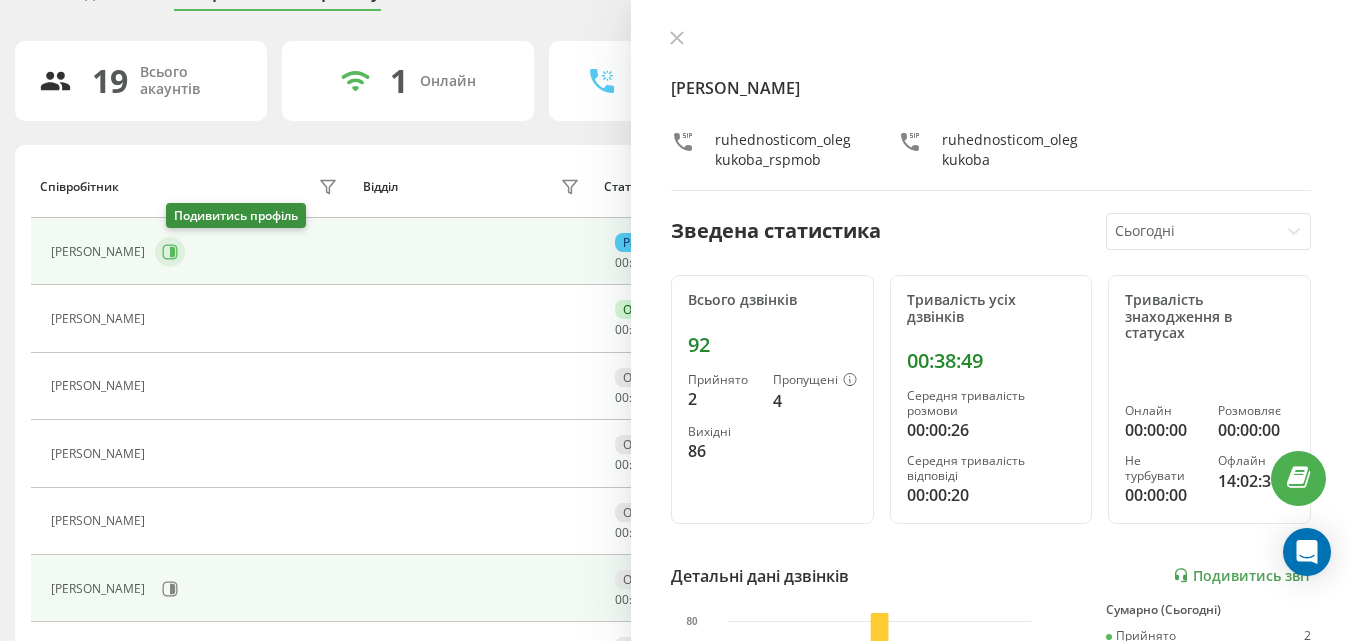 click 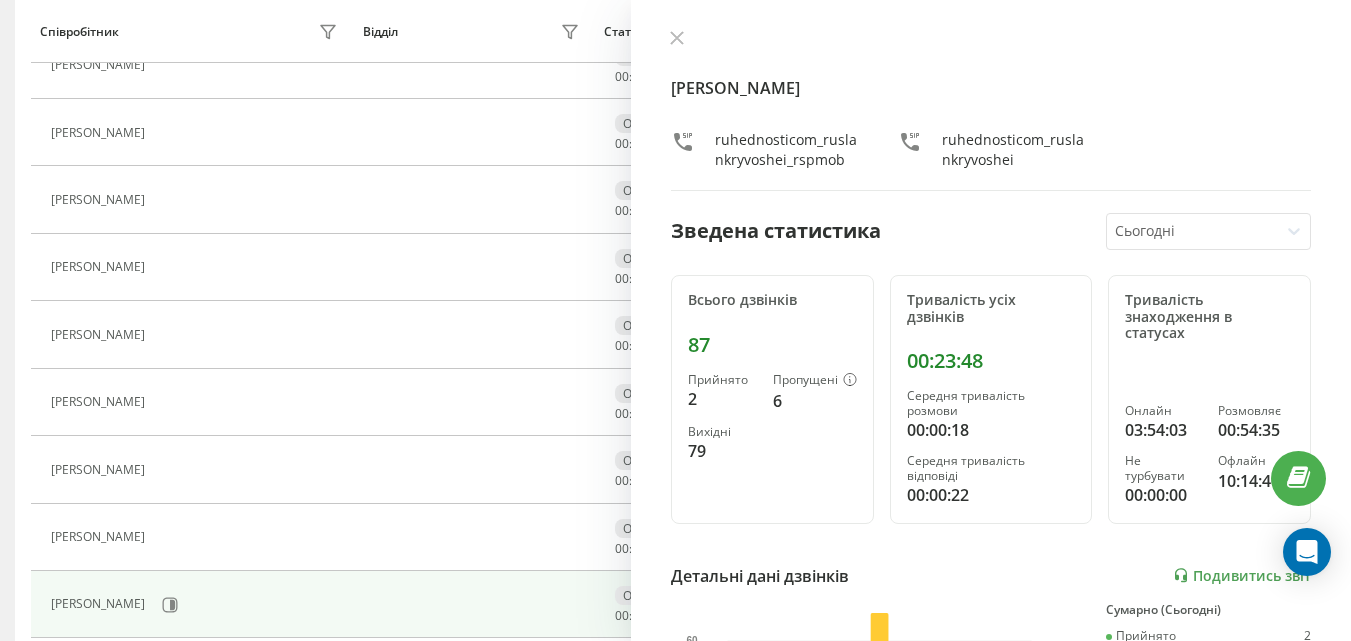 scroll, scrollTop: 1033, scrollLeft: 0, axis: vertical 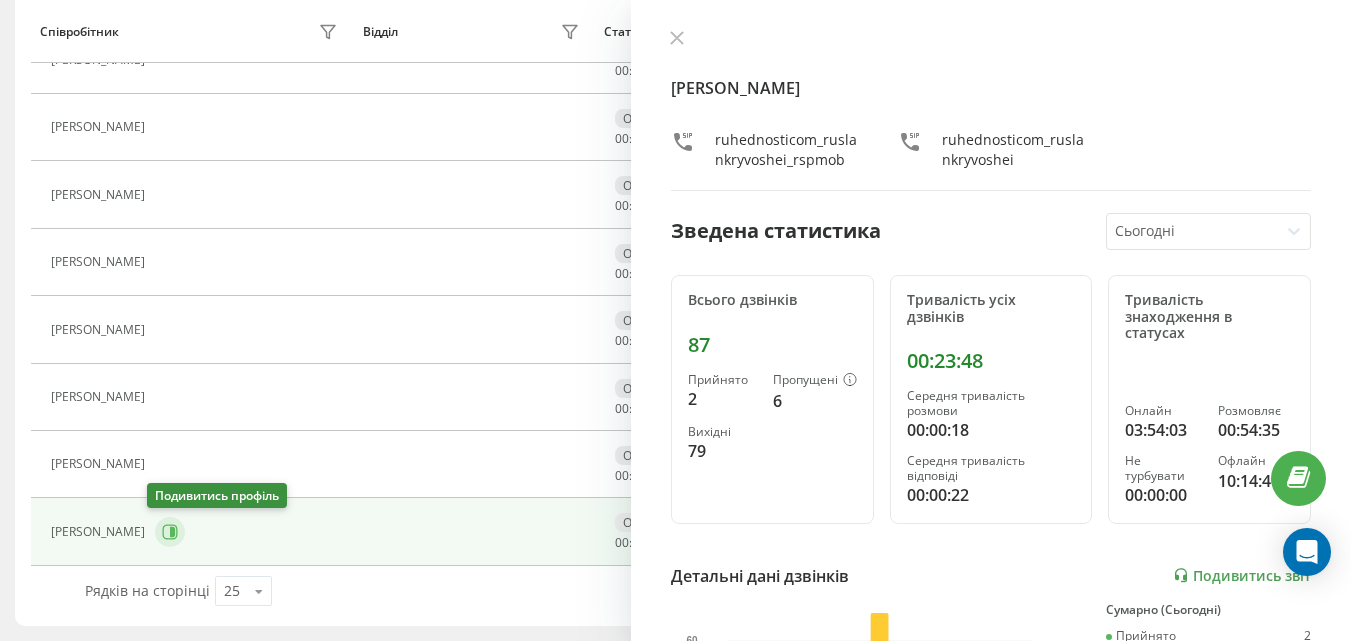 click at bounding box center [170, 532] 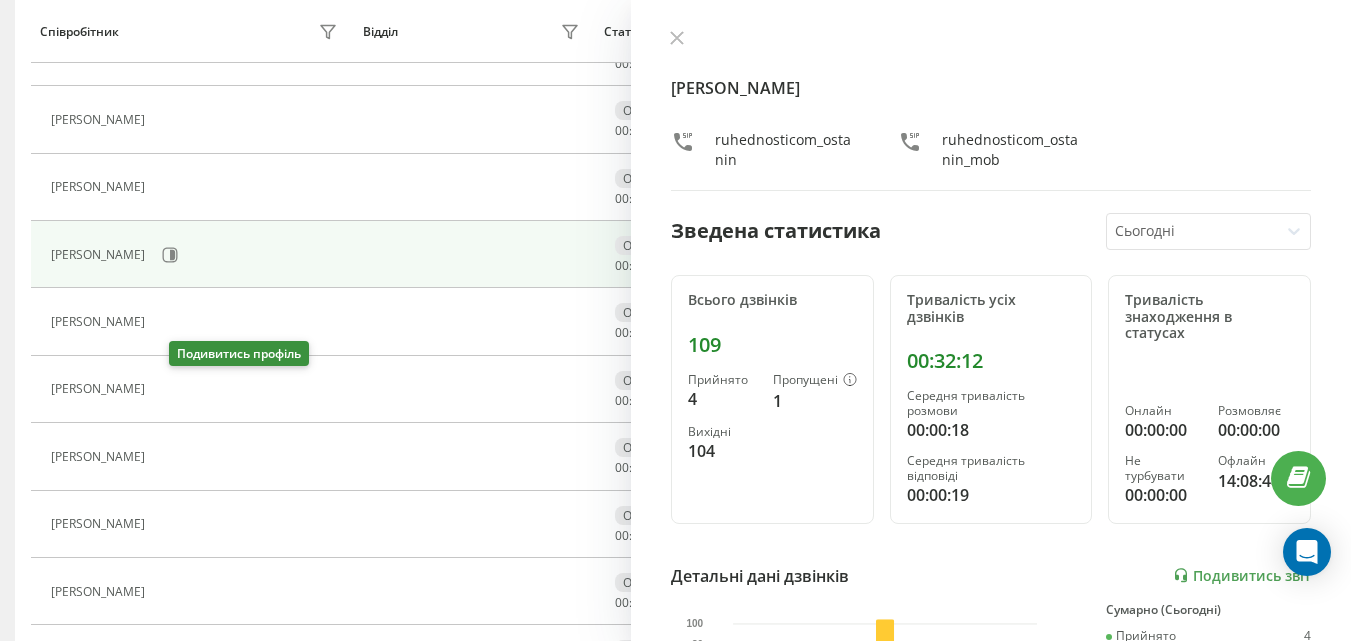 scroll, scrollTop: 433, scrollLeft: 0, axis: vertical 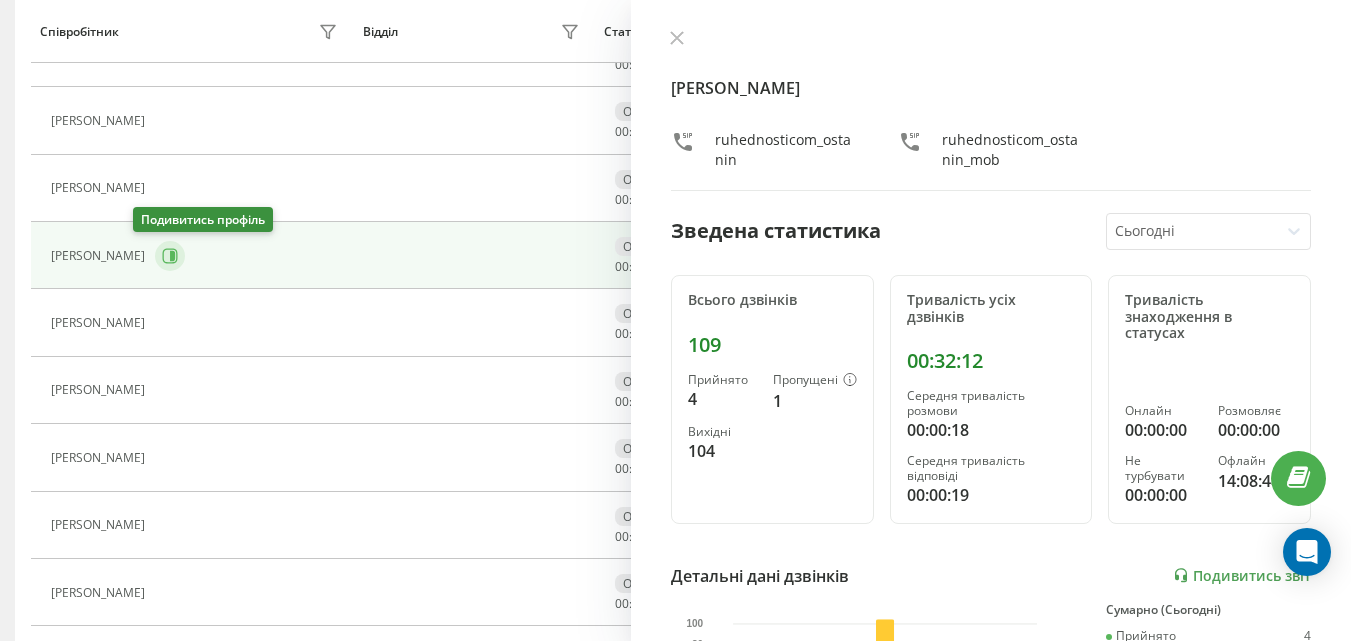 click 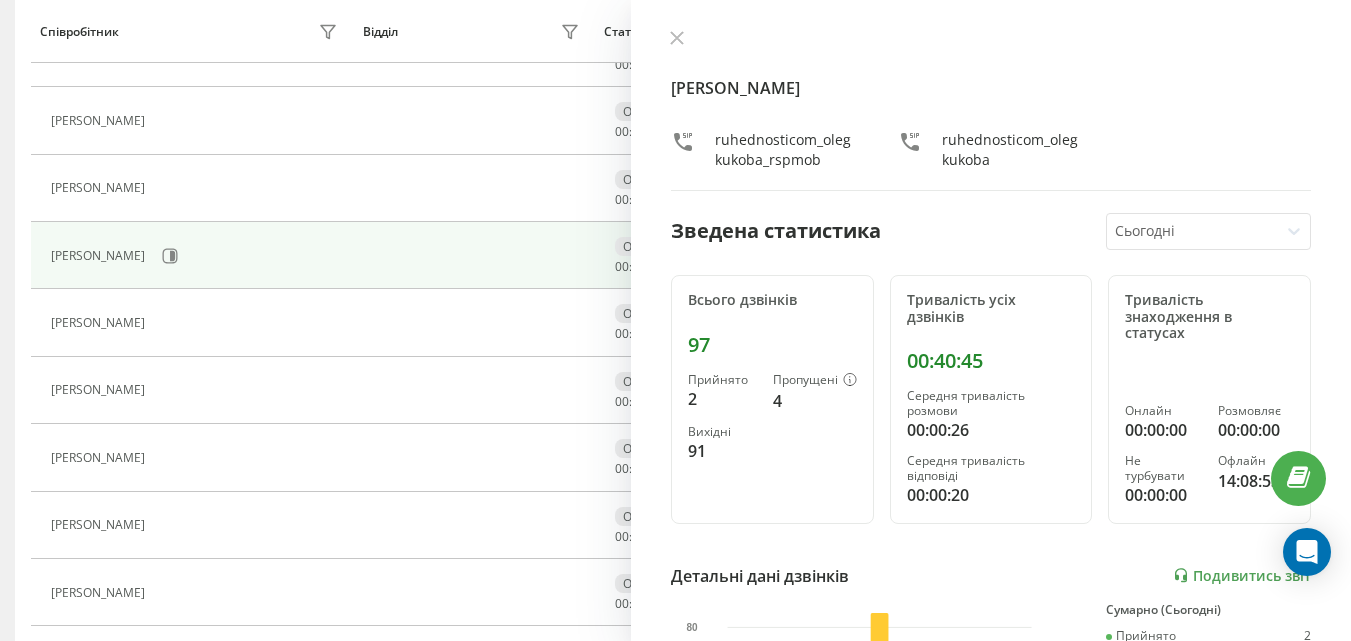 click at bounding box center [677, 39] 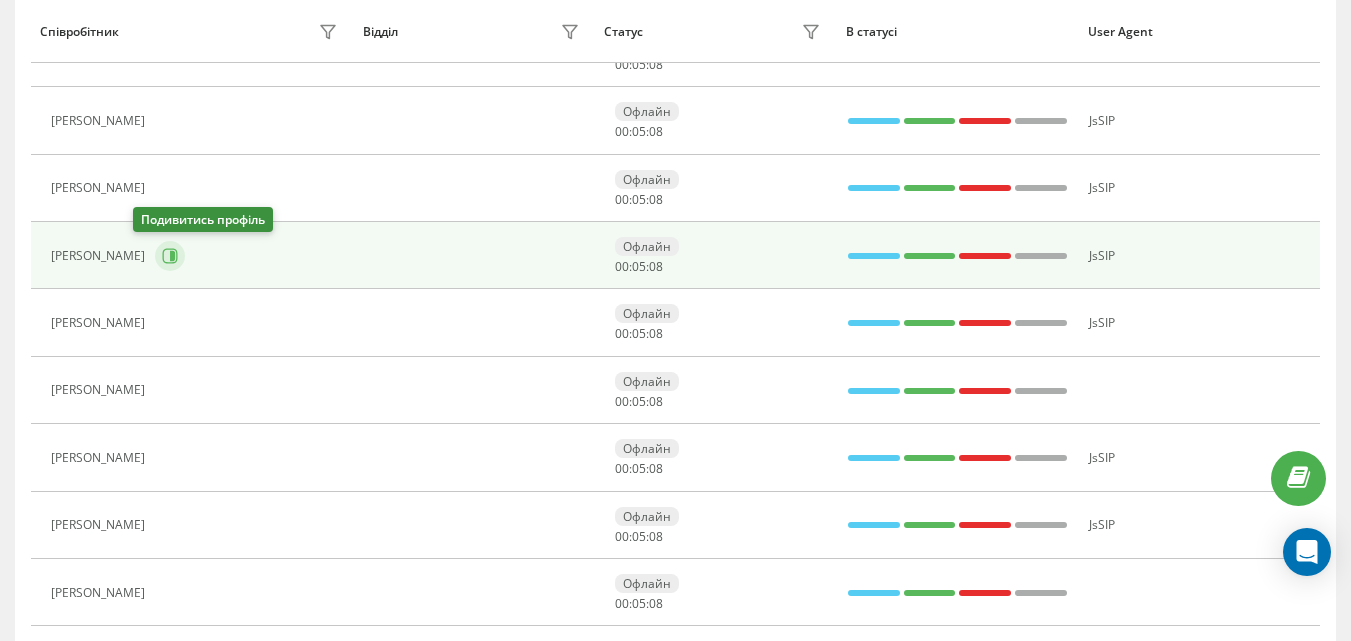 click 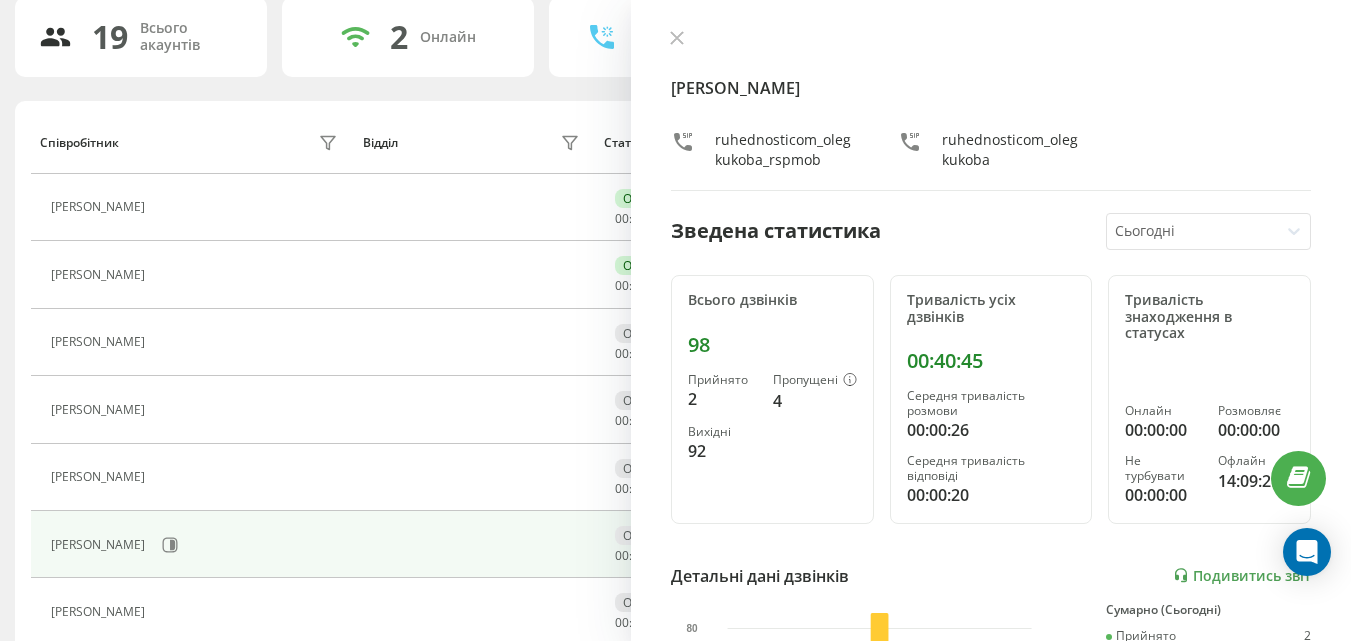 scroll, scrollTop: 133, scrollLeft: 0, axis: vertical 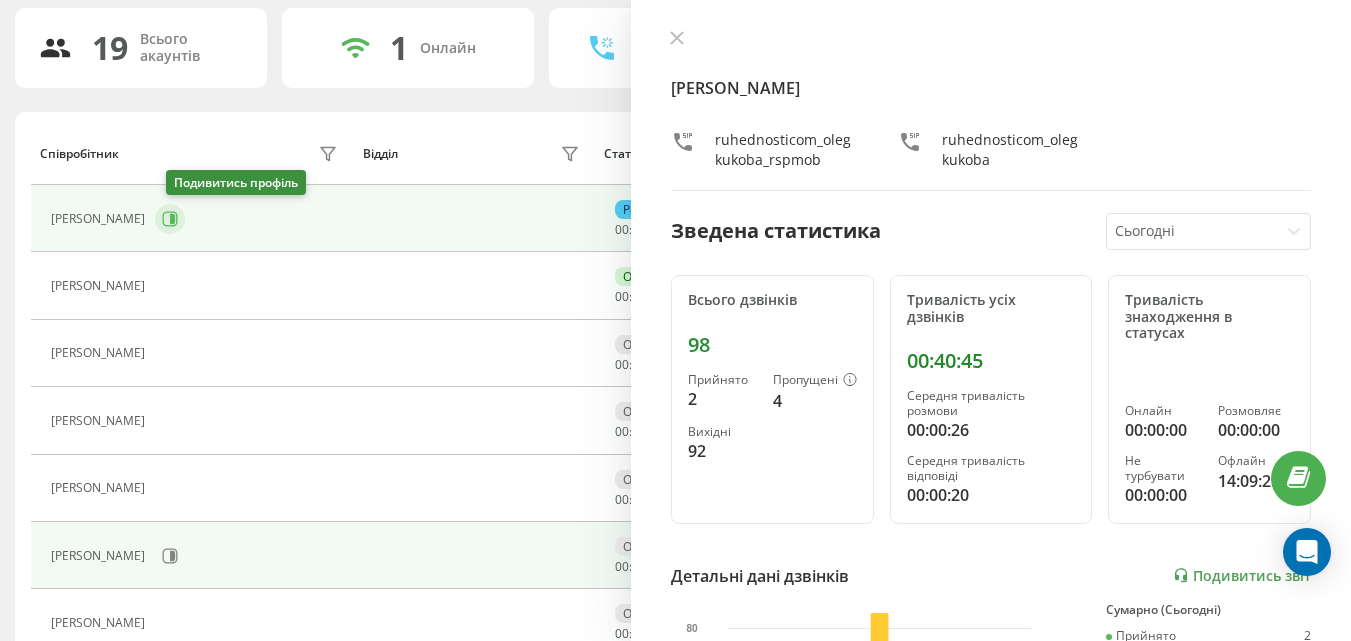 click 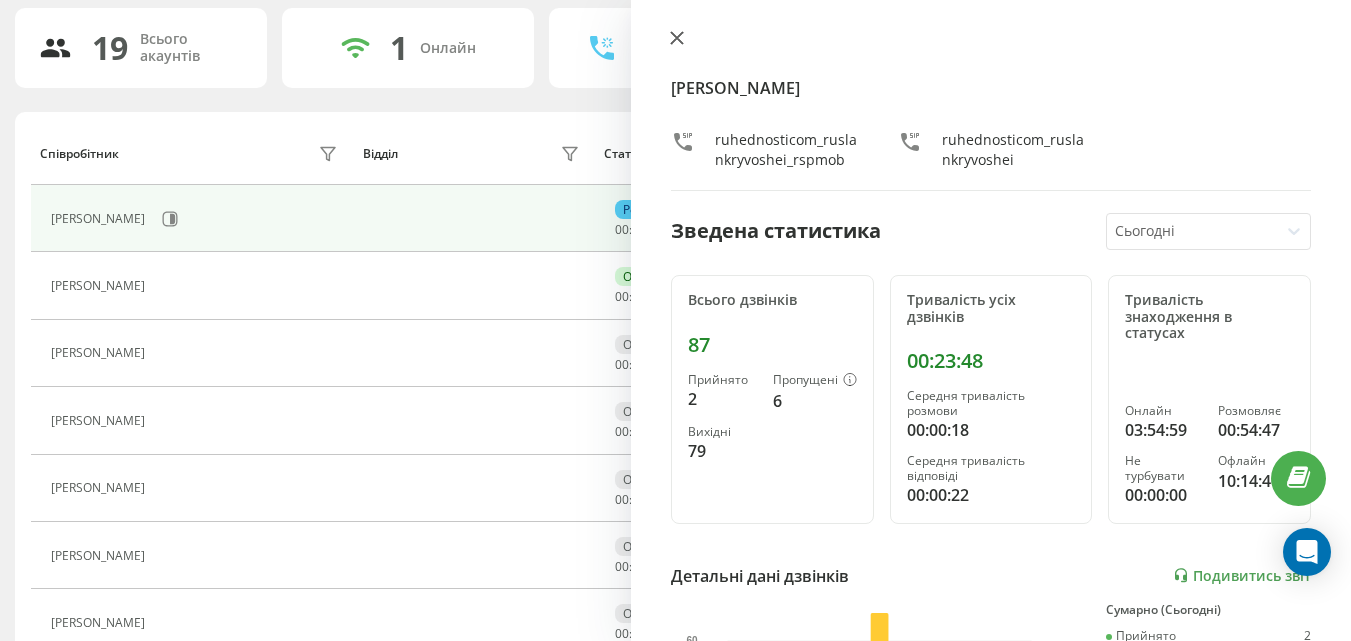 click at bounding box center (677, 39) 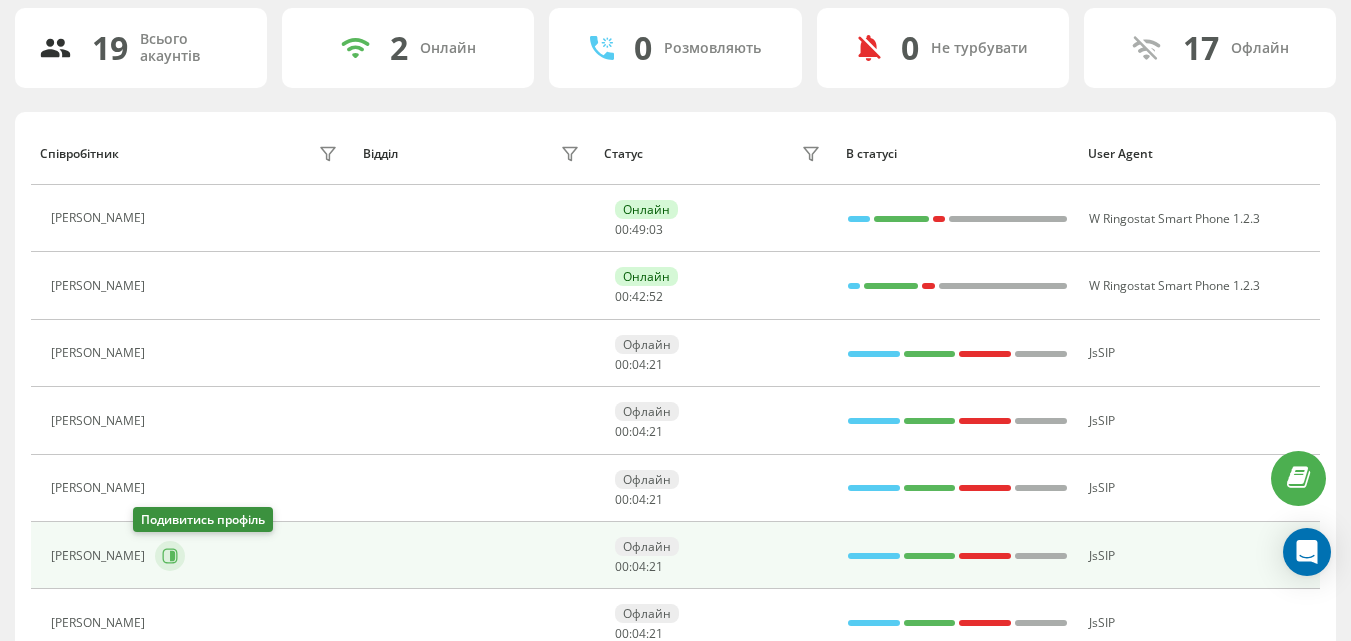 click 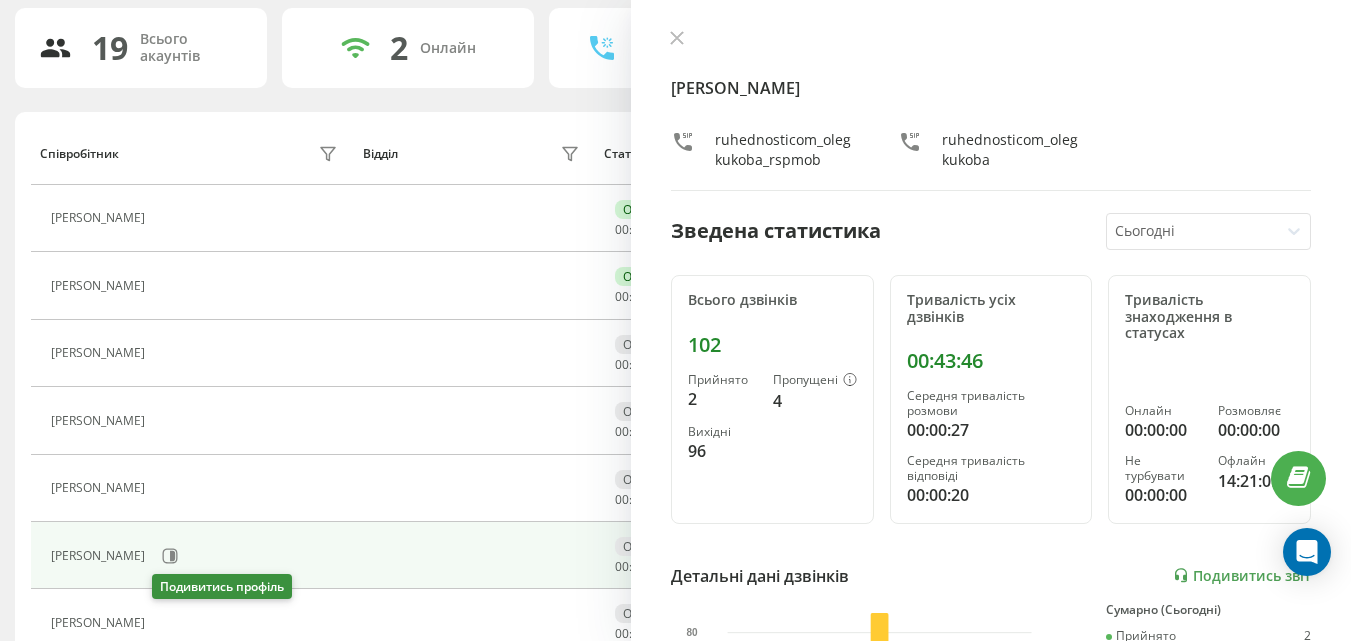 click 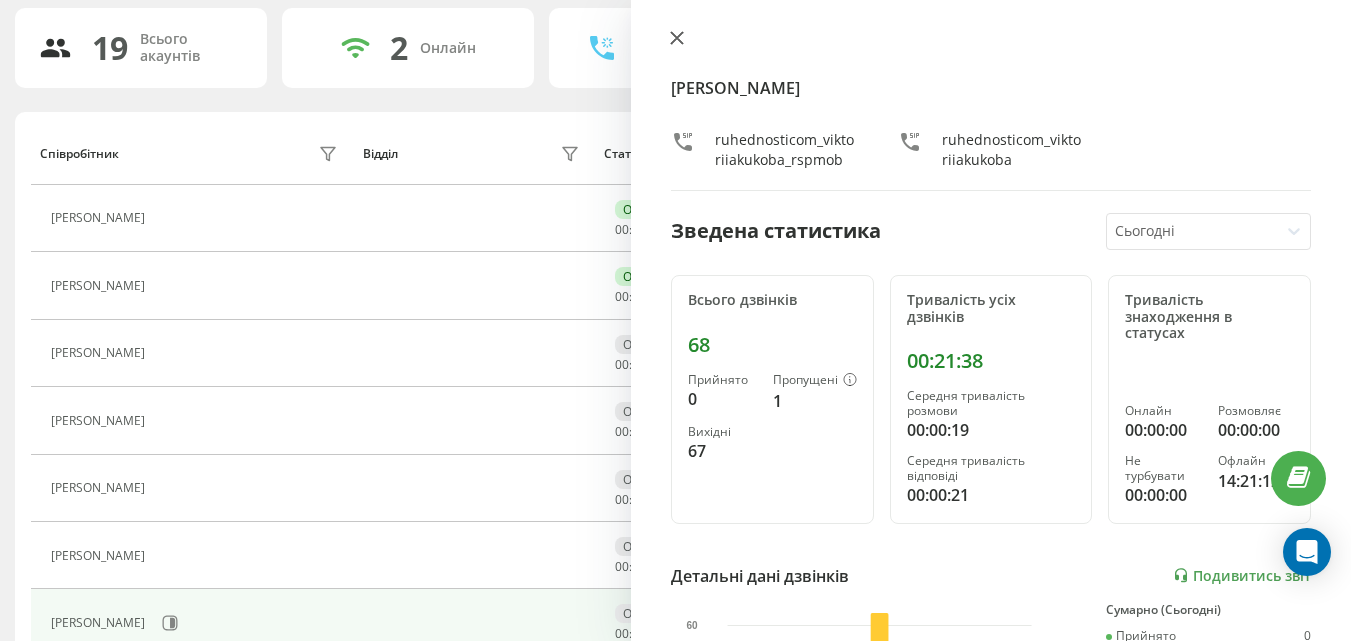 click at bounding box center (677, 39) 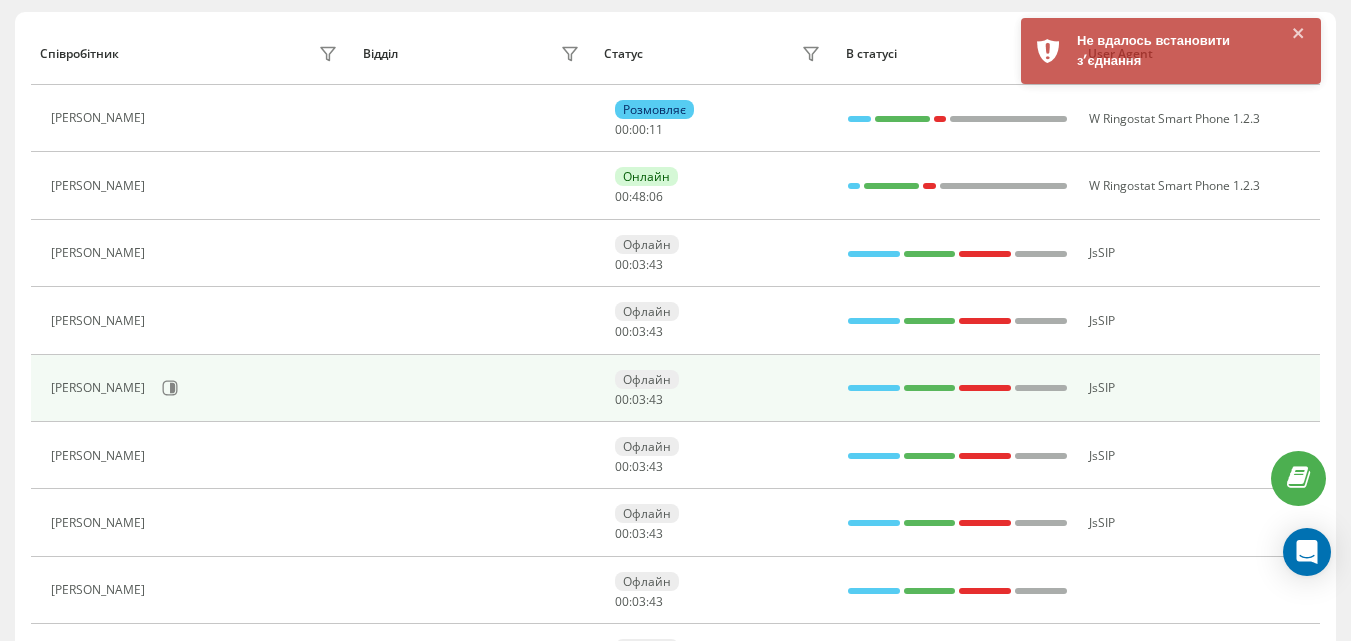 scroll, scrollTop: 333, scrollLeft: 0, axis: vertical 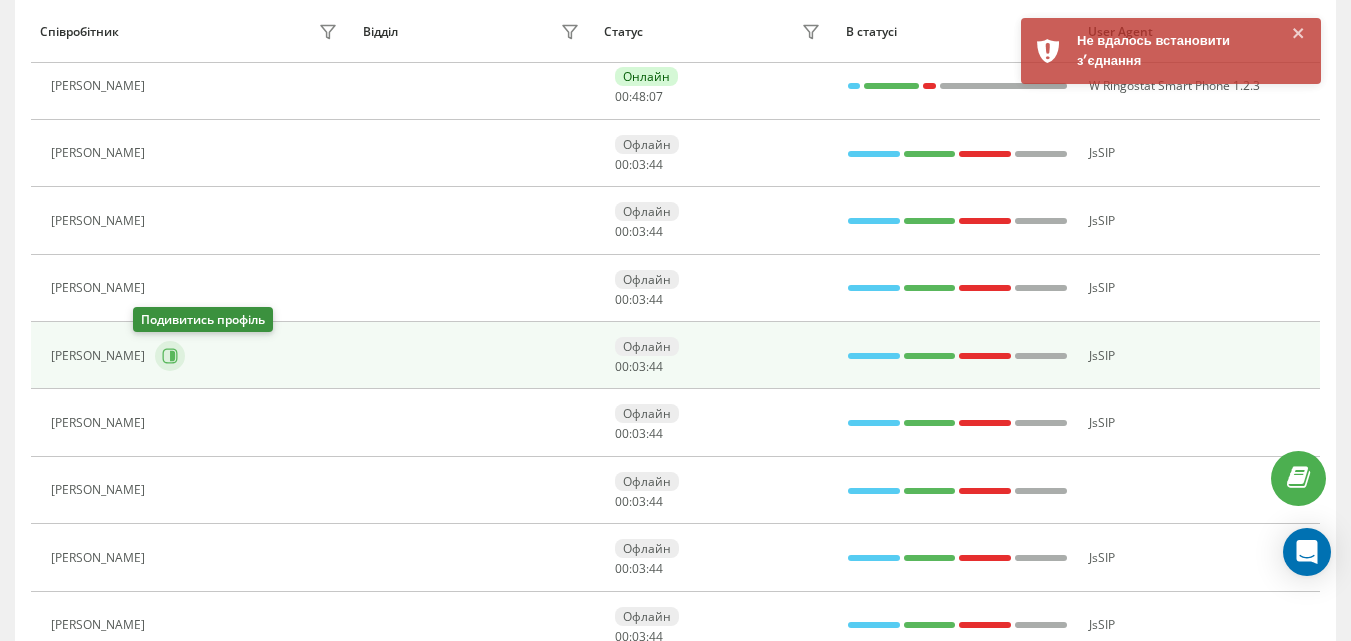 click at bounding box center (0, 0) 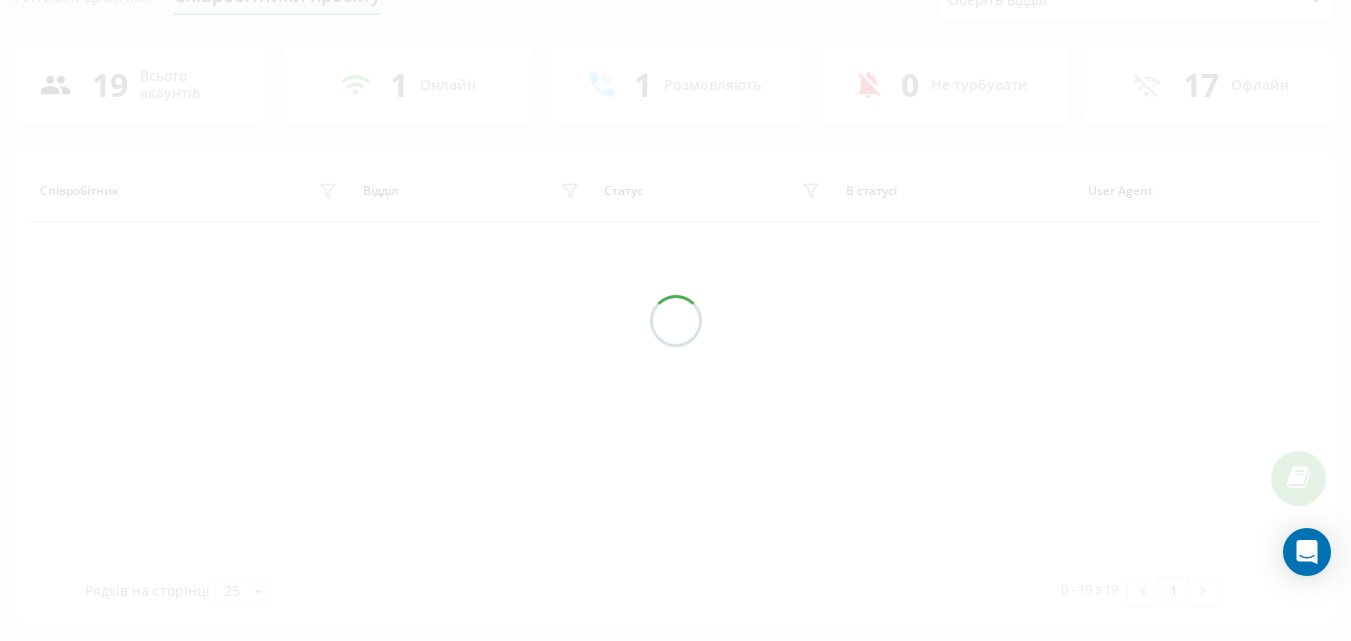 scroll, scrollTop: 333, scrollLeft: 0, axis: vertical 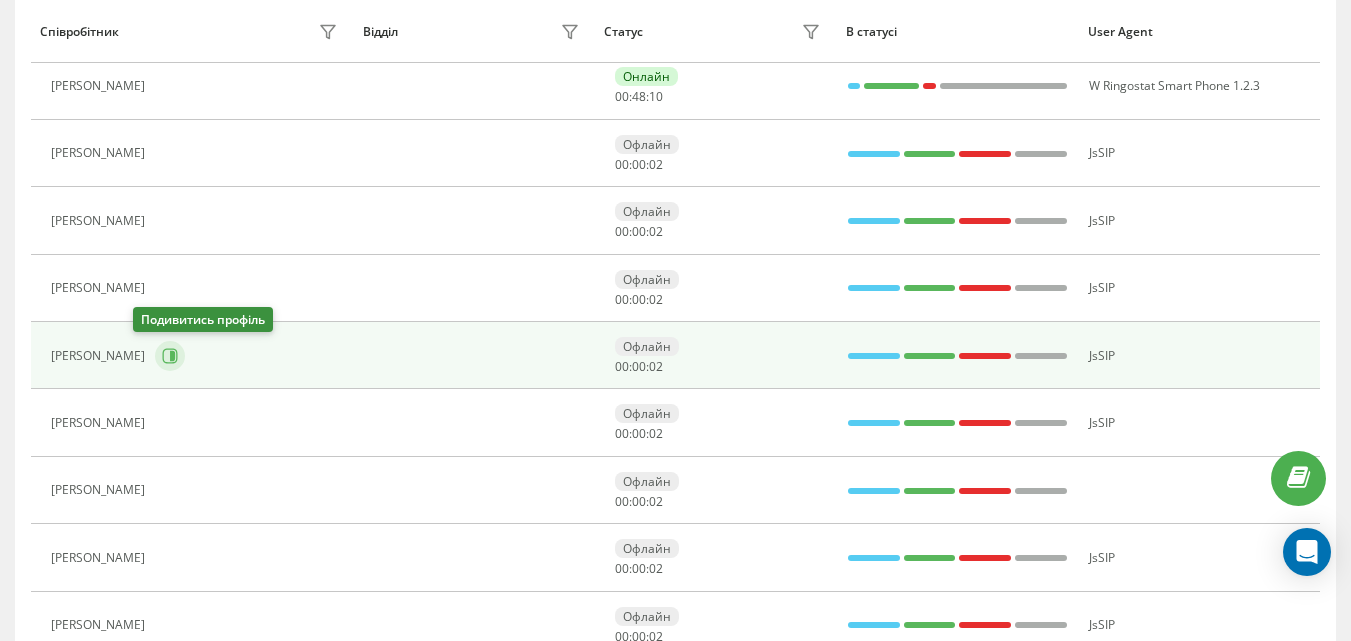 click 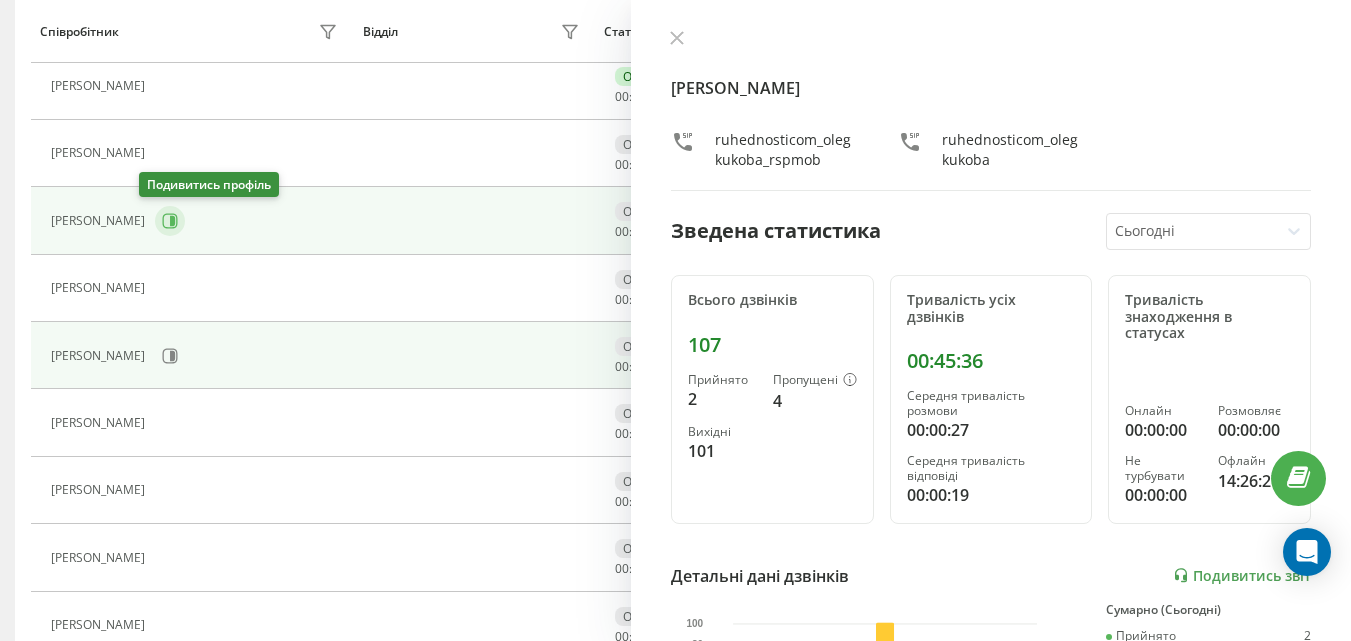 click 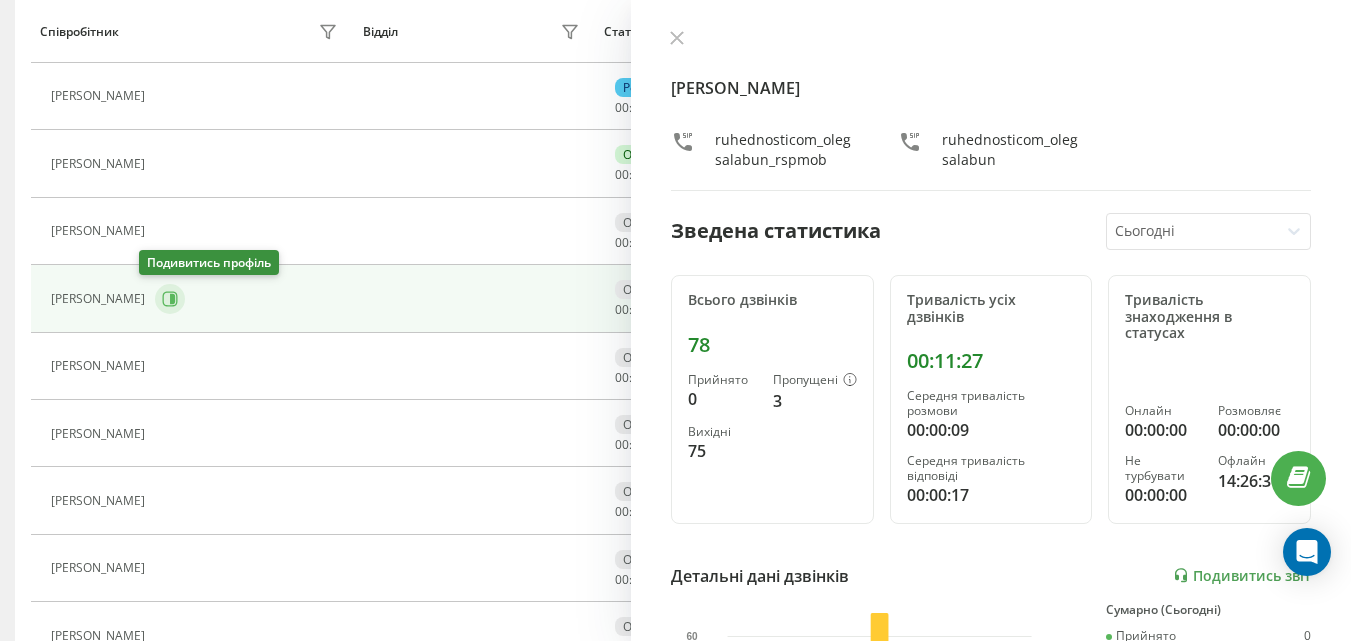 scroll, scrollTop: 233, scrollLeft: 0, axis: vertical 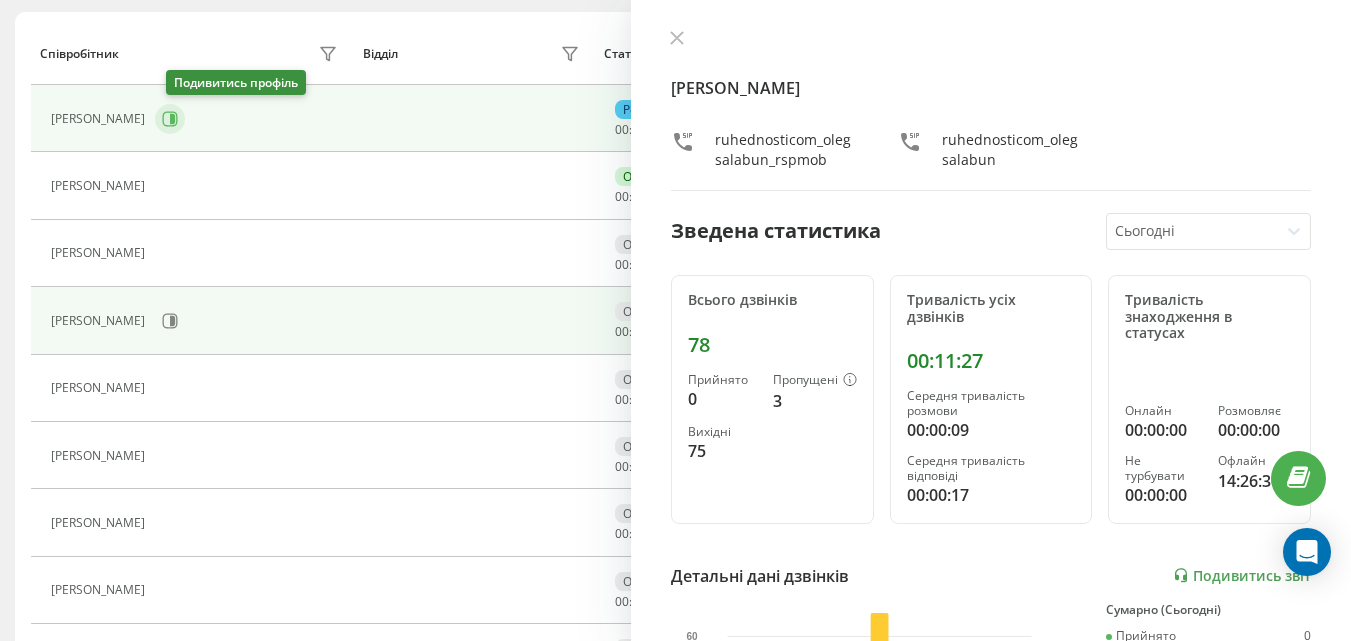 click 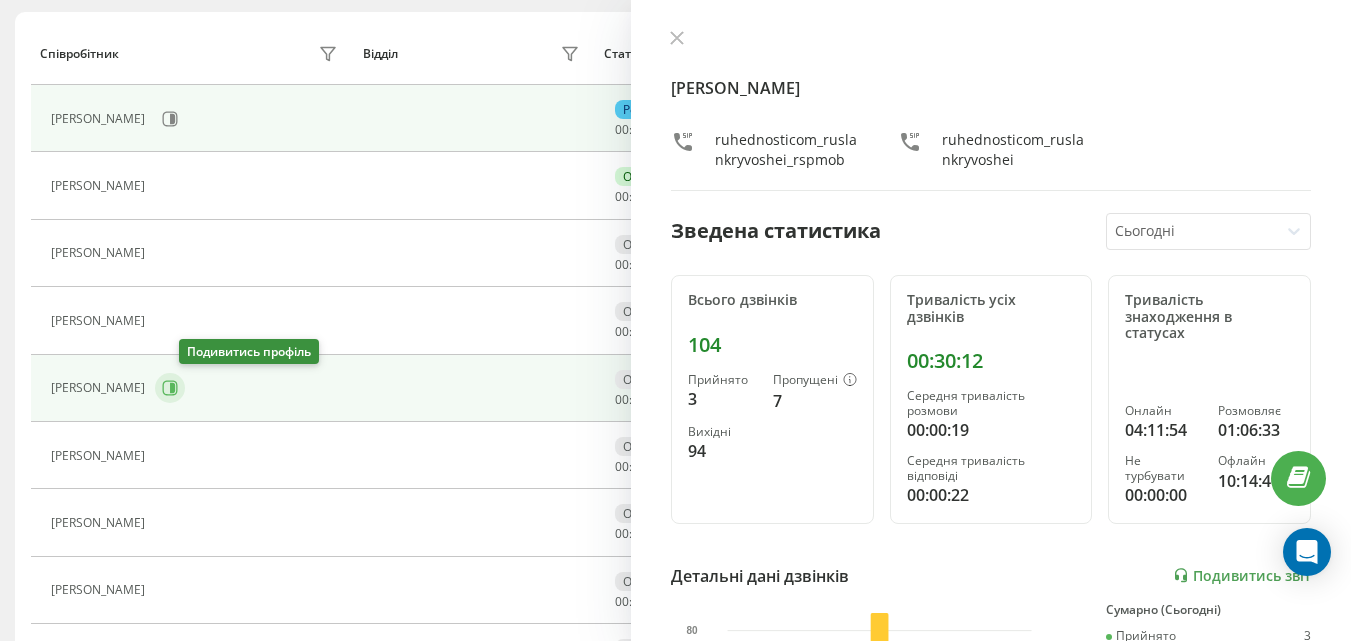 click at bounding box center [170, 388] 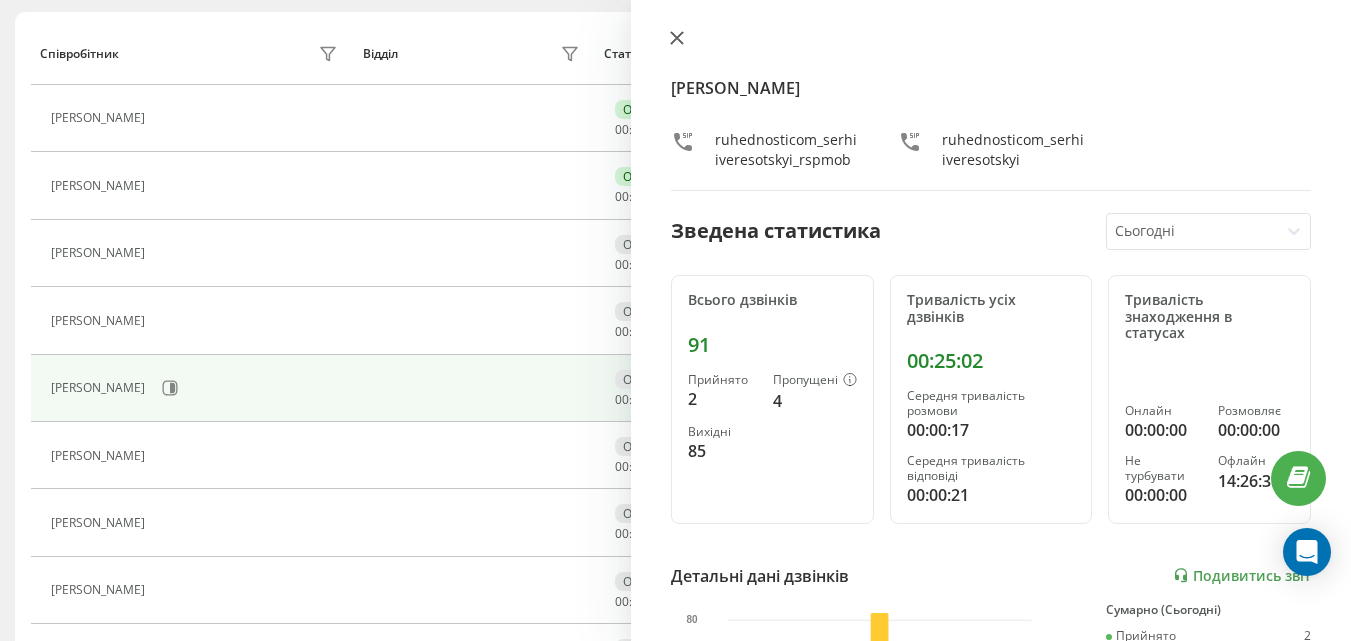 click 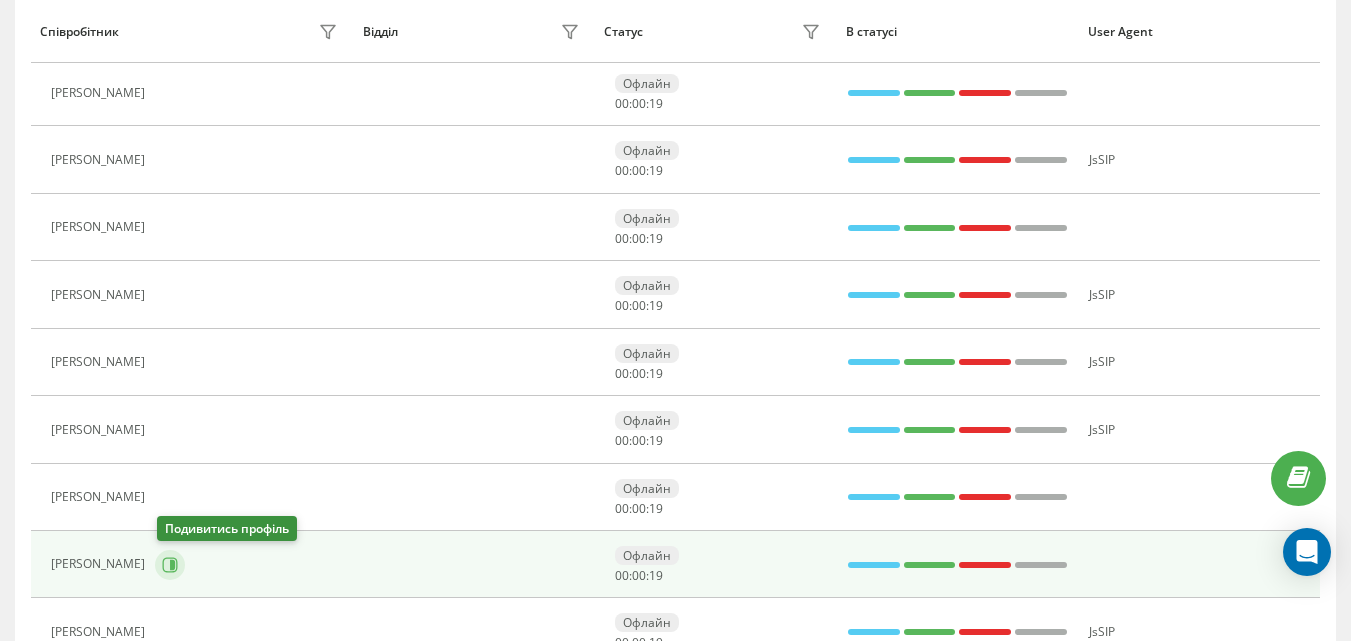 scroll, scrollTop: 1033, scrollLeft: 0, axis: vertical 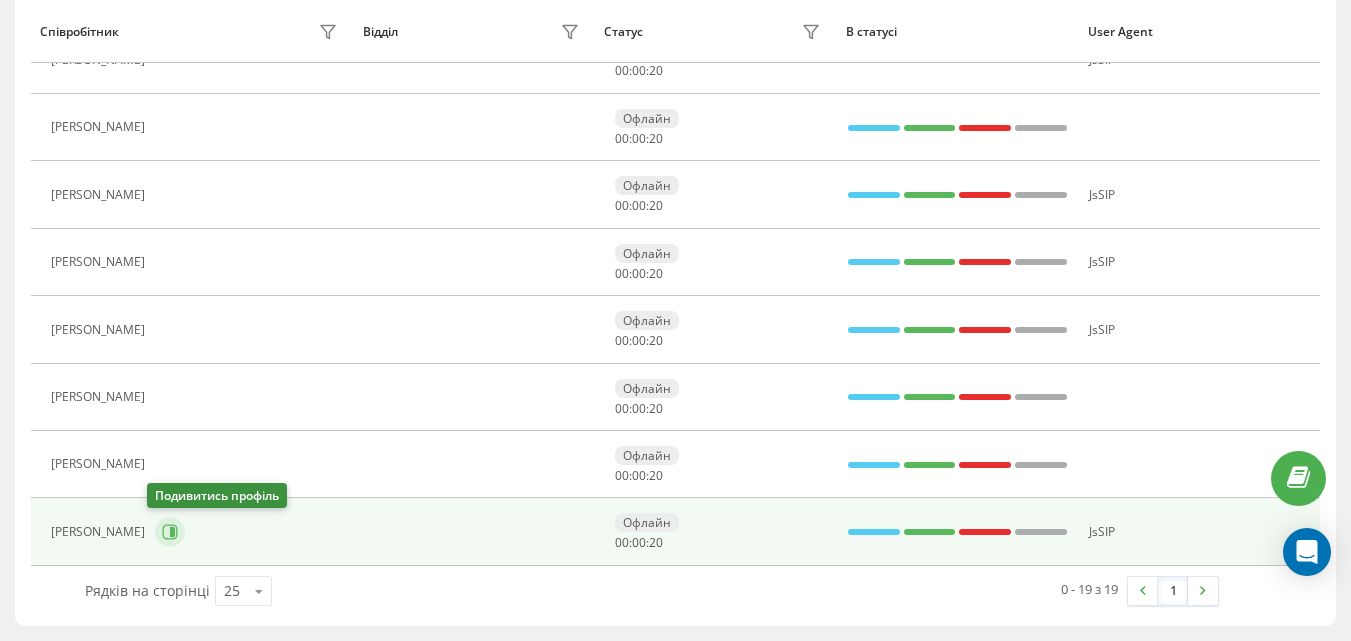 click 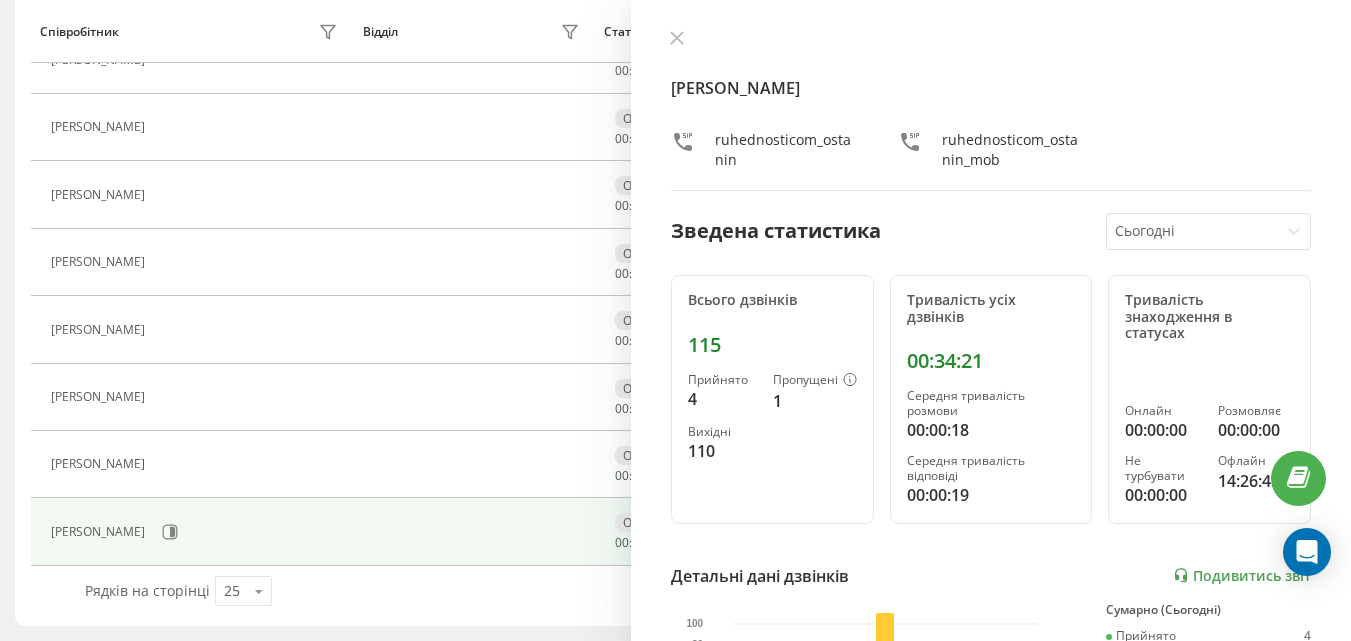 click on "Вадим Останін ruhednosticom_ostanin ruhednosticom_ostanin_mob Зведена статистика Сьогодні Всього дзвінків 115 Прийнято 4 Пропущені 1 Вихідні 110 Тривалість усіх дзвінків 00:34:21 Середня тривалість розмови 00:00:18 Середня тривалість відповіді 00:00:19 Тривалість знаходження в статусах Онлайн 00:00:00 Розмовляє 00:00:00 Не турбувати 00:00:00 Офлайн 14:26:45 Детальні дані дзвінків Подивитись звіт 11 лип 0 20 40 60 80 100 Сумарно (Сьогодні) Прийнято 4 Пропущені 1 Вихідні 110   Подивитись деталі Детальні дані статусів 11 лип Сумарно (Сьогодні) Онлайн 00:00:00 Розмовляє 00:00:00 Не турбувати 00:00:00 Офлайн 14:26:45" at bounding box center (991, 320) 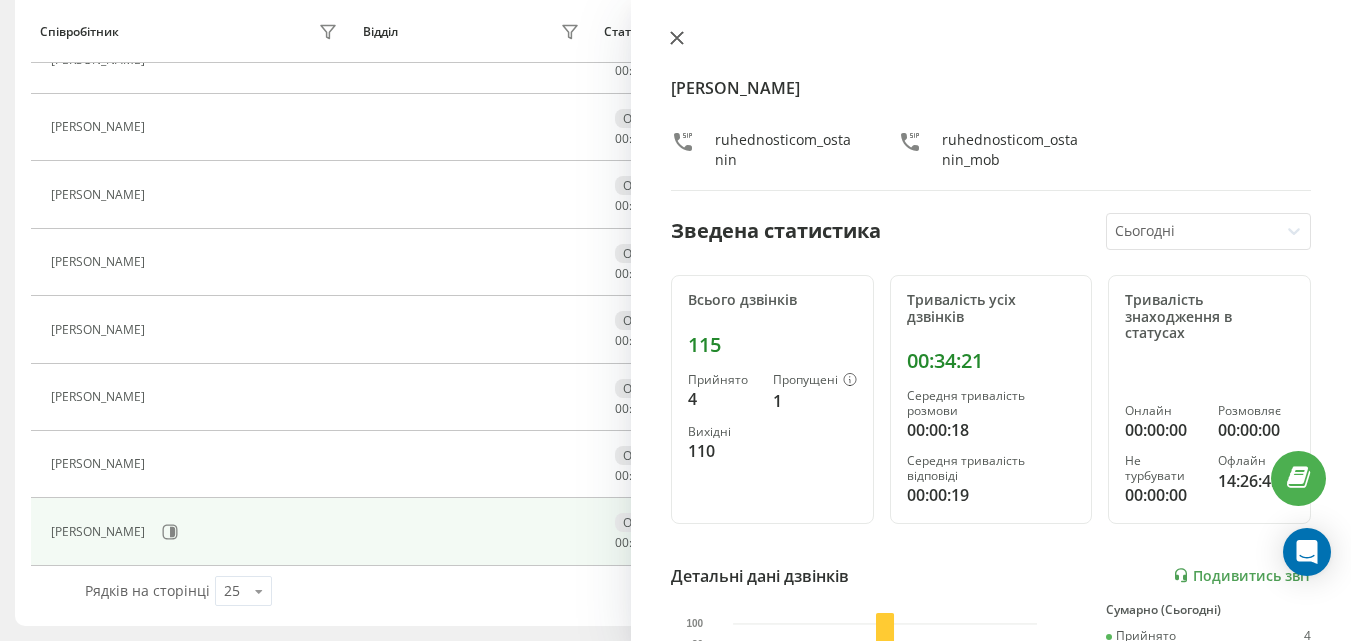 click 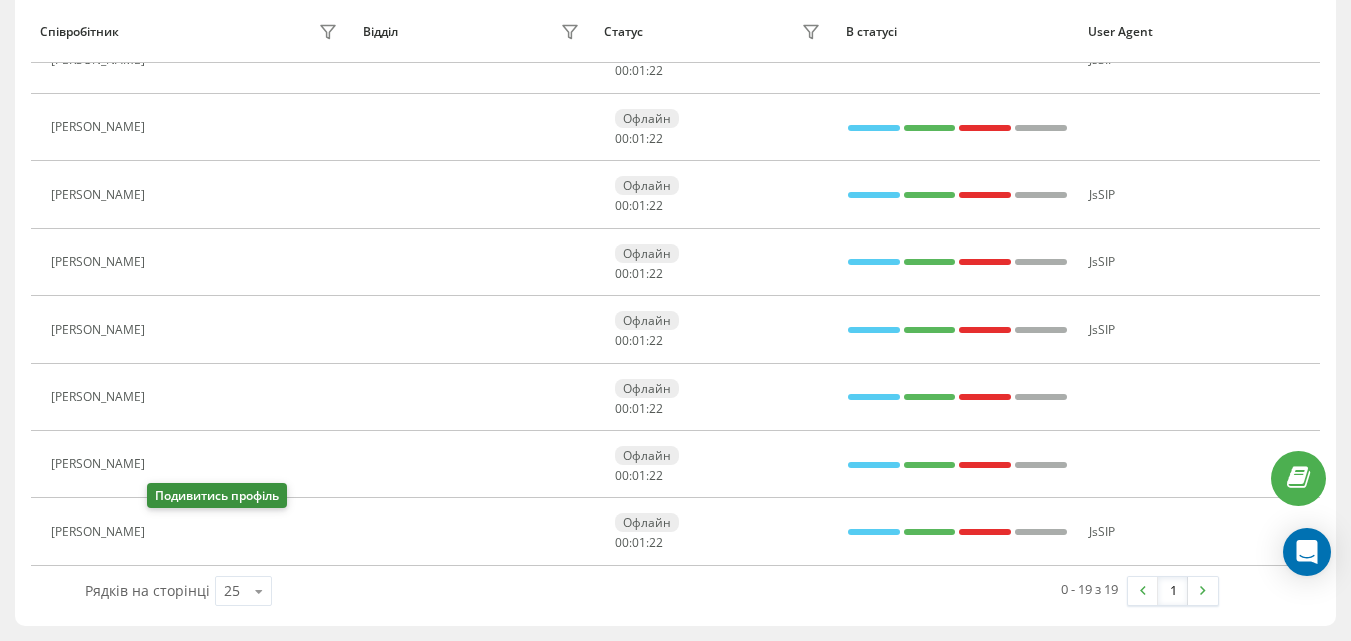 click 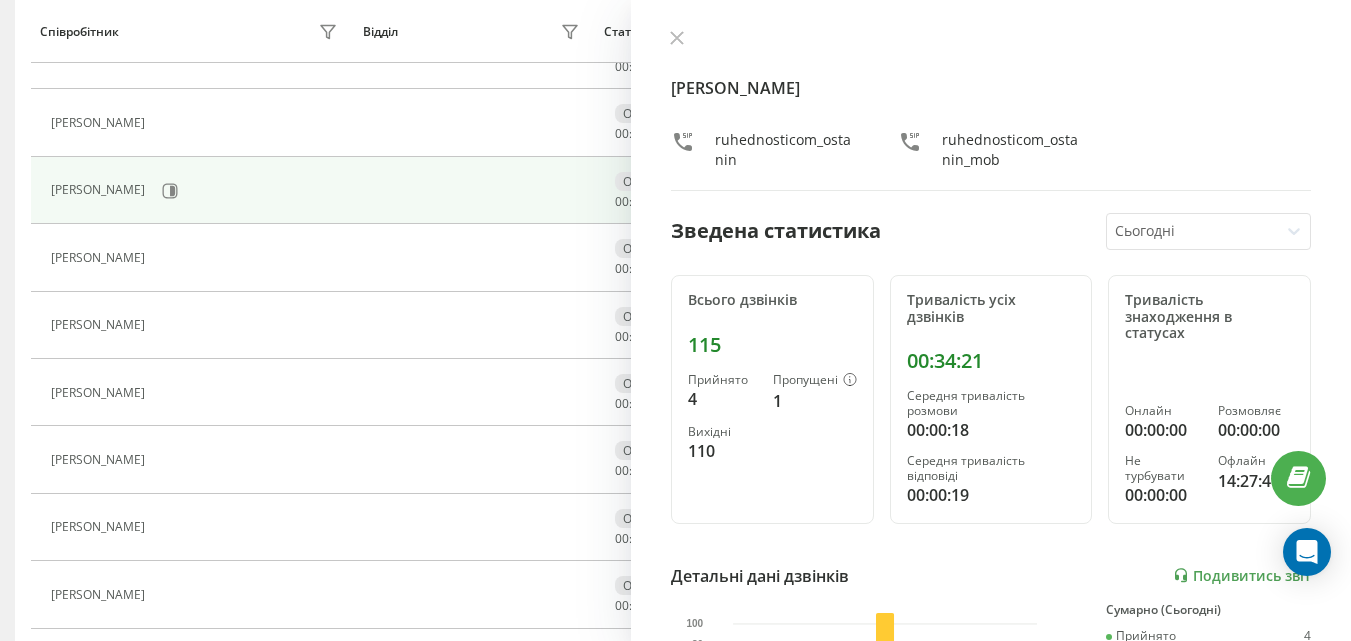 scroll, scrollTop: 533, scrollLeft: 0, axis: vertical 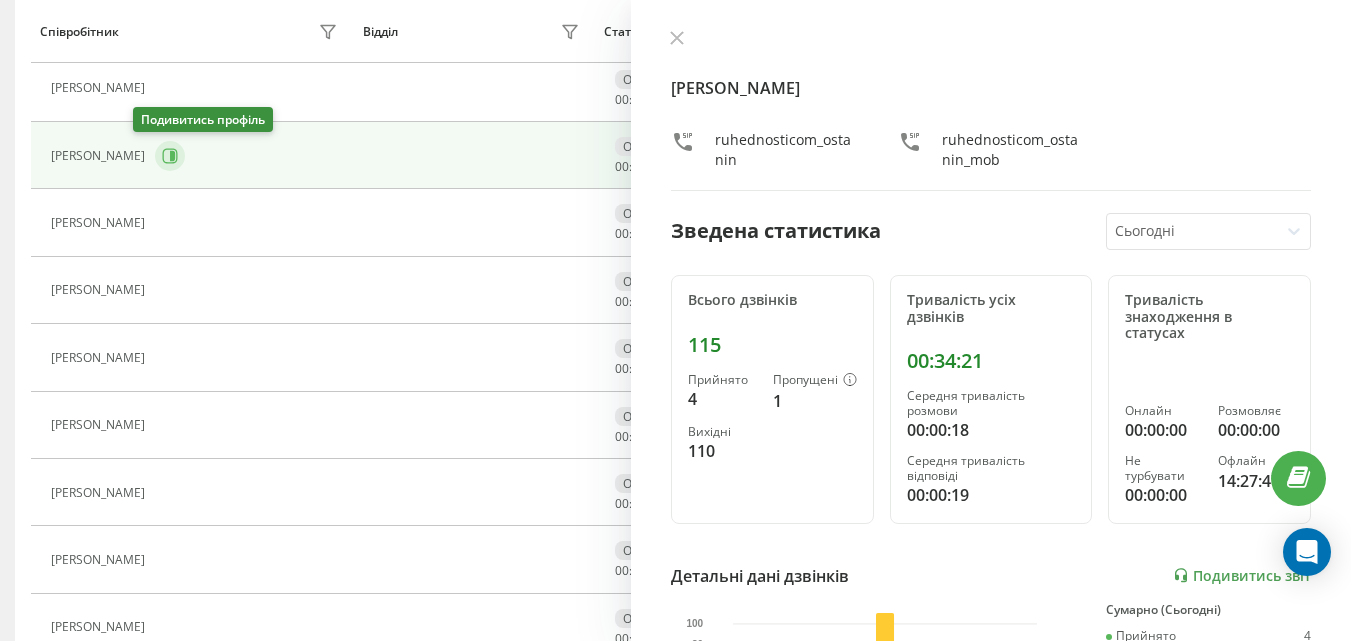click 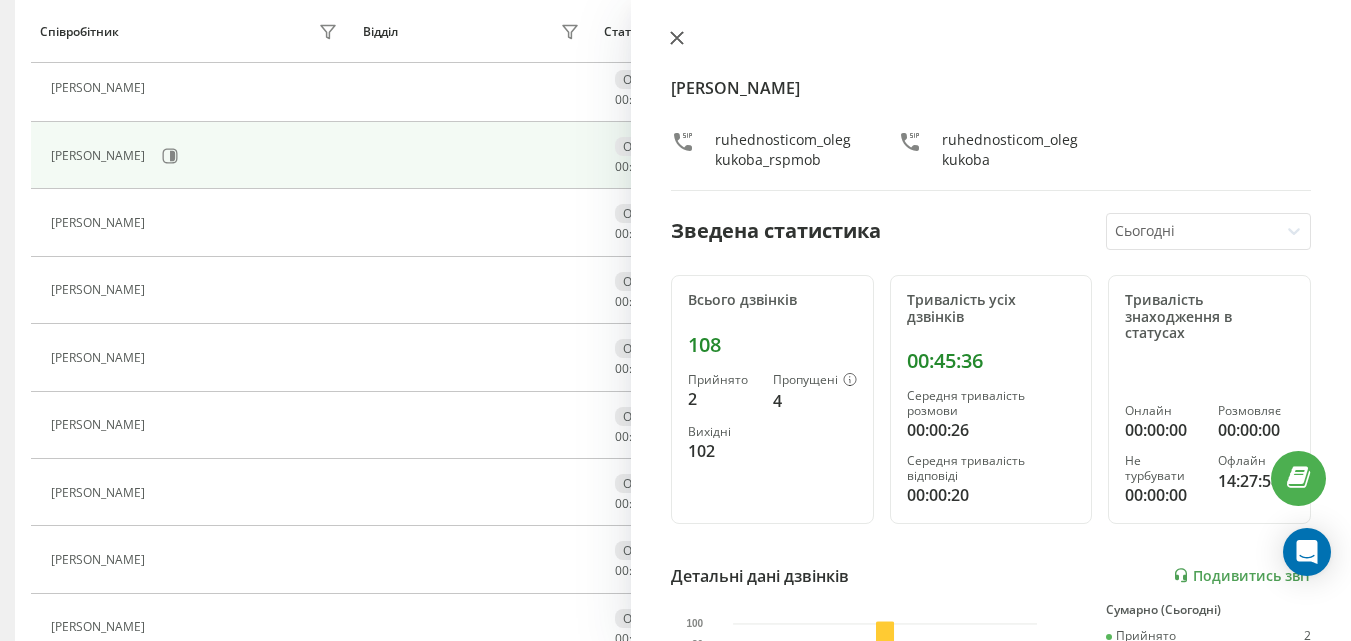 click 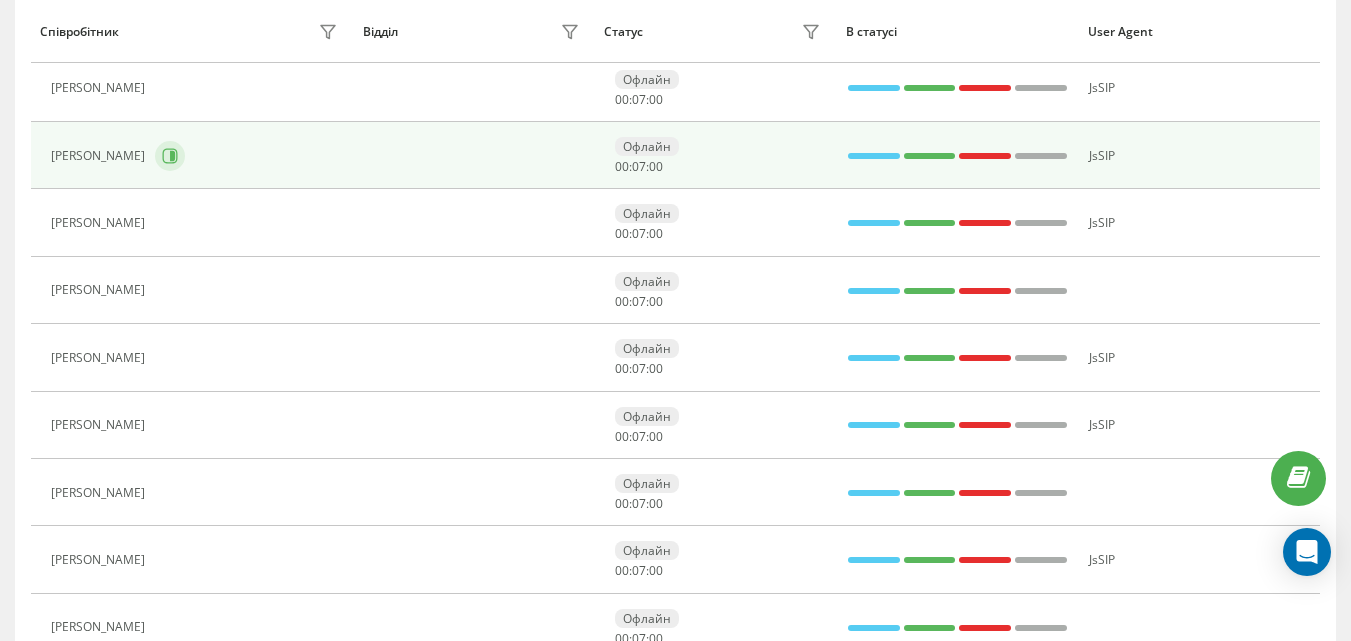 click at bounding box center [170, 156] 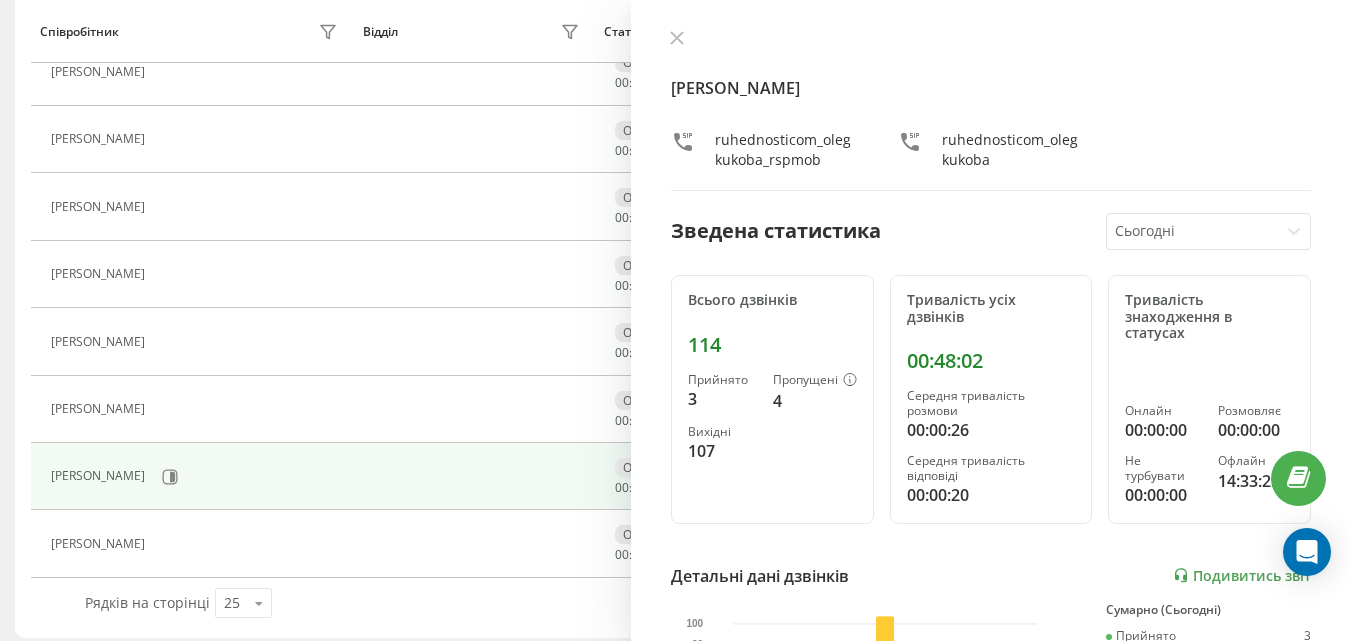 scroll, scrollTop: 1033, scrollLeft: 0, axis: vertical 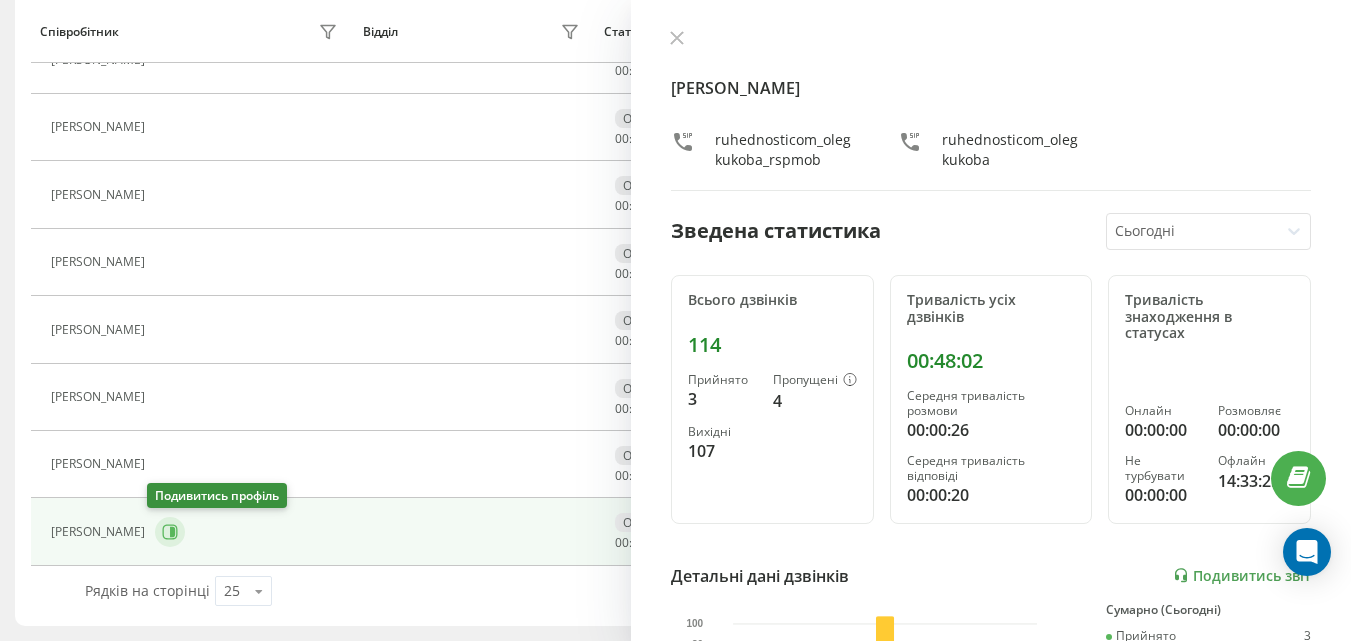 click 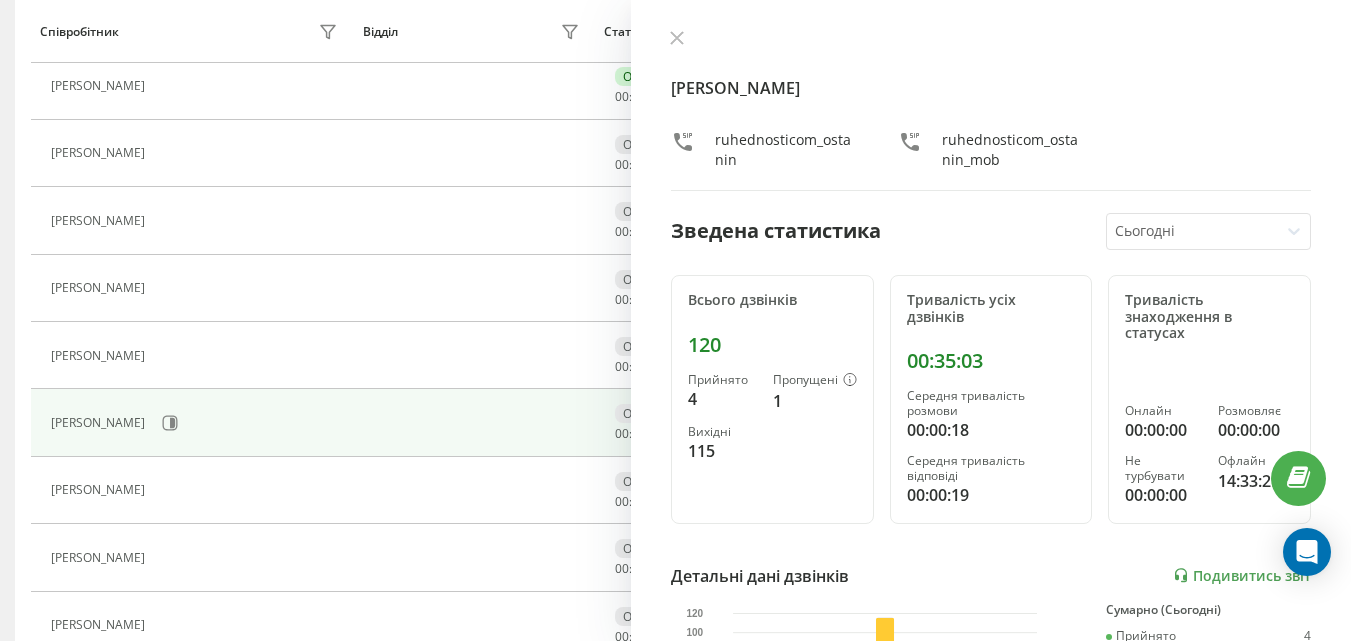 scroll, scrollTop: 0, scrollLeft: 0, axis: both 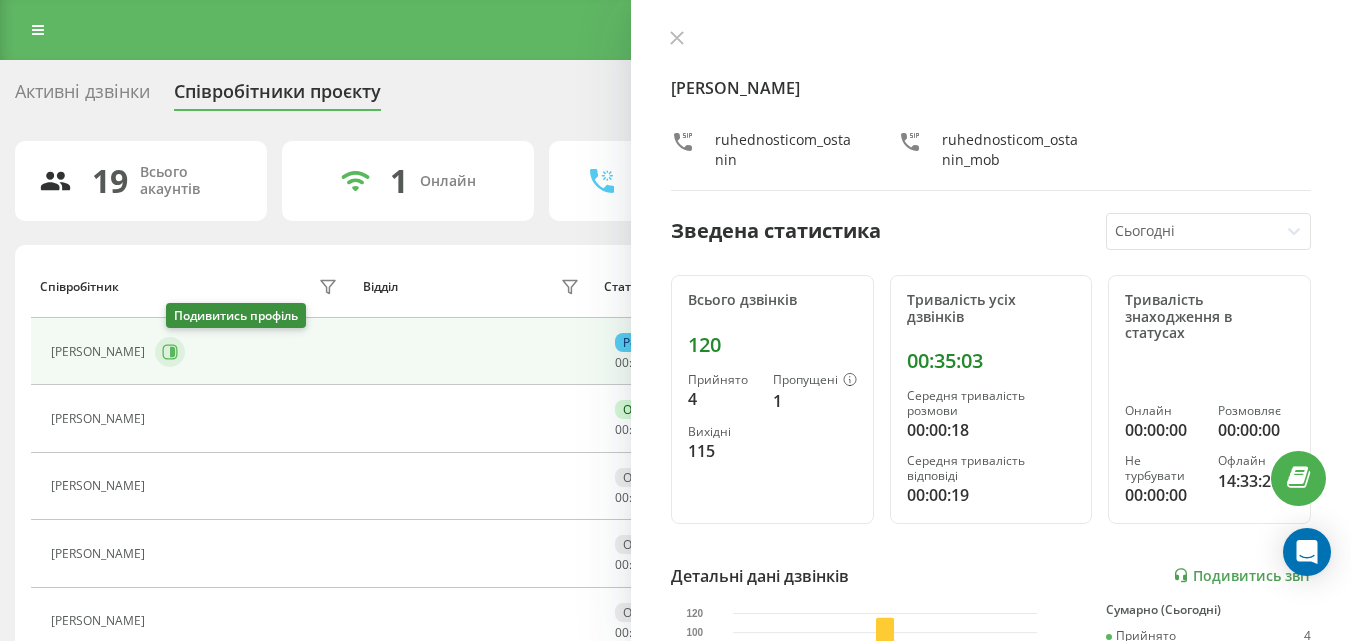 click at bounding box center (170, 352) 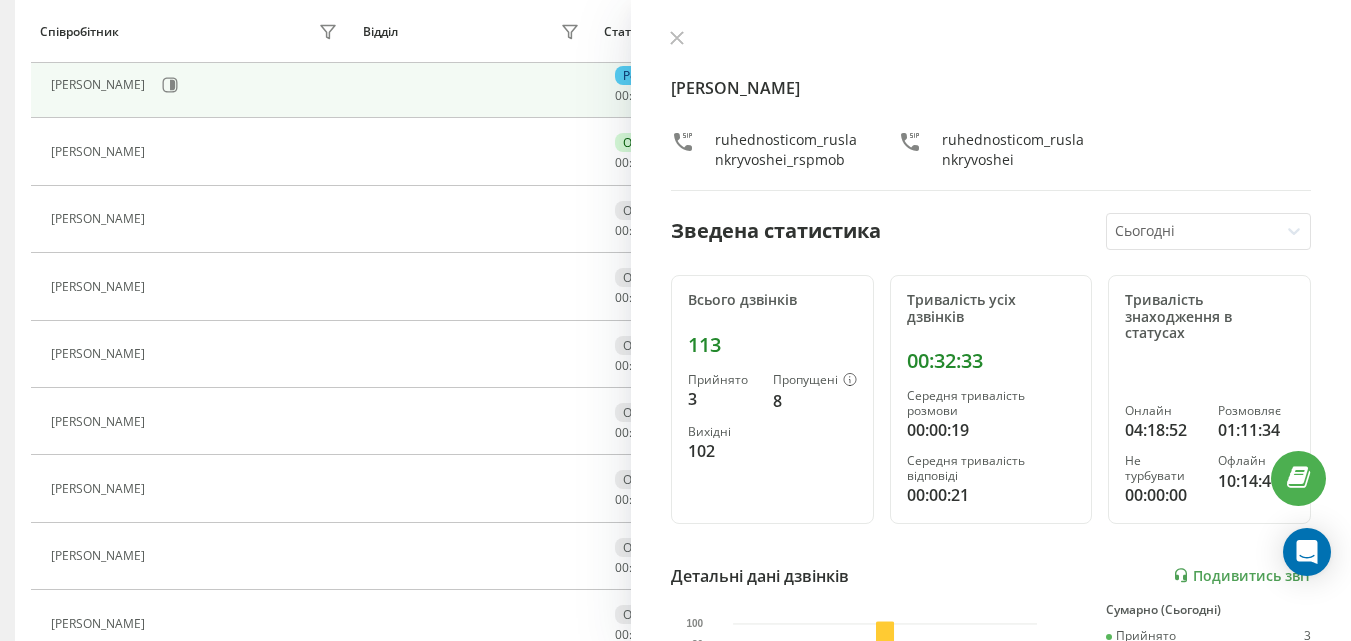 scroll, scrollTop: 300, scrollLeft: 0, axis: vertical 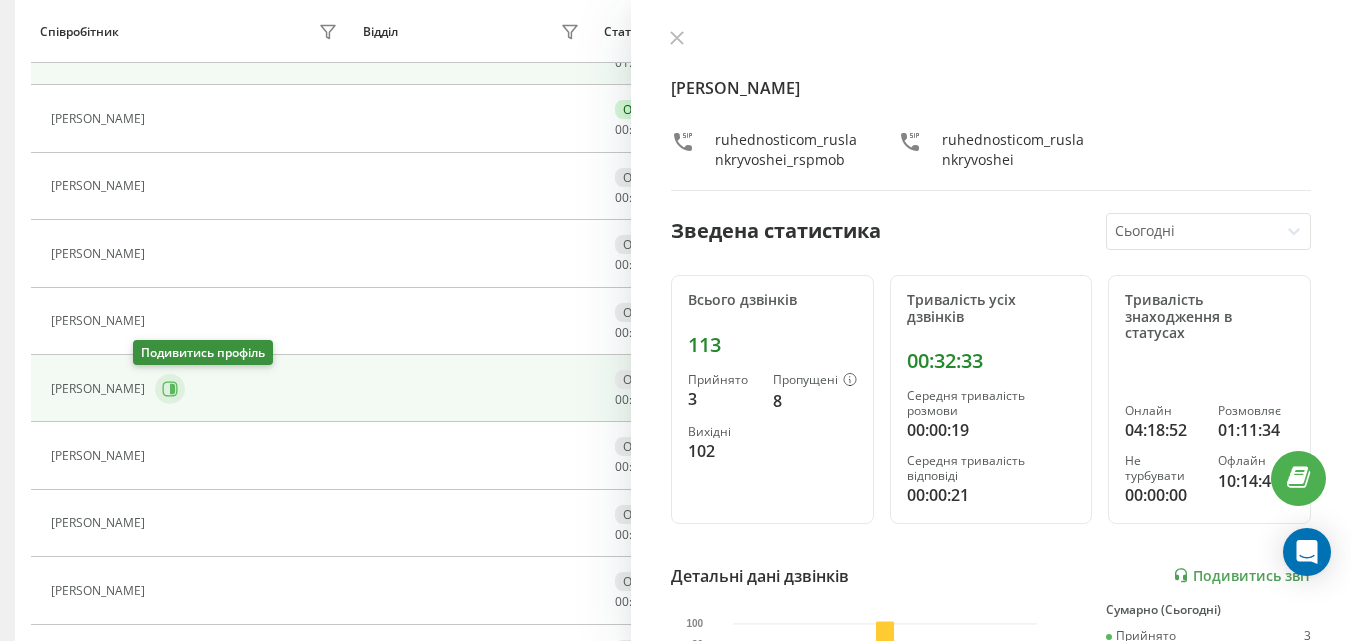 click at bounding box center [170, 389] 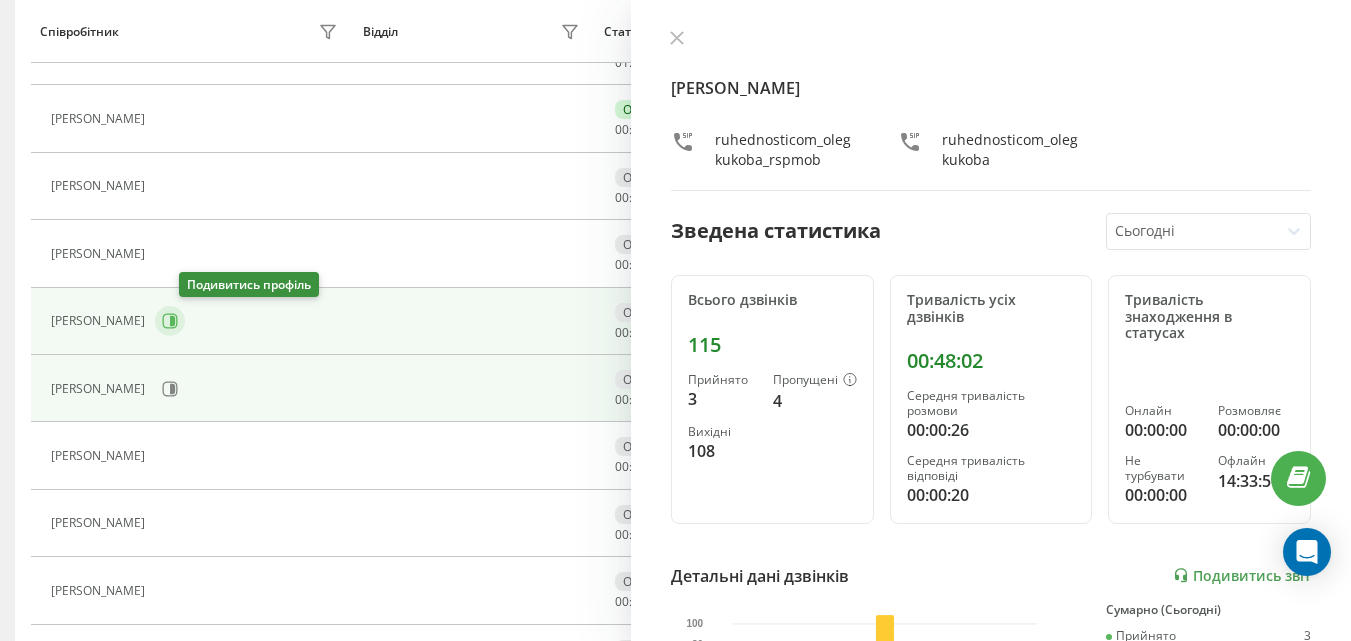 click 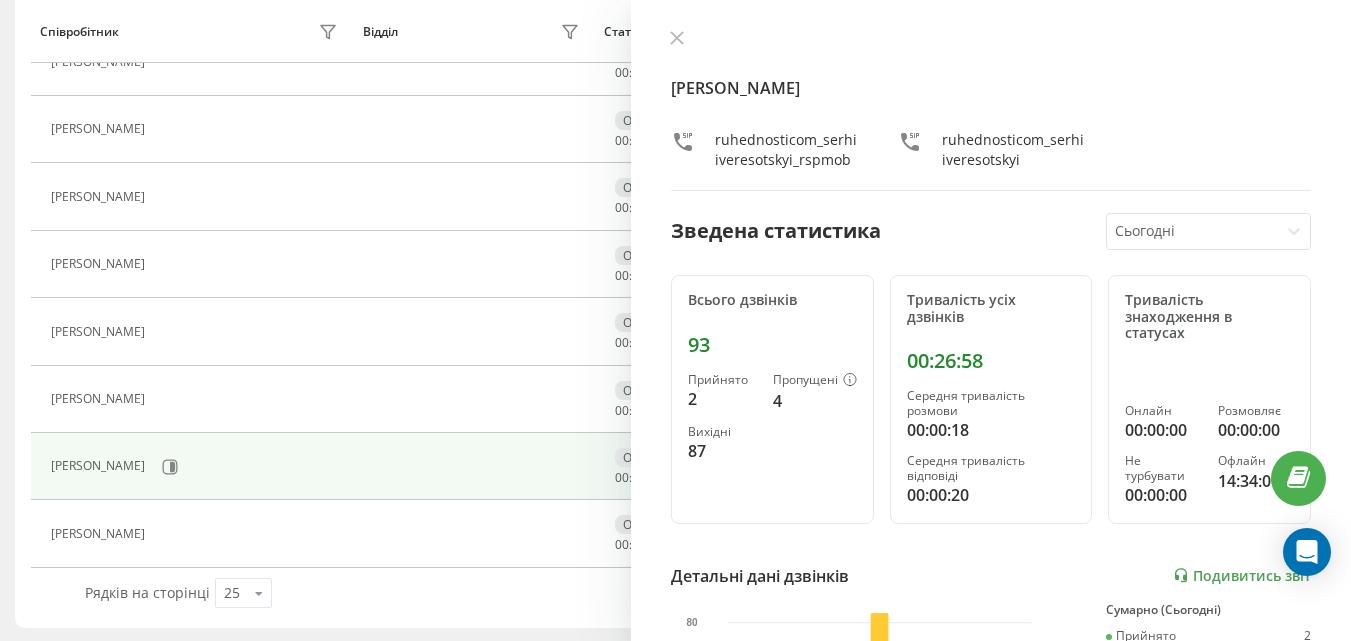 scroll, scrollTop: 1033, scrollLeft: 0, axis: vertical 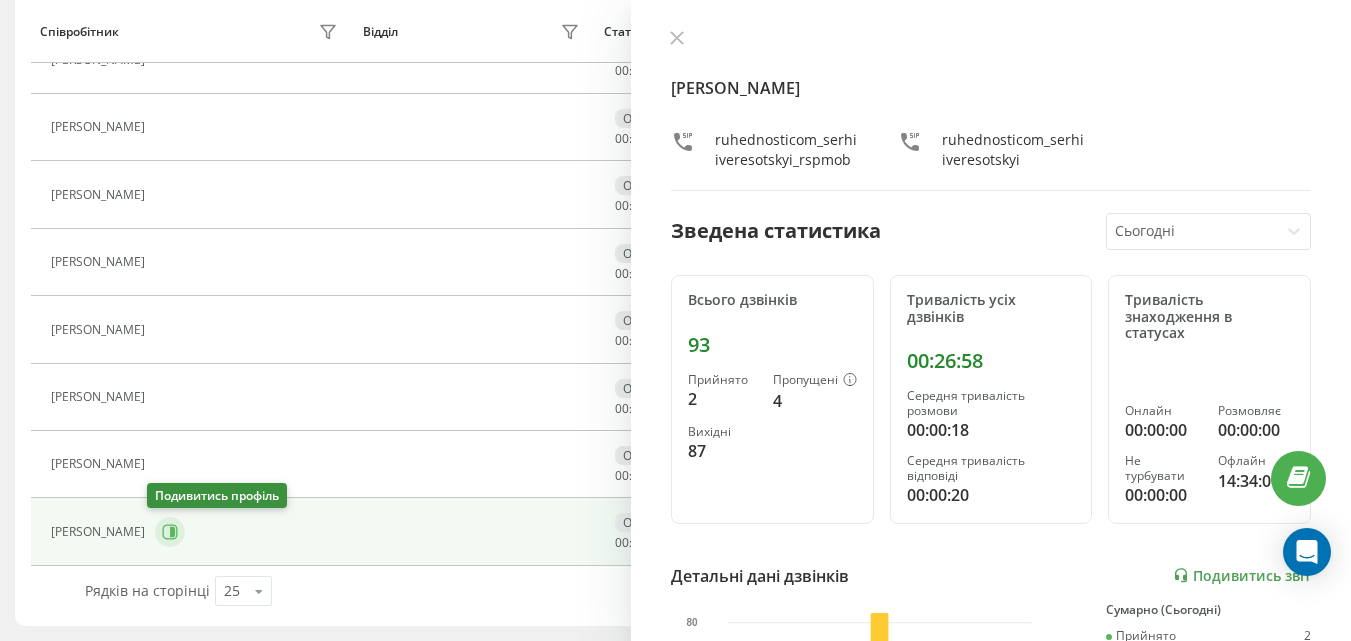 click 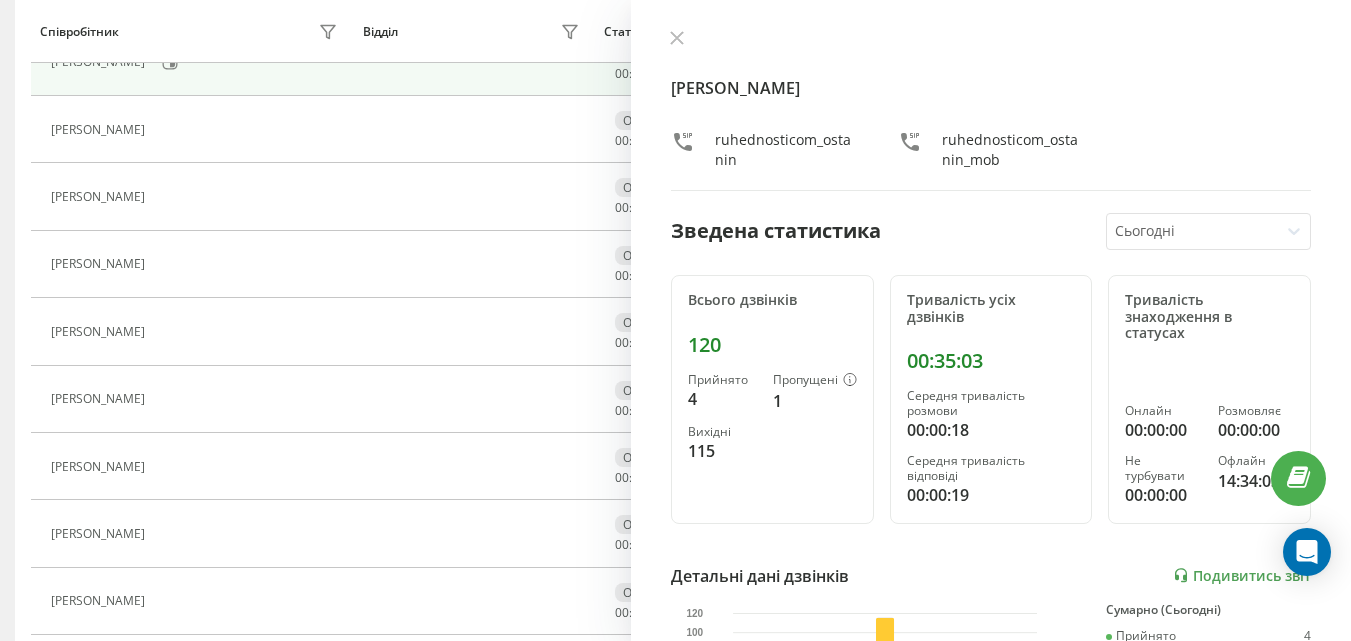 scroll, scrollTop: 433, scrollLeft: 0, axis: vertical 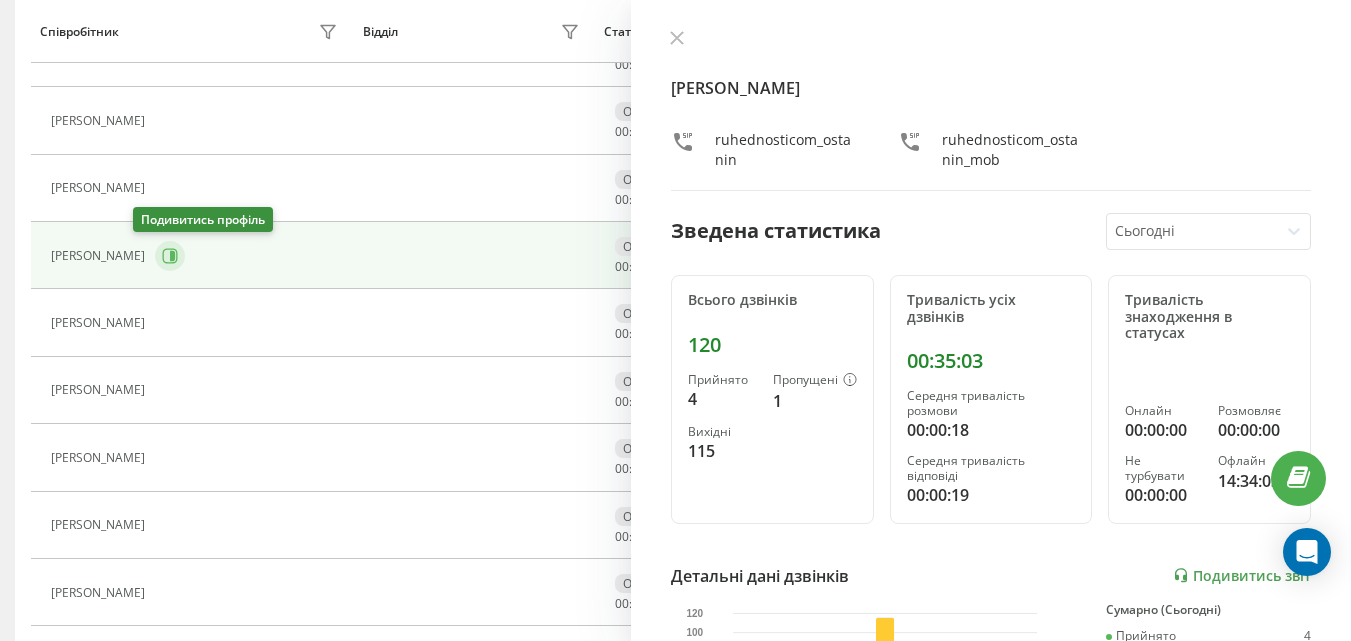 click 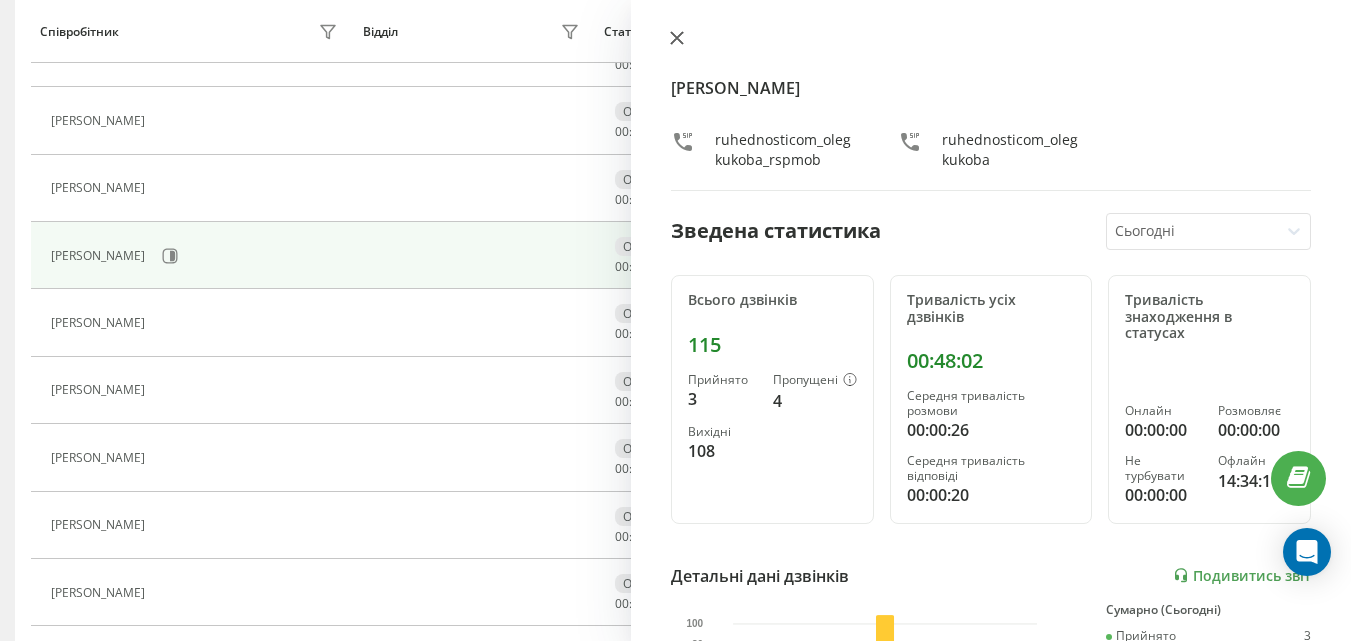 click 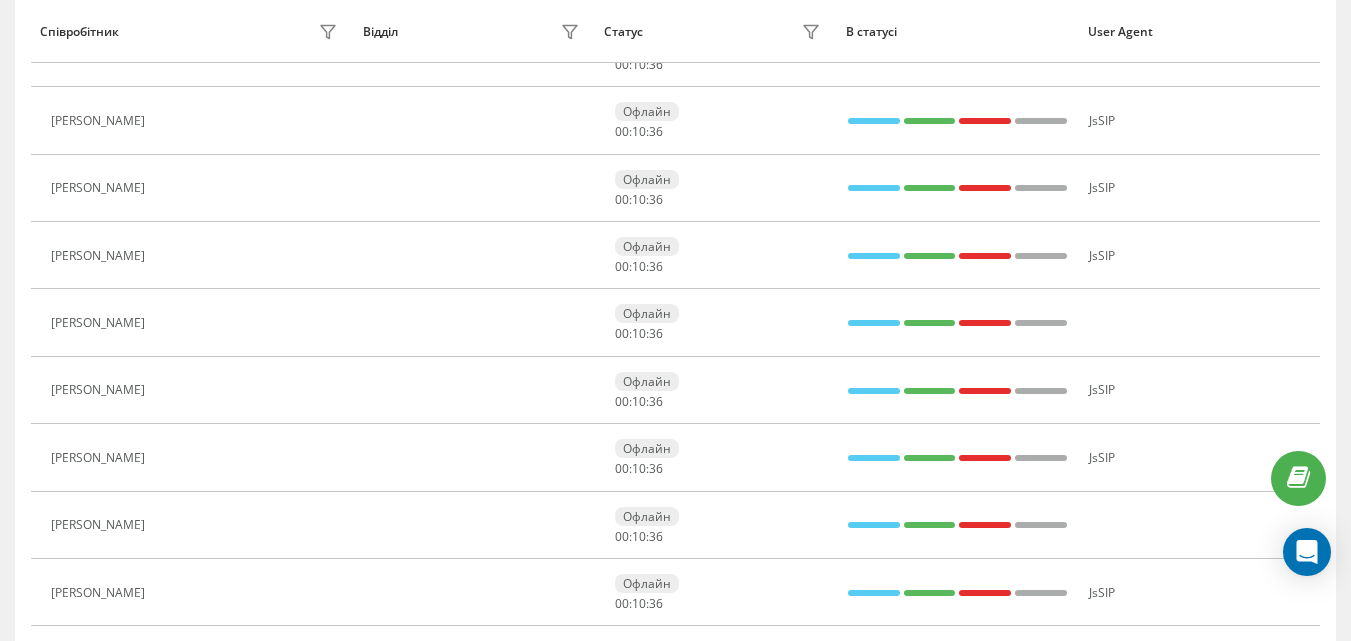 scroll, scrollTop: 365, scrollLeft: 0, axis: vertical 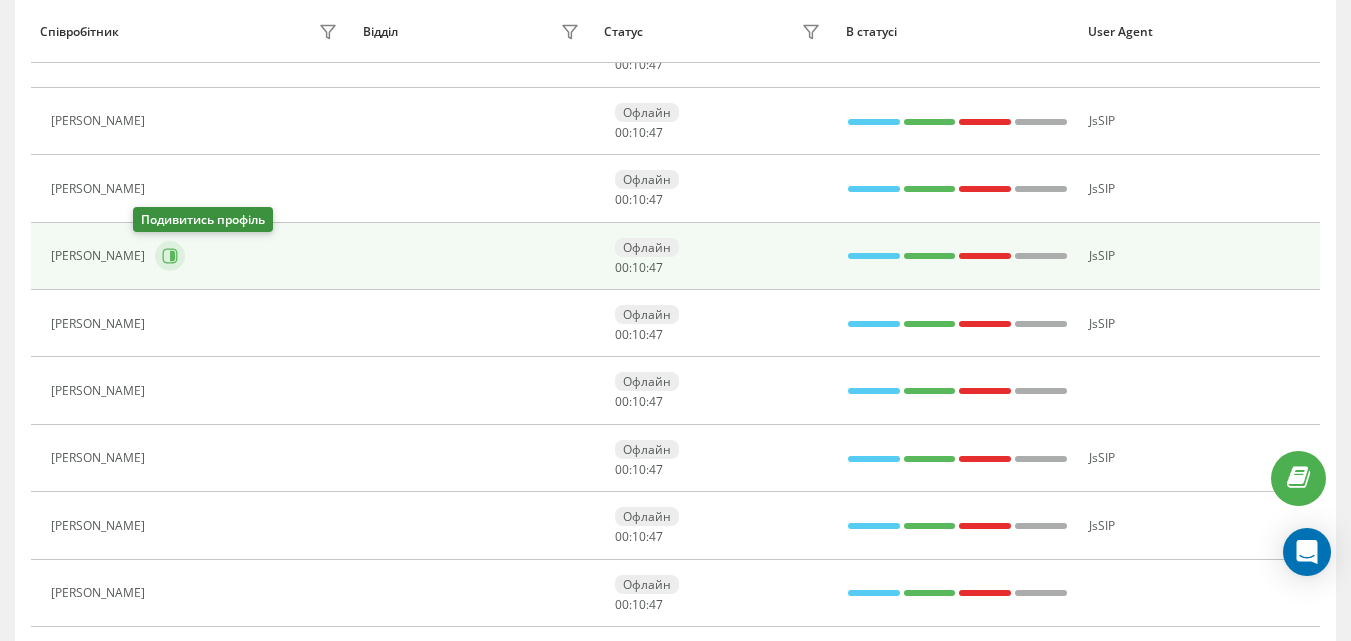 click 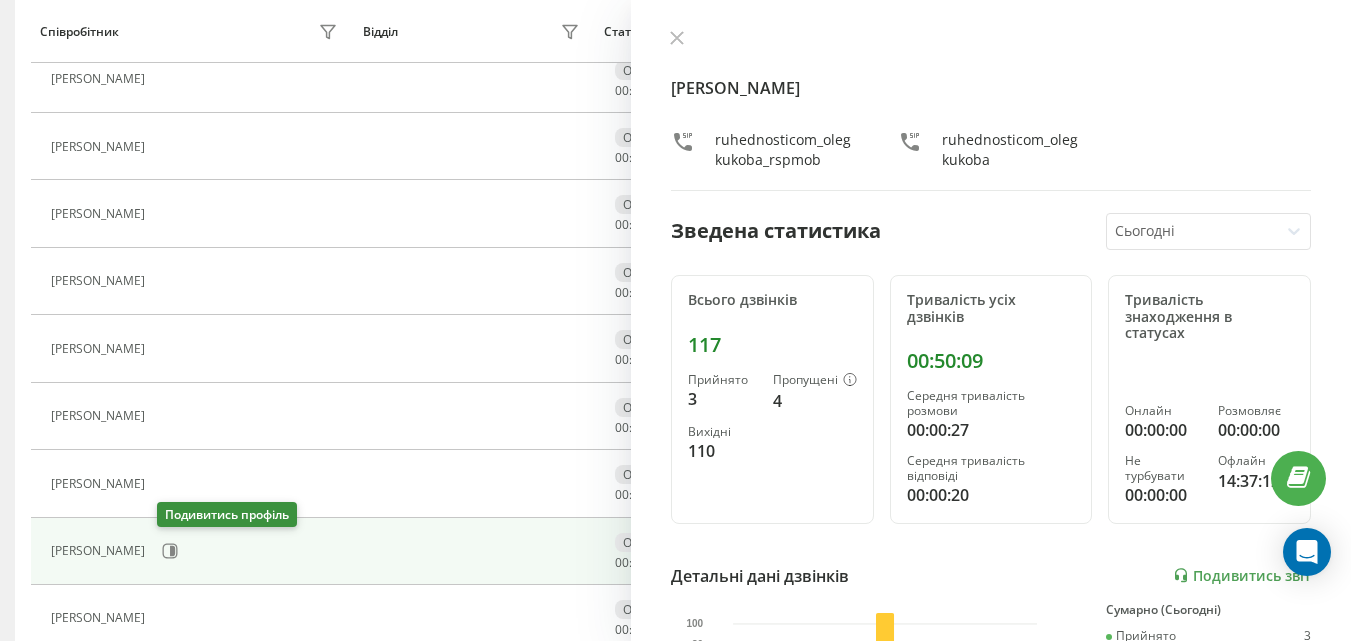 scroll, scrollTop: 1033, scrollLeft: 0, axis: vertical 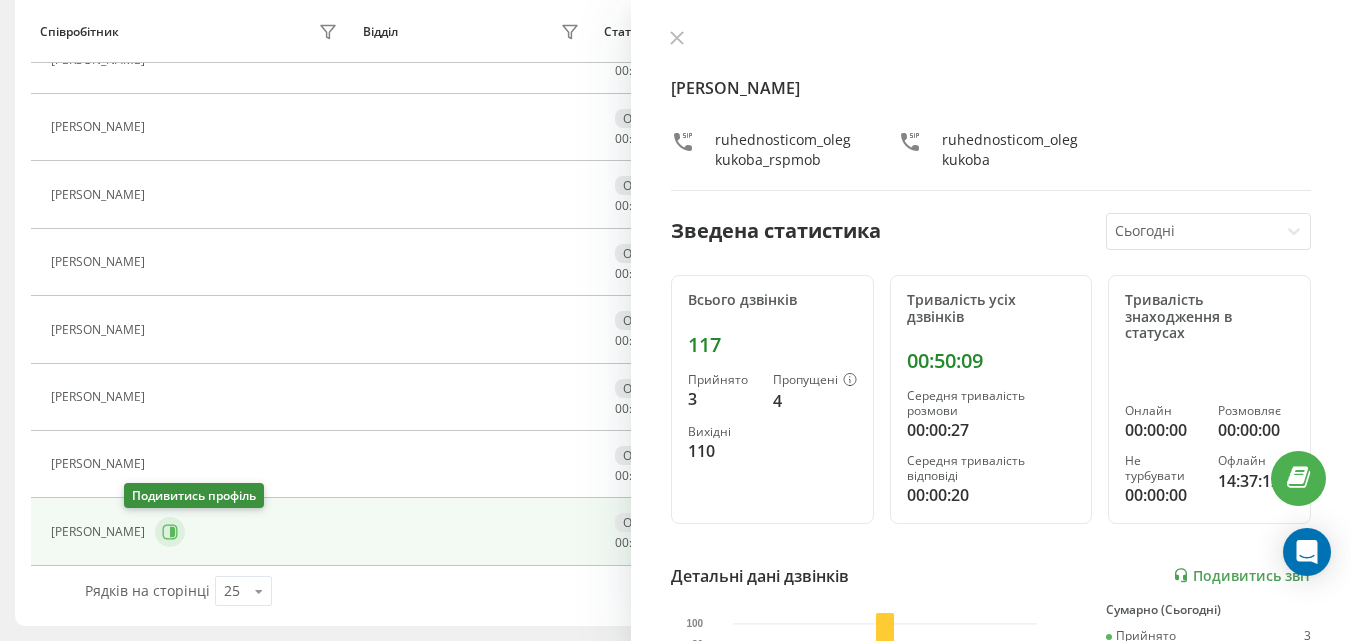 click 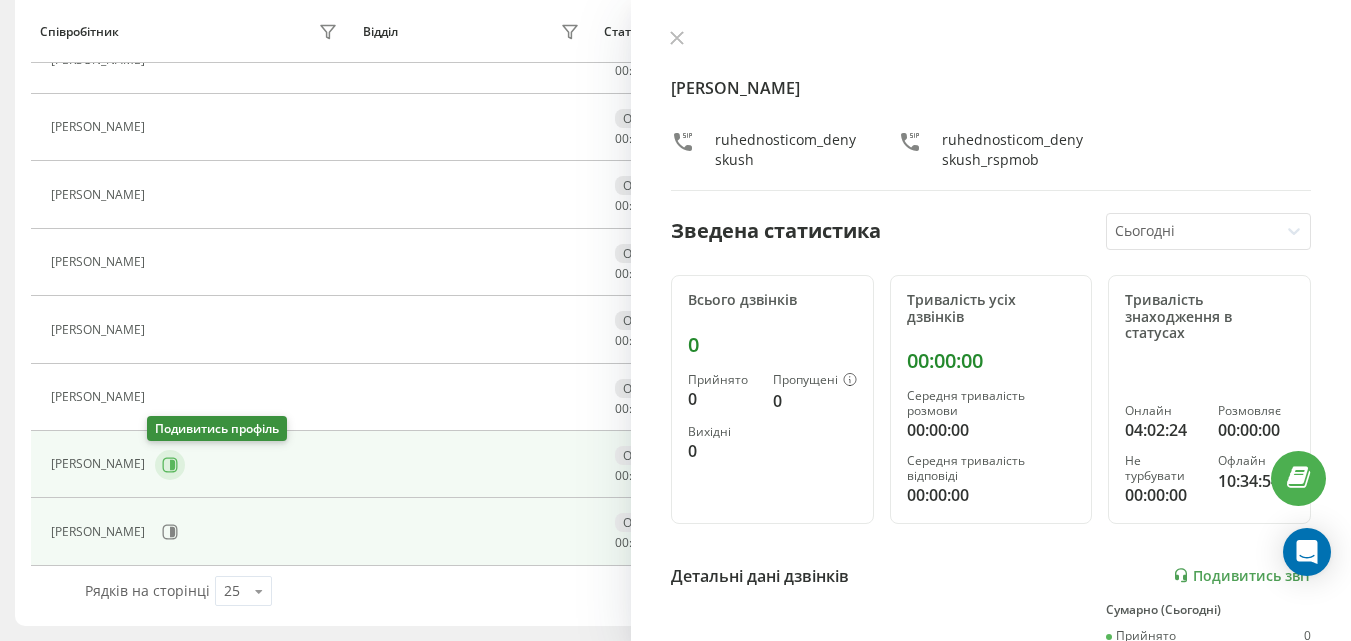 click 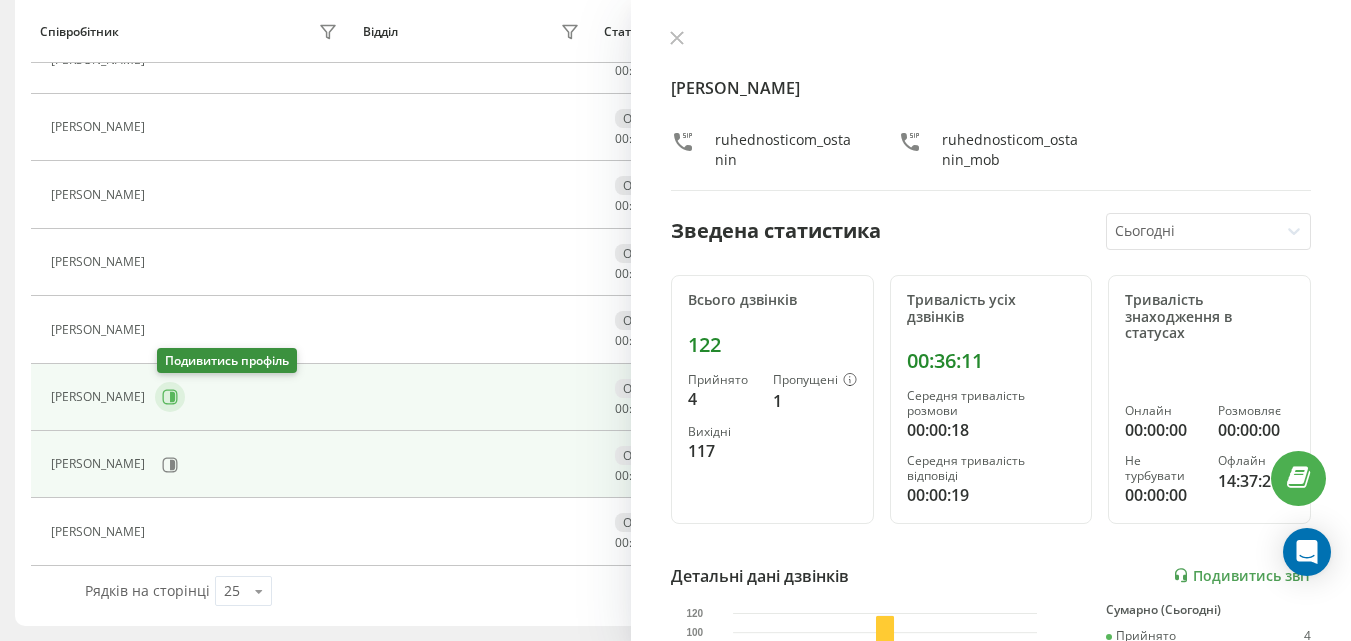 click 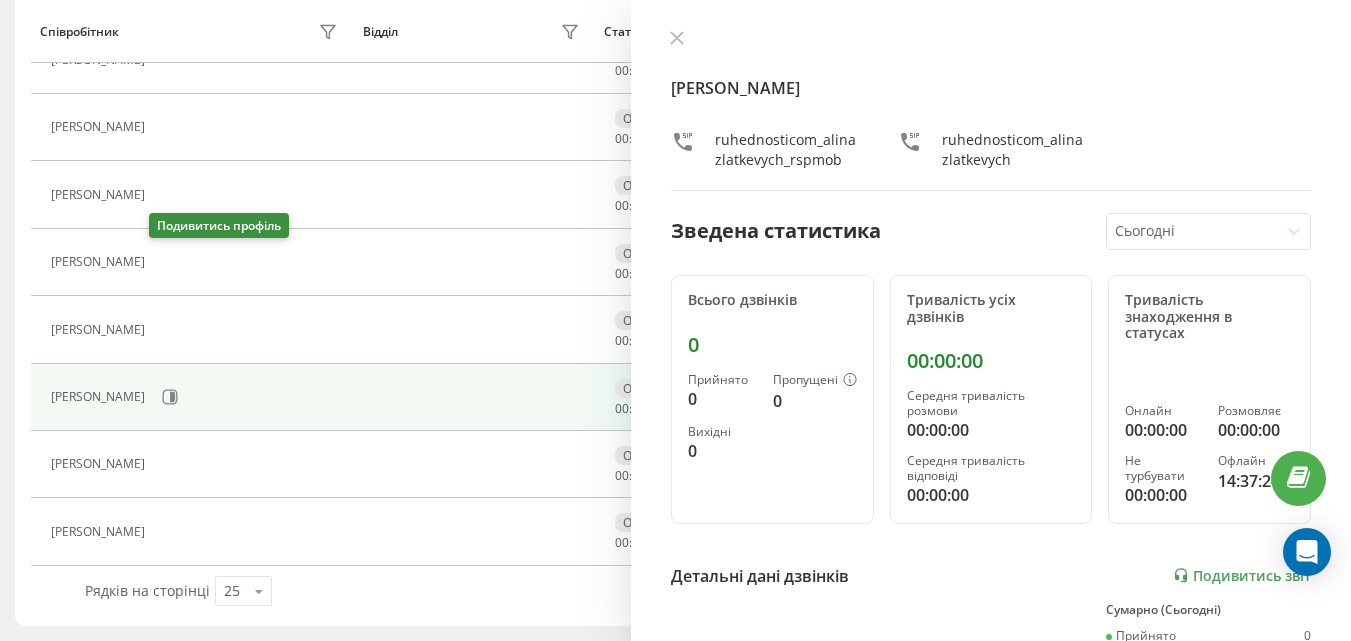 click 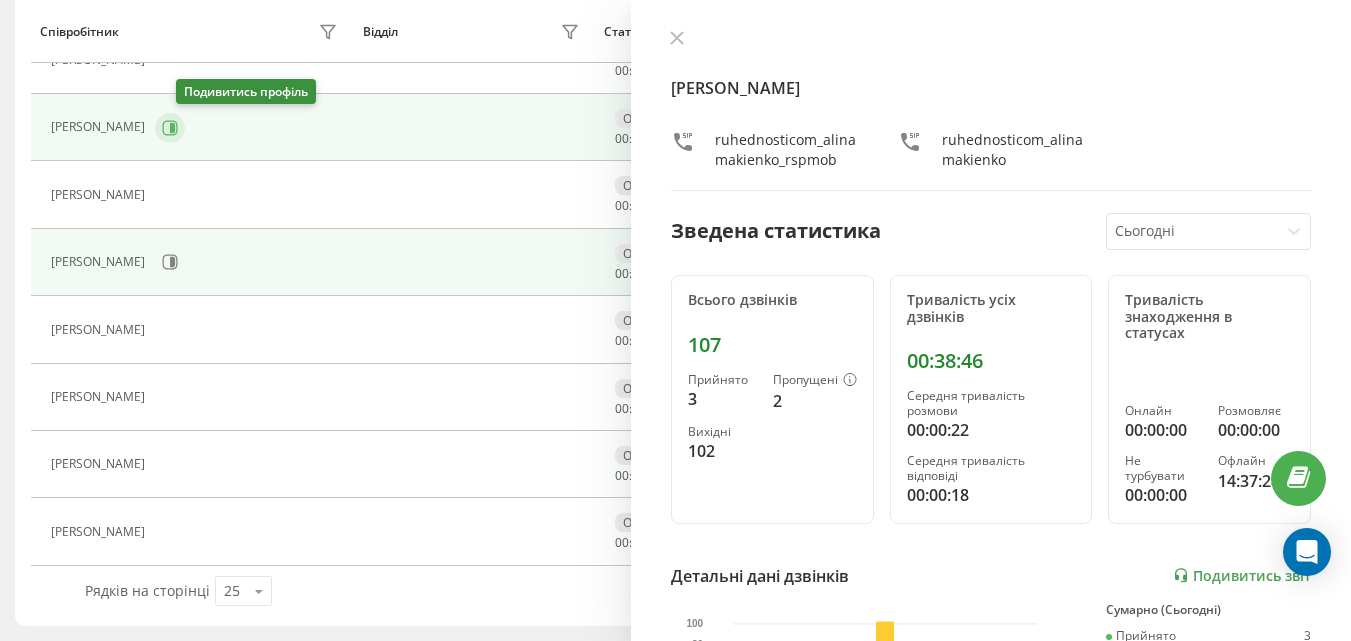 click 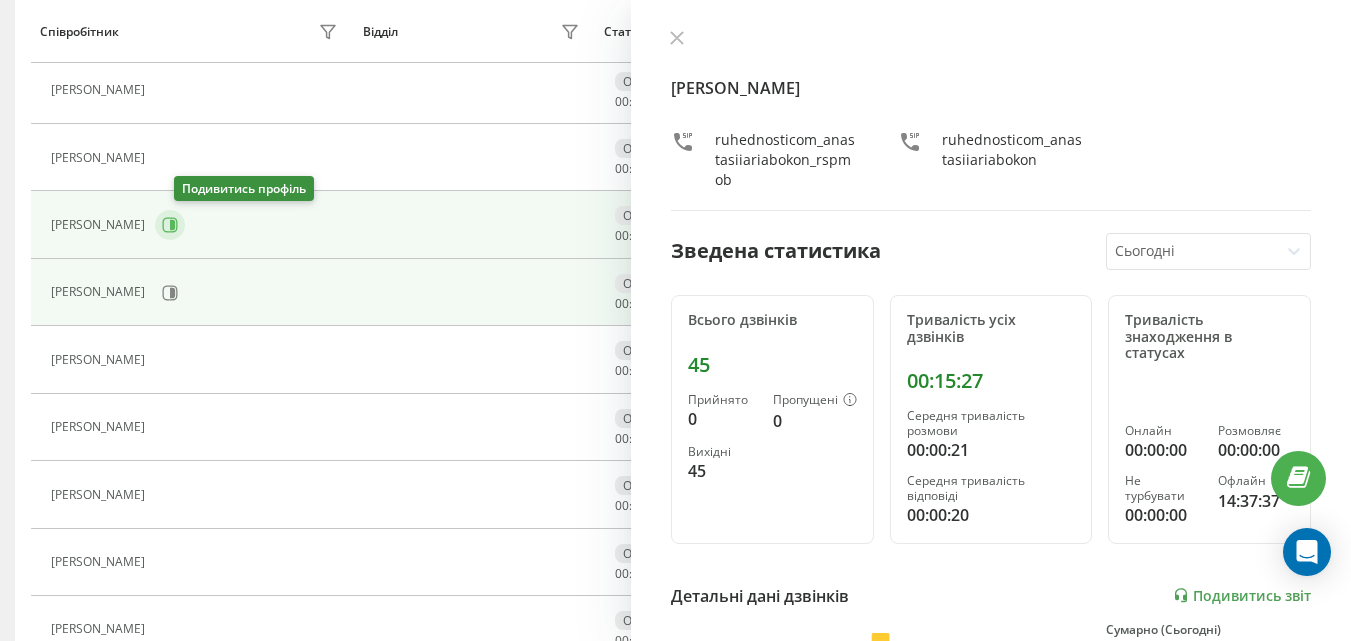 scroll, scrollTop: 833, scrollLeft: 0, axis: vertical 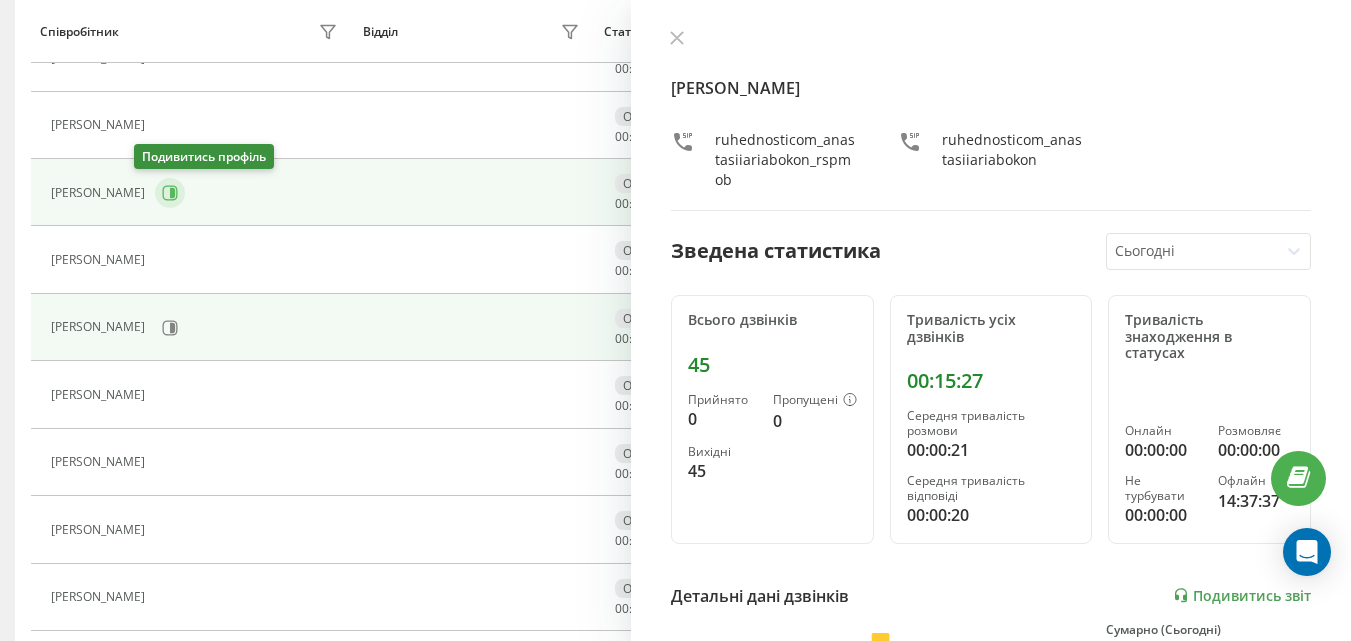 click 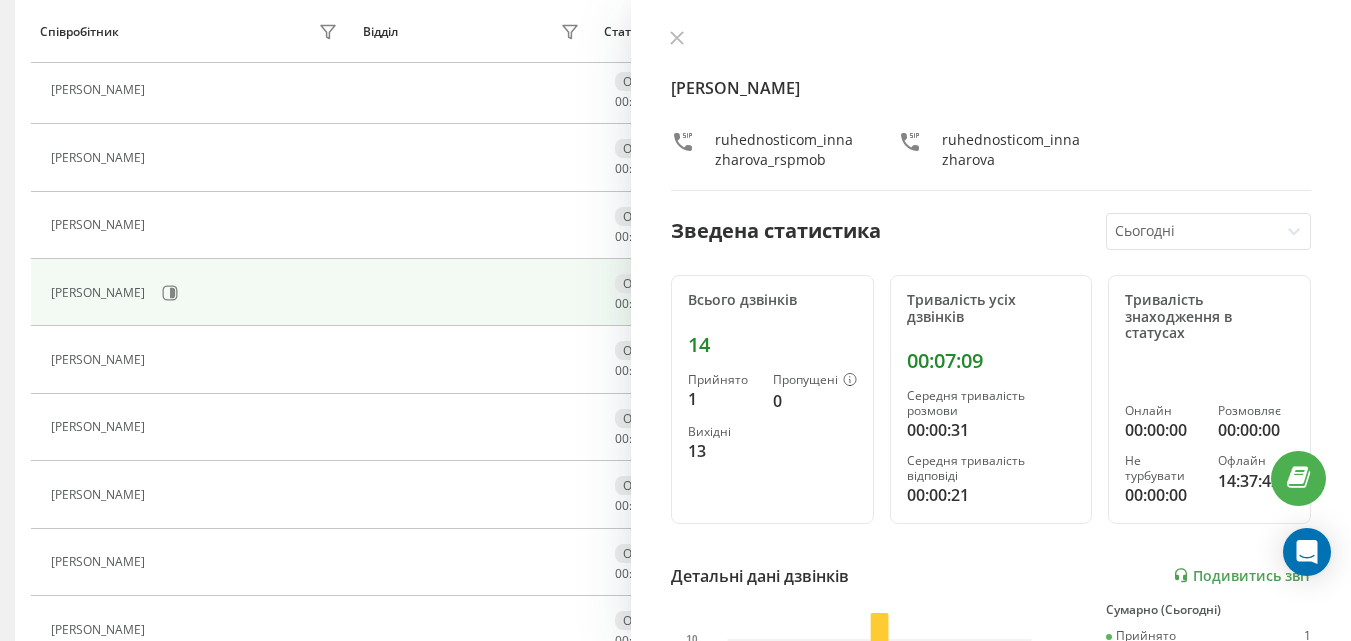 scroll, scrollTop: 633, scrollLeft: 0, axis: vertical 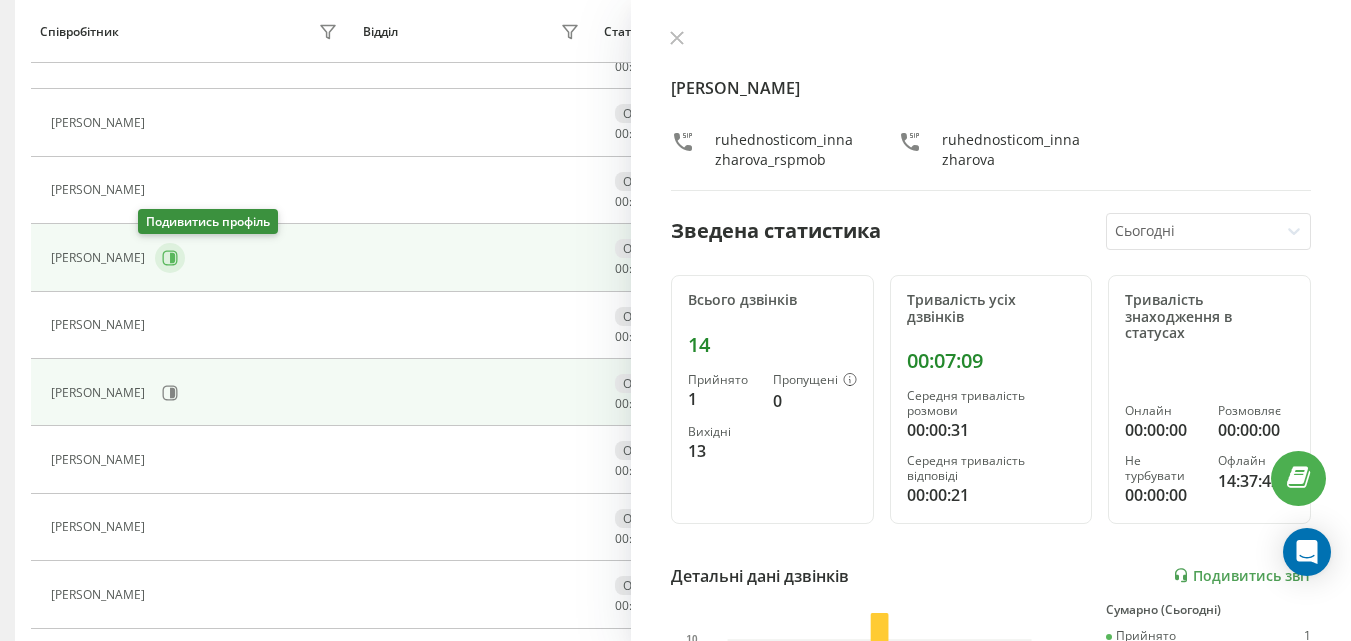 click 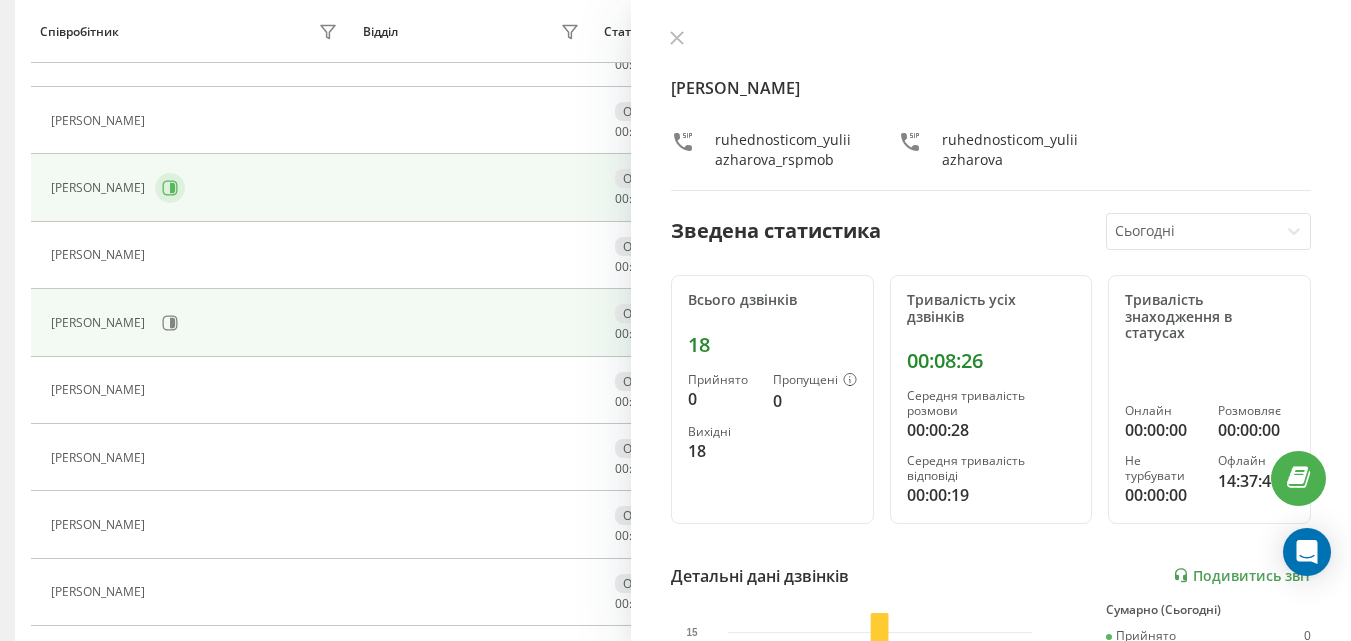 scroll, scrollTop: 533, scrollLeft: 0, axis: vertical 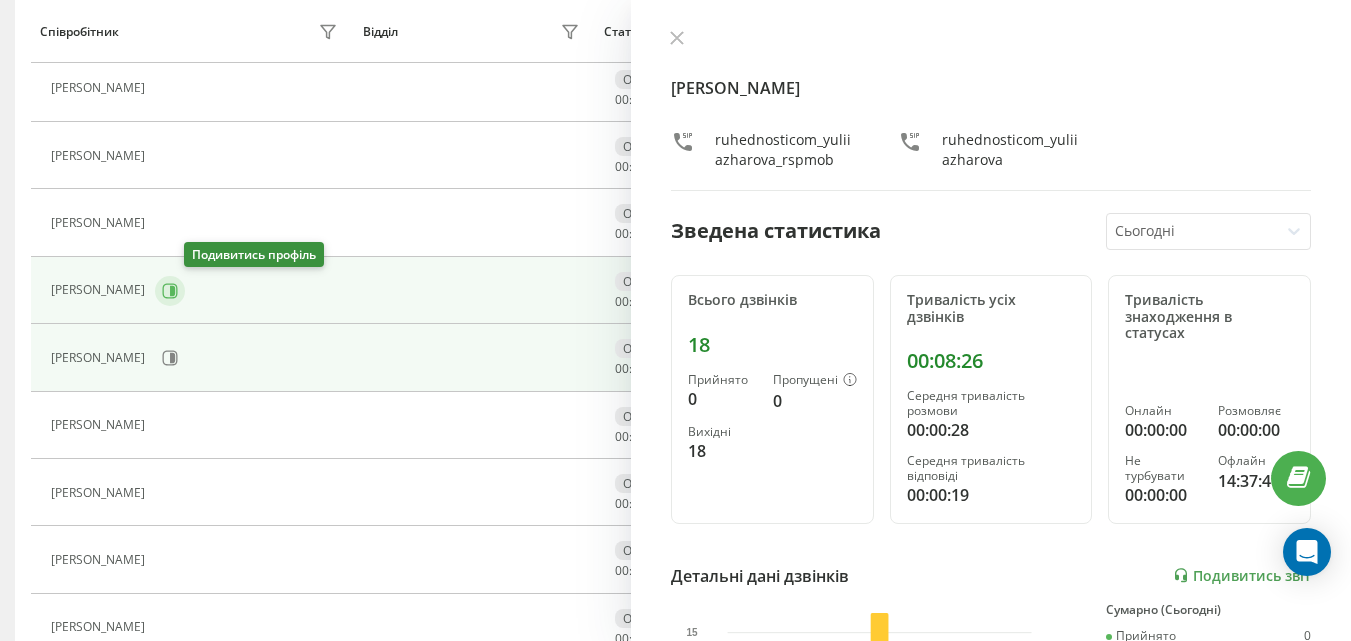 click 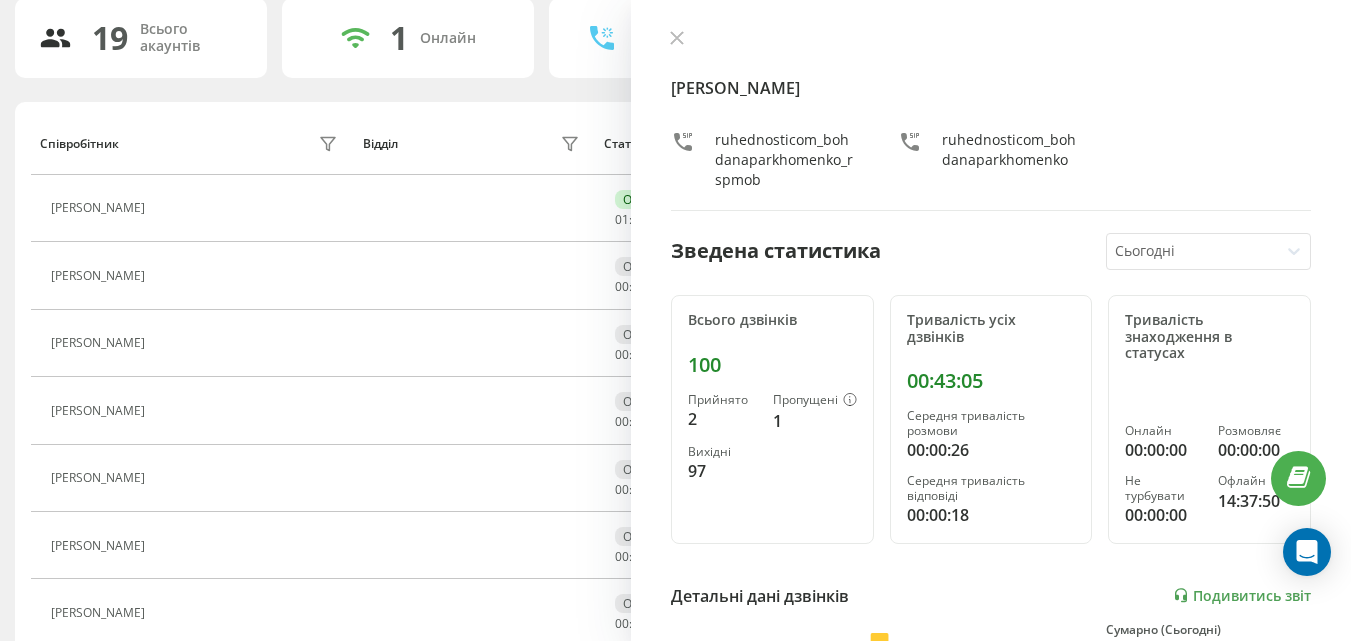 scroll, scrollTop: 0, scrollLeft: 0, axis: both 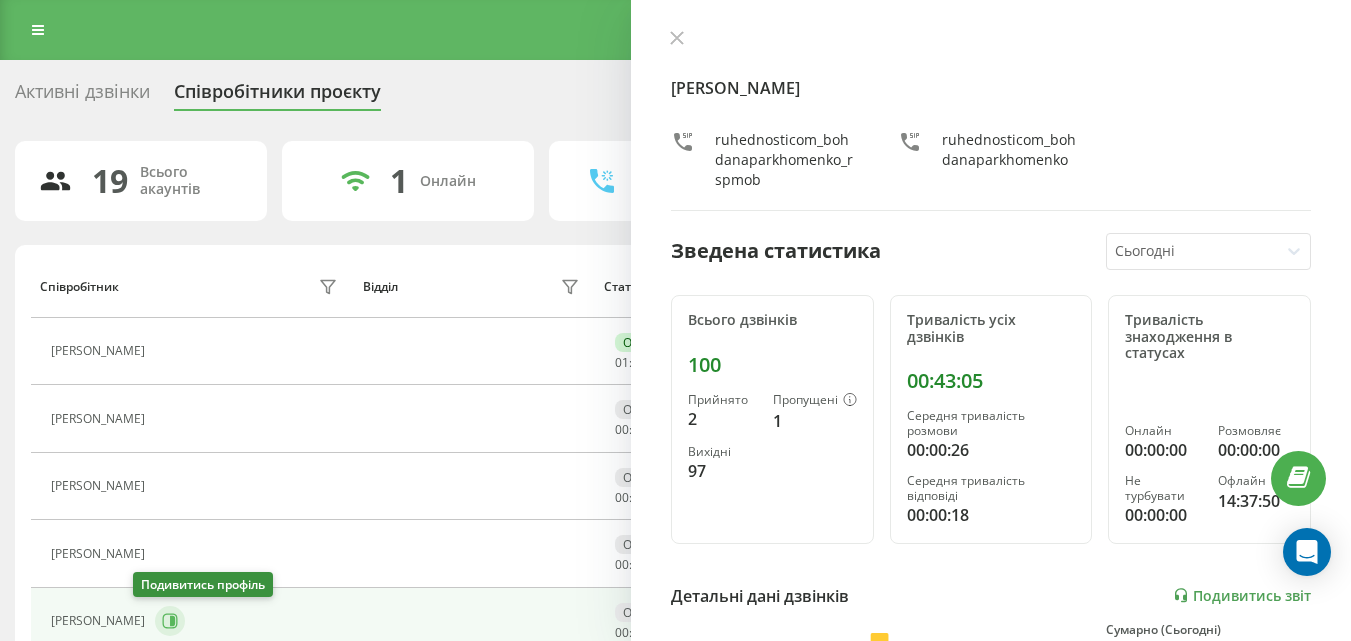 click 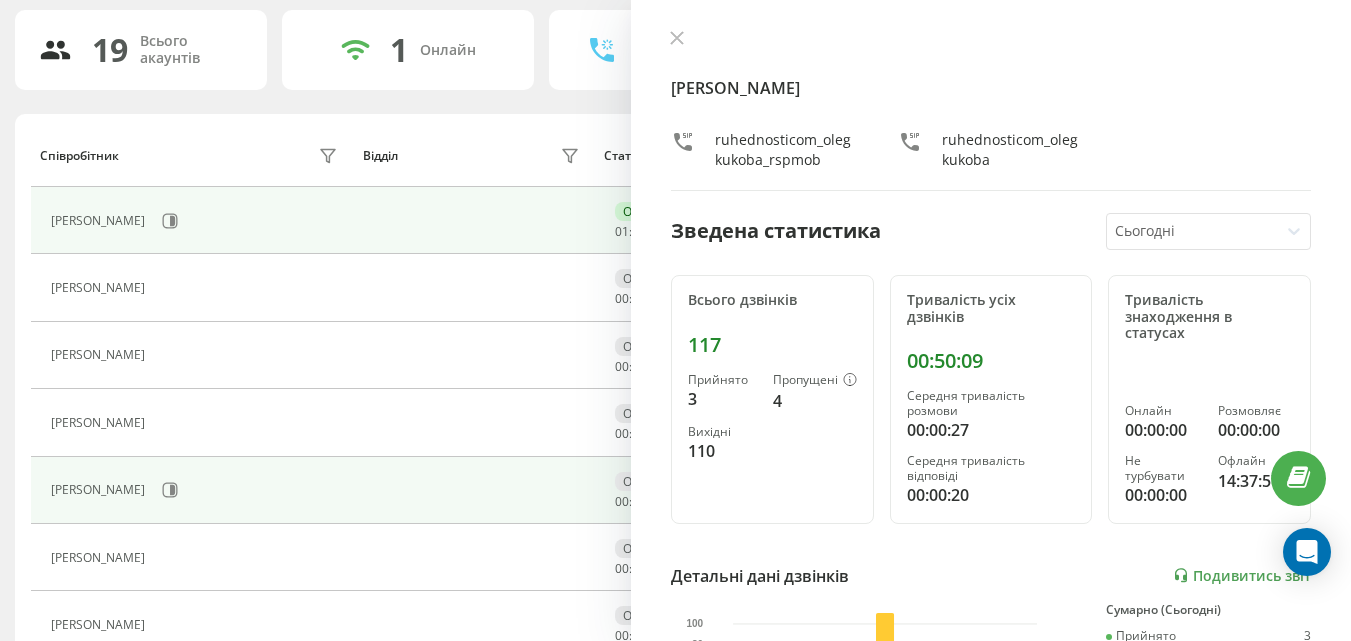 scroll, scrollTop: 100, scrollLeft: 0, axis: vertical 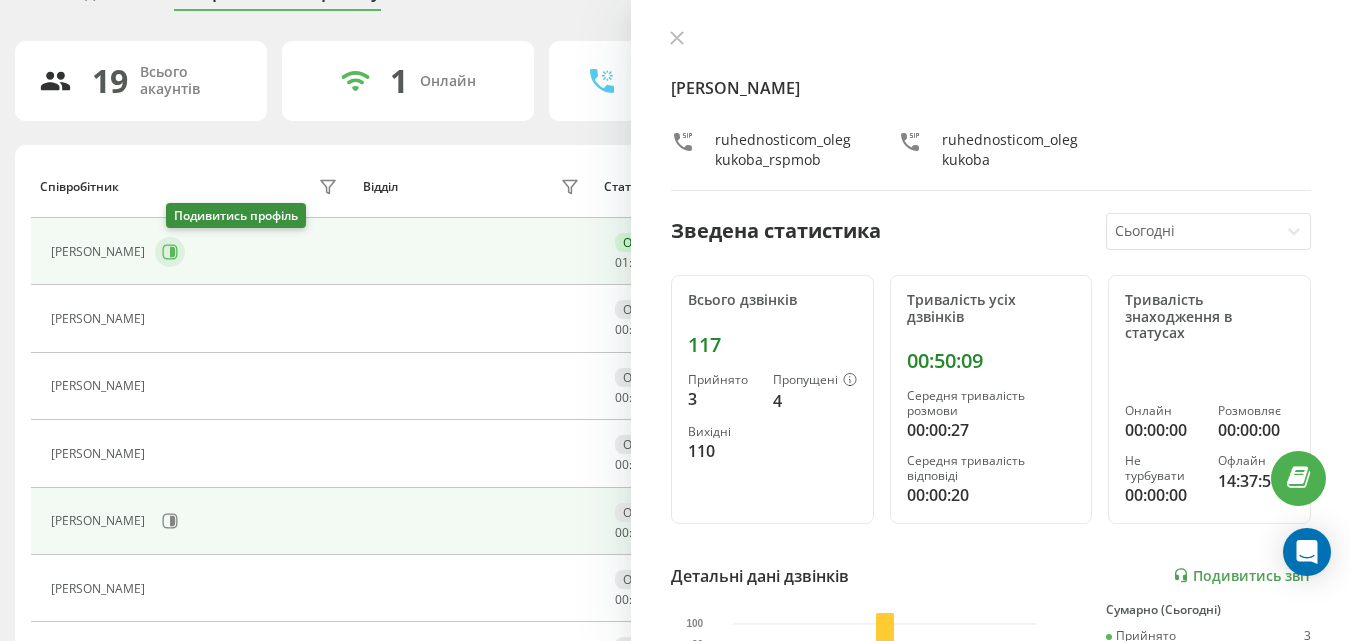 click 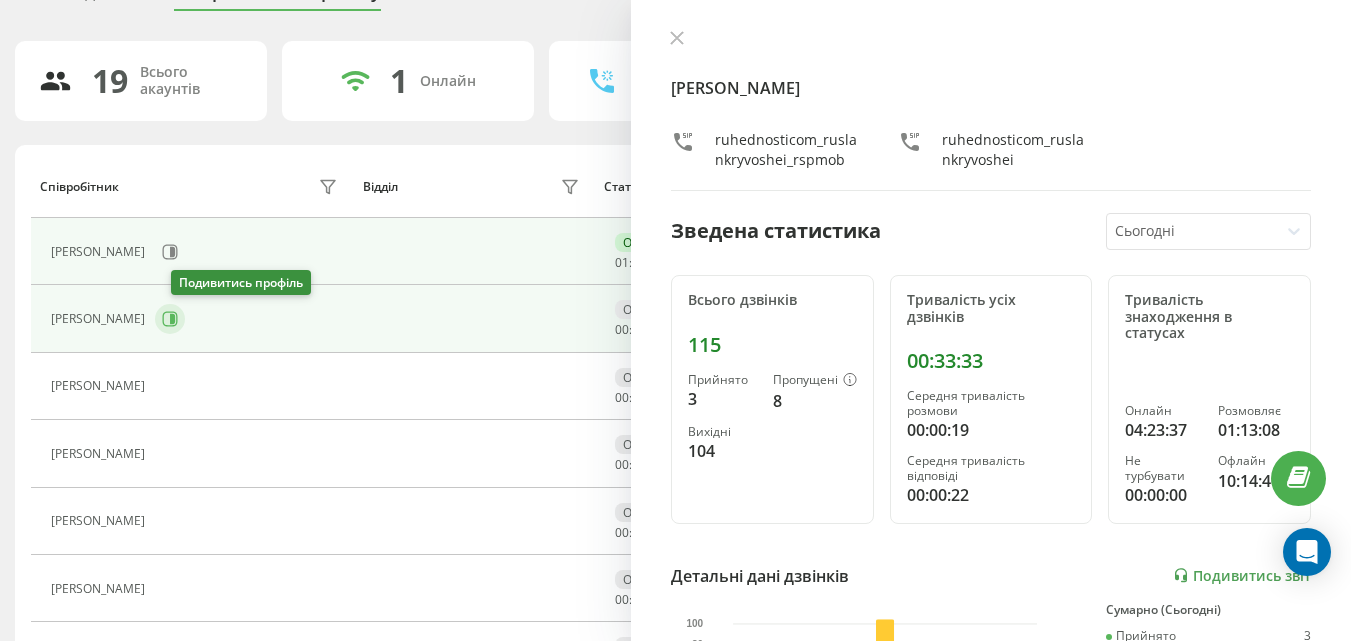 click 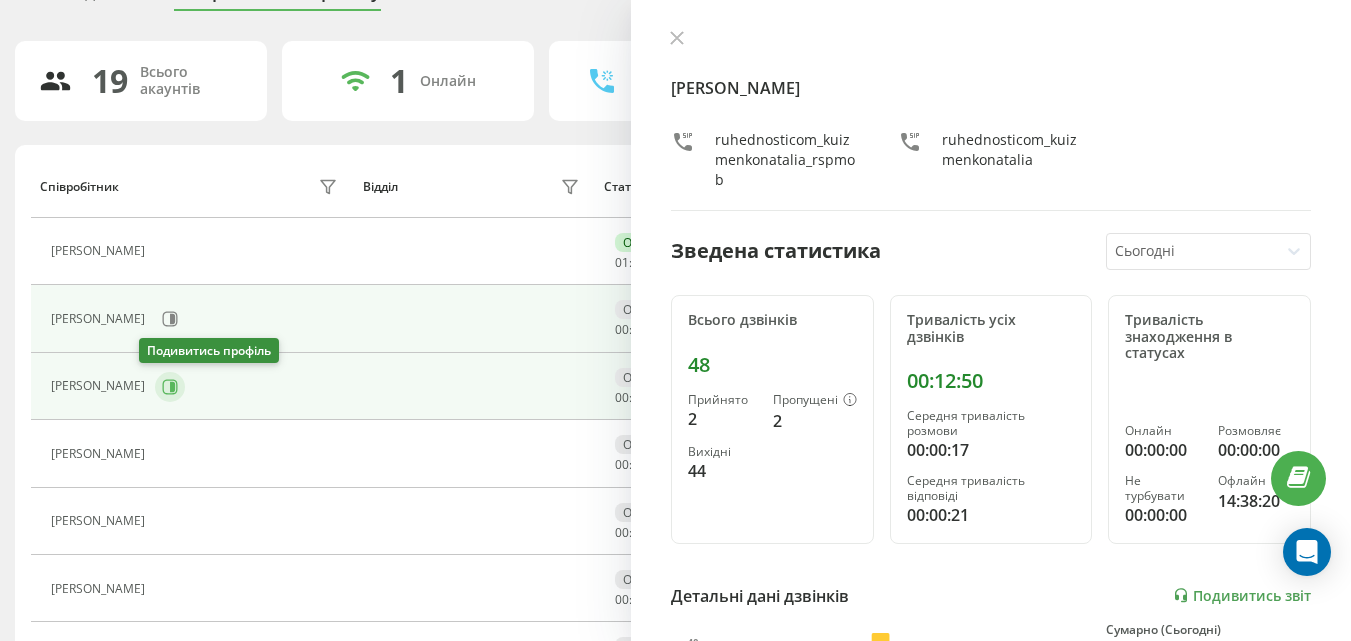 click 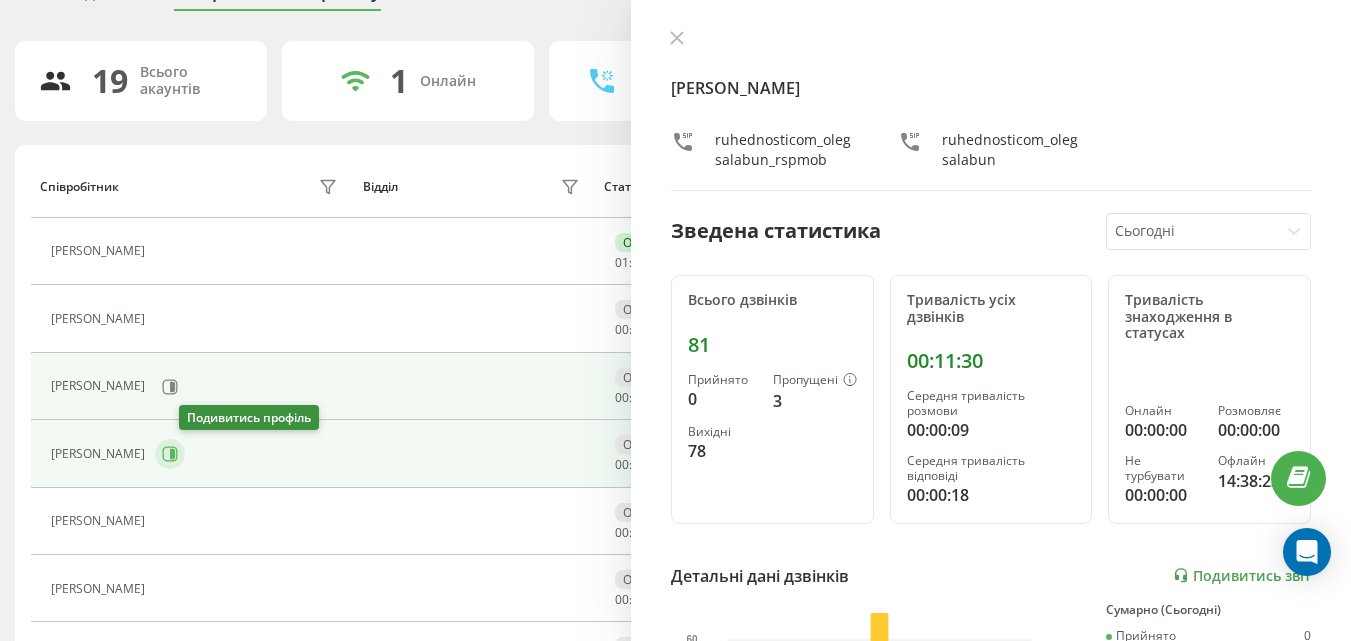 click at bounding box center (170, 454) 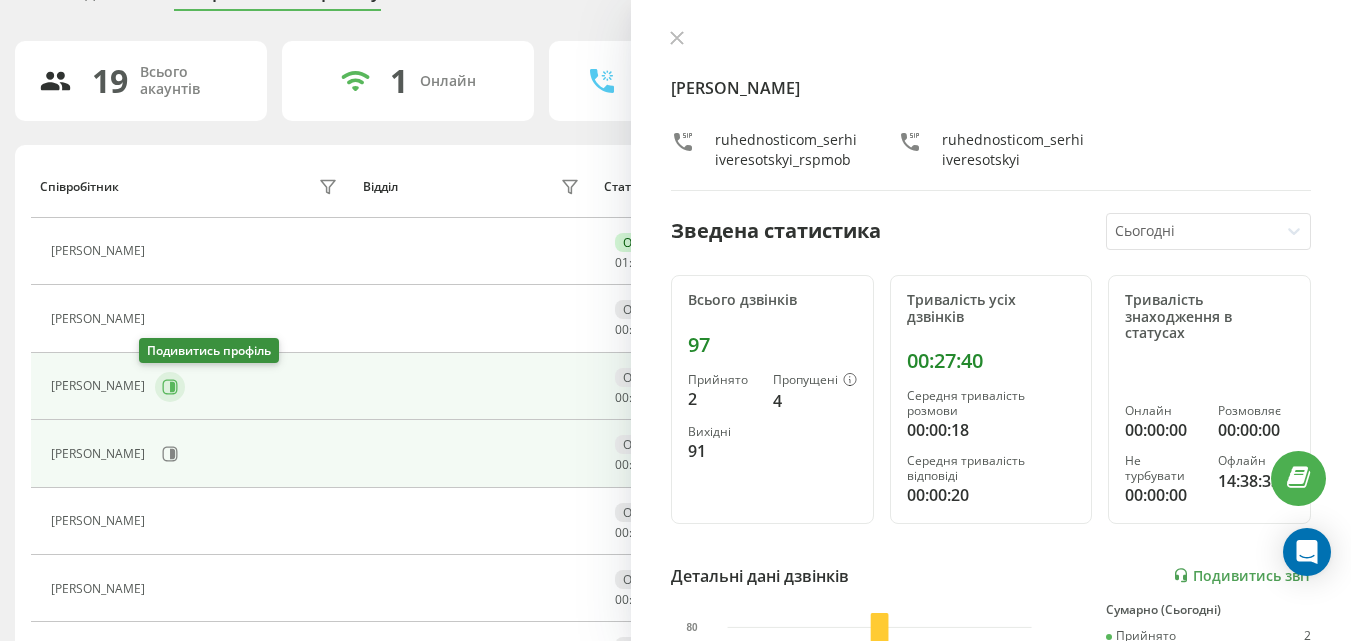 click 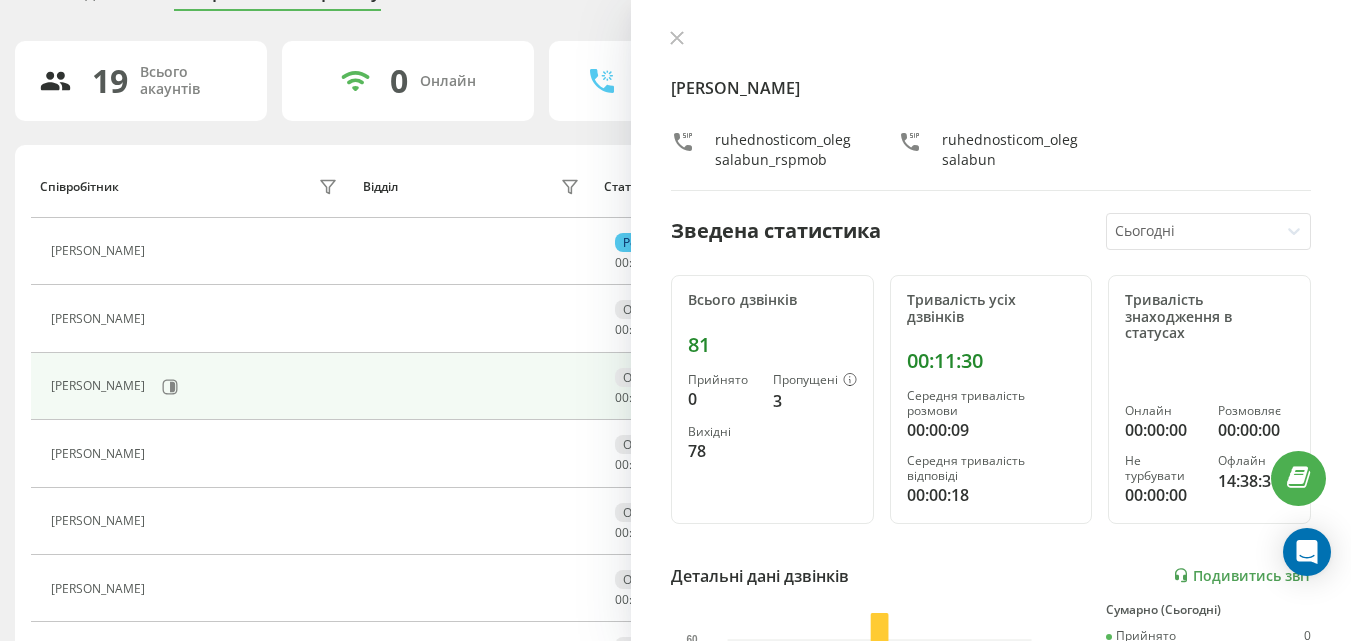 click on "Олег салабун ruhednosticom_olegsalabun_rspmob ruhednosticom_olegsalabun Зведена статистика Сьогодні Всього дзвінків 81 Прийнято 0 Пропущені 3 Вихідні 78 Тривалість усіх дзвінків 00:11:30 Середня тривалість розмови 00:00:09 Середня тривалість відповіді 00:00:18 Тривалість знаходження в статусах Онлайн 00:00:00 Розмовляє 00:00:00 Не турбувати 00:00:00 Офлайн 14:38:37 Детальні дані дзвінків Подивитись звіт 11 лип 0 20 40 60 Сумарно (Сьогодні) Прийнято 0 Пропущені 3 Вихідні 78   Подивитись деталі Детальні дані статусів 11 лип Сумарно (Сьогодні) Онлайн 00:00:00 Розмовляє 00:00:00 Не турбувати 00:00:00 Офлайн 14:38:37" at bounding box center (991, 320) 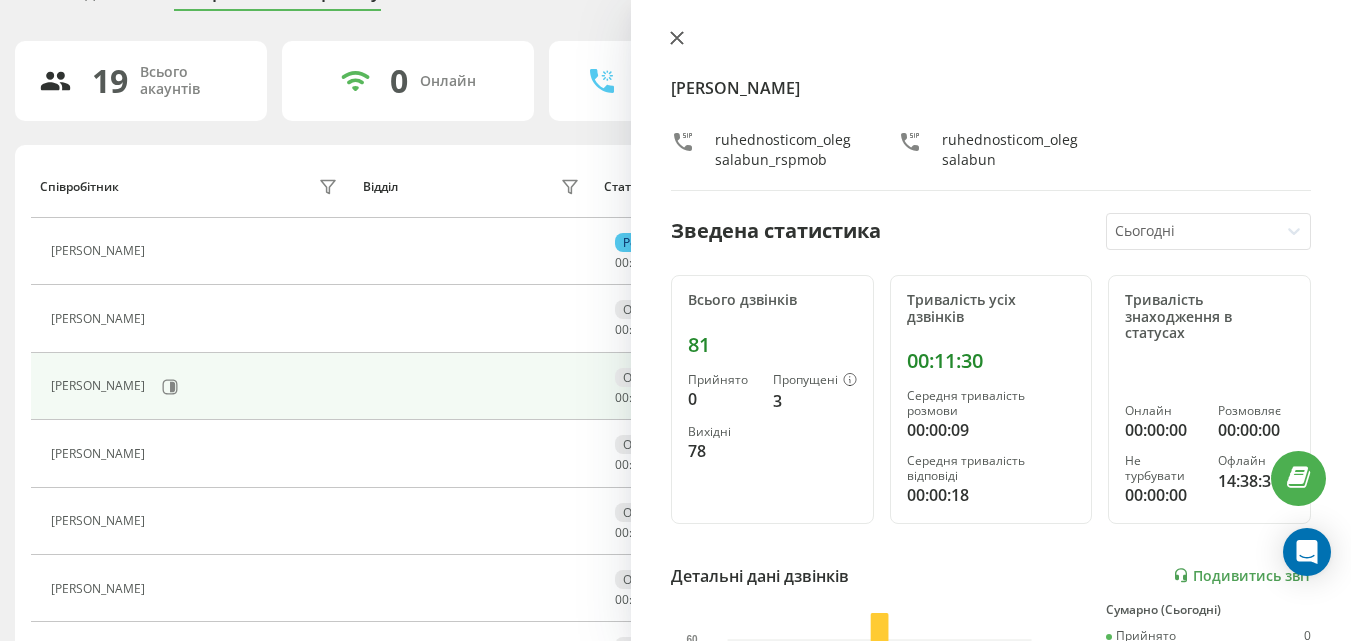 click at bounding box center (677, 39) 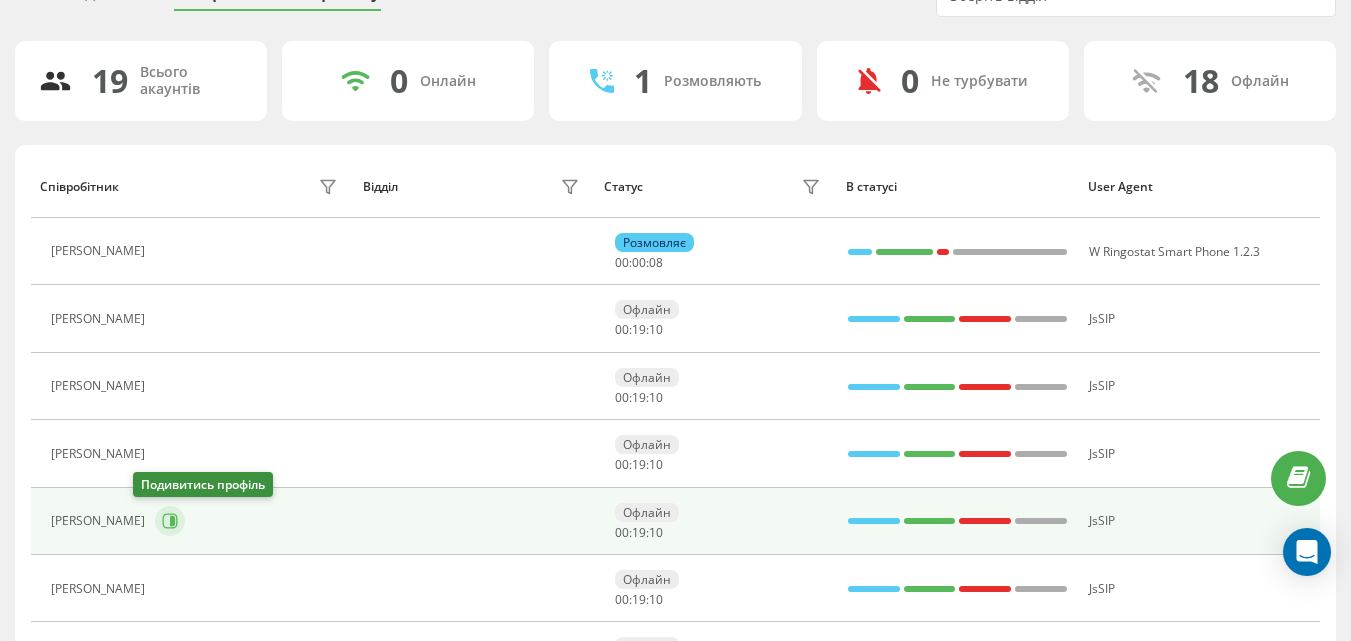 click 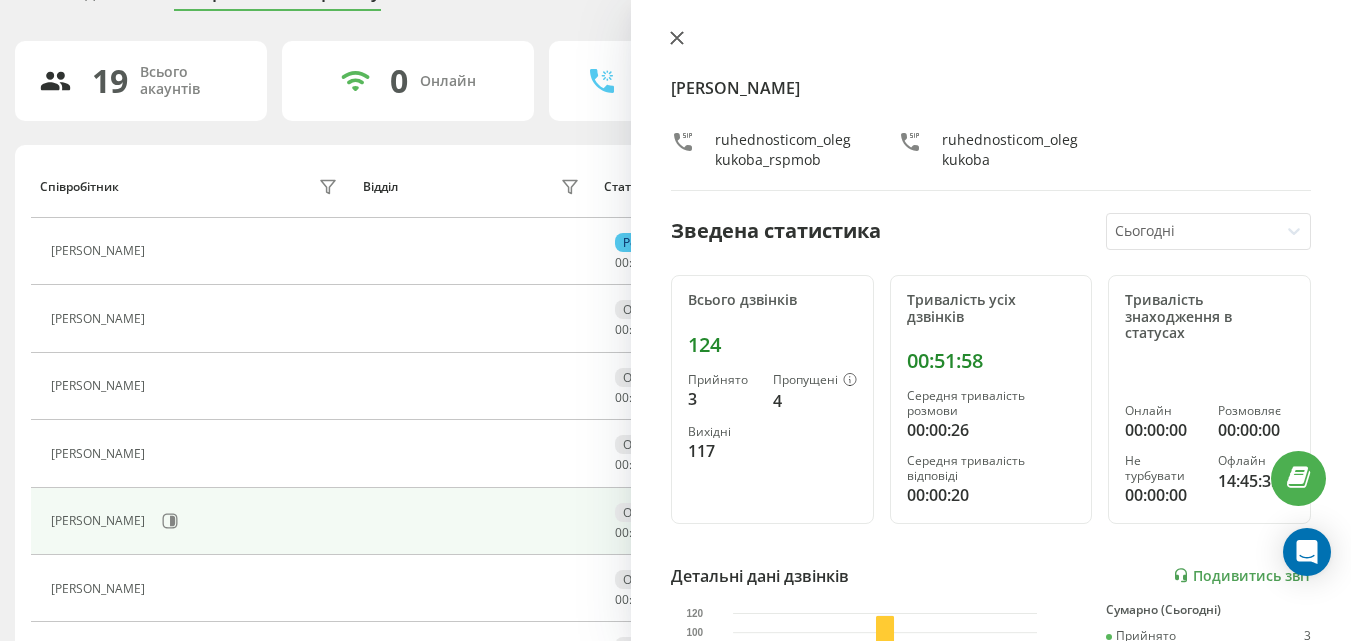 click at bounding box center (677, 39) 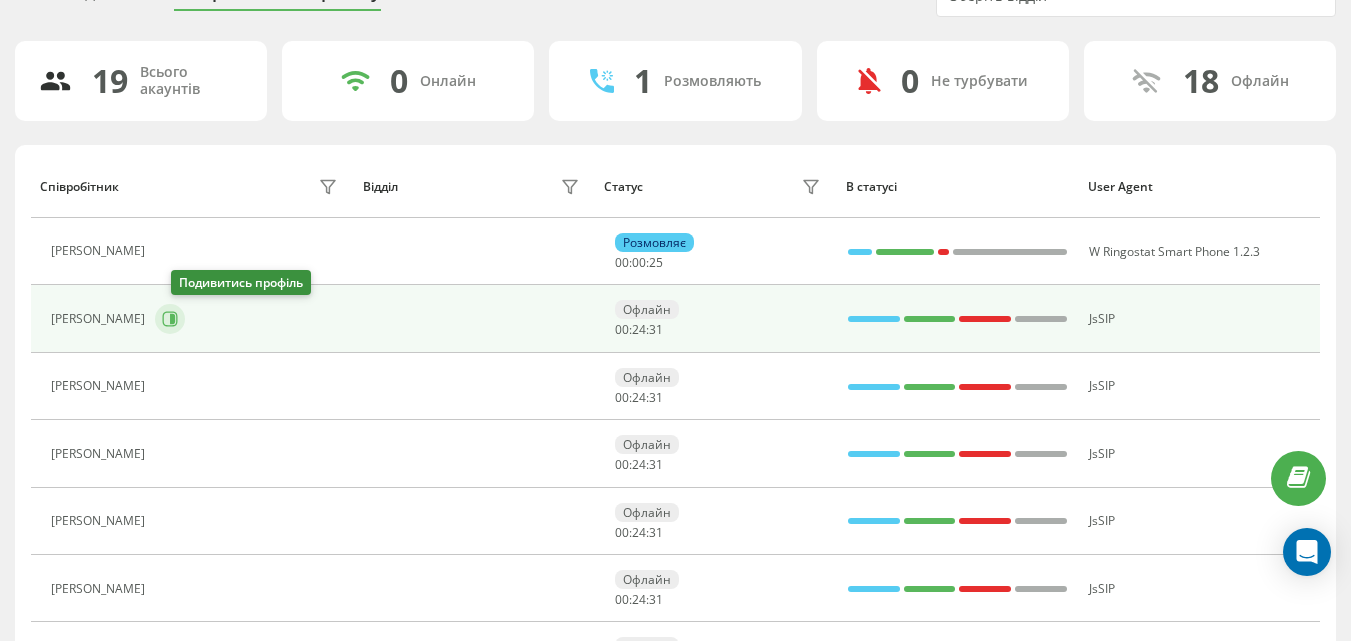 click at bounding box center (170, 319) 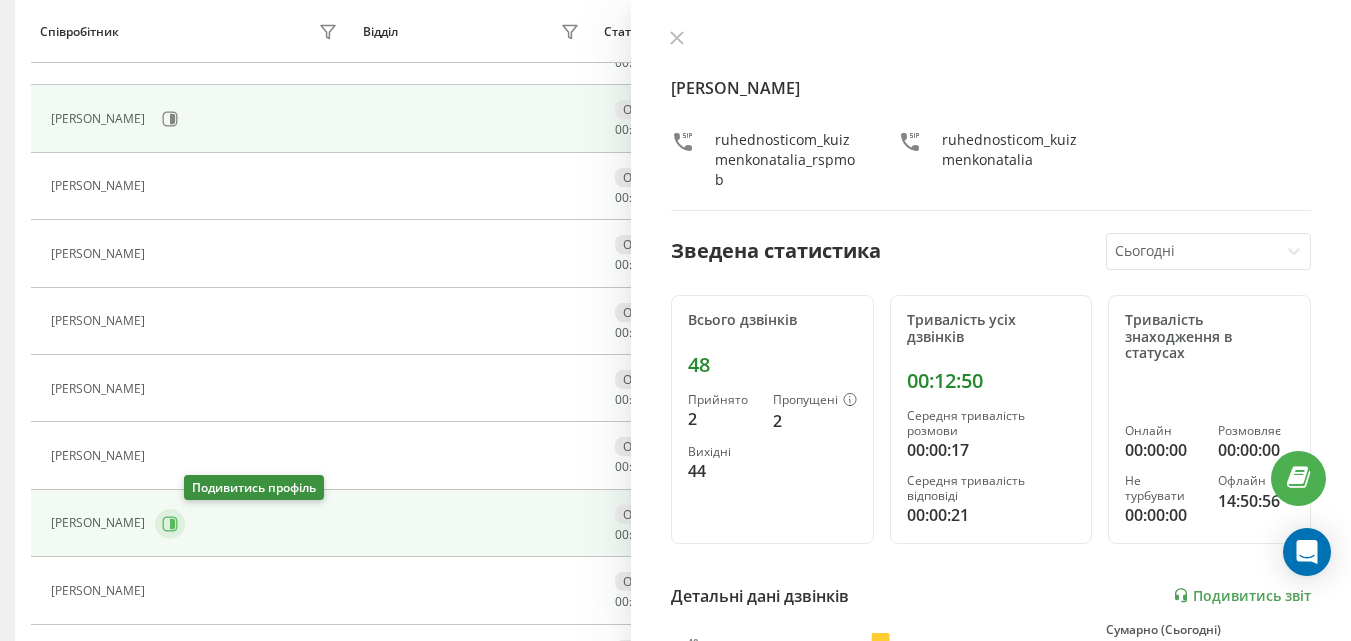 scroll, scrollTop: 200, scrollLeft: 0, axis: vertical 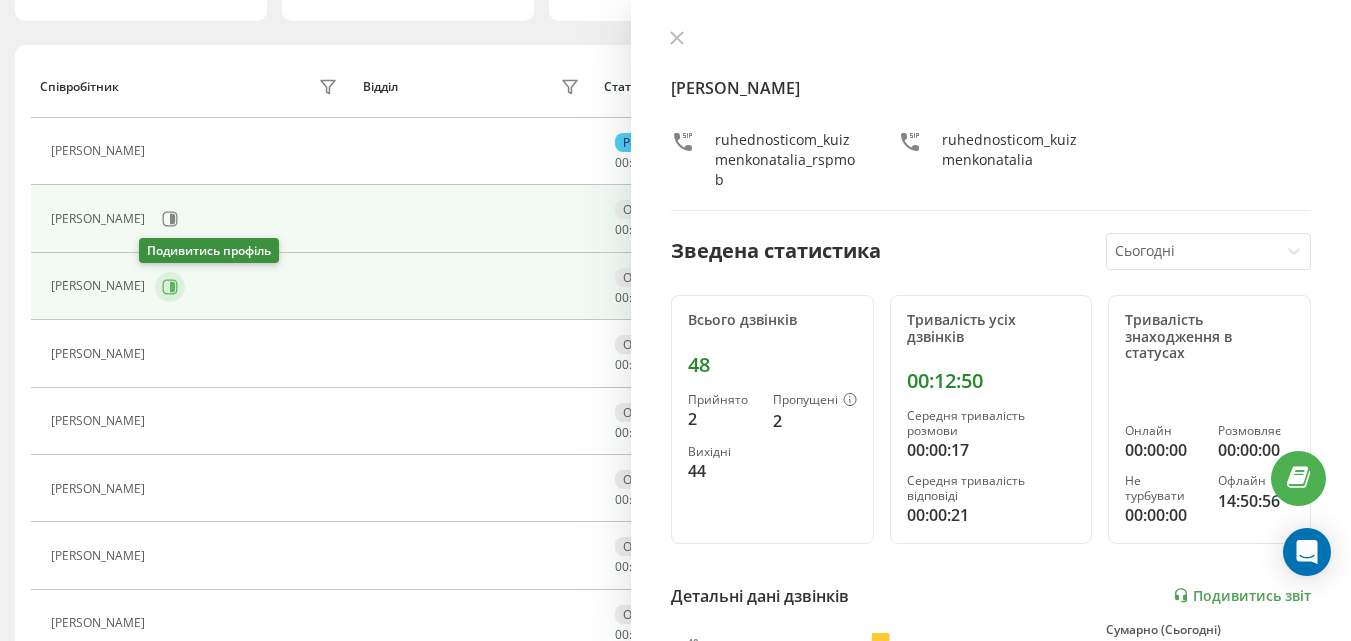 click 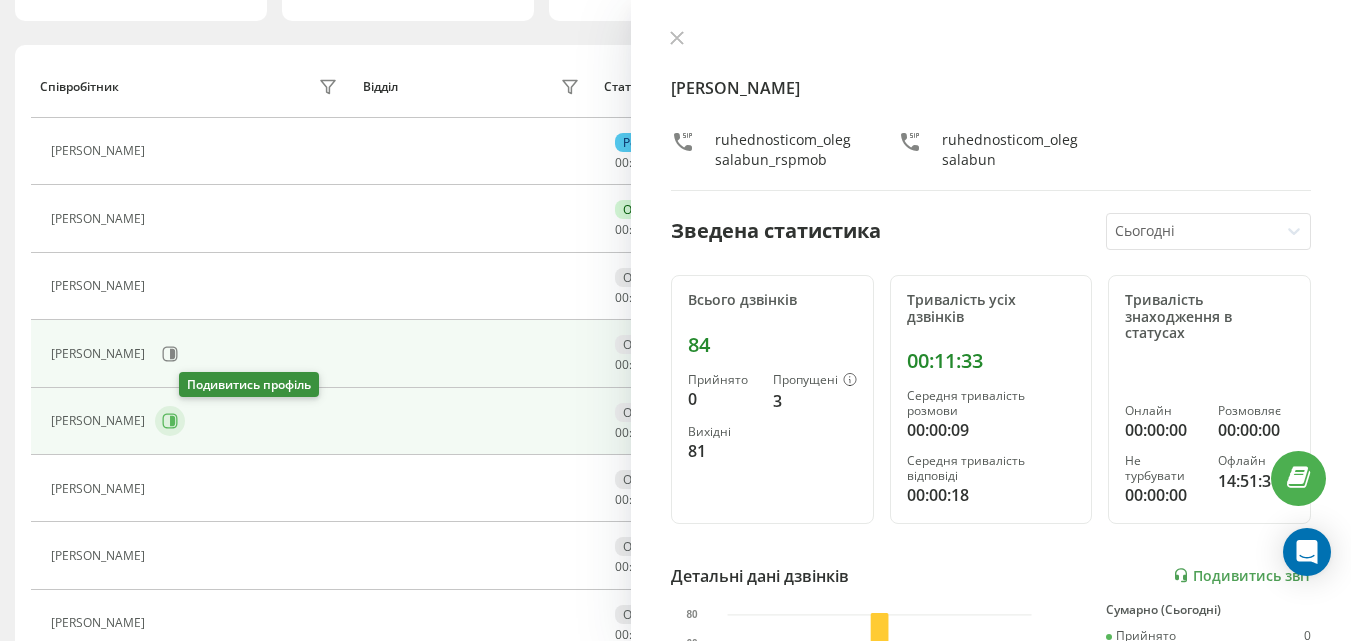 click at bounding box center [170, 421] 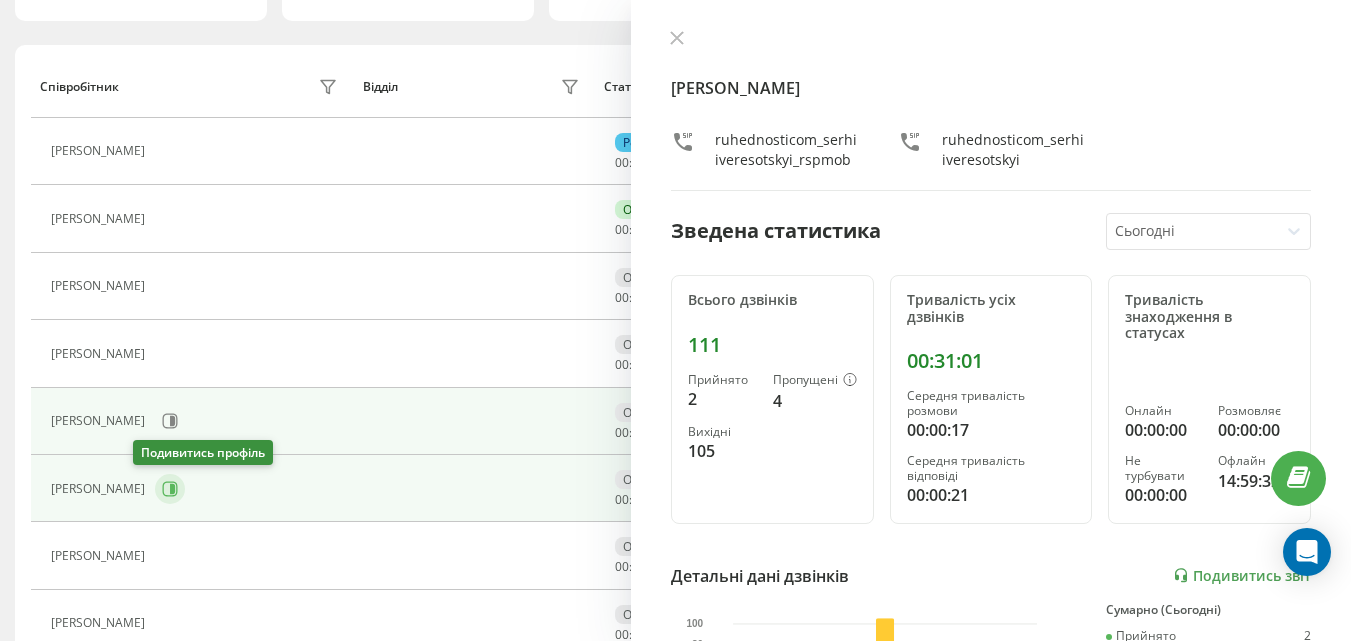 click 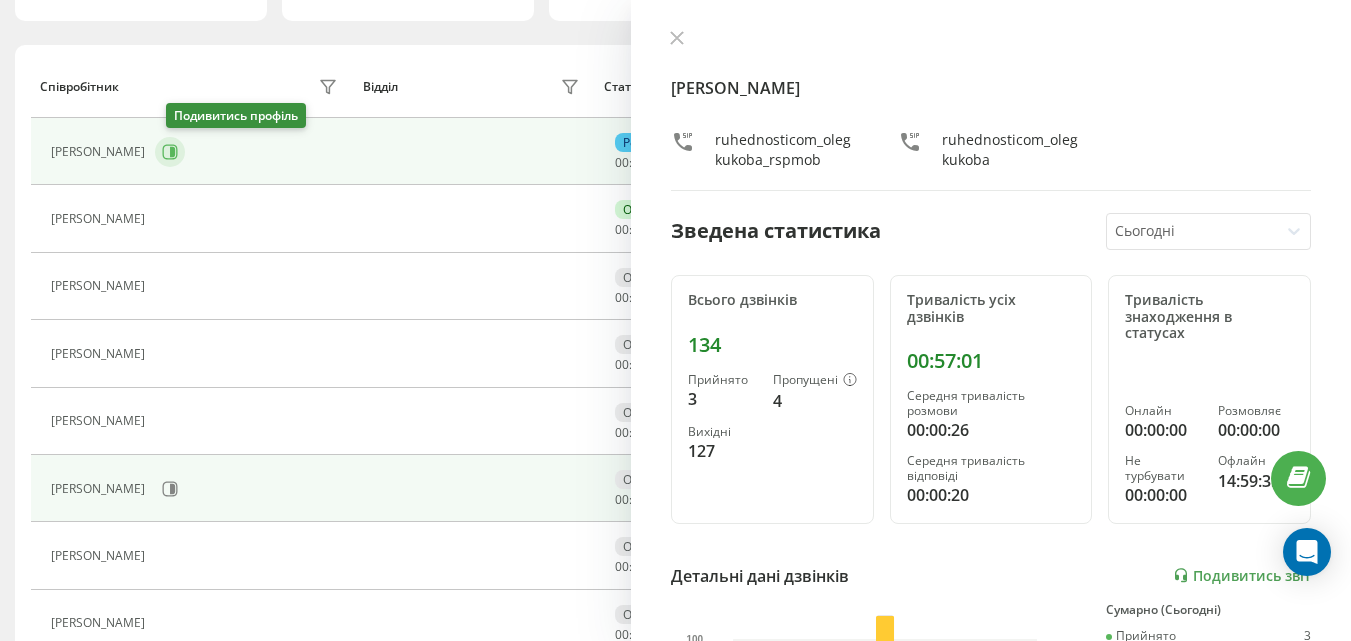 click 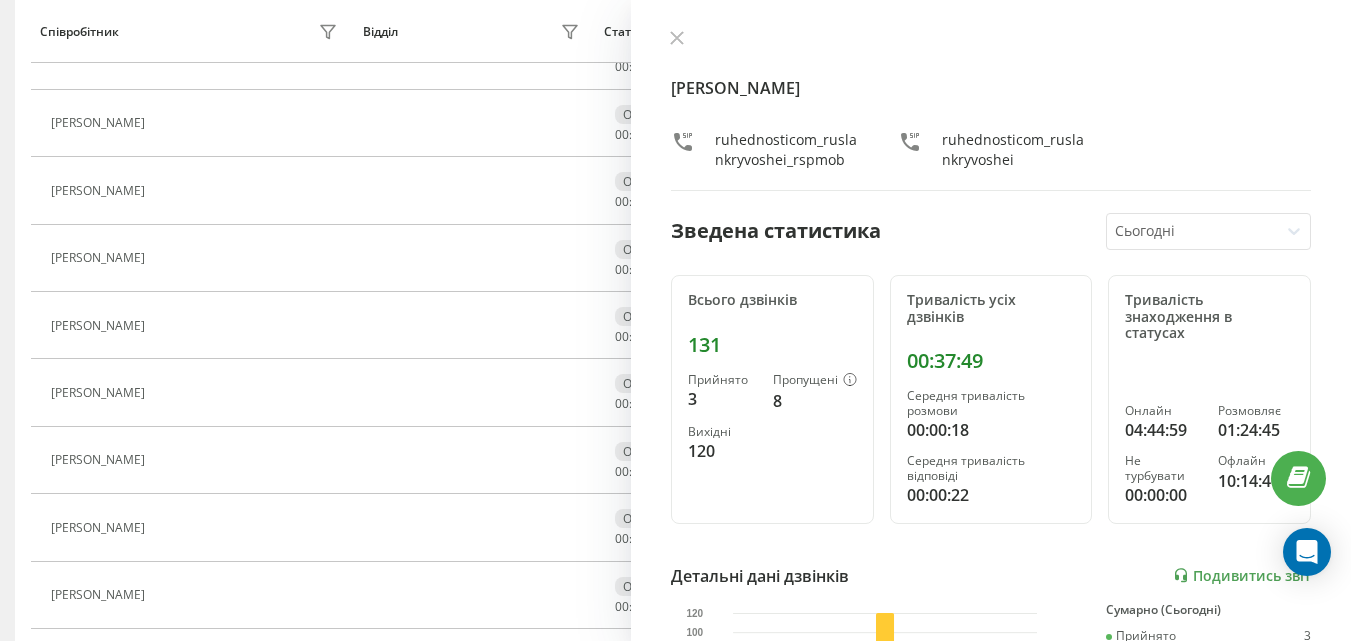scroll, scrollTop: 1033, scrollLeft: 0, axis: vertical 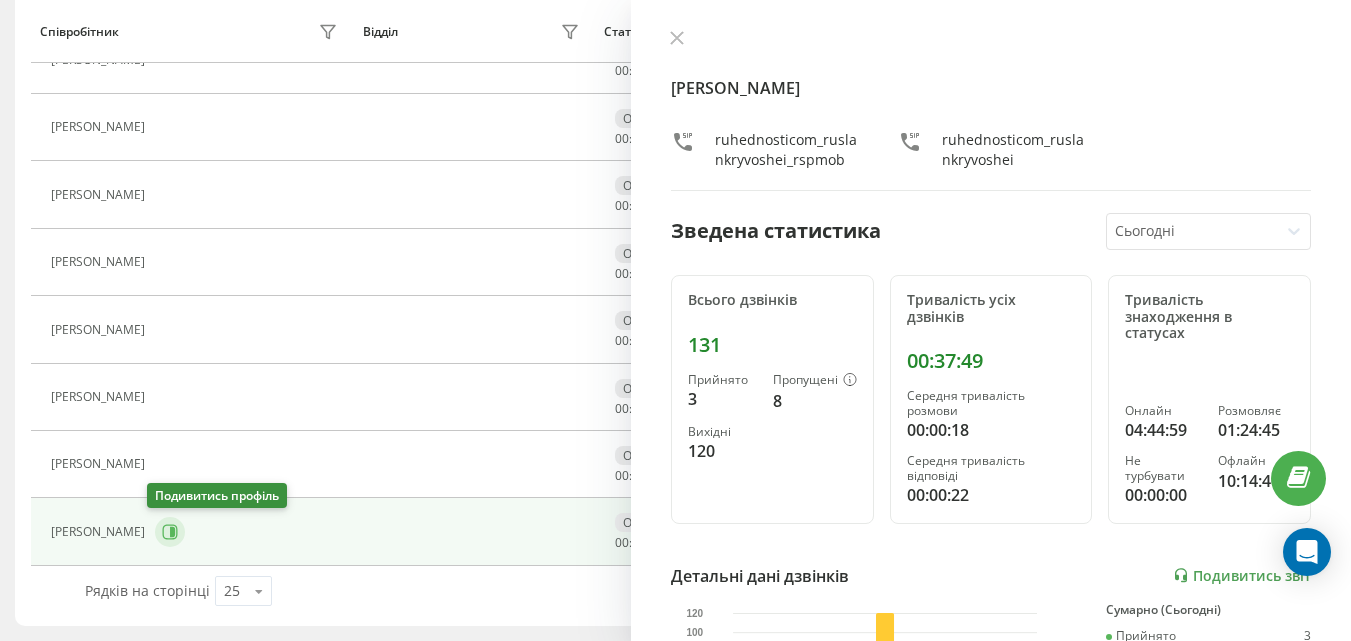 click at bounding box center [170, 532] 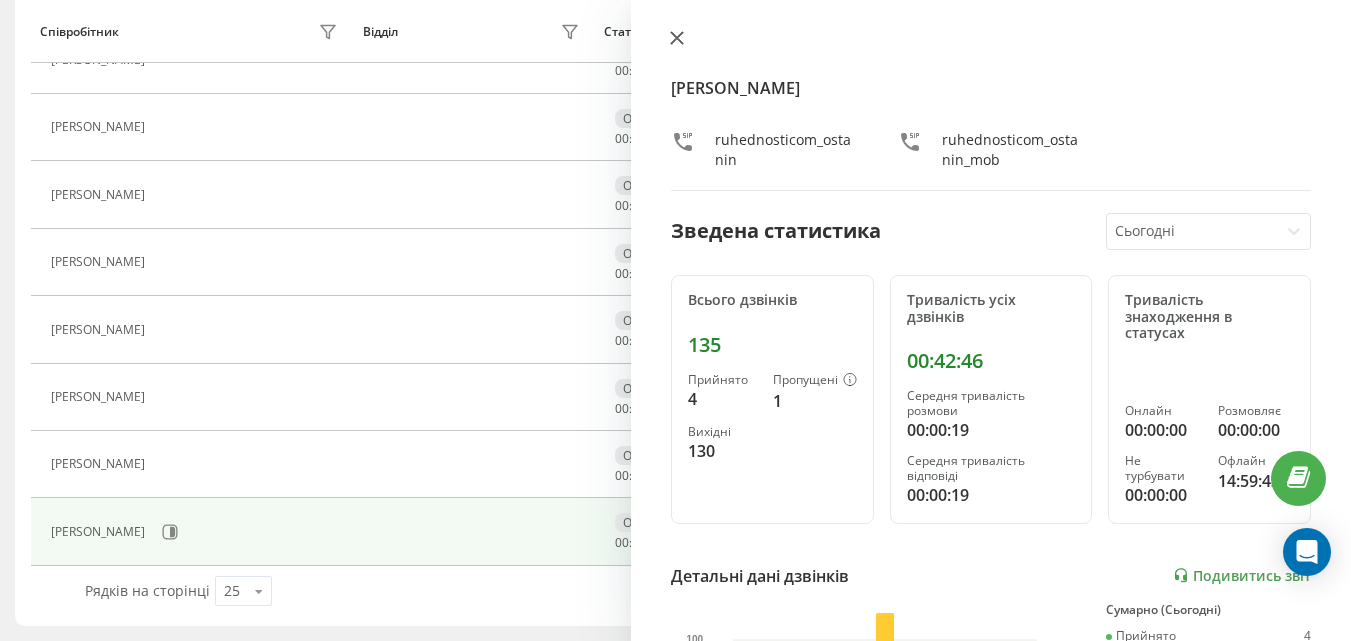 click at bounding box center (677, 39) 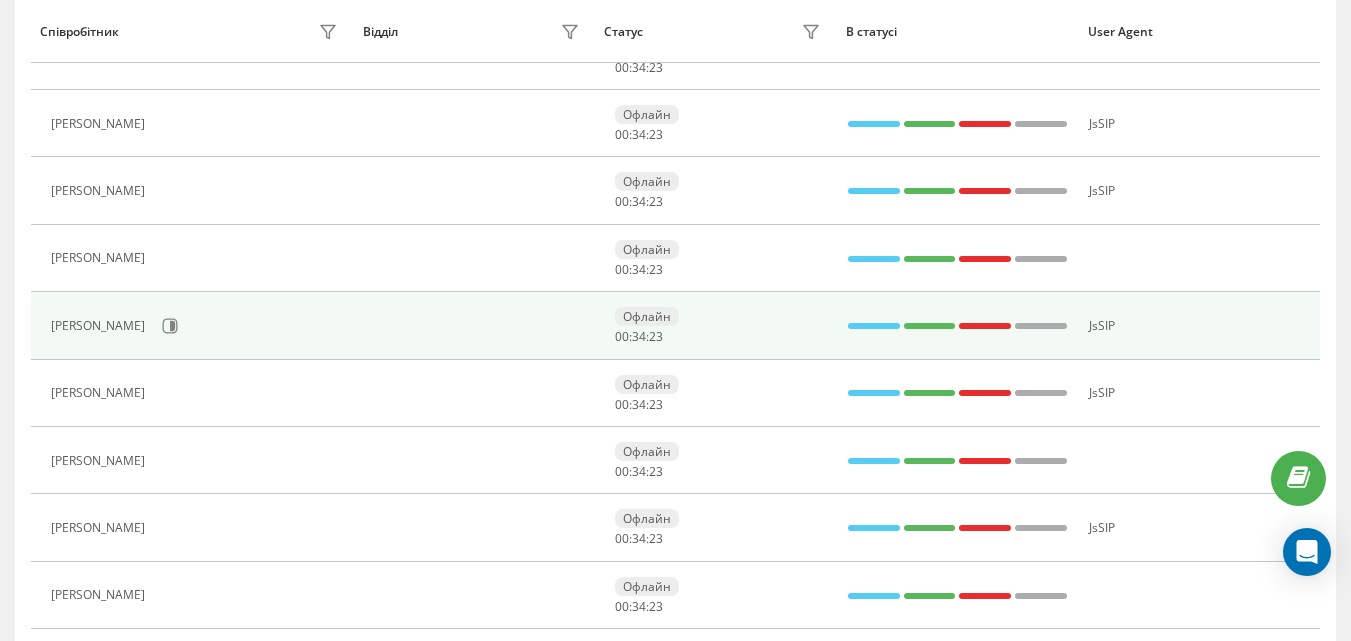 scroll, scrollTop: 533, scrollLeft: 0, axis: vertical 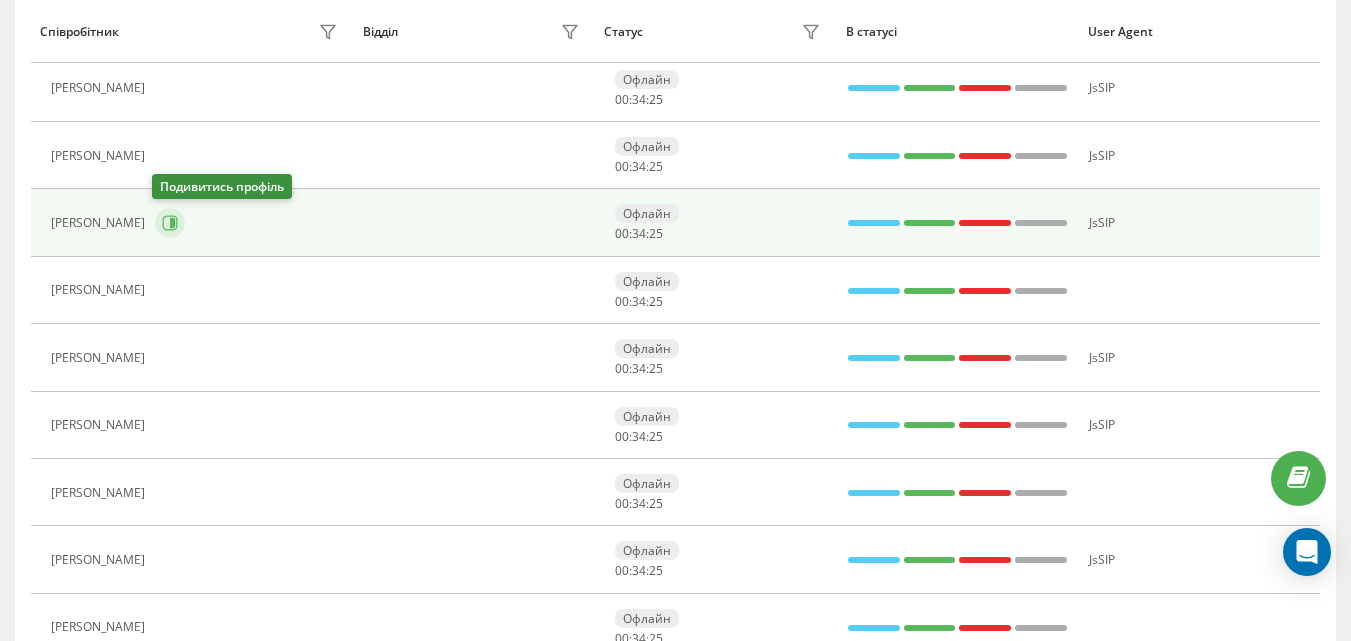 click at bounding box center (170, 223) 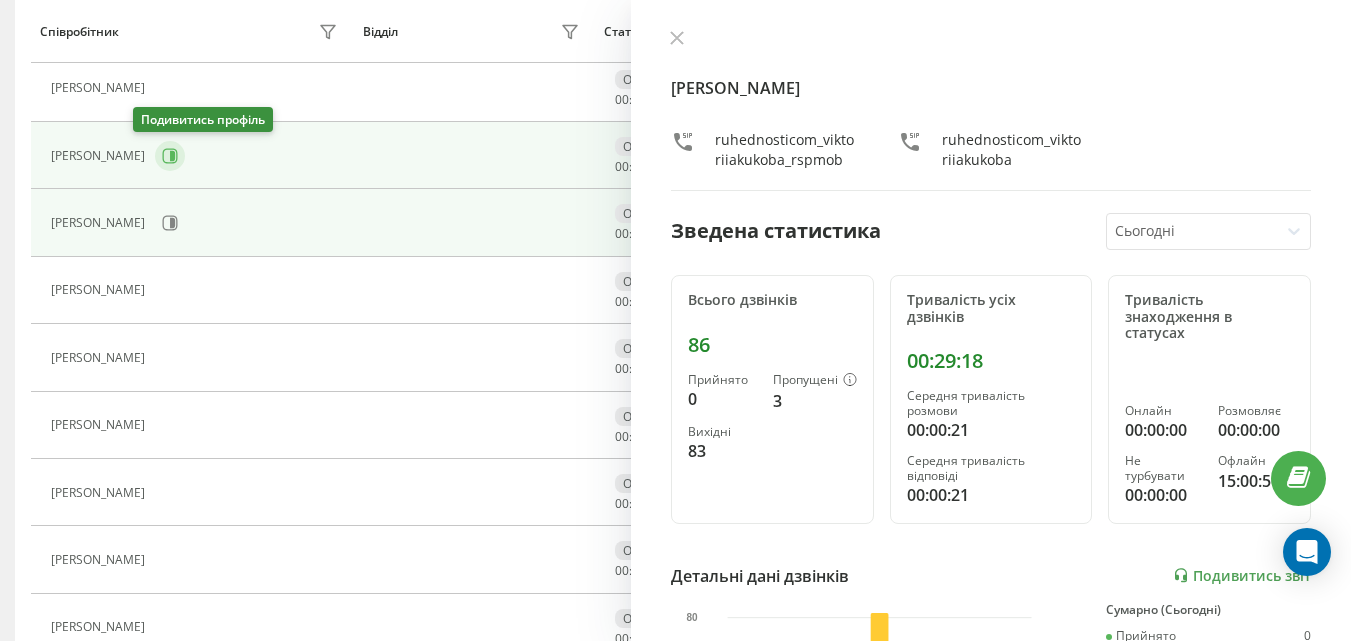 click 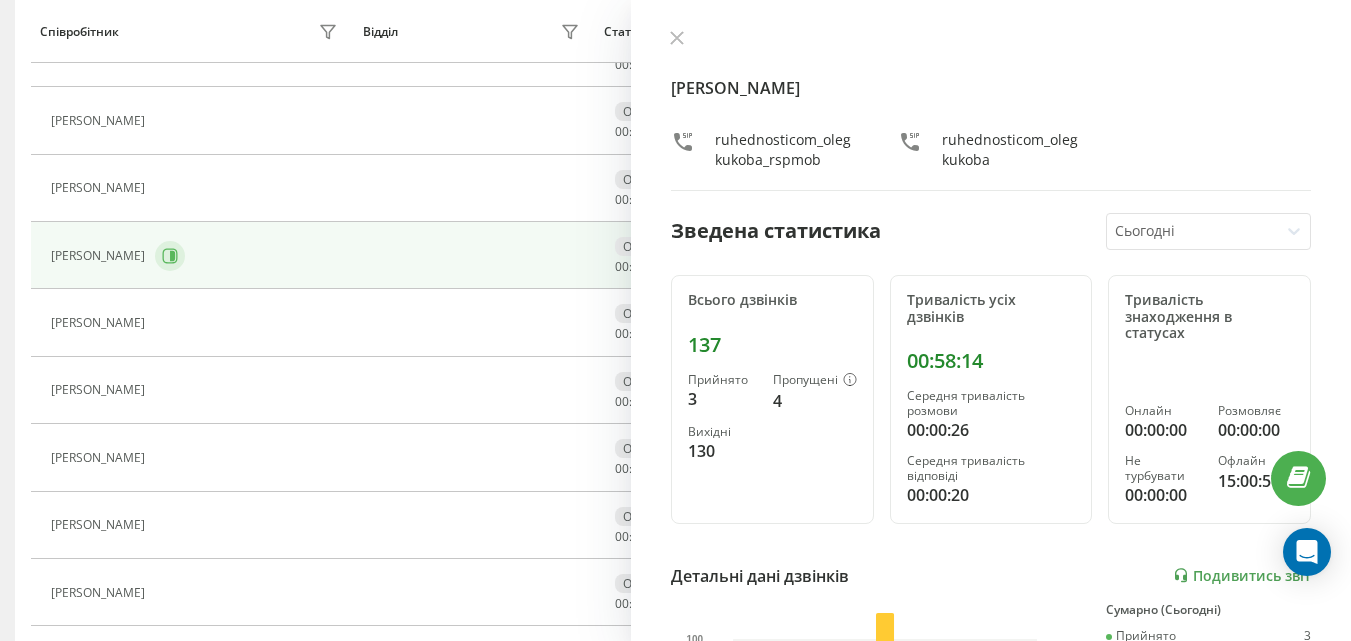scroll, scrollTop: 333, scrollLeft: 0, axis: vertical 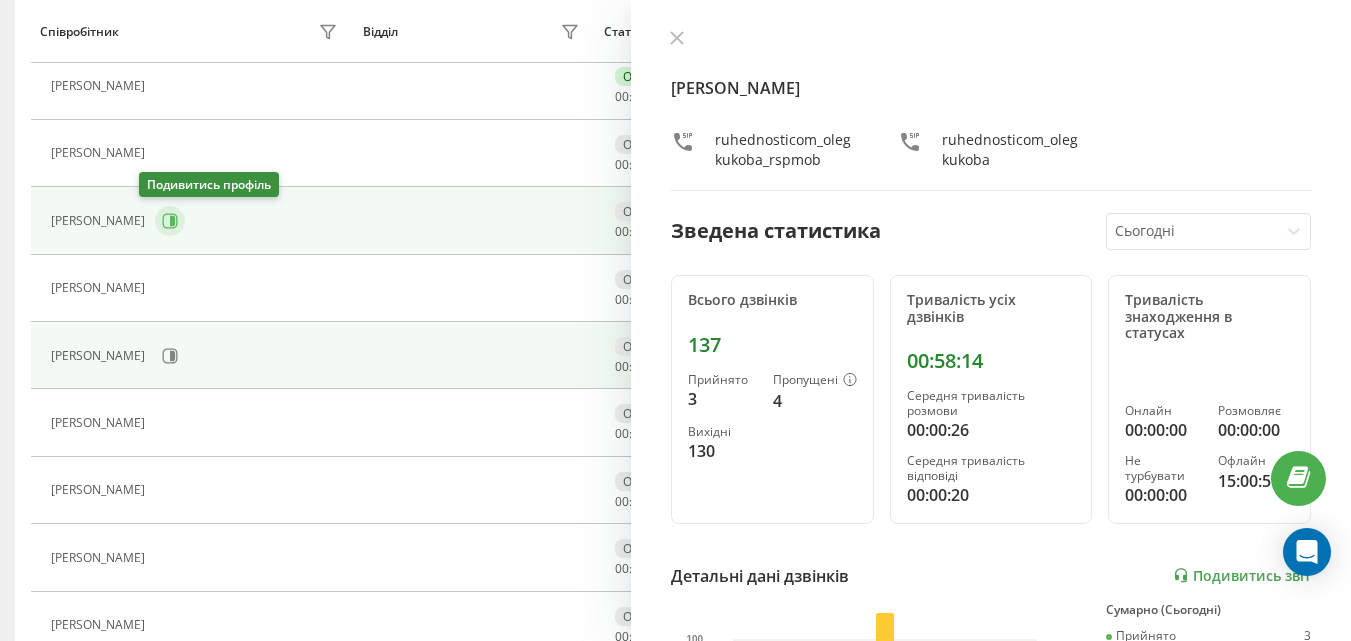 click at bounding box center (170, 221) 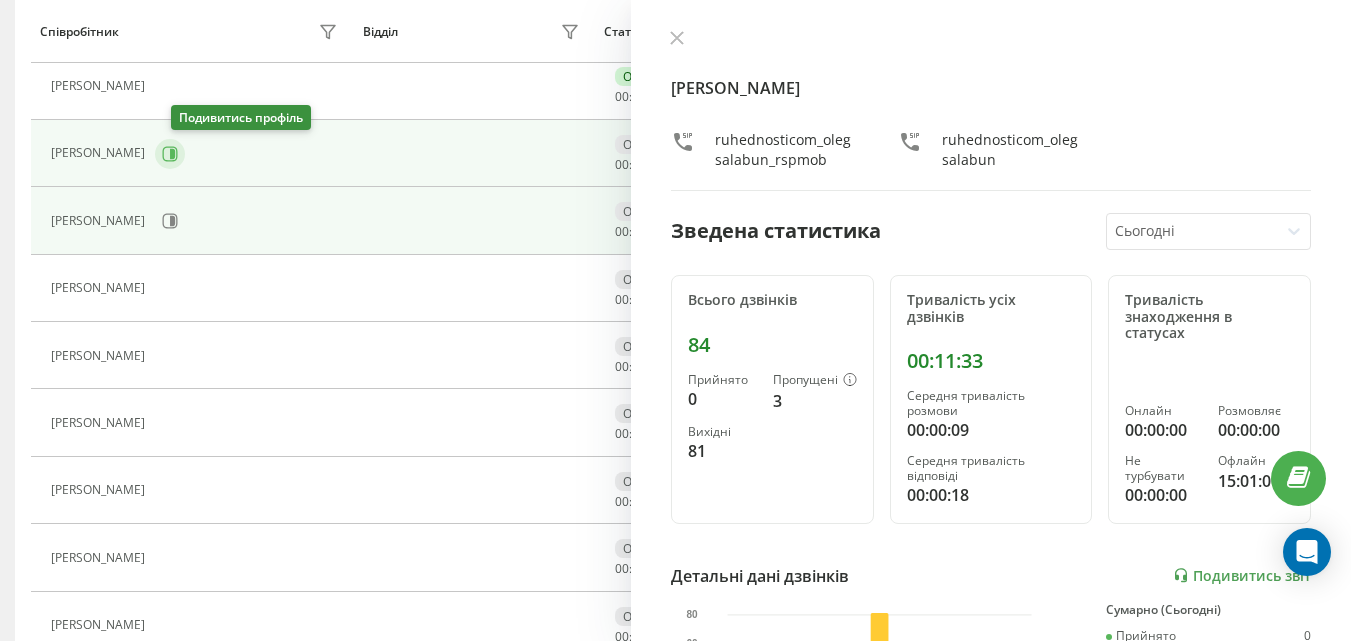 click 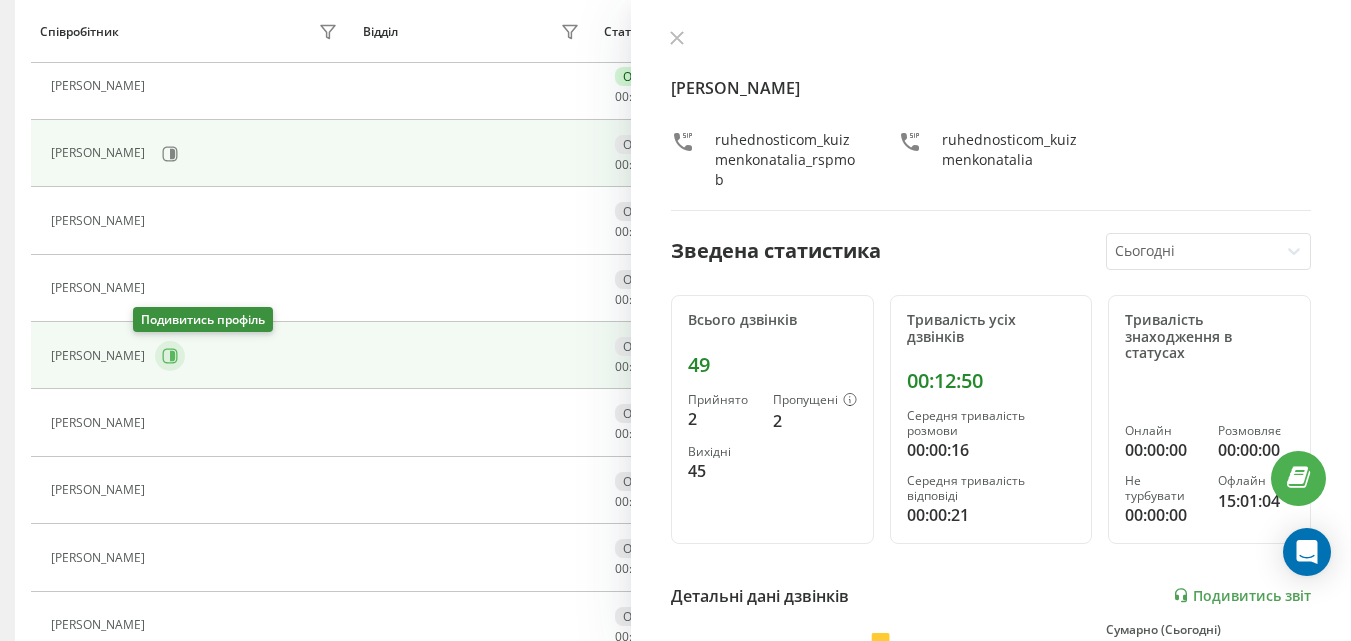 click 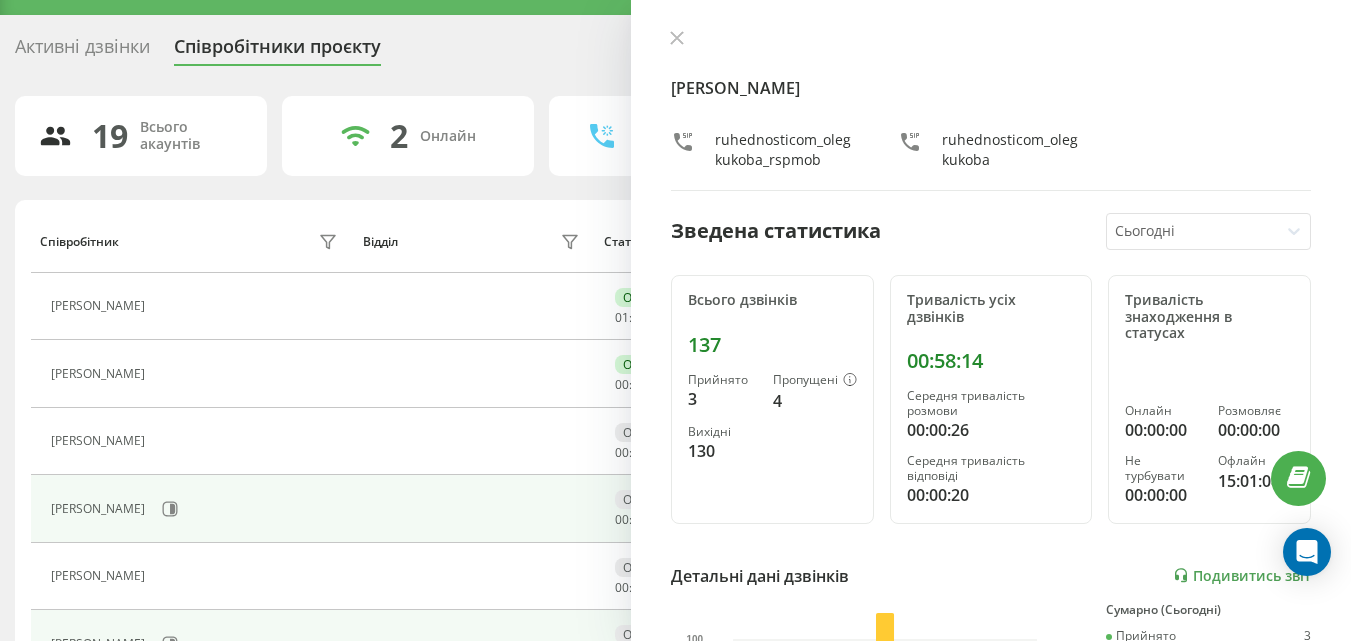 scroll, scrollTop: 33, scrollLeft: 0, axis: vertical 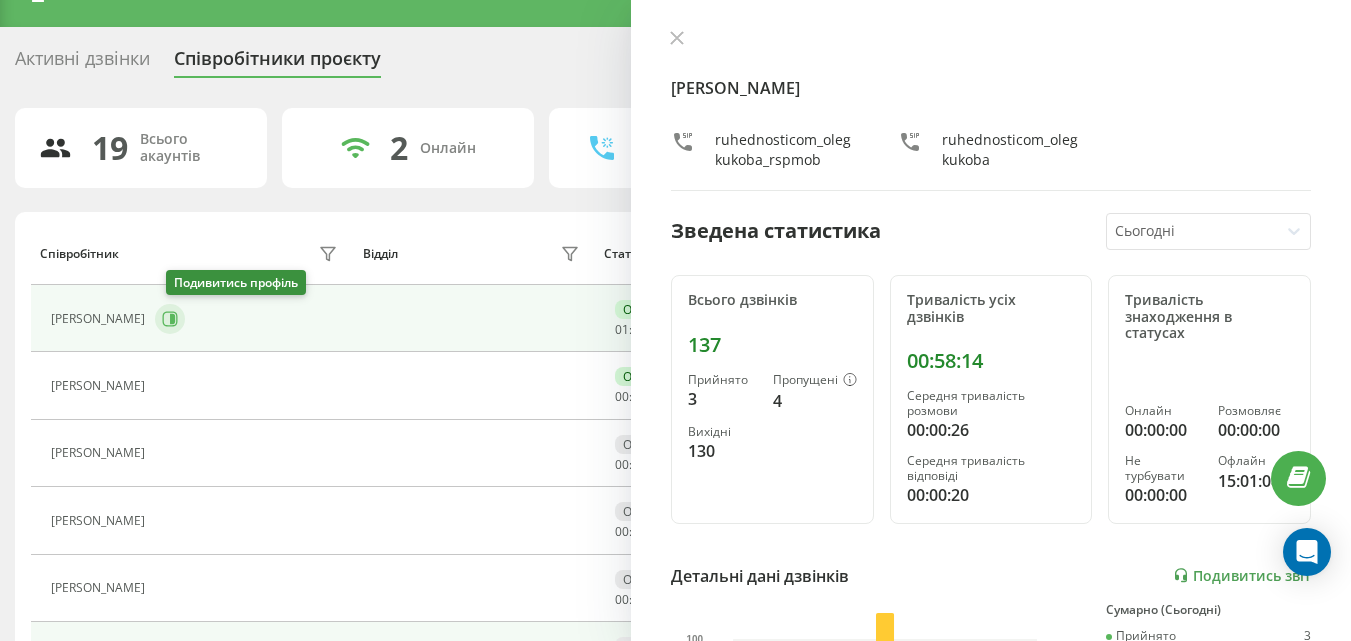 click at bounding box center [170, 319] 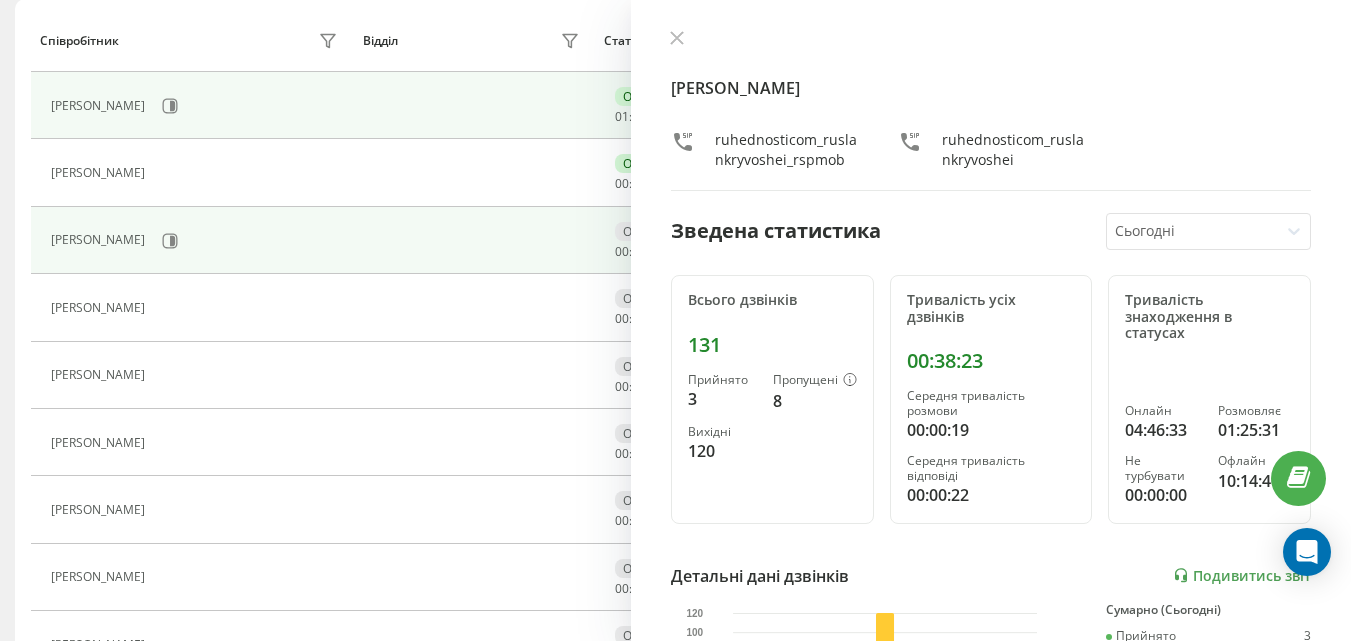 scroll, scrollTop: 333, scrollLeft: 0, axis: vertical 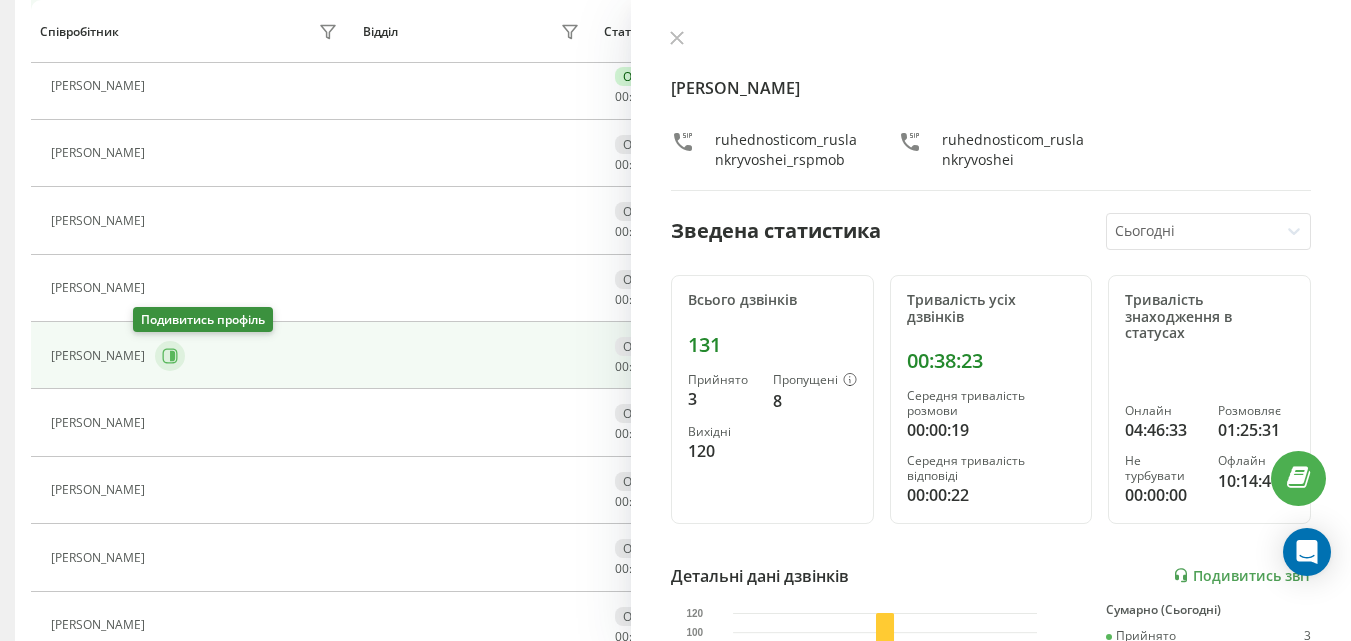 click at bounding box center (170, 356) 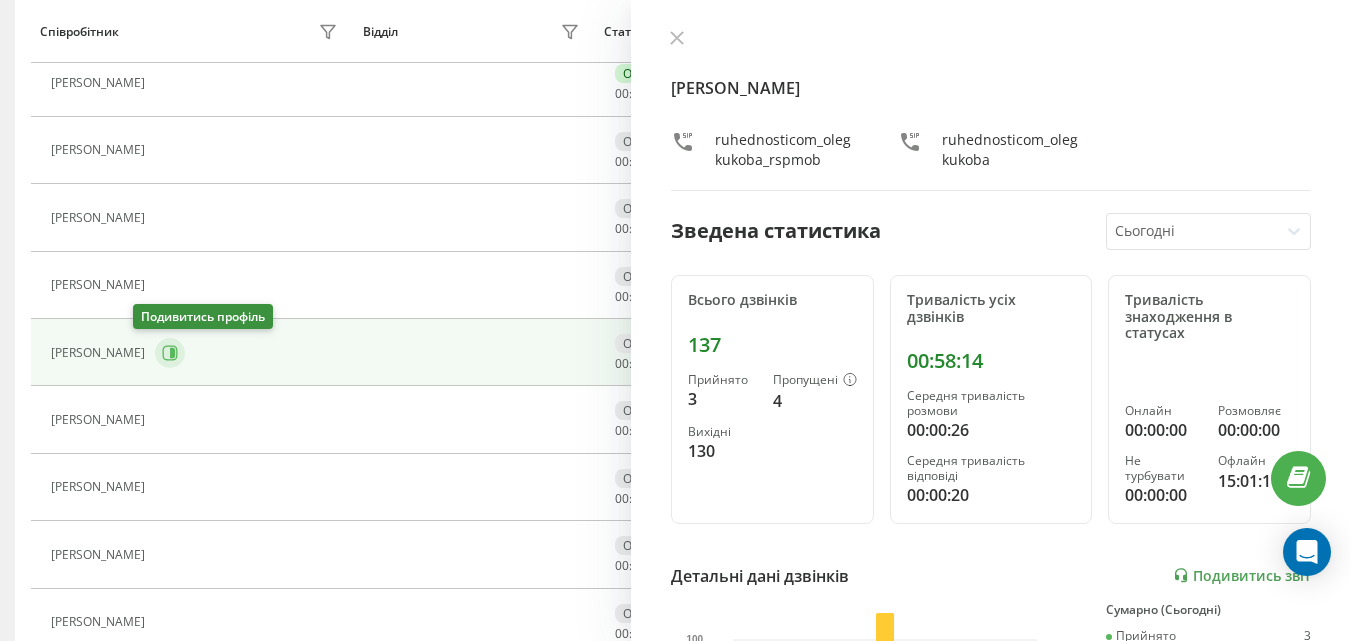 click at bounding box center [170, 353] 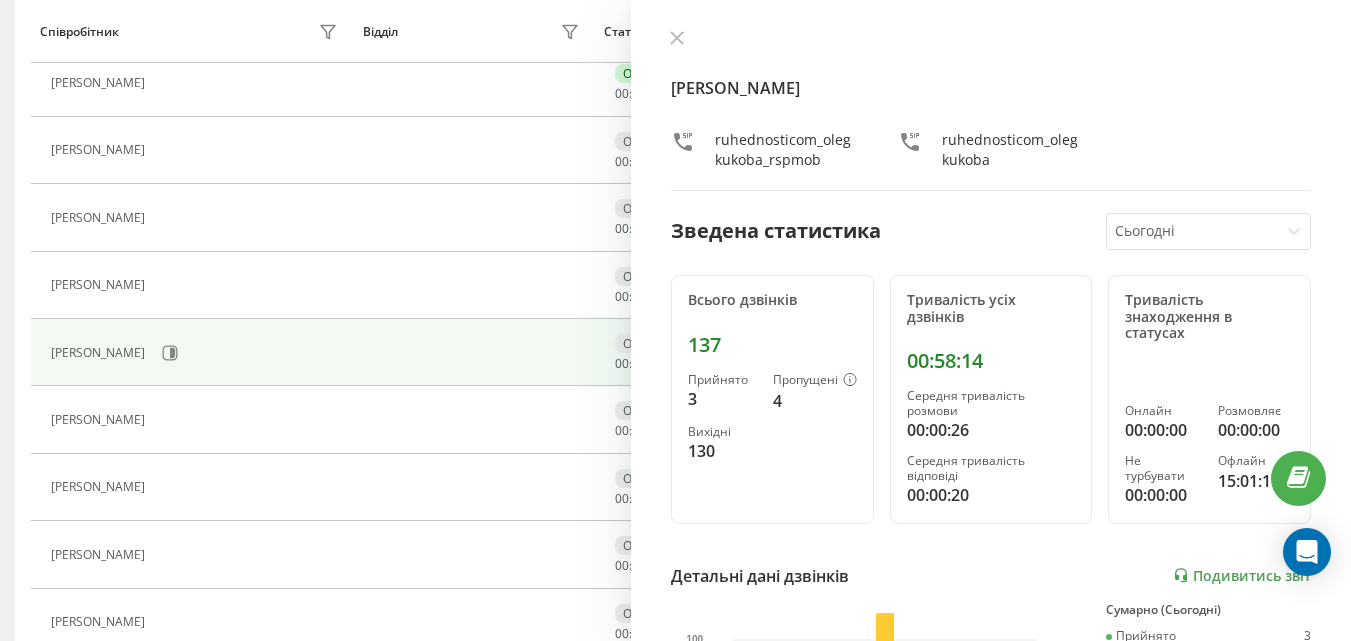 click 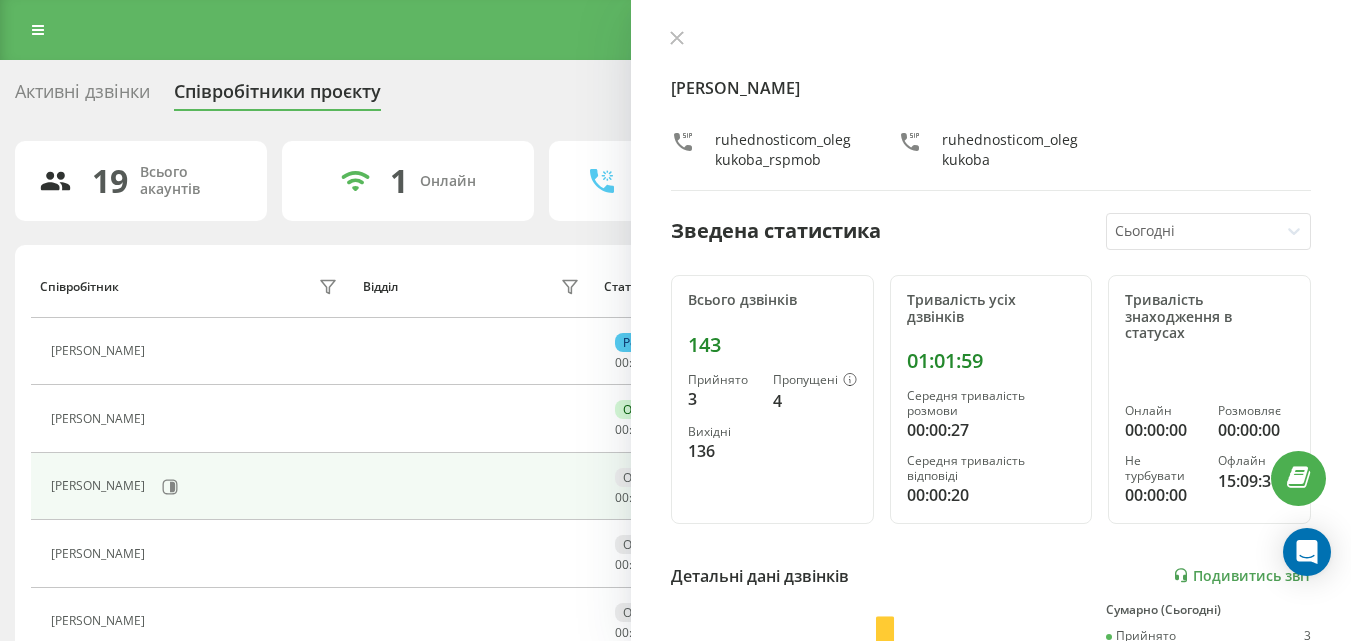 scroll, scrollTop: 336, scrollLeft: 0, axis: vertical 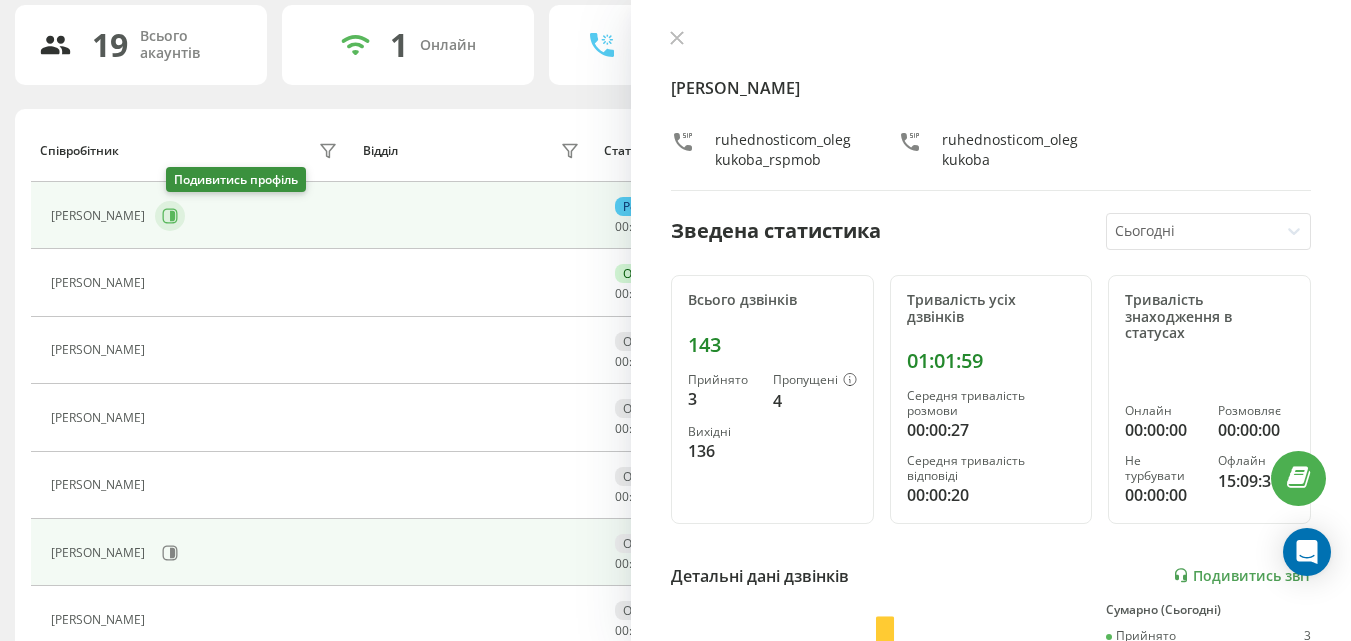 click 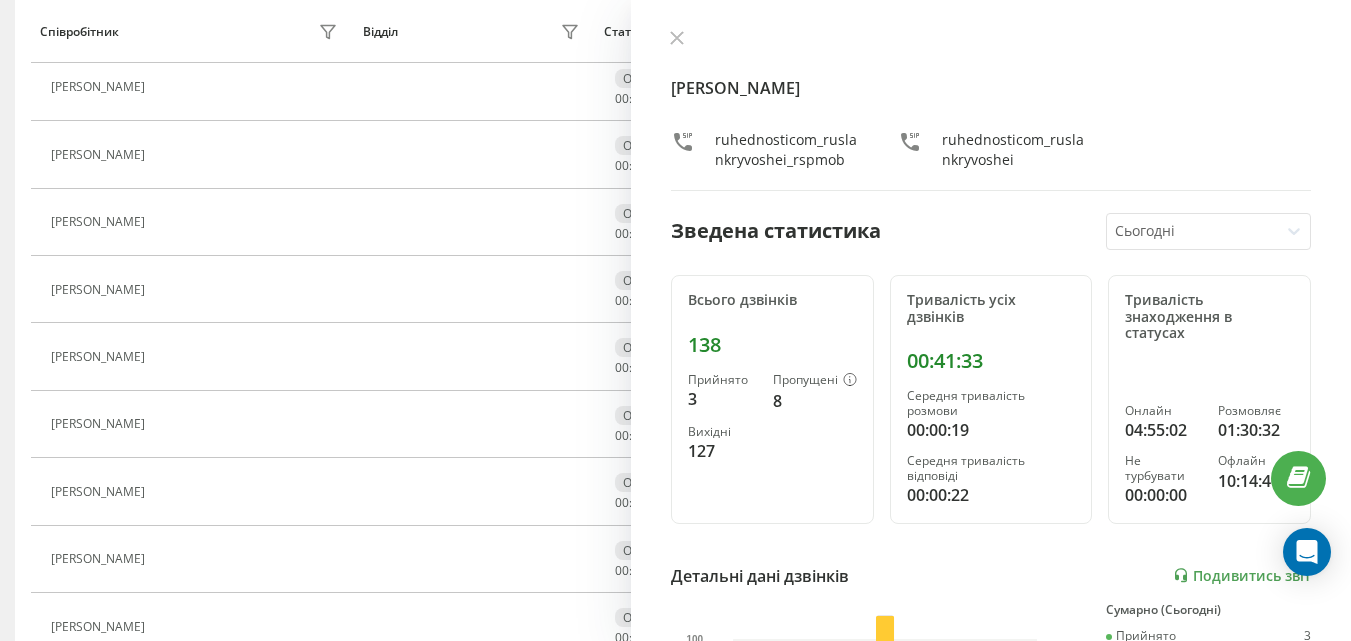 scroll, scrollTop: 1033, scrollLeft: 0, axis: vertical 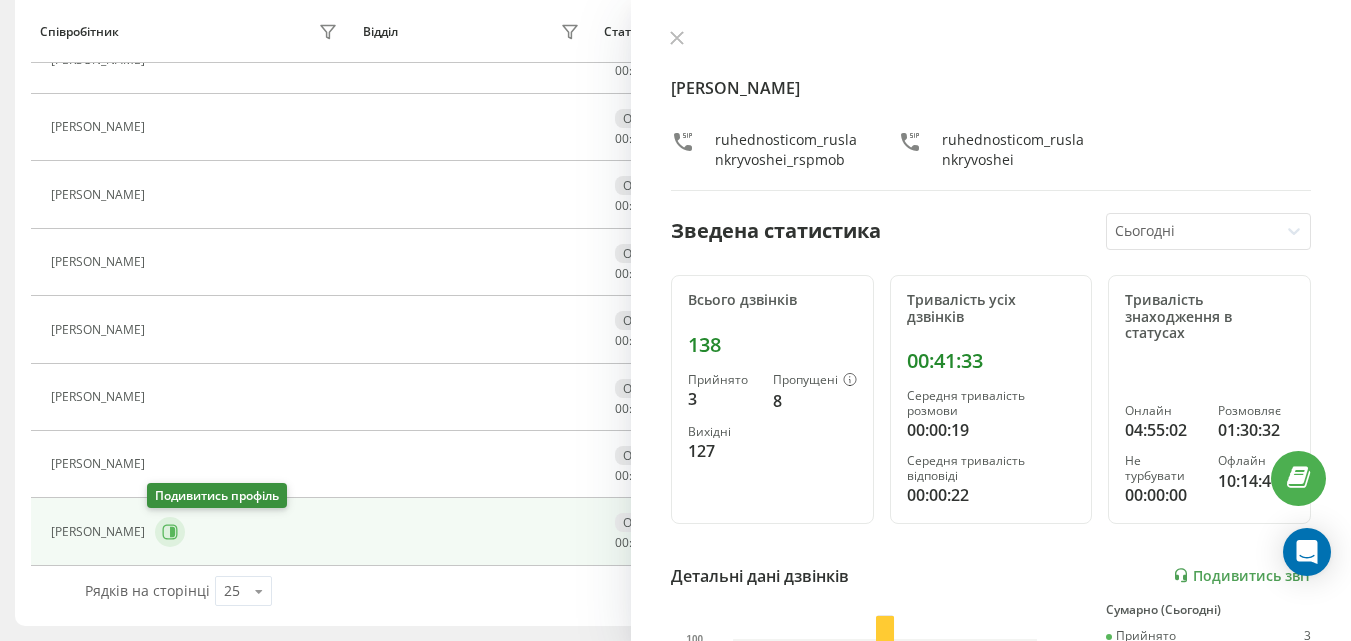 click 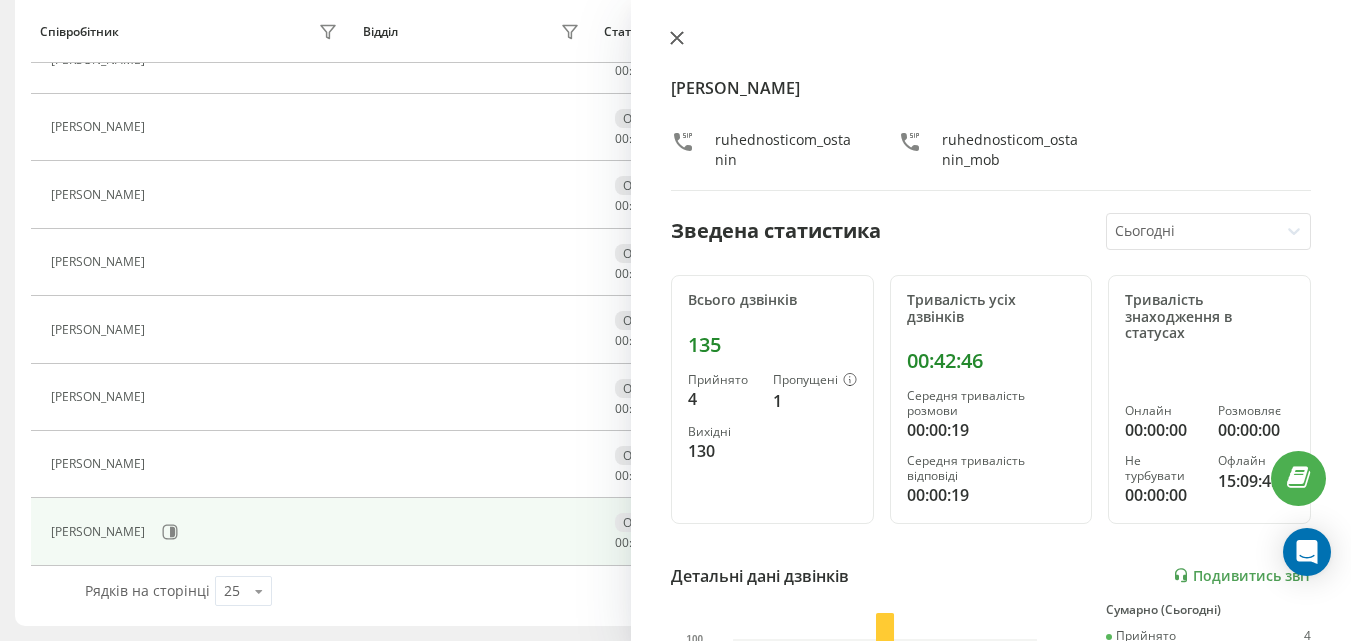 click 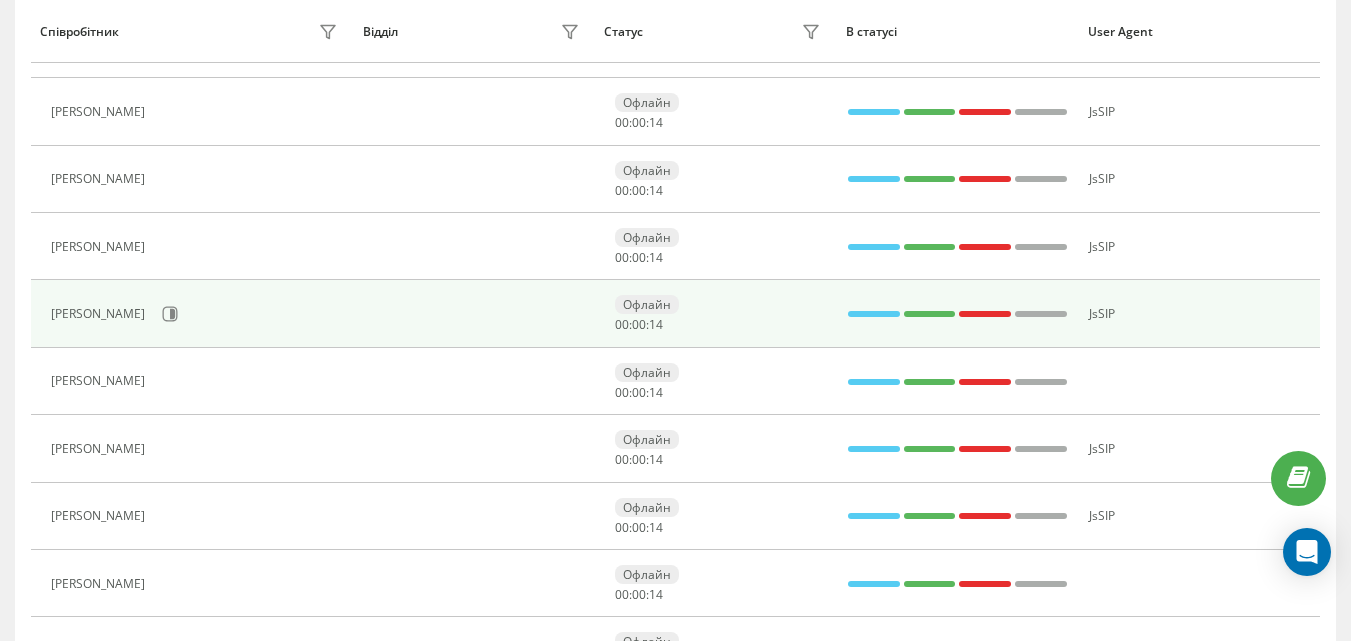scroll, scrollTop: 433, scrollLeft: 0, axis: vertical 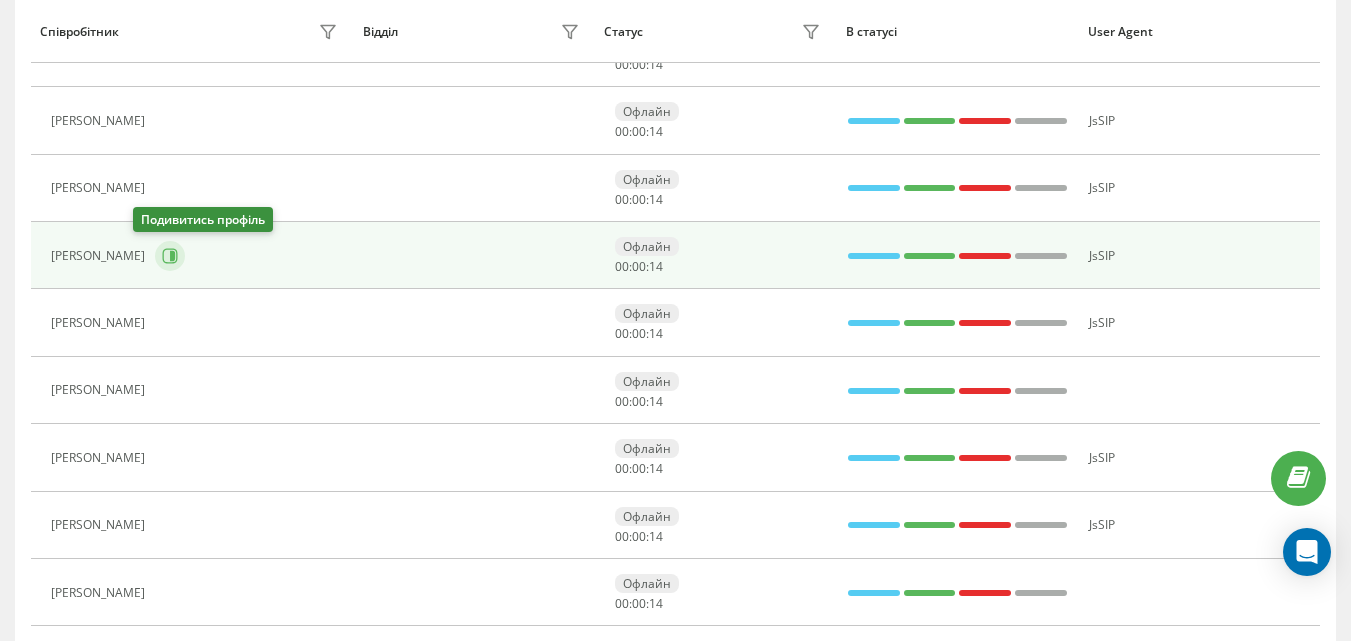 click at bounding box center (170, 256) 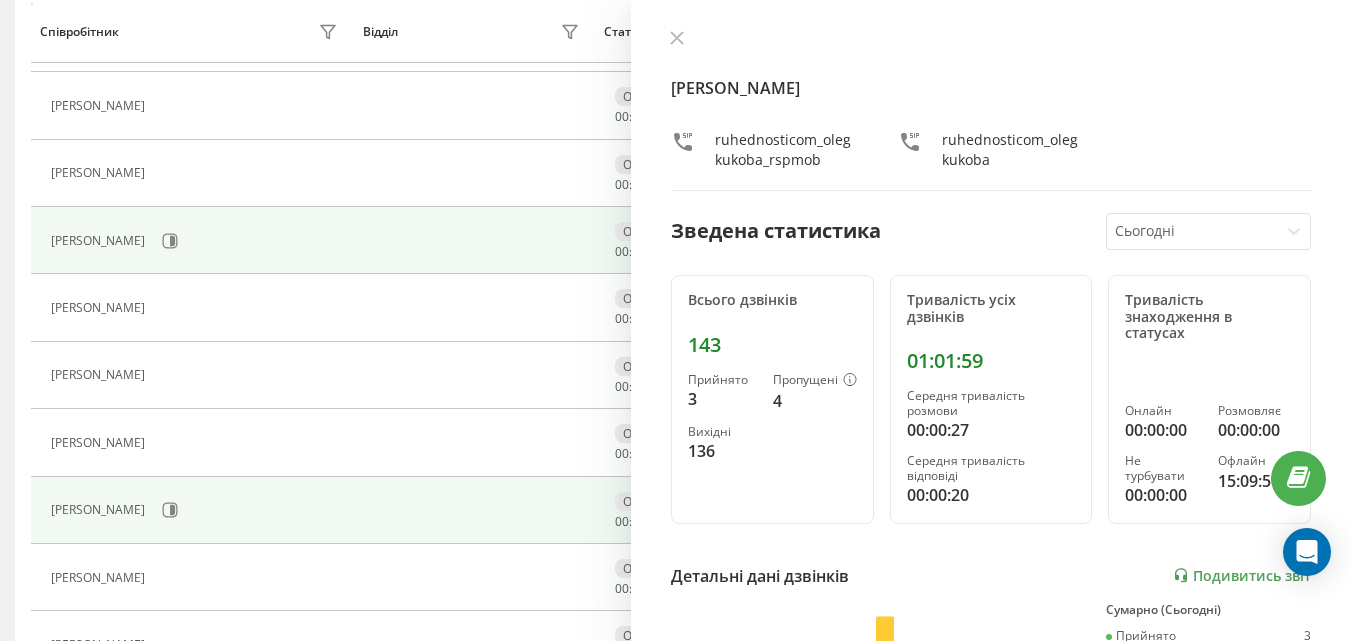 scroll, scrollTop: 333, scrollLeft: 0, axis: vertical 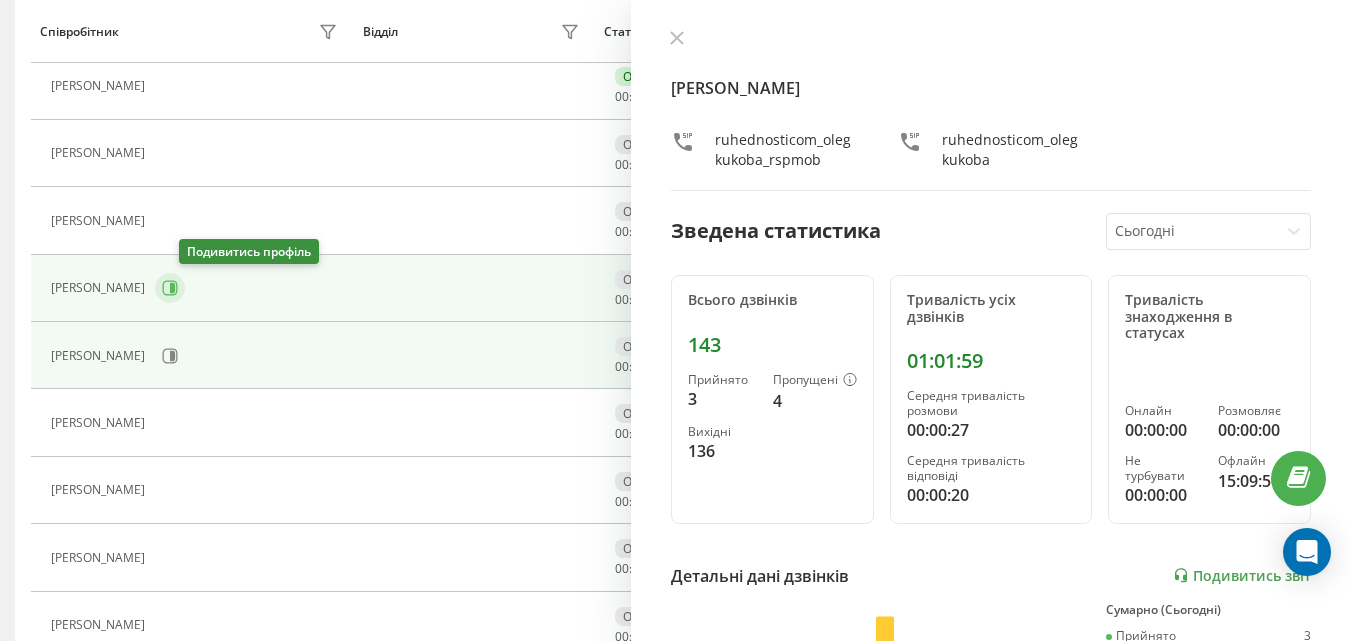 click 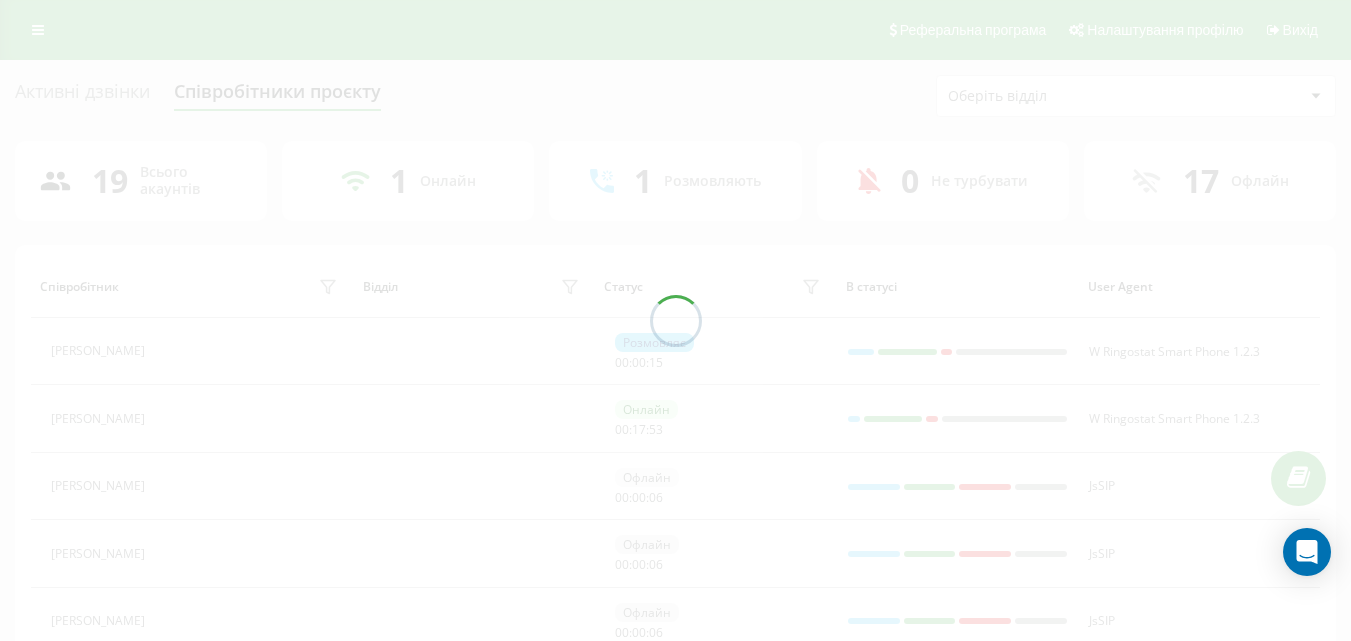 scroll, scrollTop: 233, scrollLeft: 0, axis: vertical 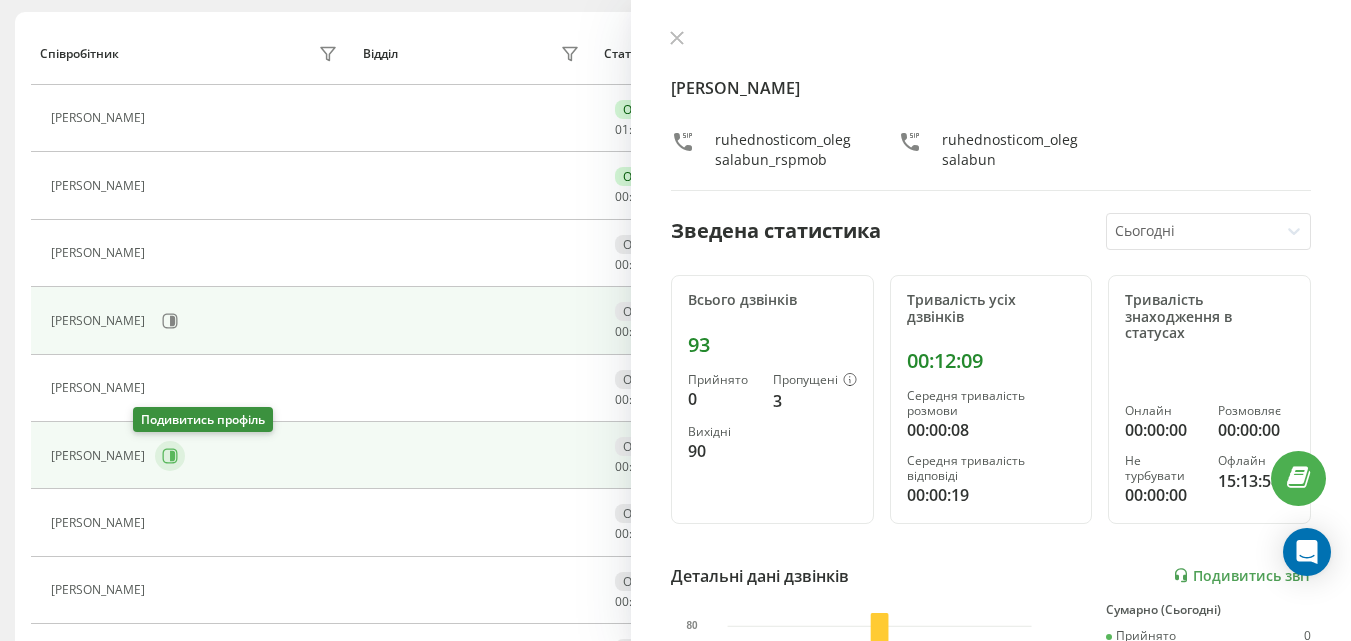 click at bounding box center (170, 456) 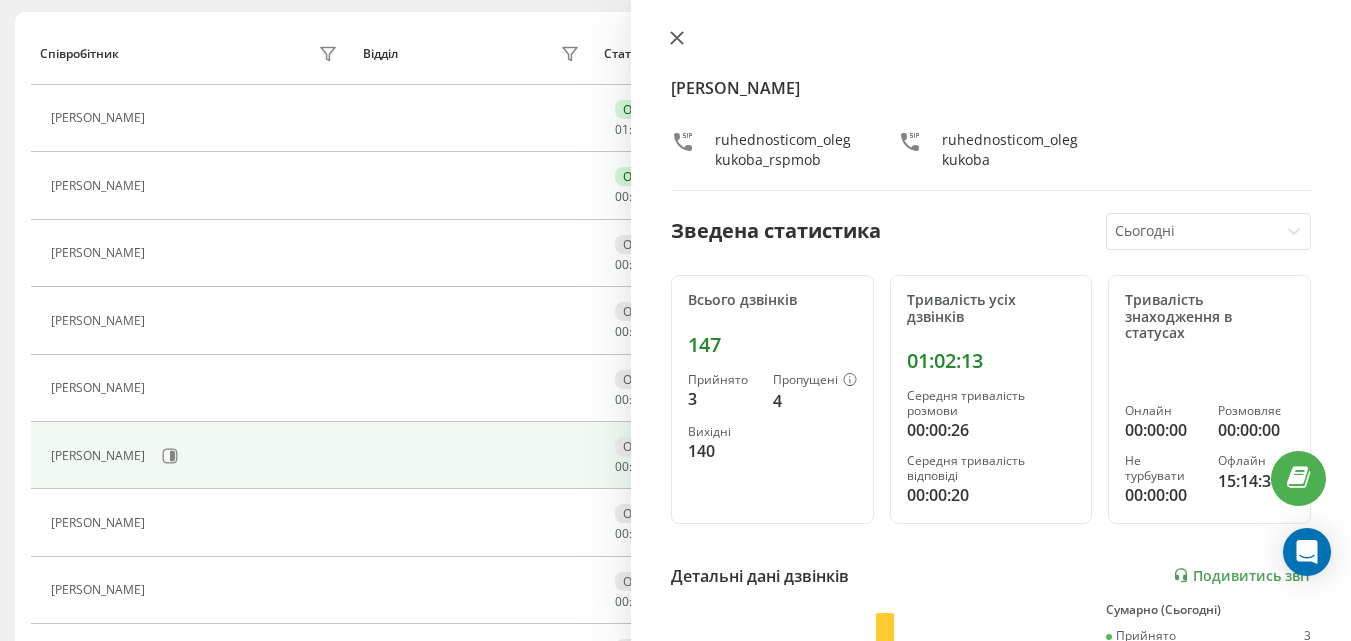 click 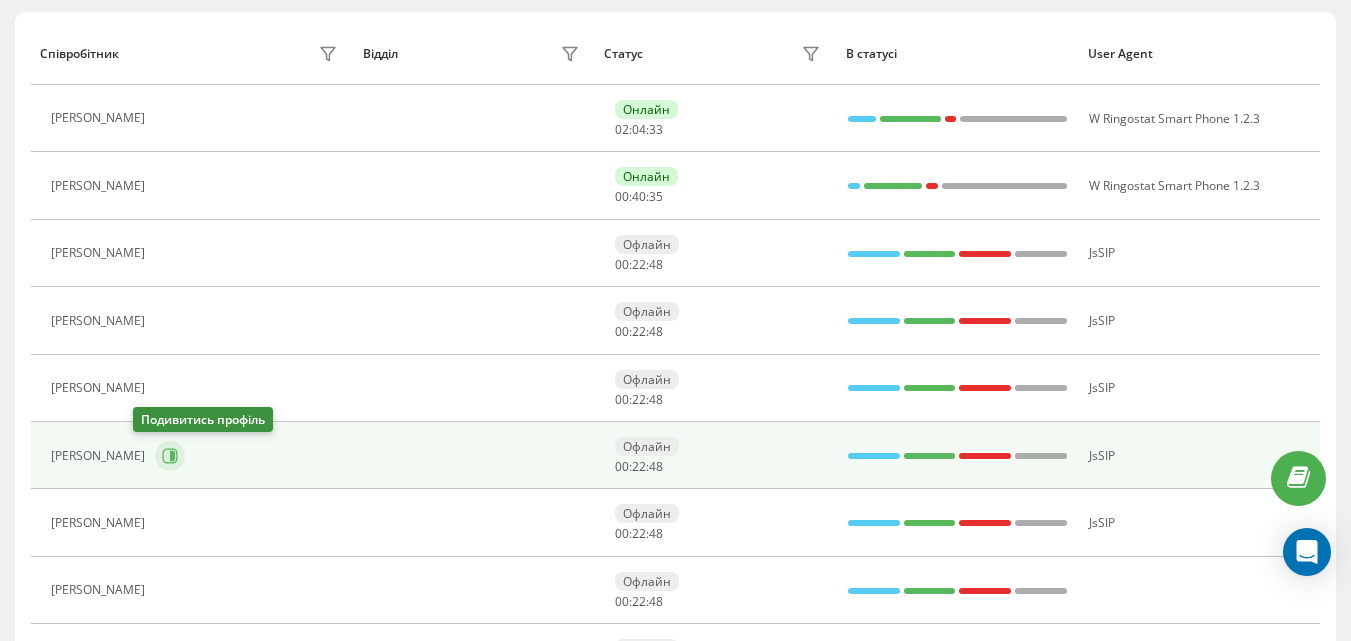 click at bounding box center [170, 456] 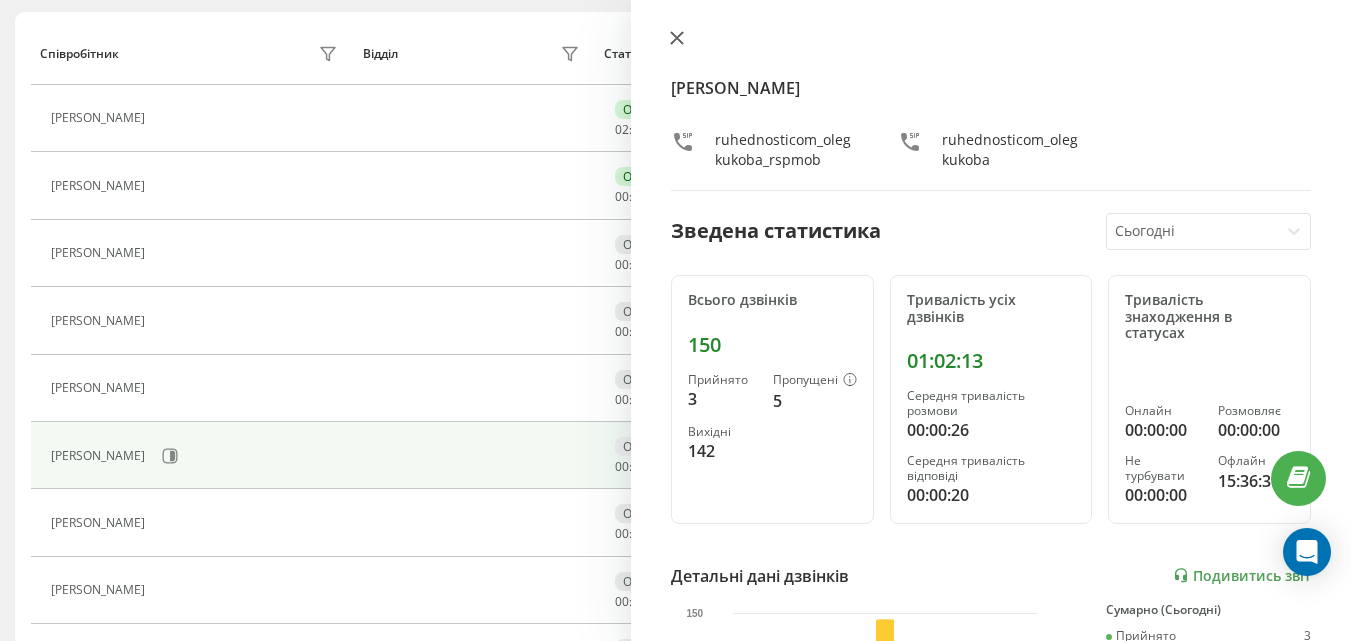 click 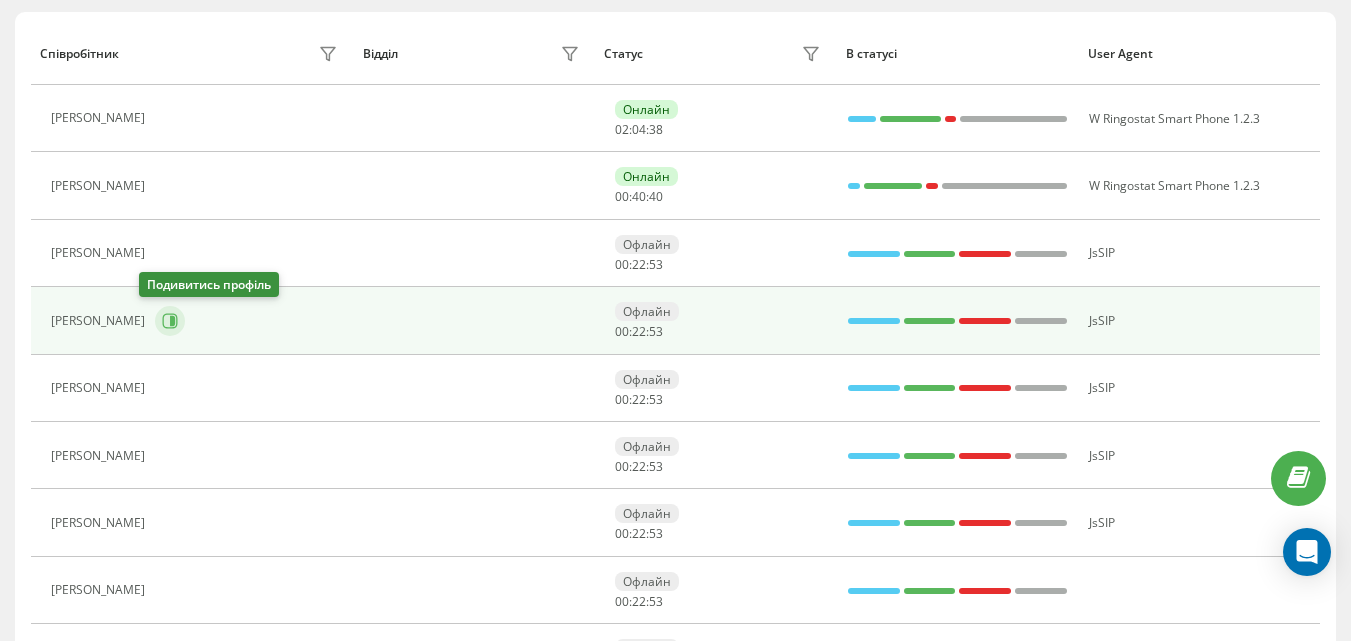 click at bounding box center (170, 321) 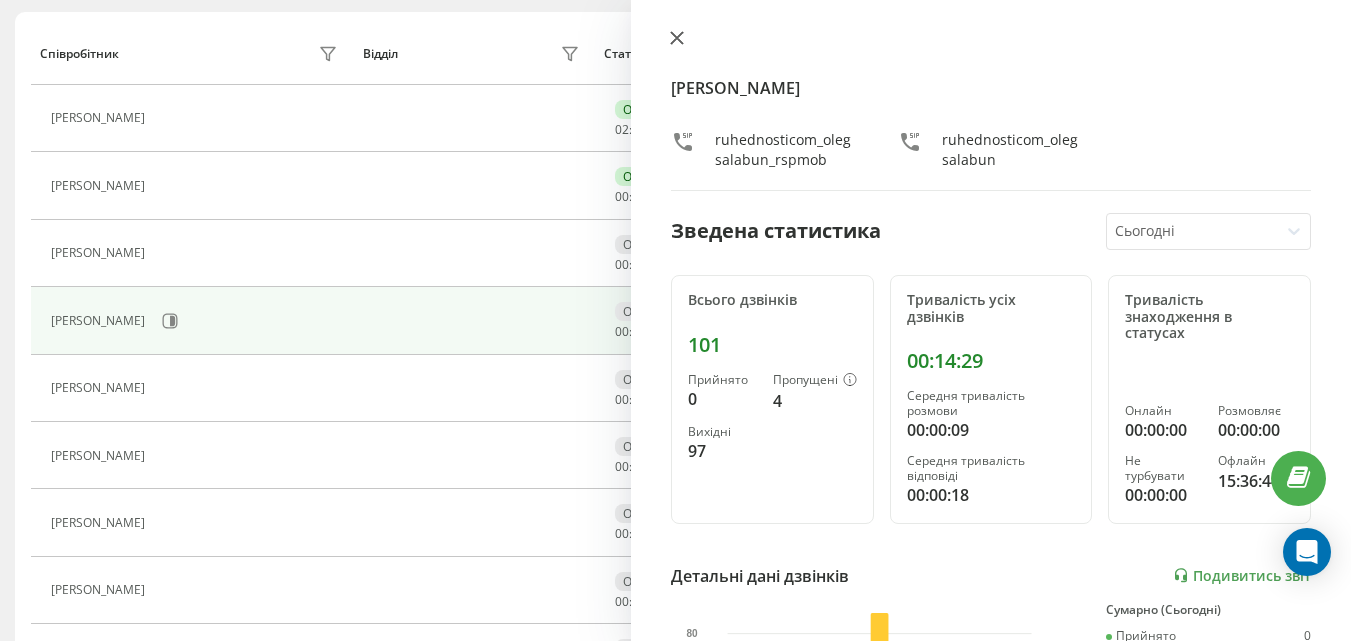 click 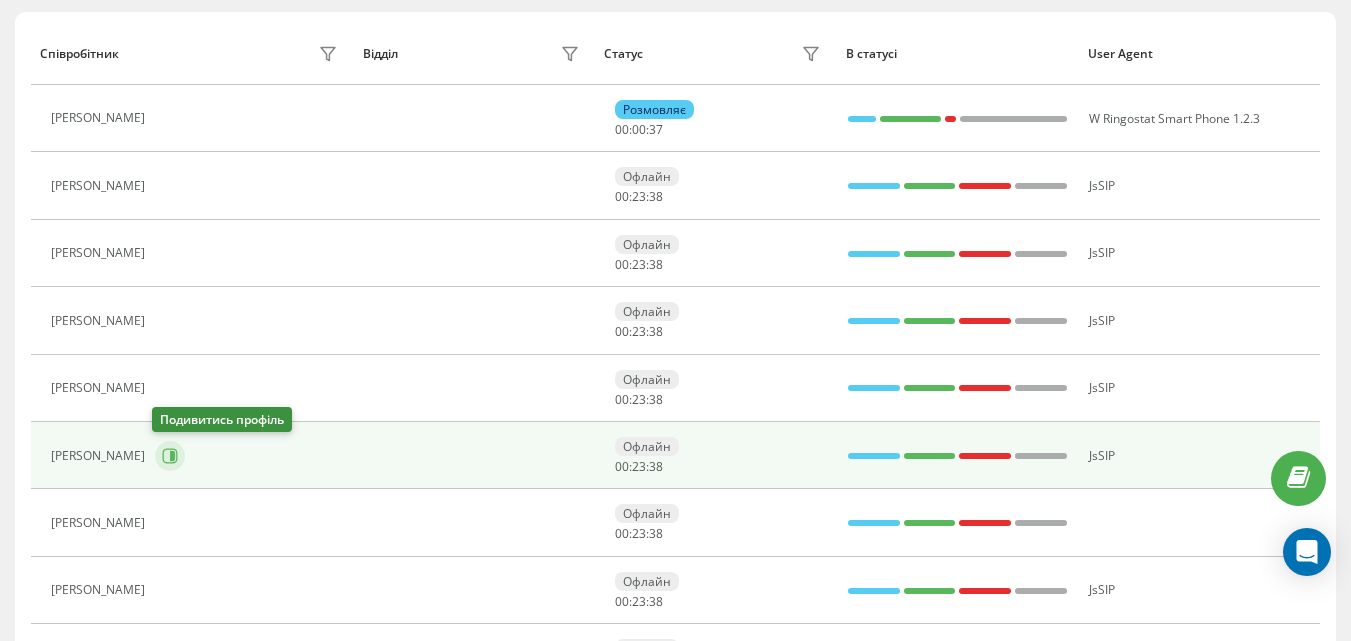 click at bounding box center (170, 456) 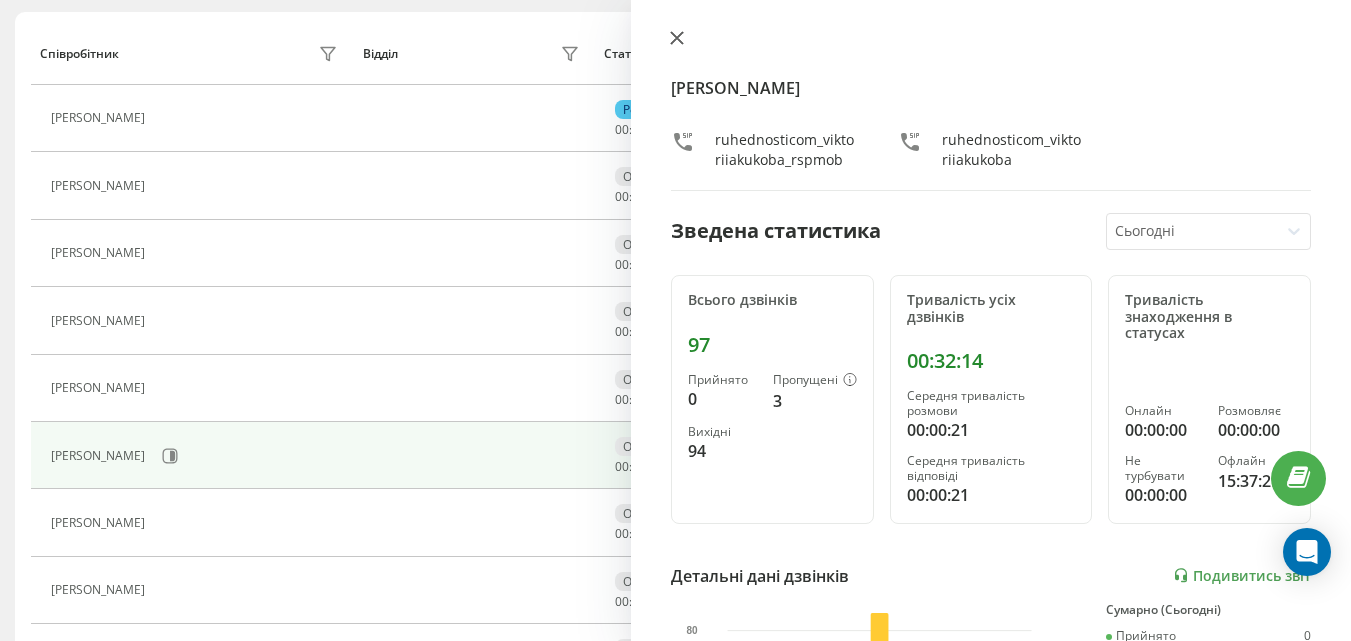 click 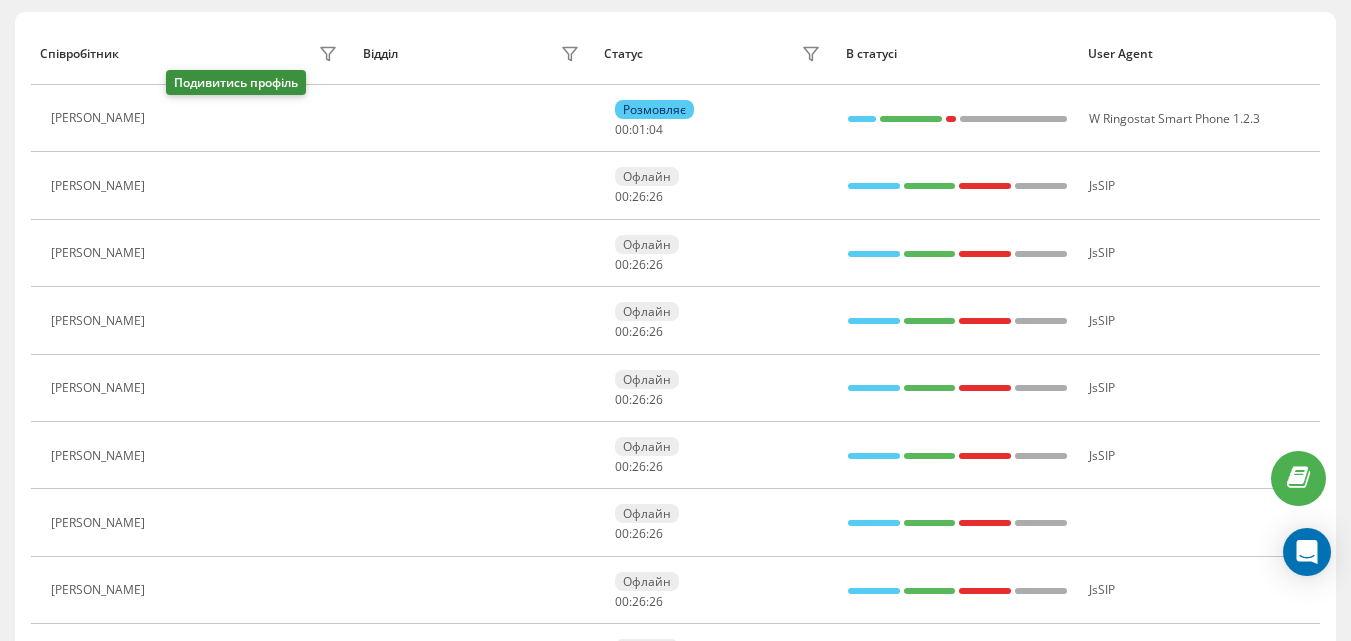 click 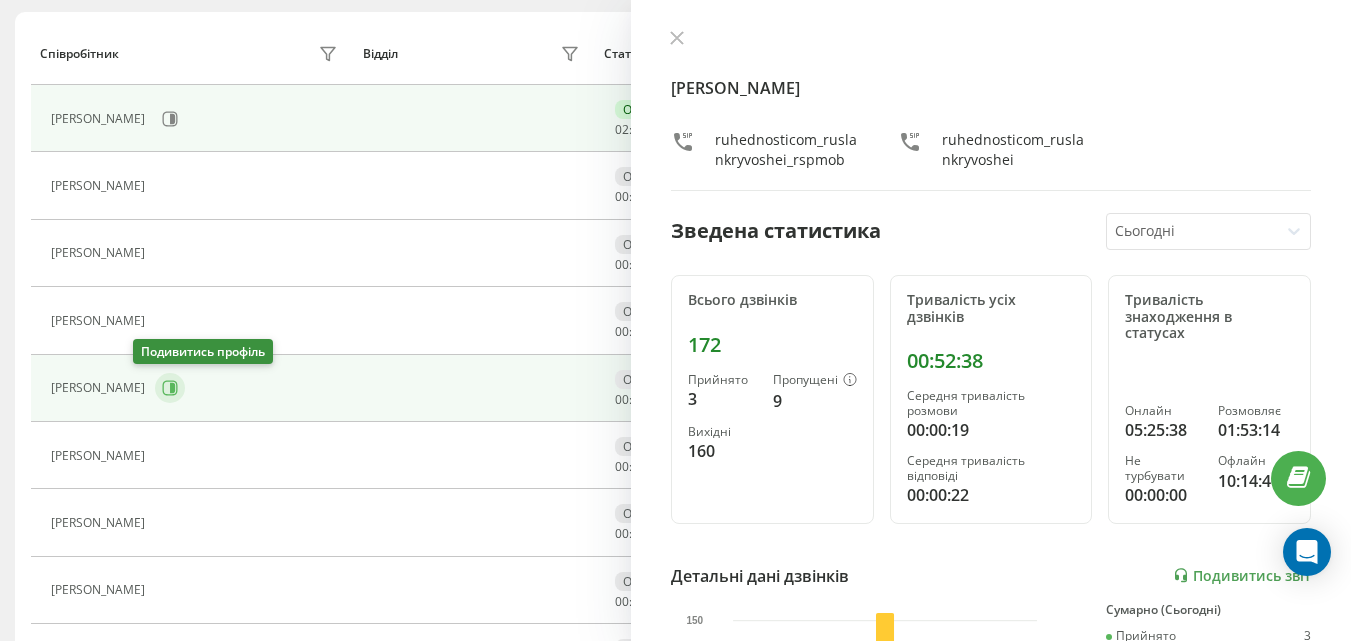 click 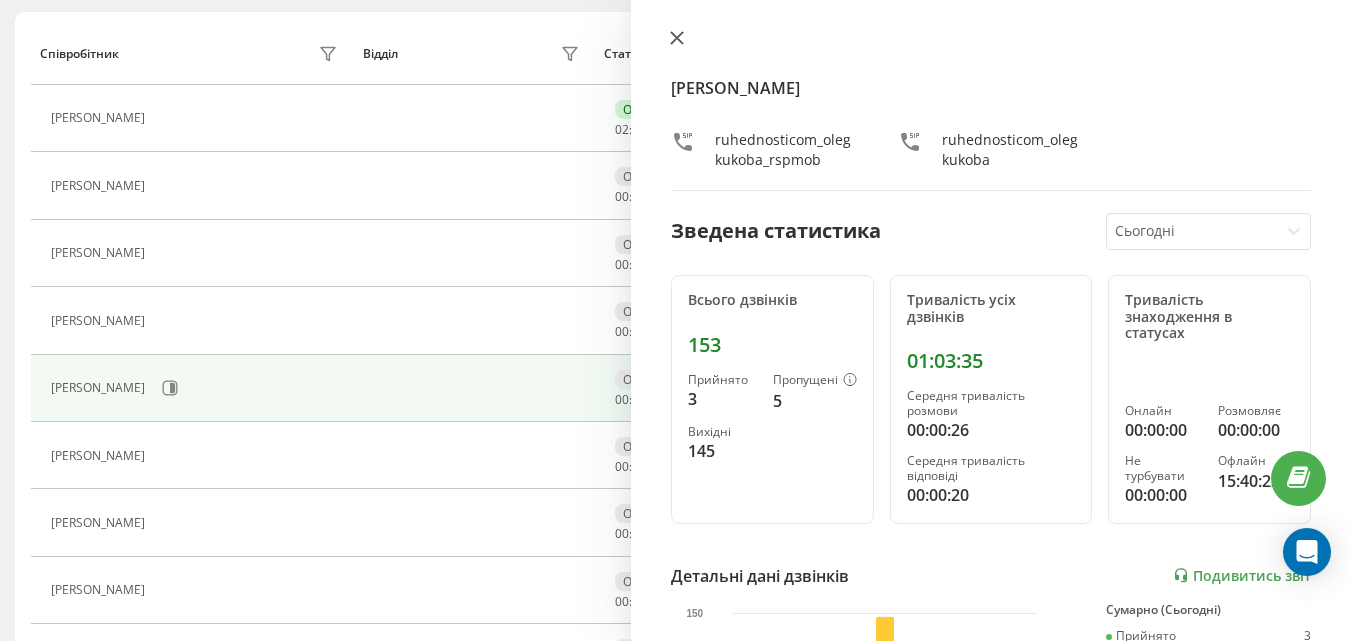 click at bounding box center (677, 39) 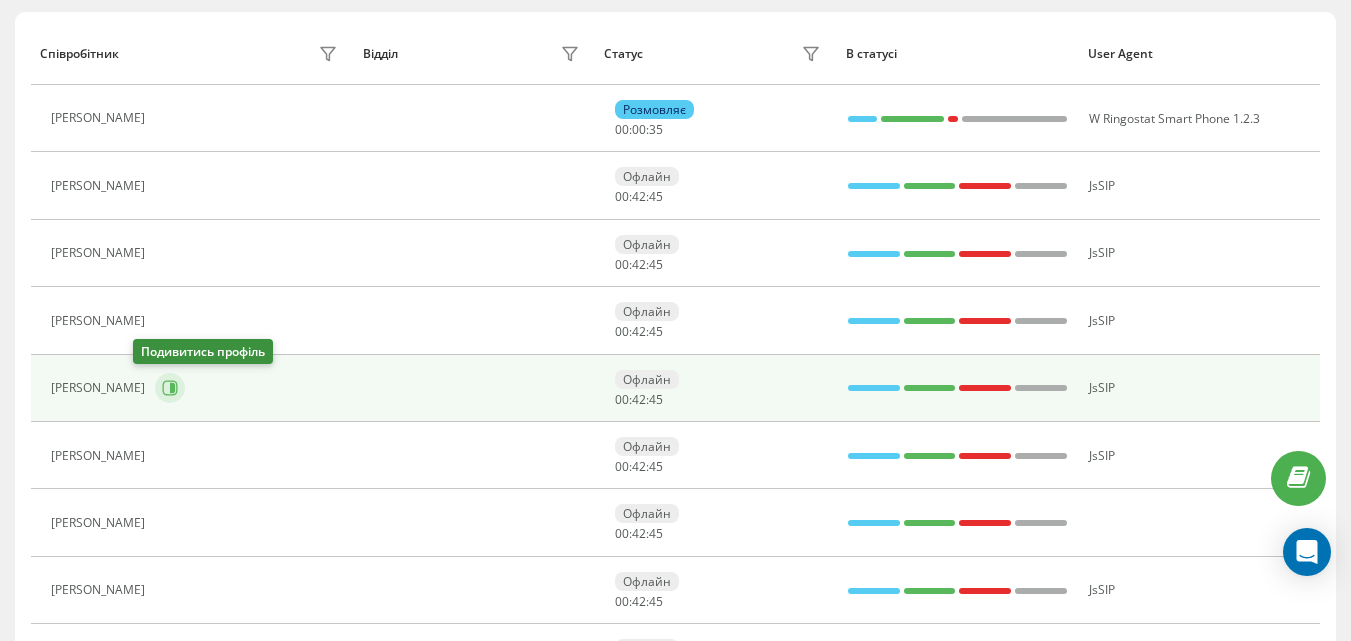 click at bounding box center [170, 388] 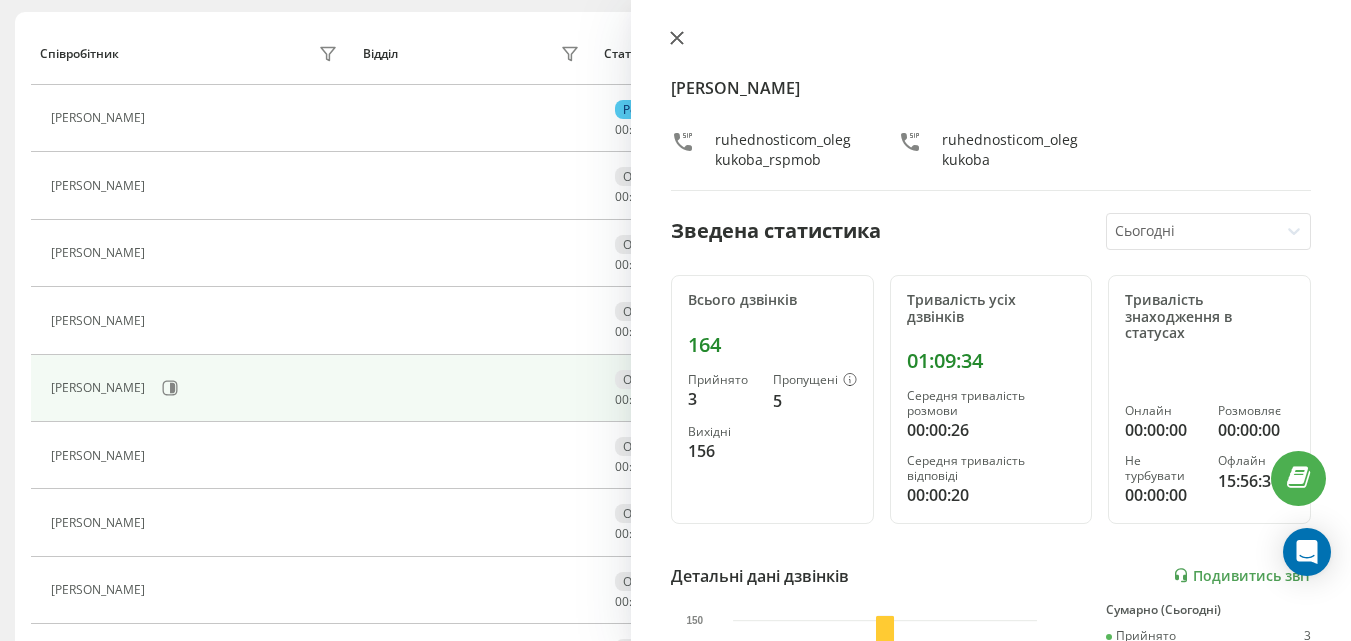 click 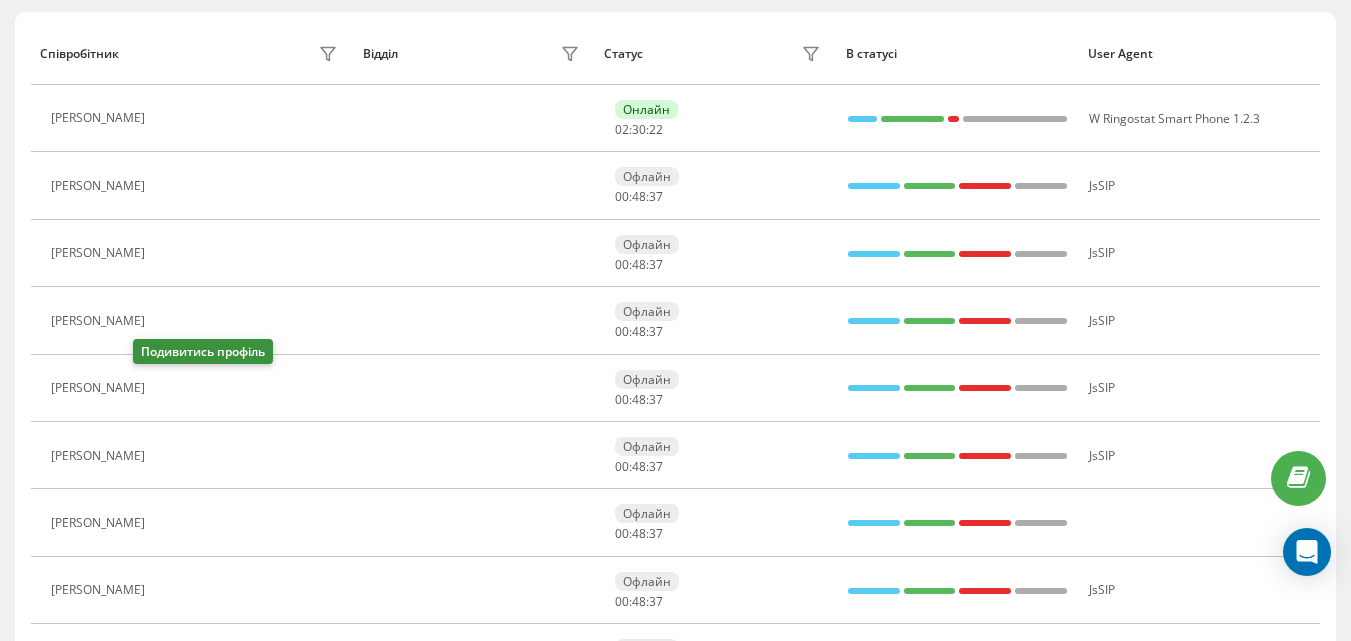 click 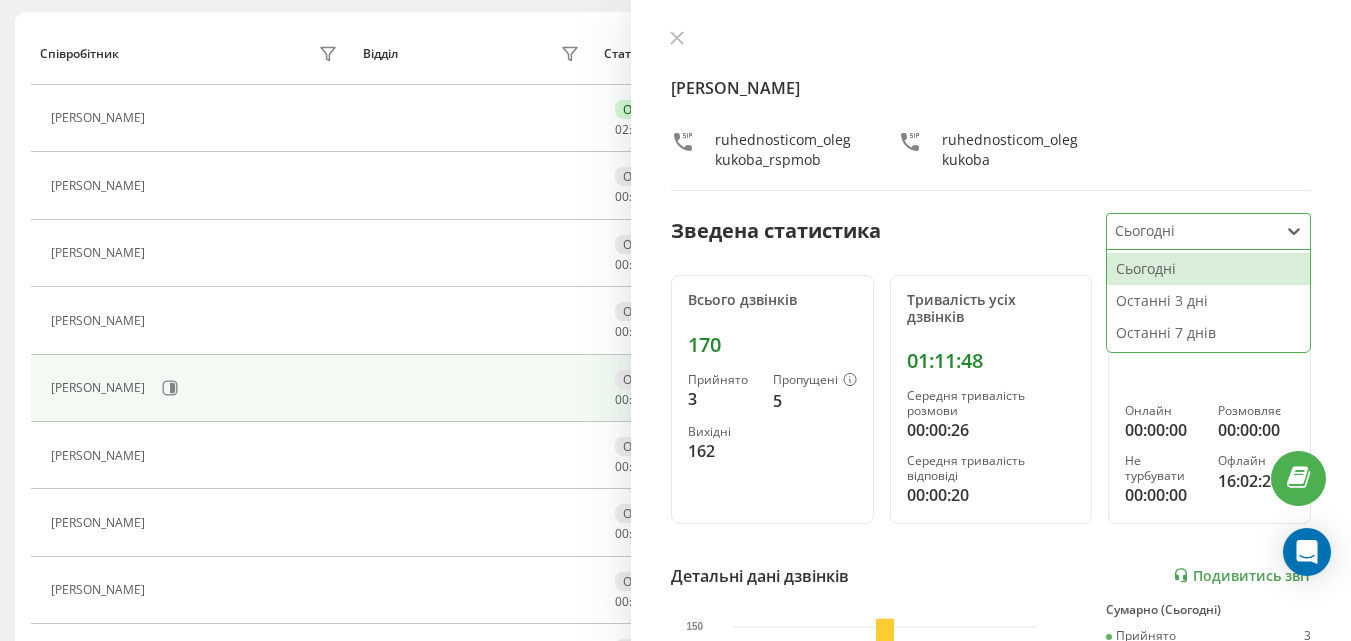 click at bounding box center [1193, 231] 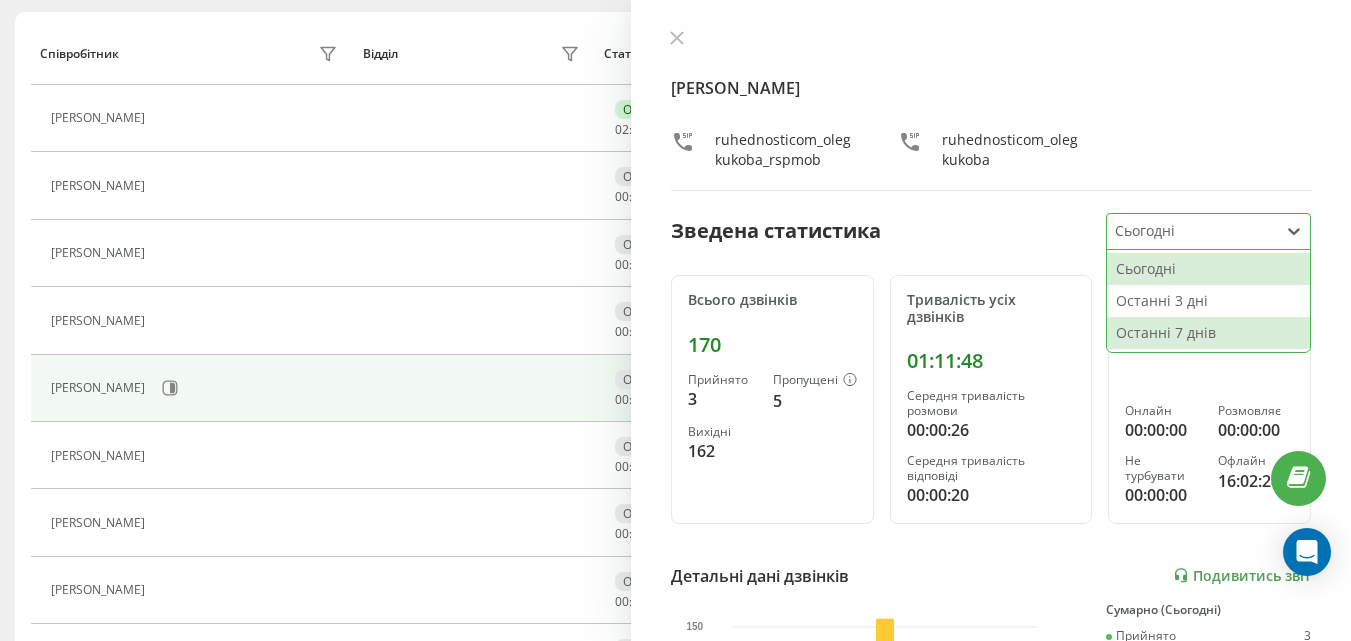 click on "Останні 7 днів" at bounding box center (1208, 333) 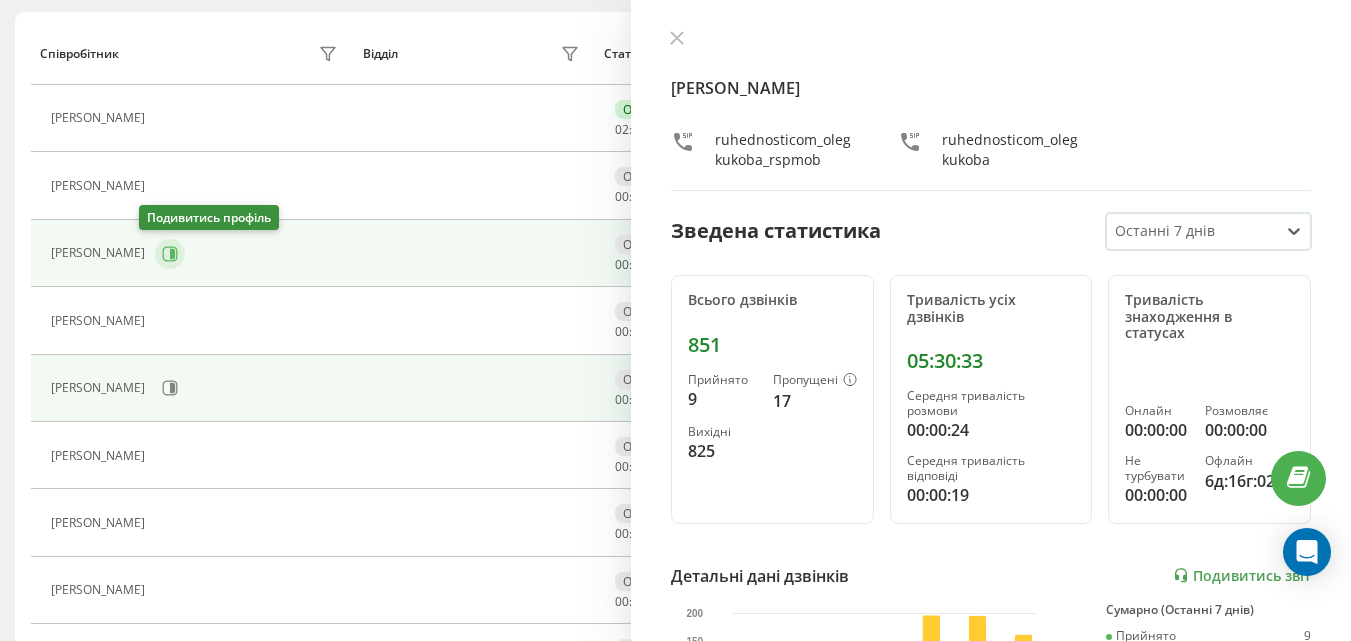 click 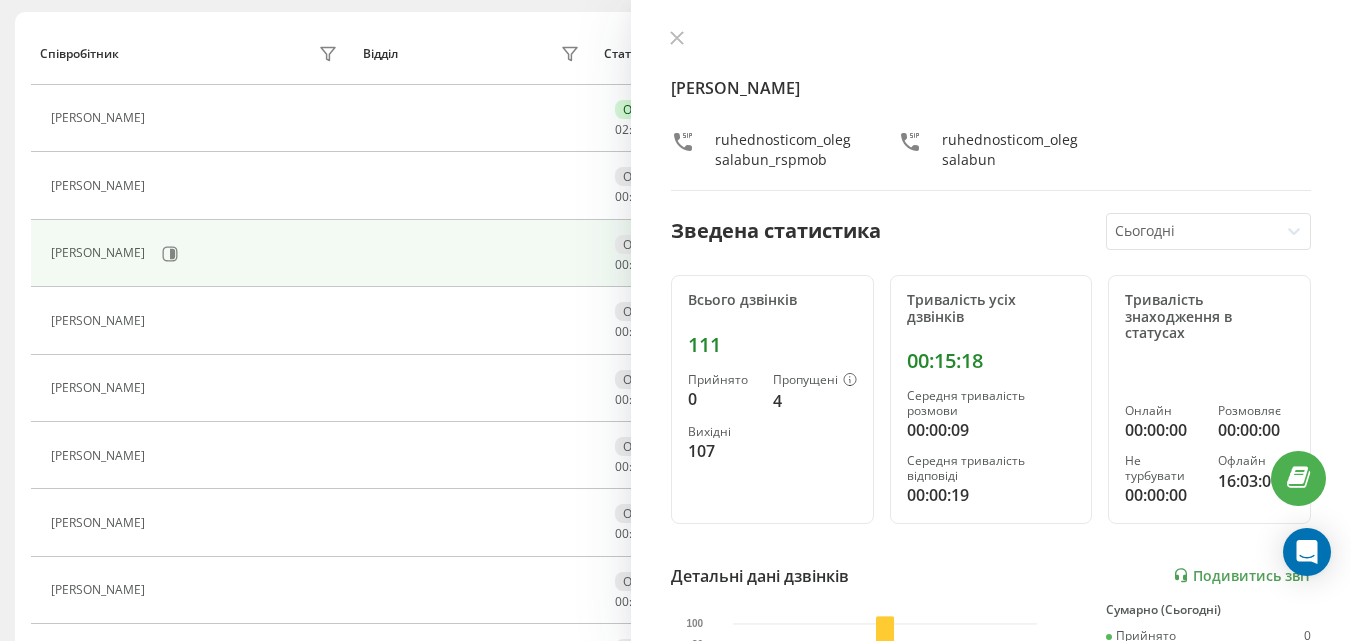 click at bounding box center (1193, 231) 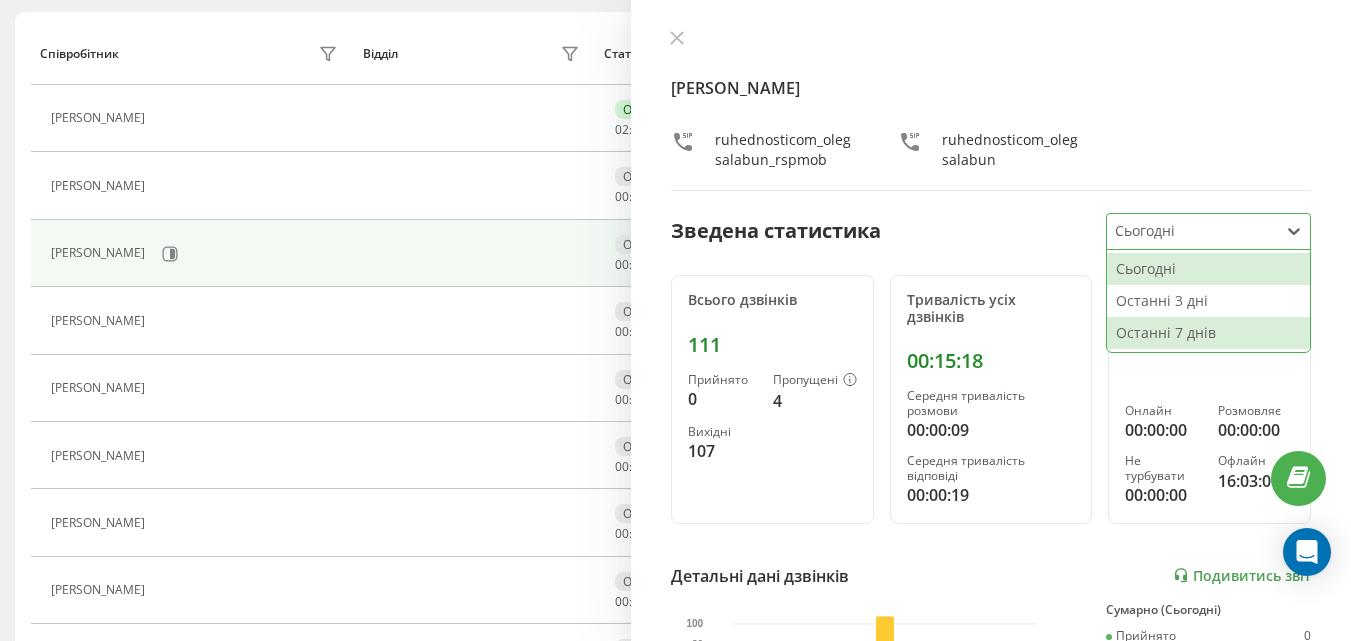 click on "Останні 7 днів" at bounding box center [1208, 333] 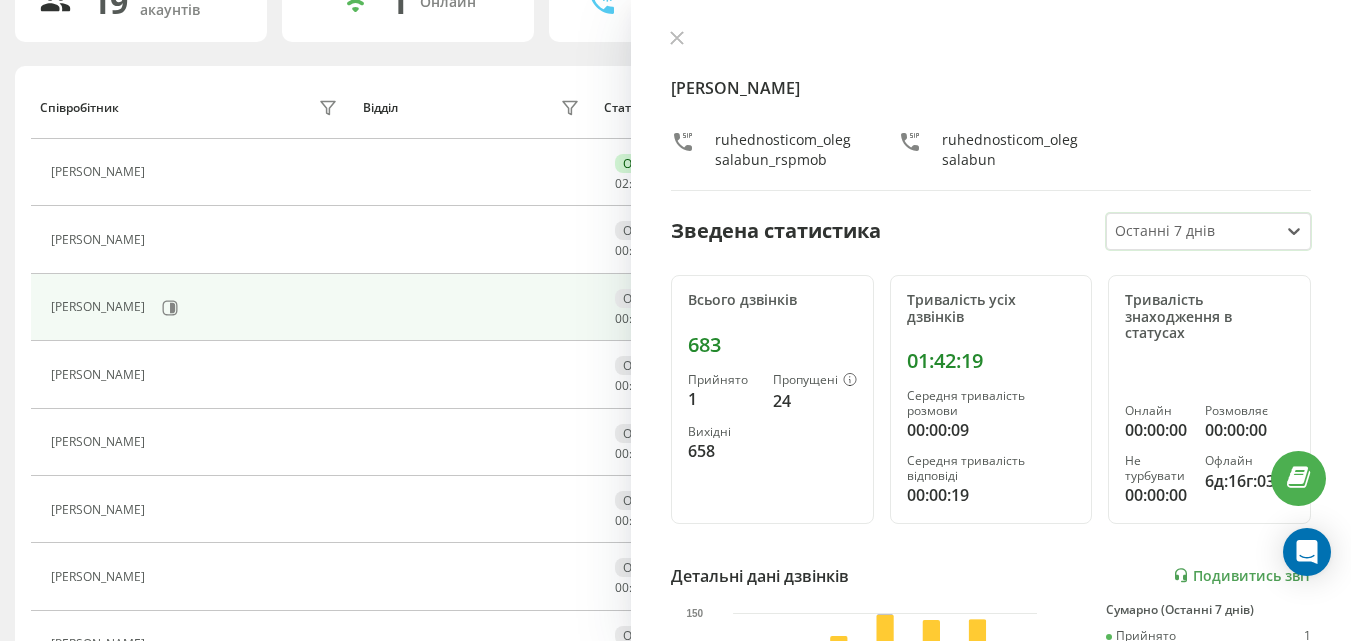 scroll, scrollTop: 133, scrollLeft: 0, axis: vertical 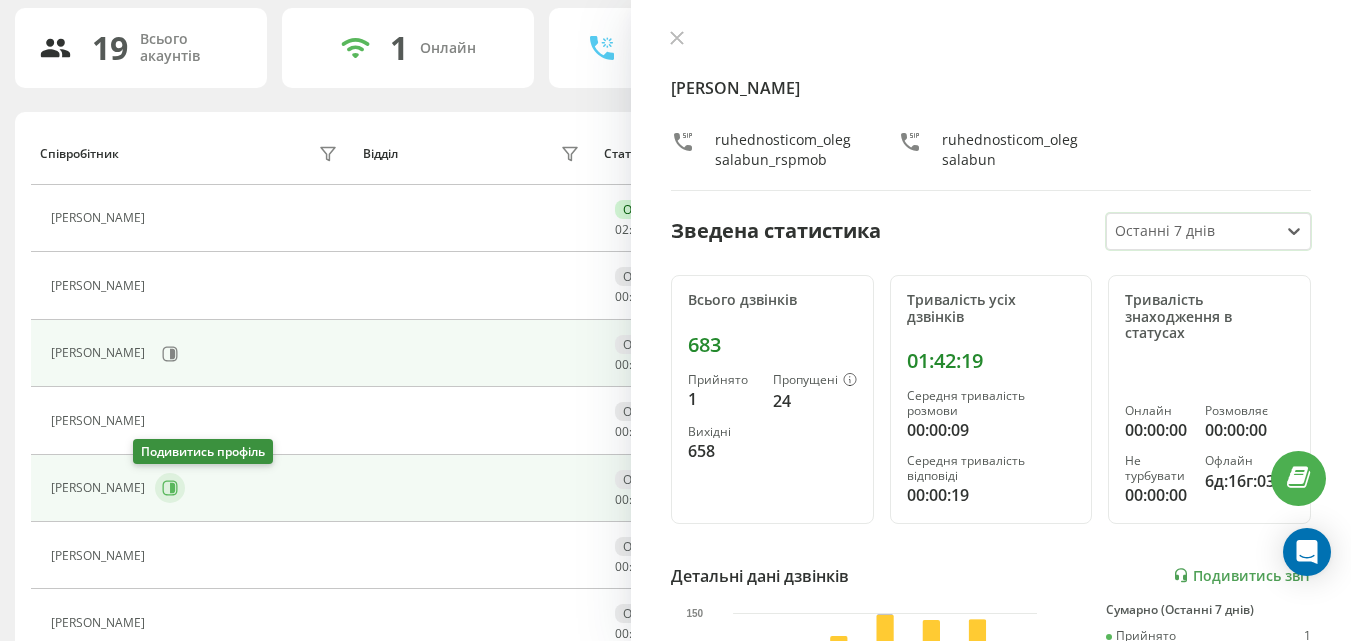click 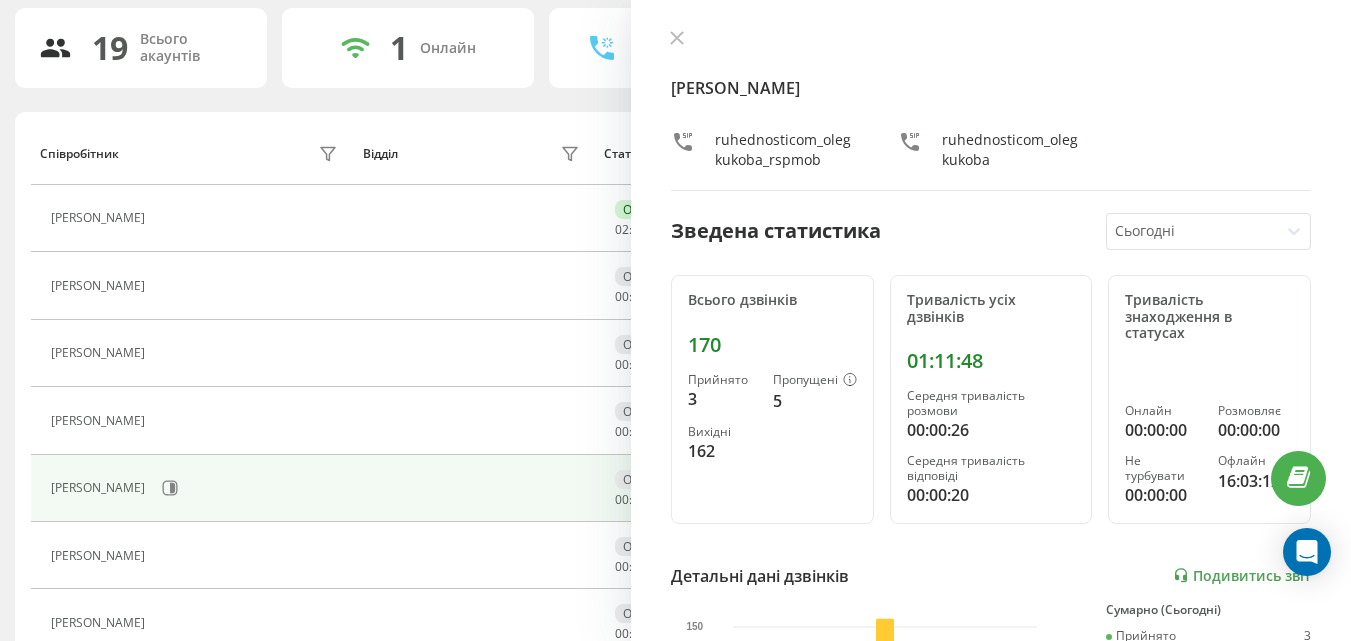 click at bounding box center [1193, 231] 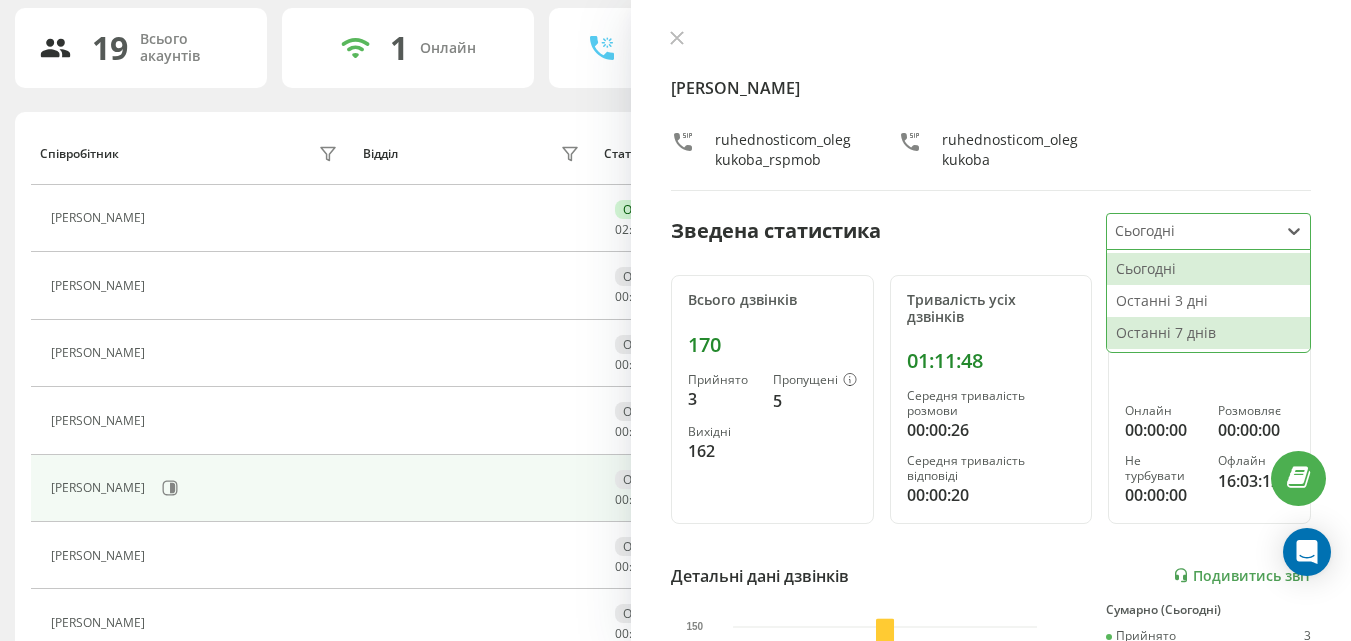 click on "Останні 7 днів" at bounding box center (1208, 333) 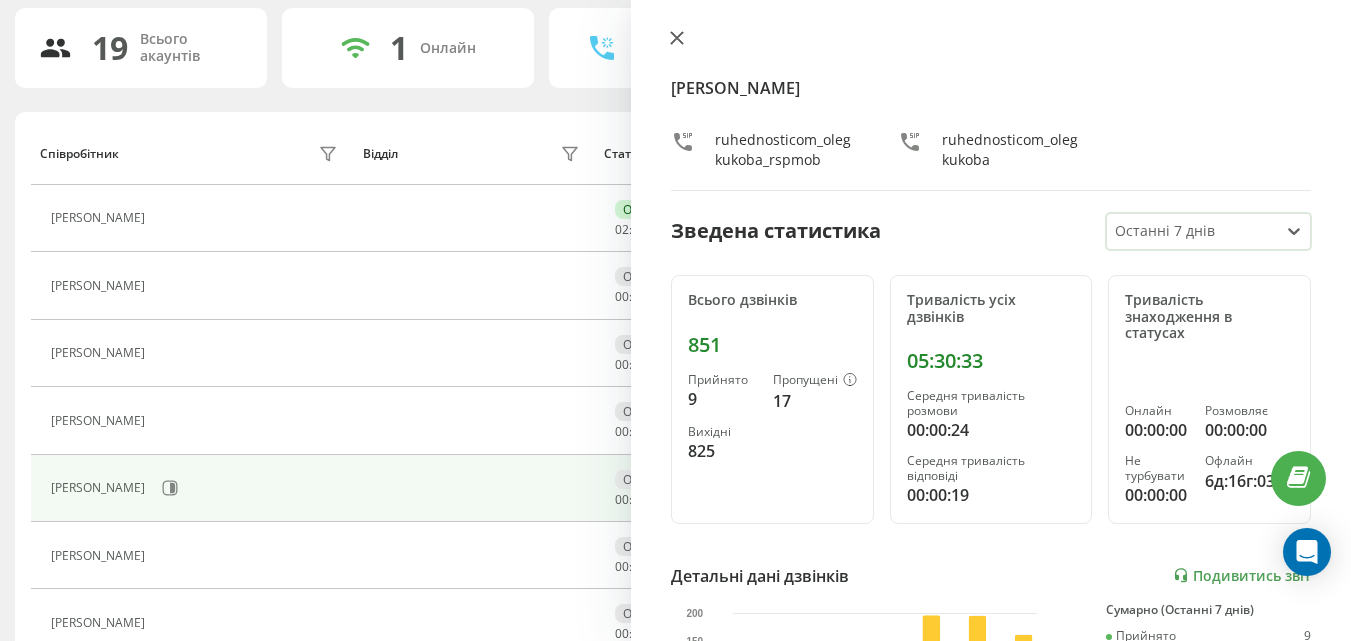 click 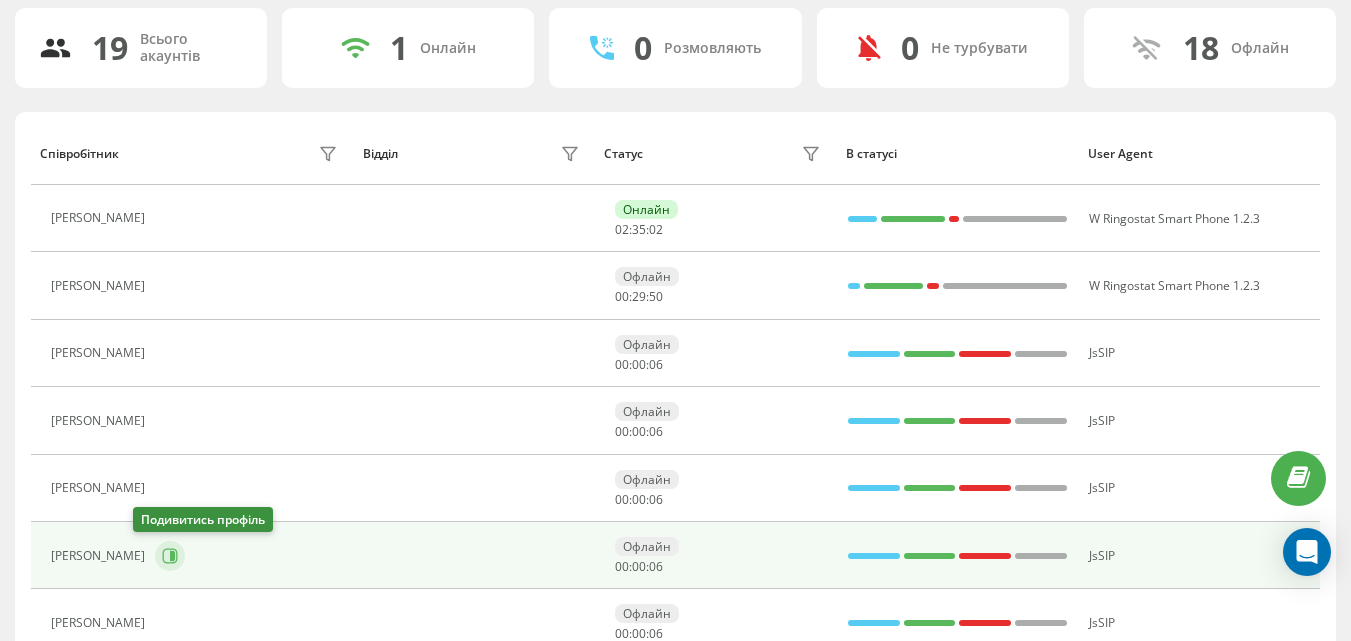 click 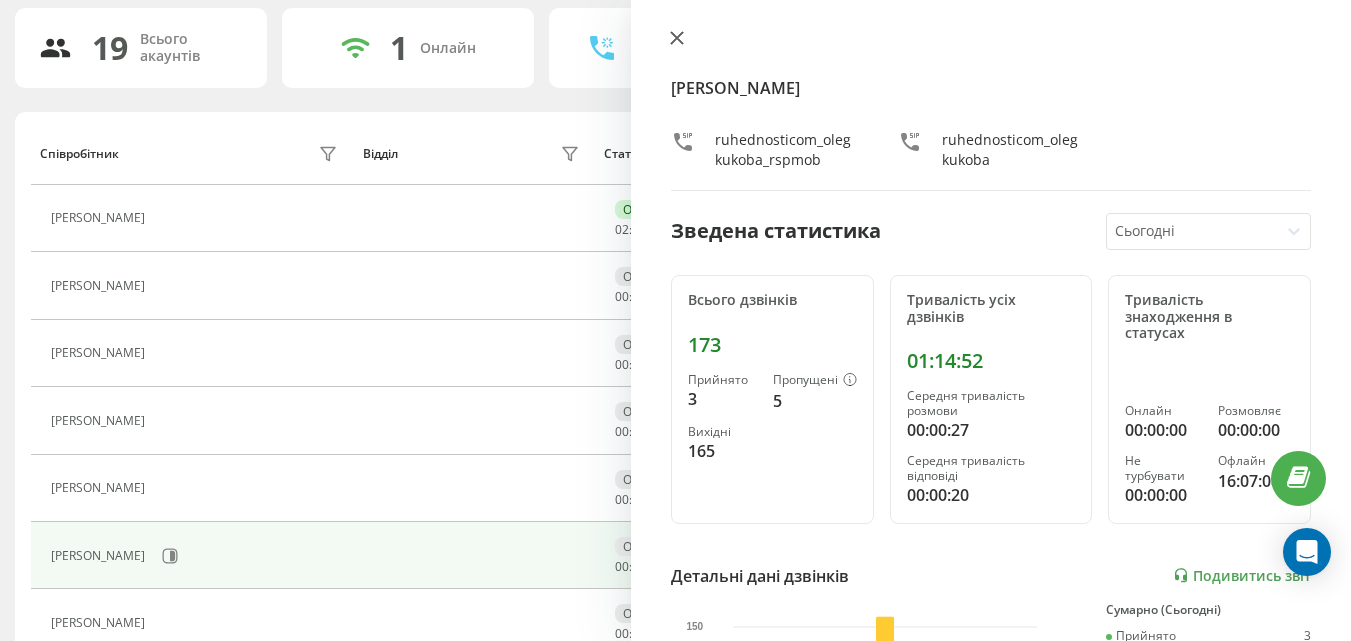 click 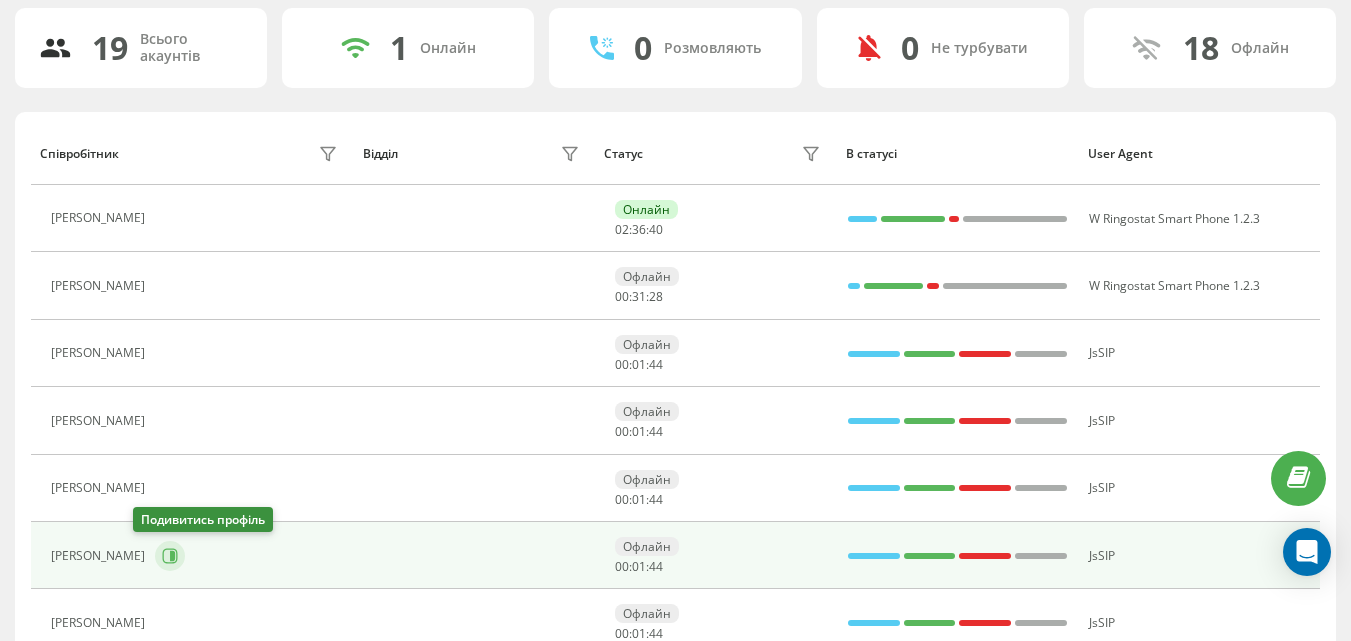 click 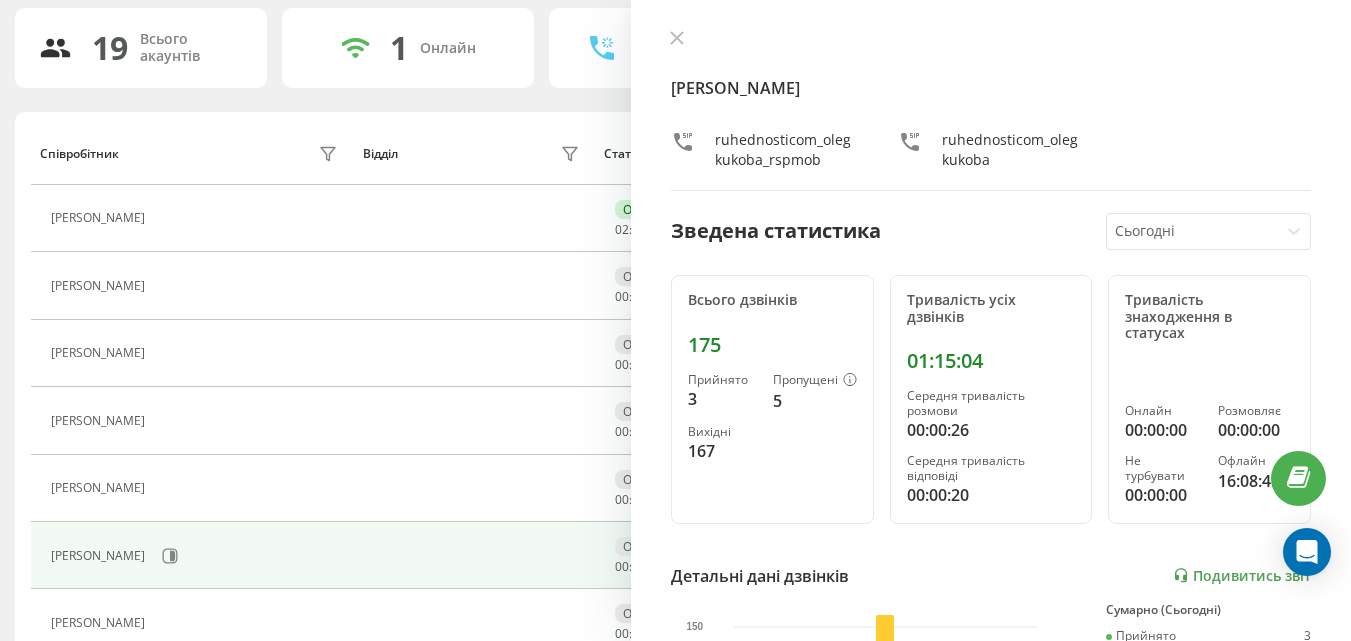 drag, startPoint x: 676, startPoint y: 34, endPoint x: 649, endPoint y: 71, distance: 45.80393 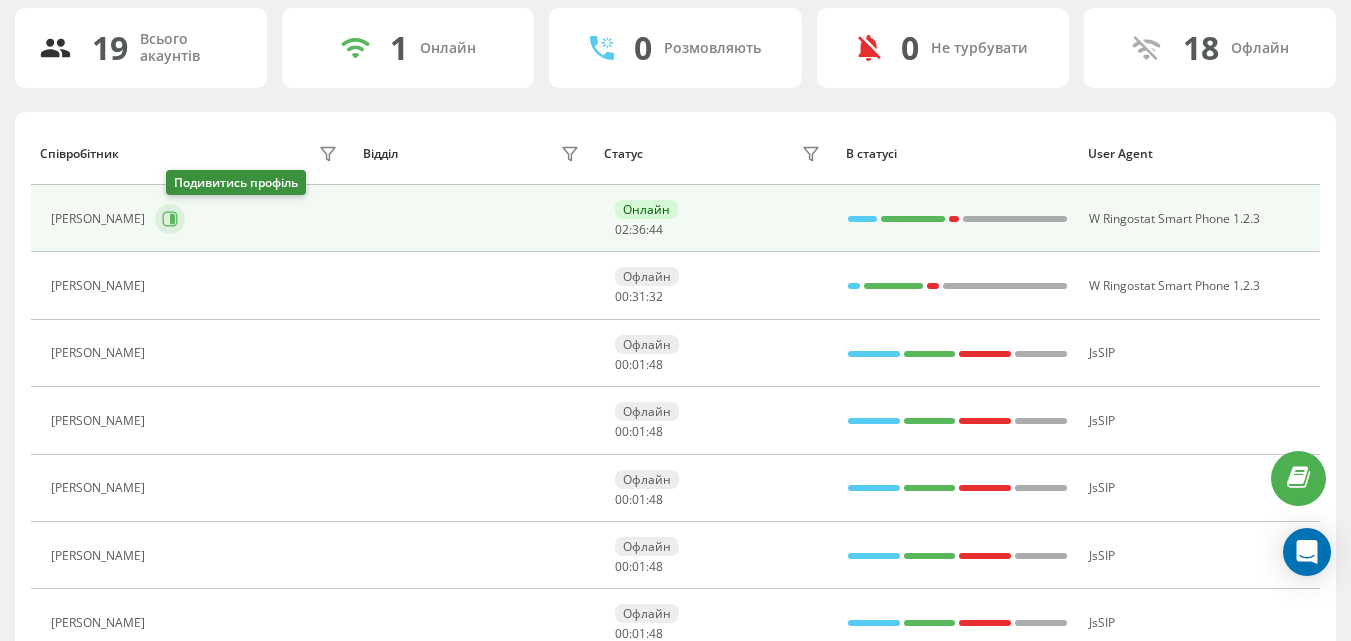 click 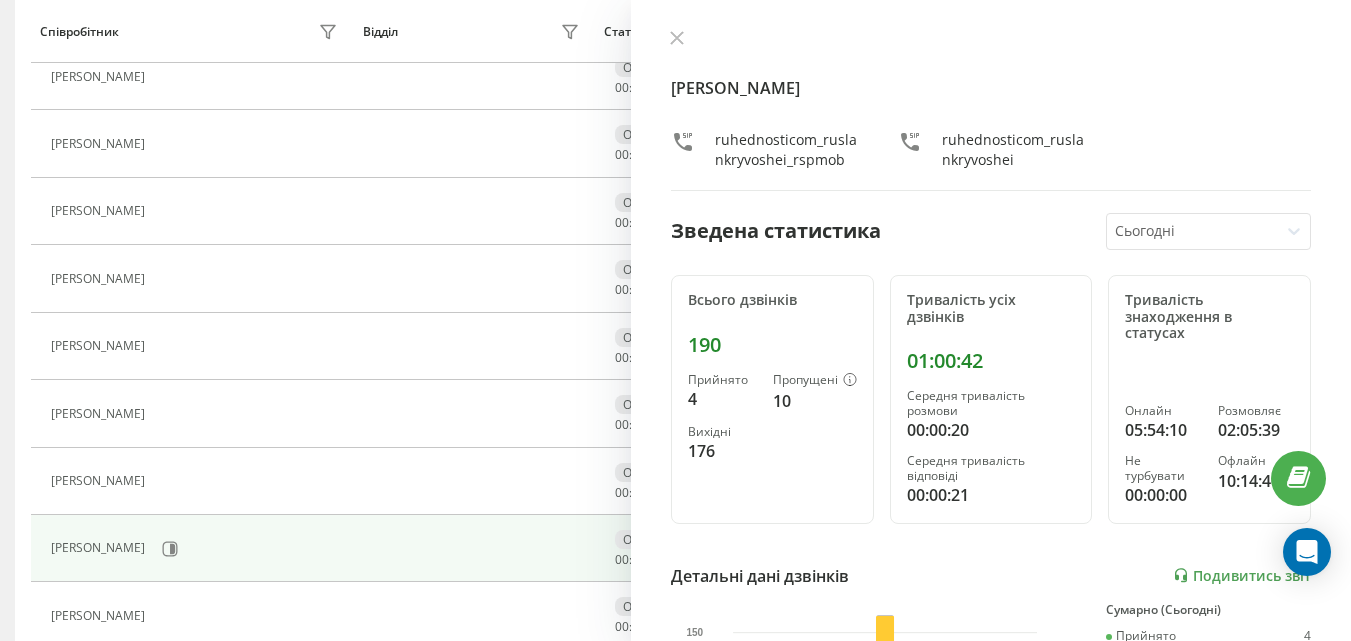 scroll, scrollTop: 1033, scrollLeft: 0, axis: vertical 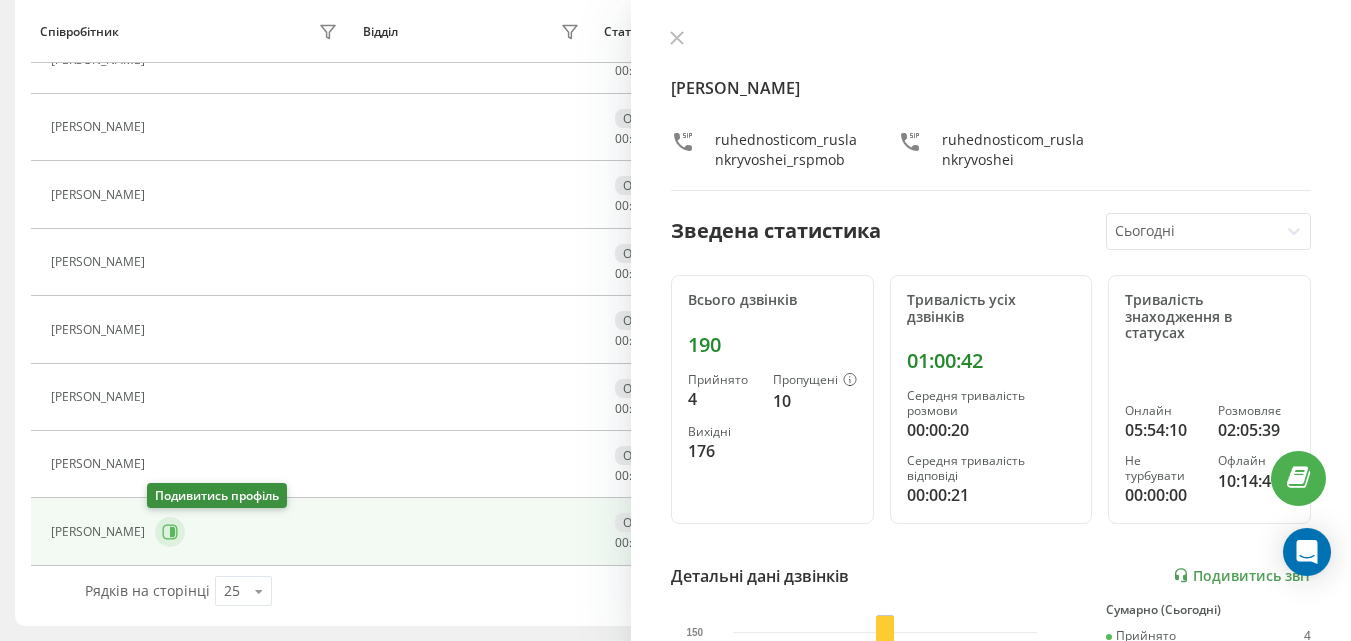 click 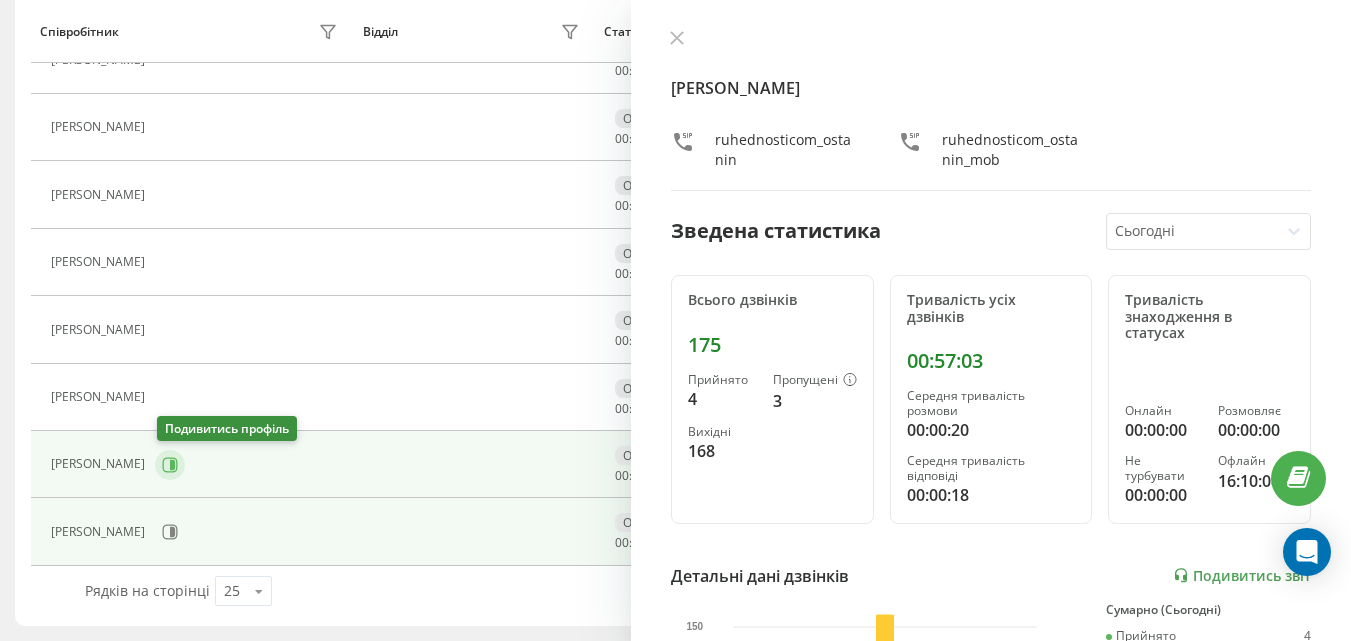 click 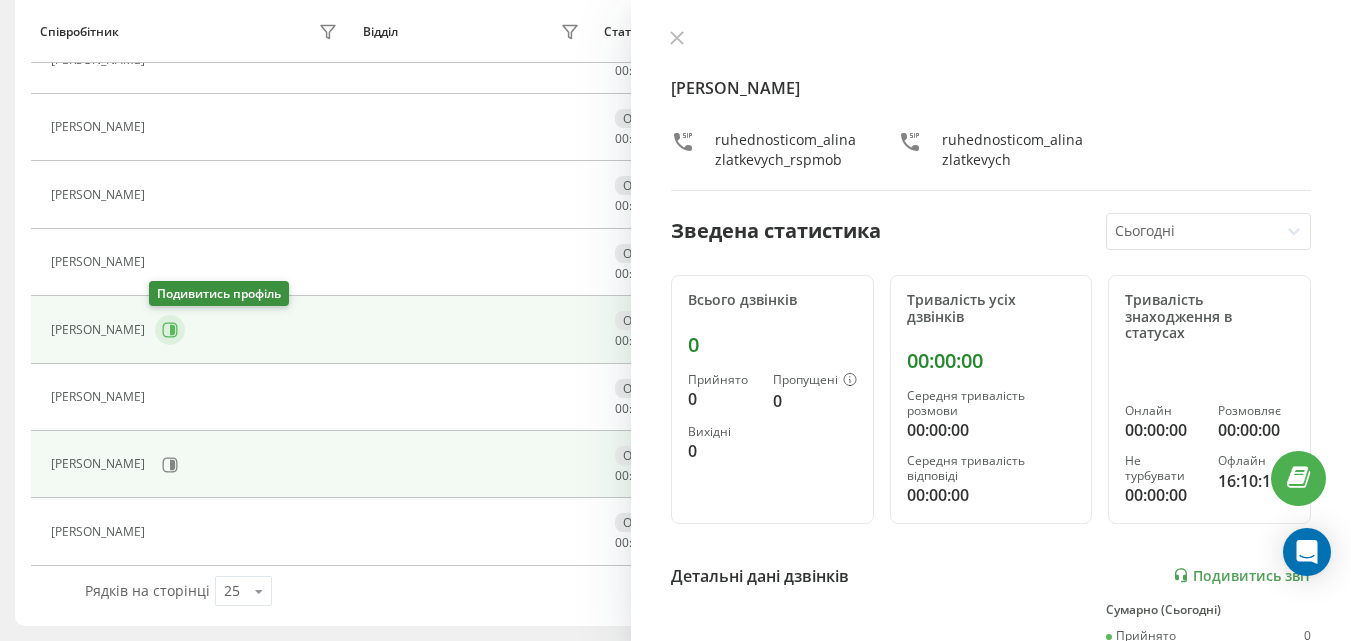 click 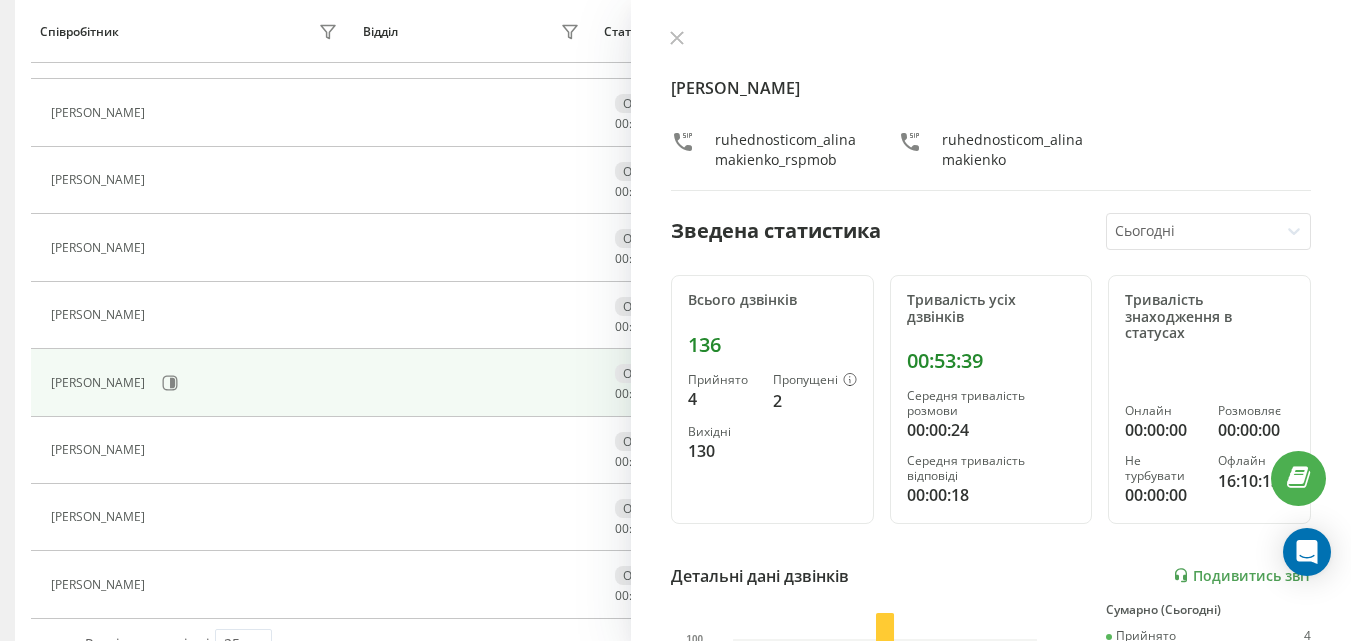 scroll, scrollTop: 933, scrollLeft: 0, axis: vertical 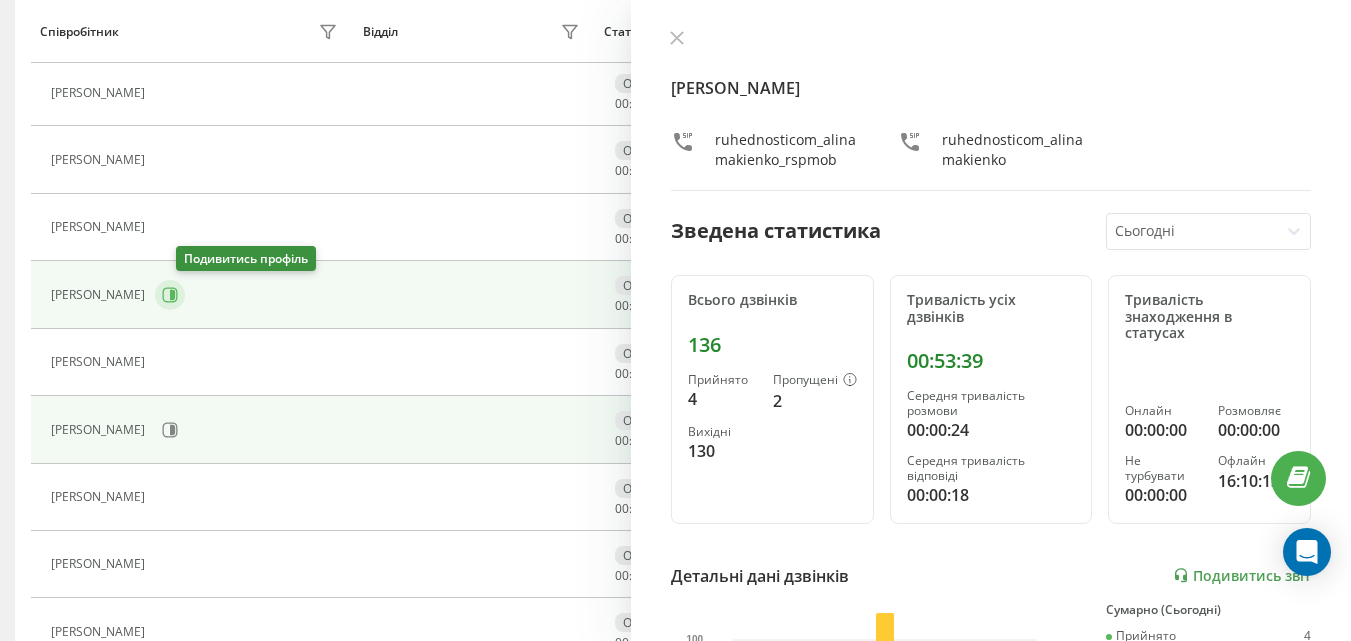 click 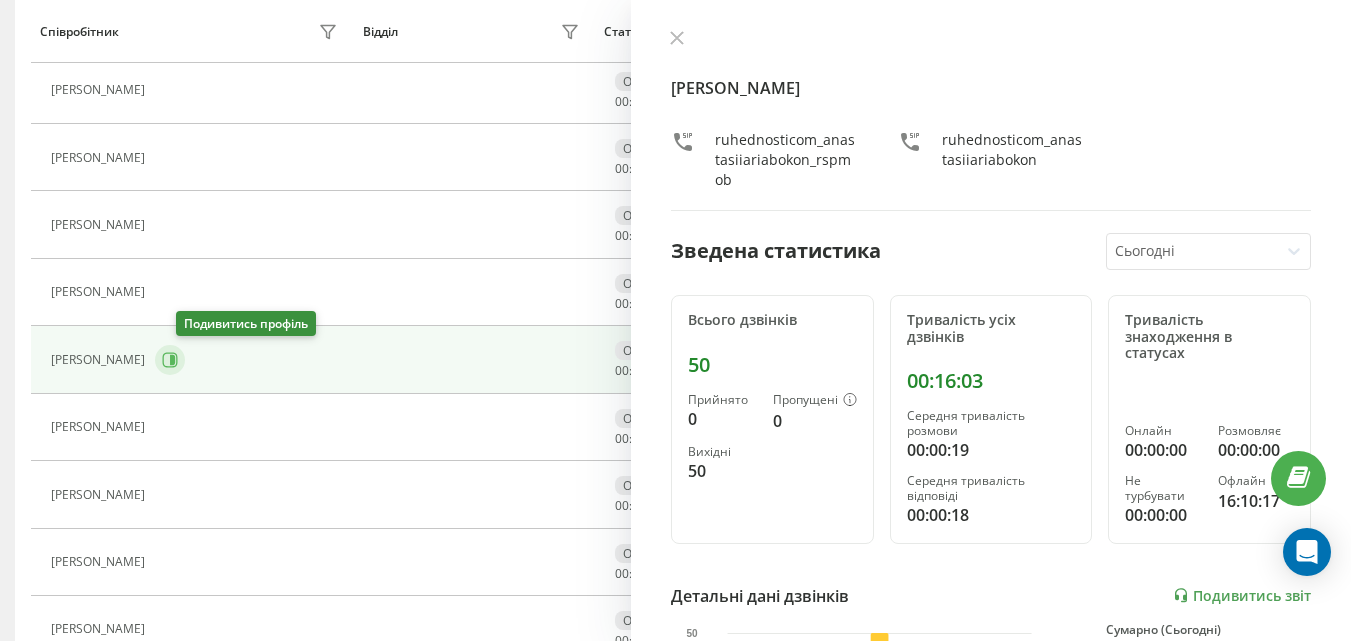scroll, scrollTop: 833, scrollLeft: 0, axis: vertical 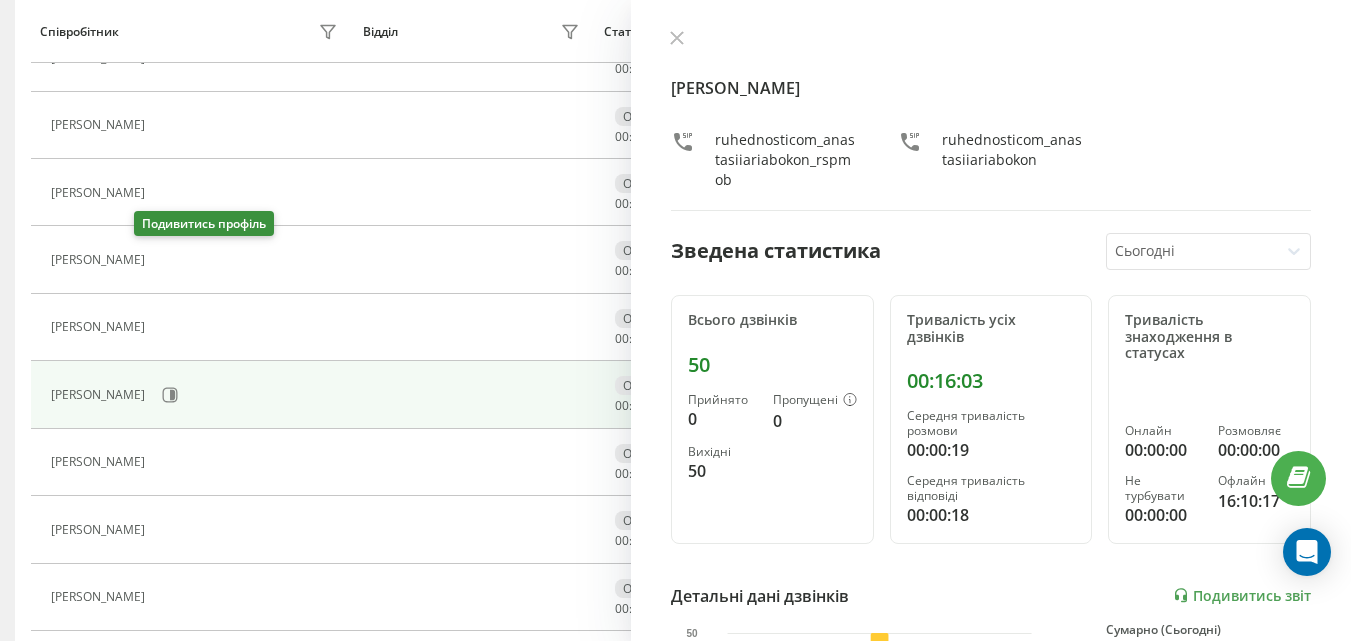 click 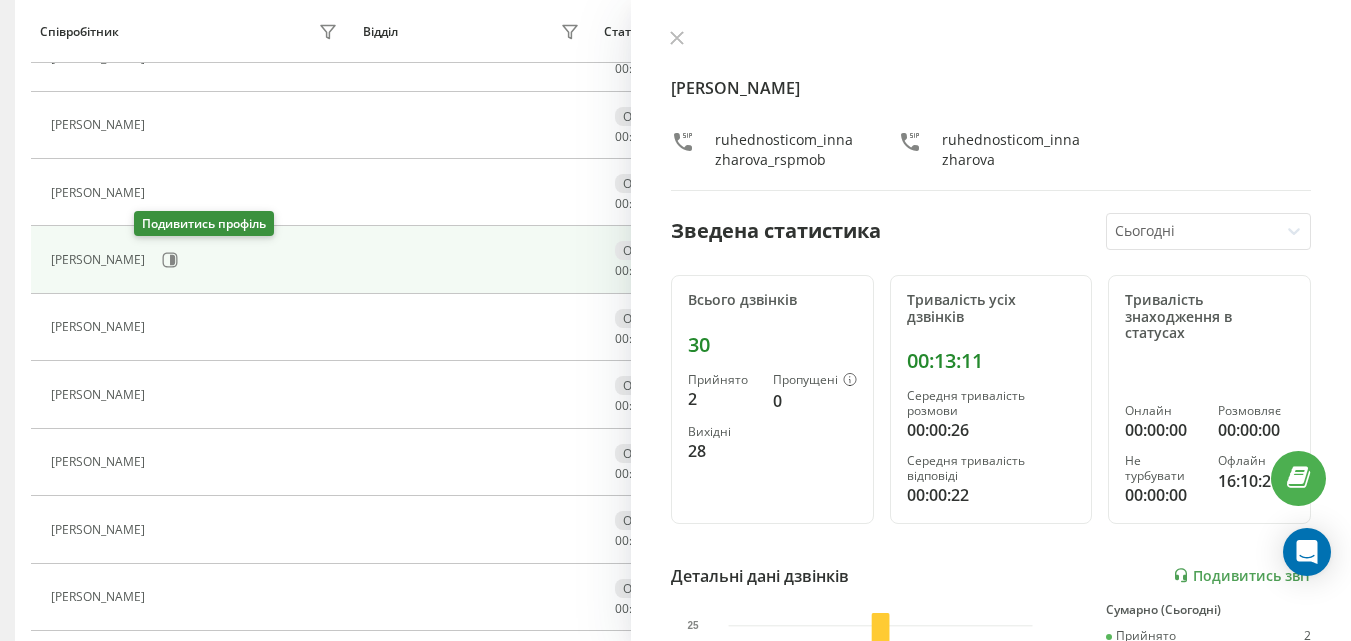 scroll, scrollTop: 733, scrollLeft: 0, axis: vertical 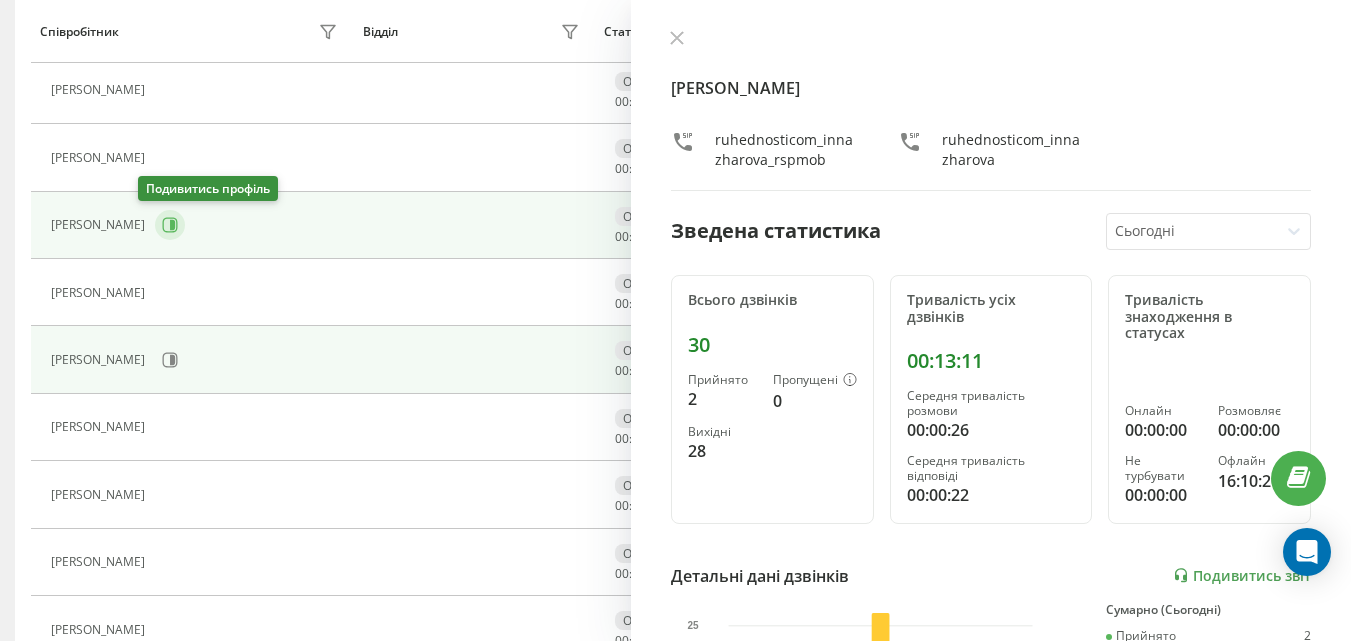 click 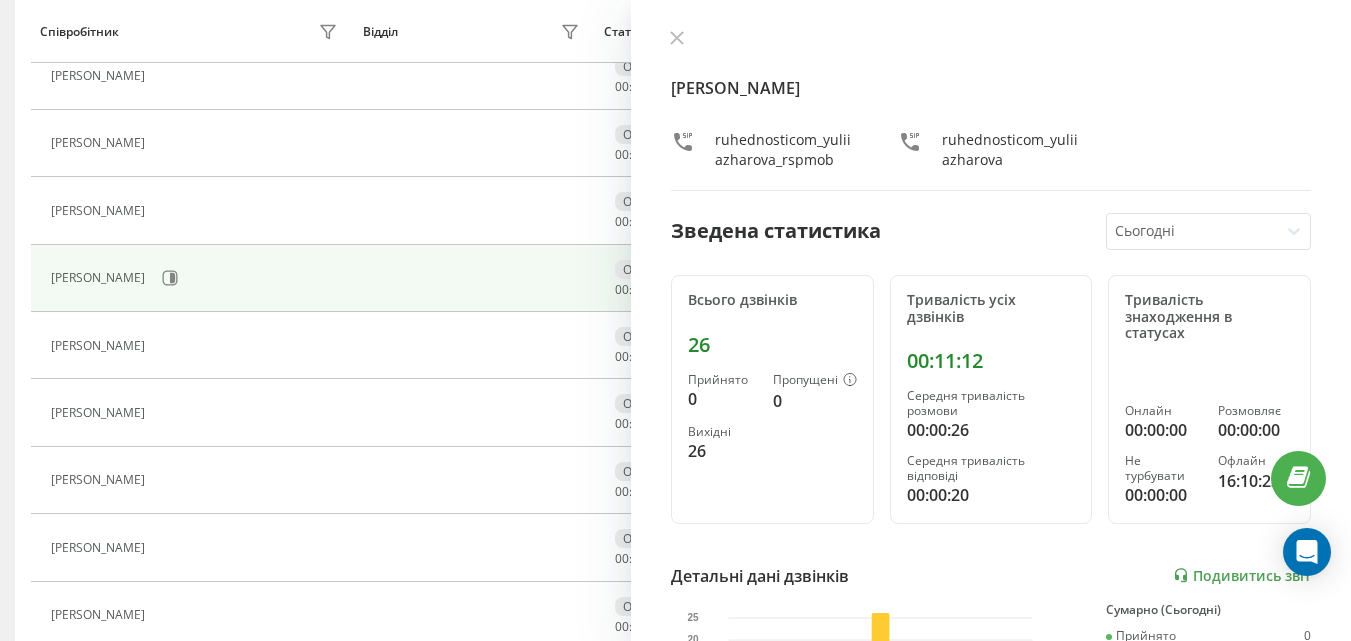 scroll, scrollTop: 633, scrollLeft: 0, axis: vertical 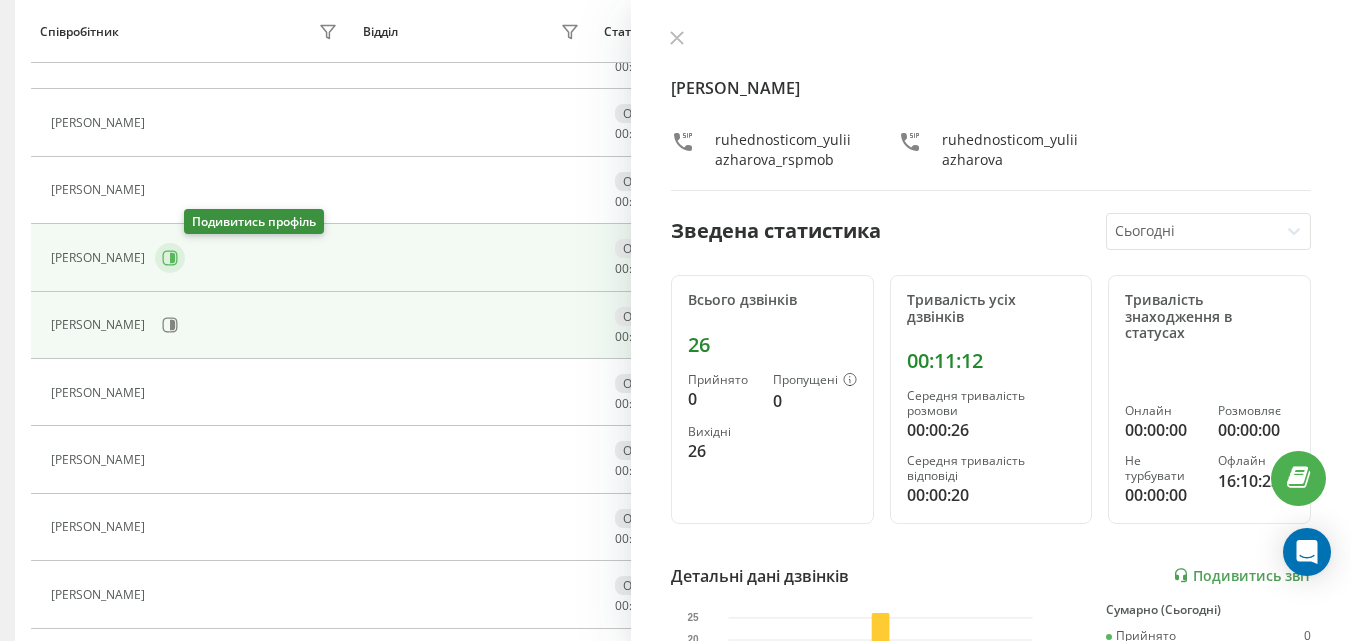 click 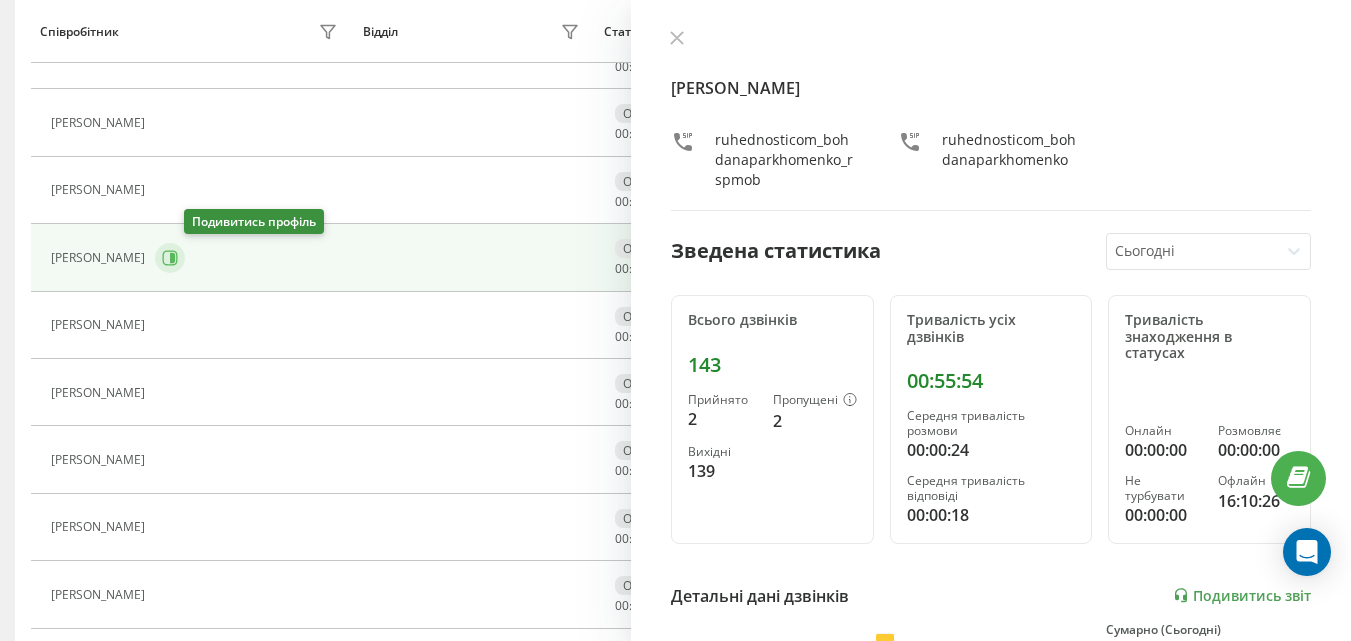 scroll, scrollTop: 533, scrollLeft: 0, axis: vertical 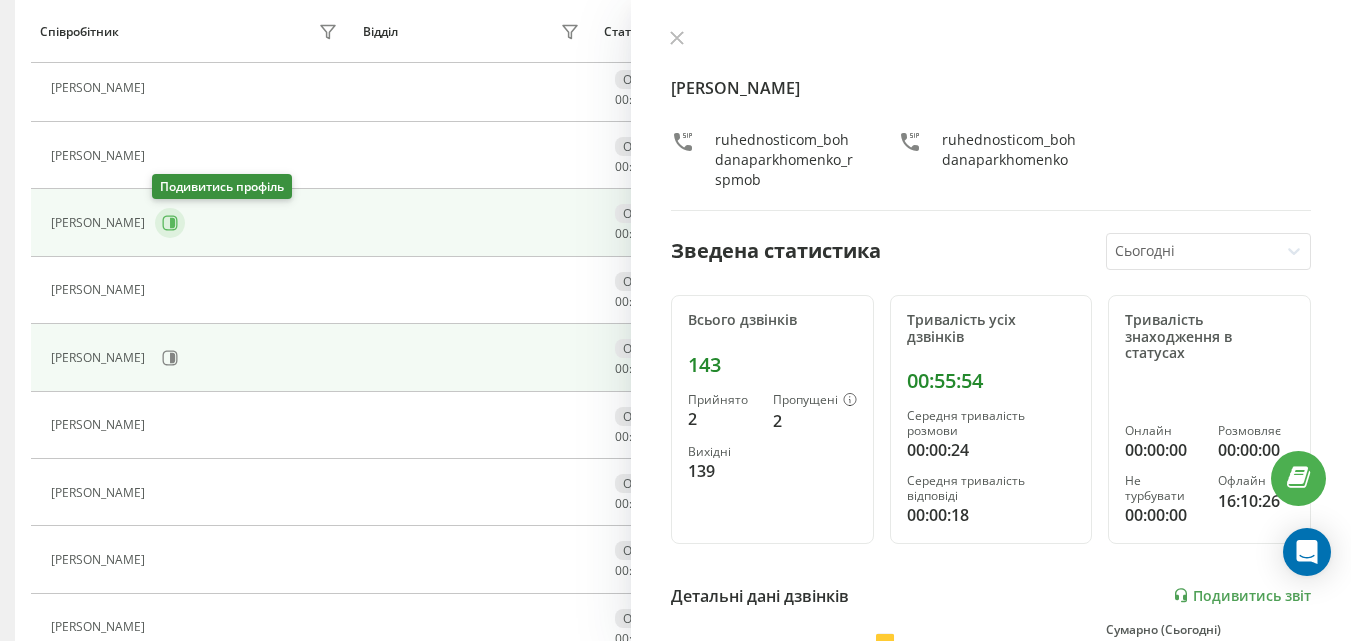 click 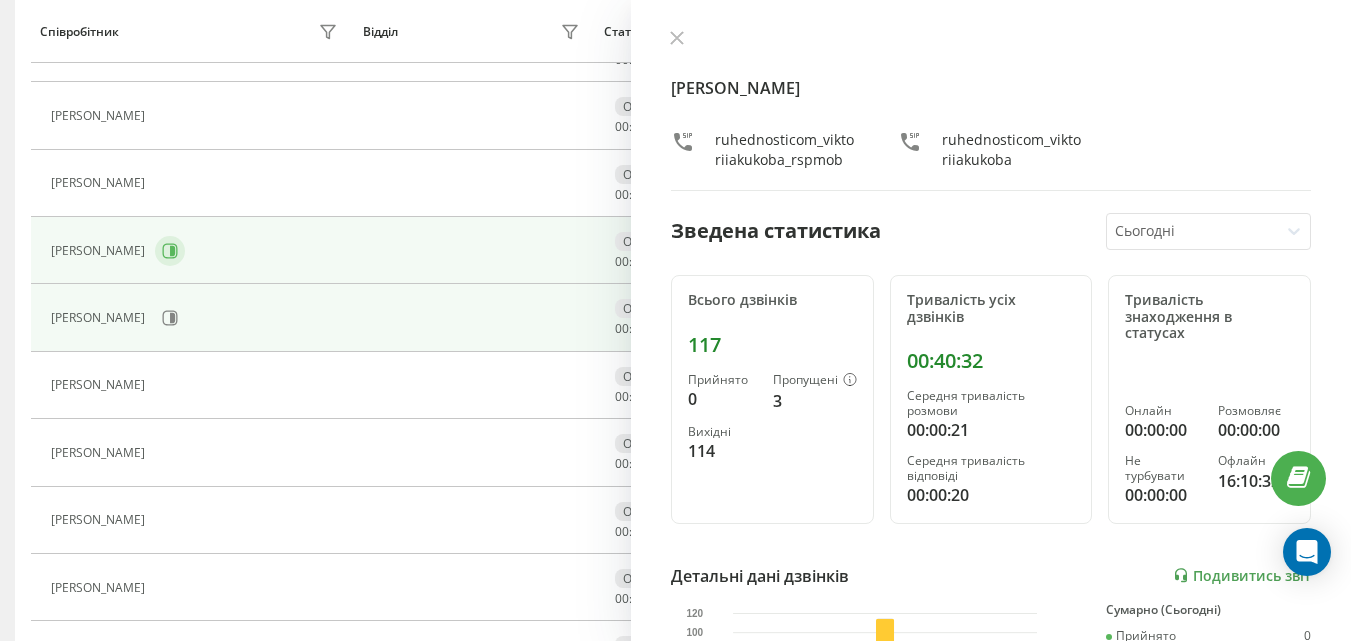 scroll, scrollTop: 433, scrollLeft: 0, axis: vertical 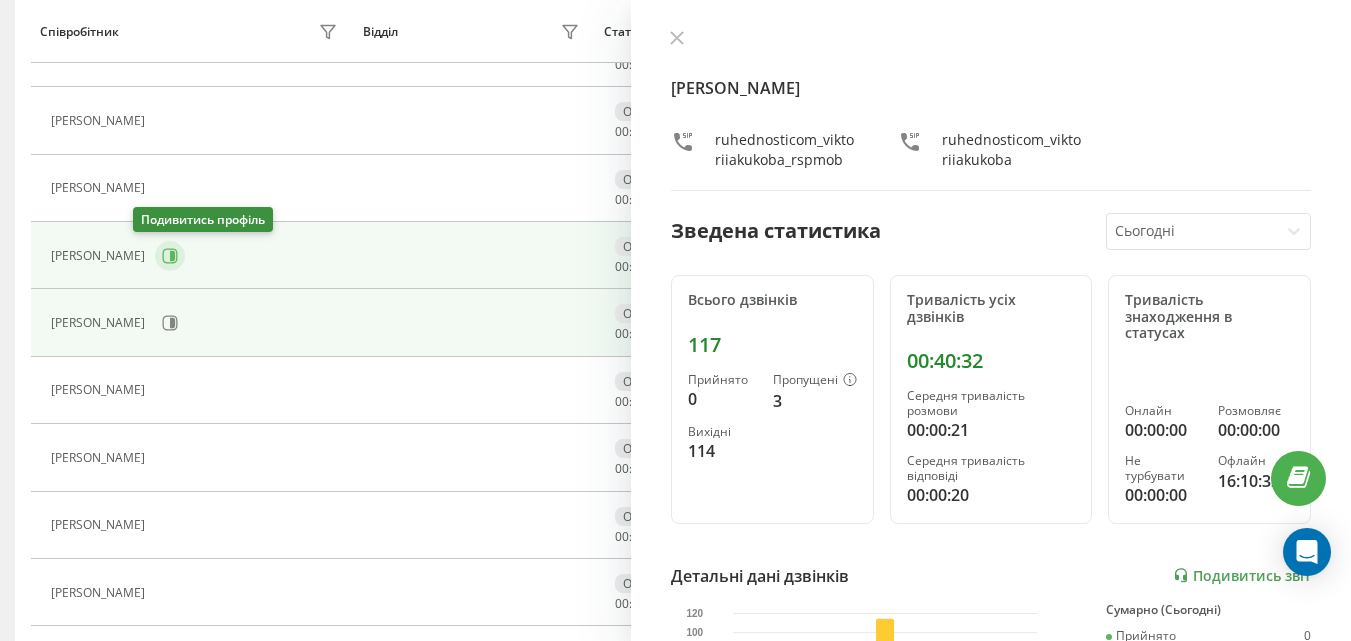 click 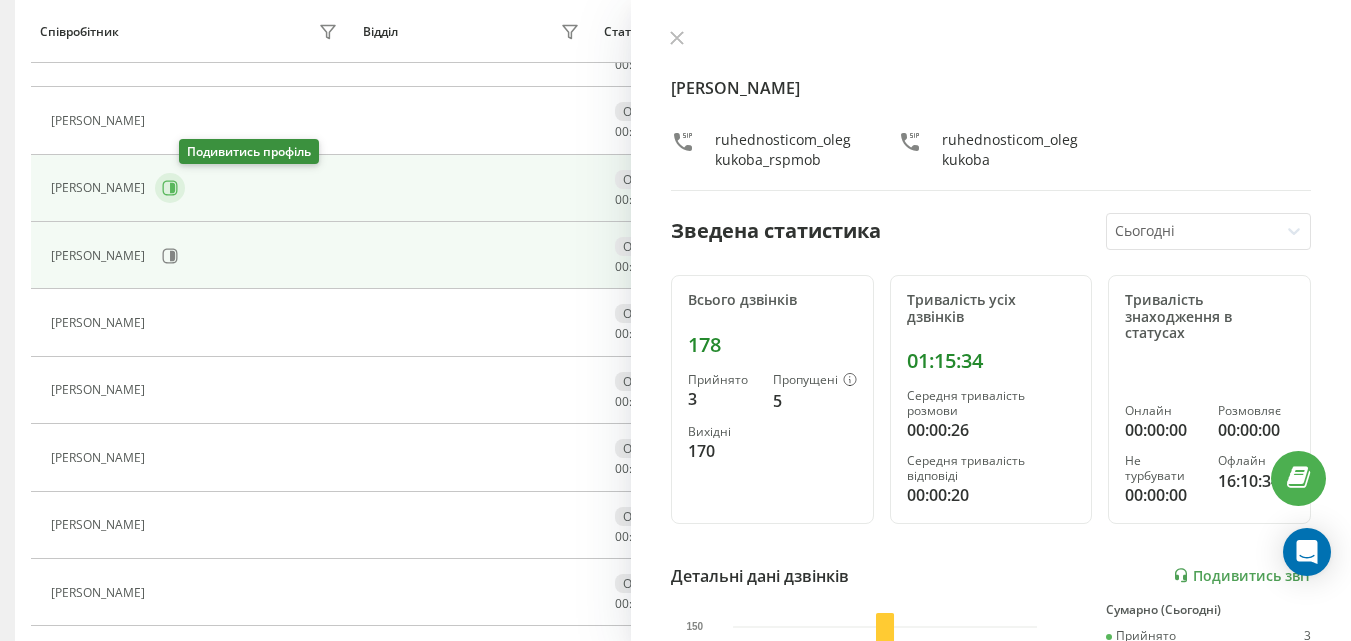 click 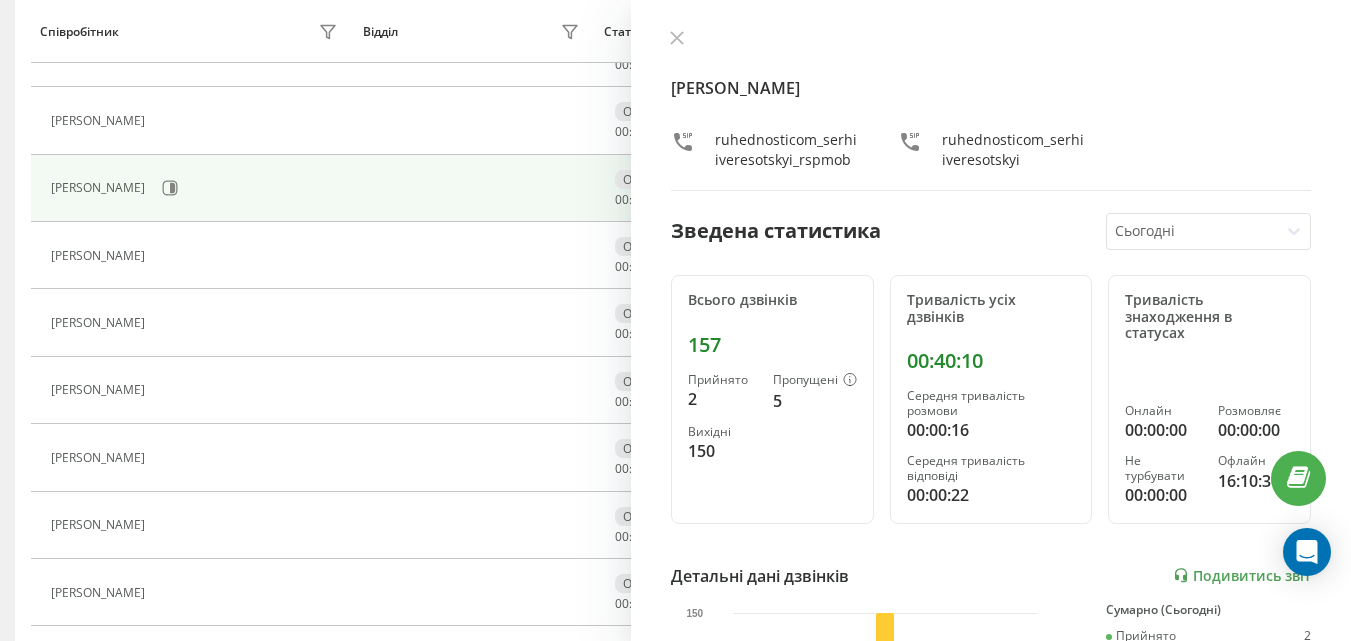 scroll, scrollTop: 333, scrollLeft: 0, axis: vertical 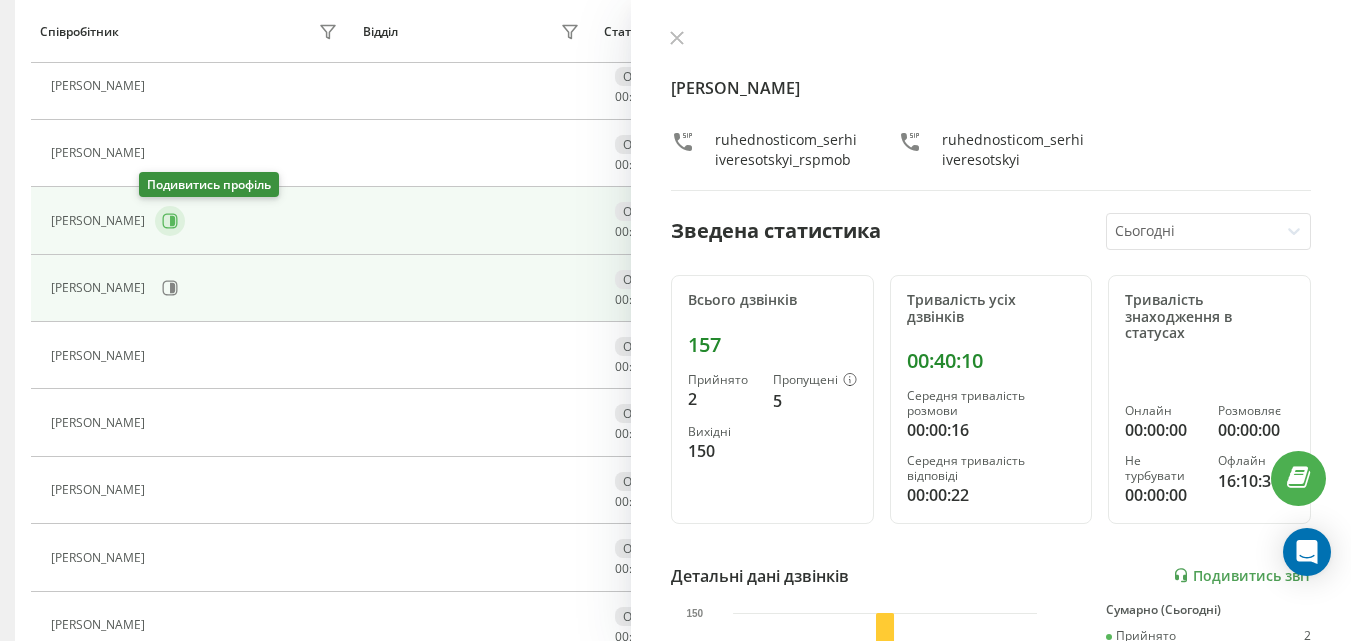 click 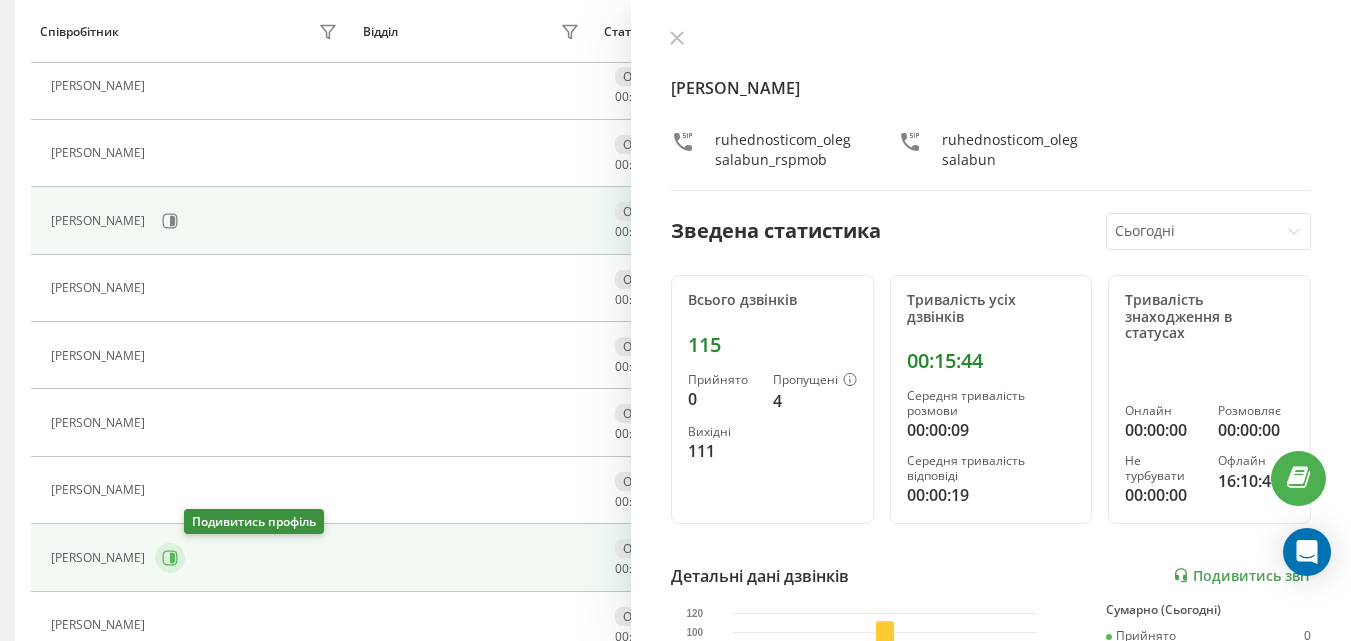 click 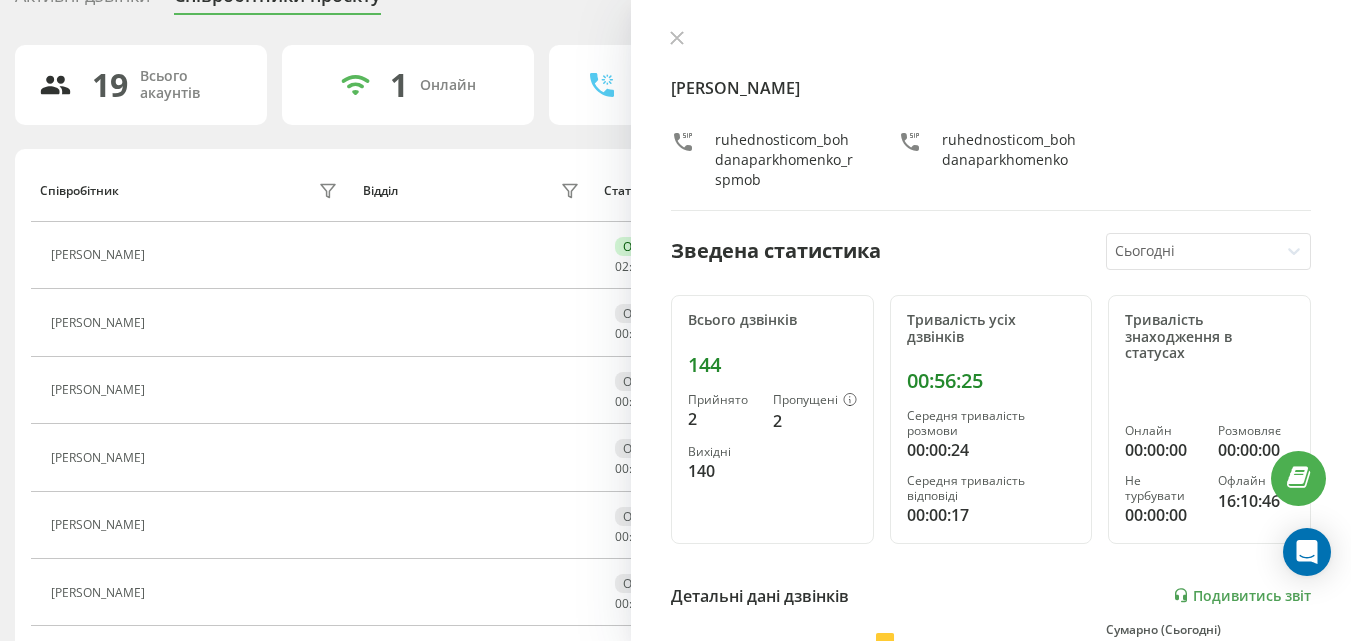 scroll, scrollTop: 0, scrollLeft: 0, axis: both 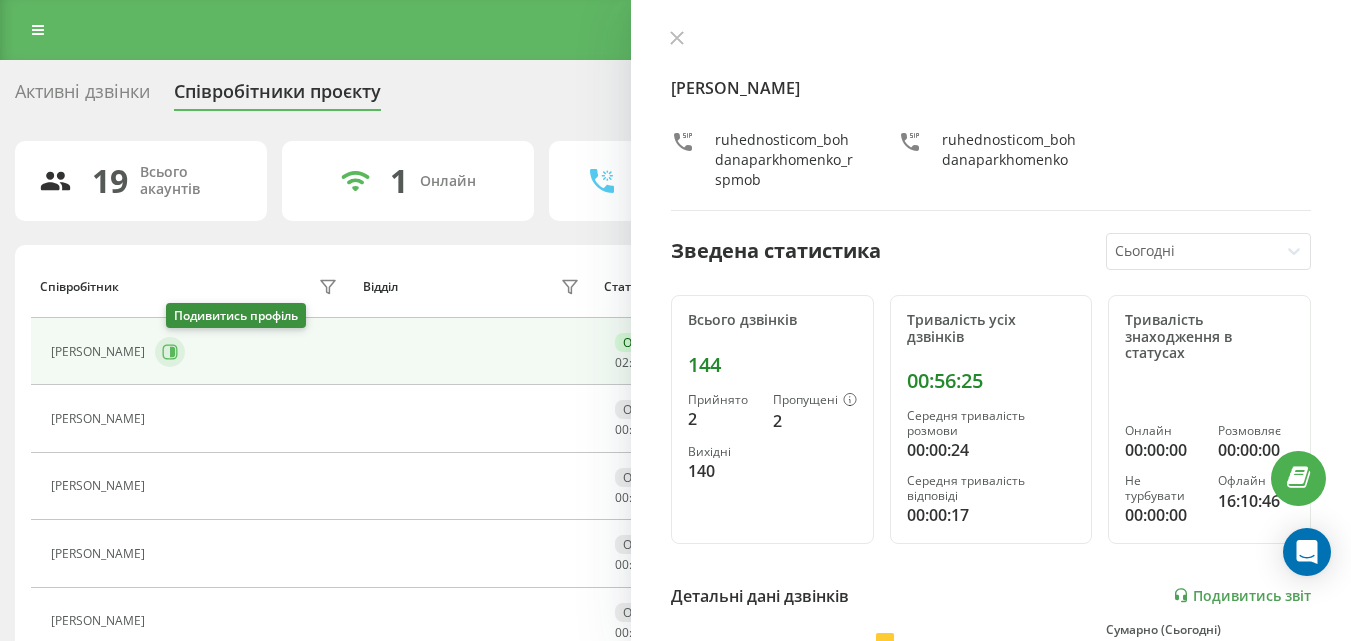 click 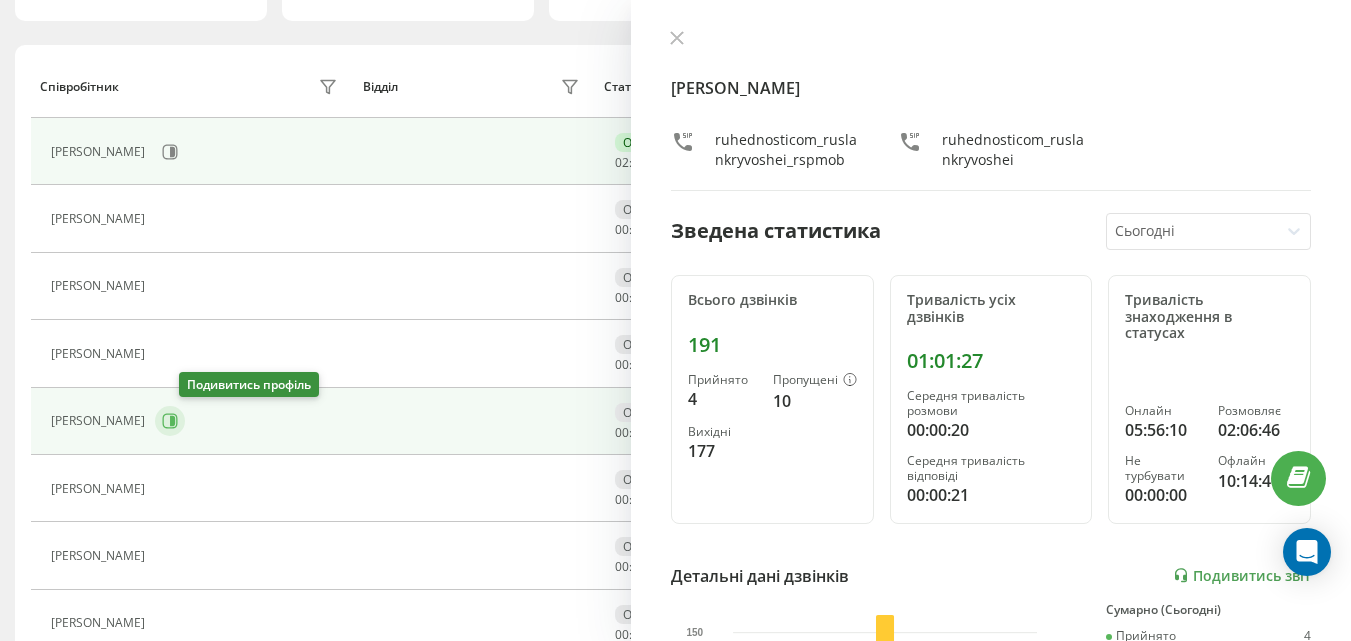 scroll, scrollTop: 300, scrollLeft: 0, axis: vertical 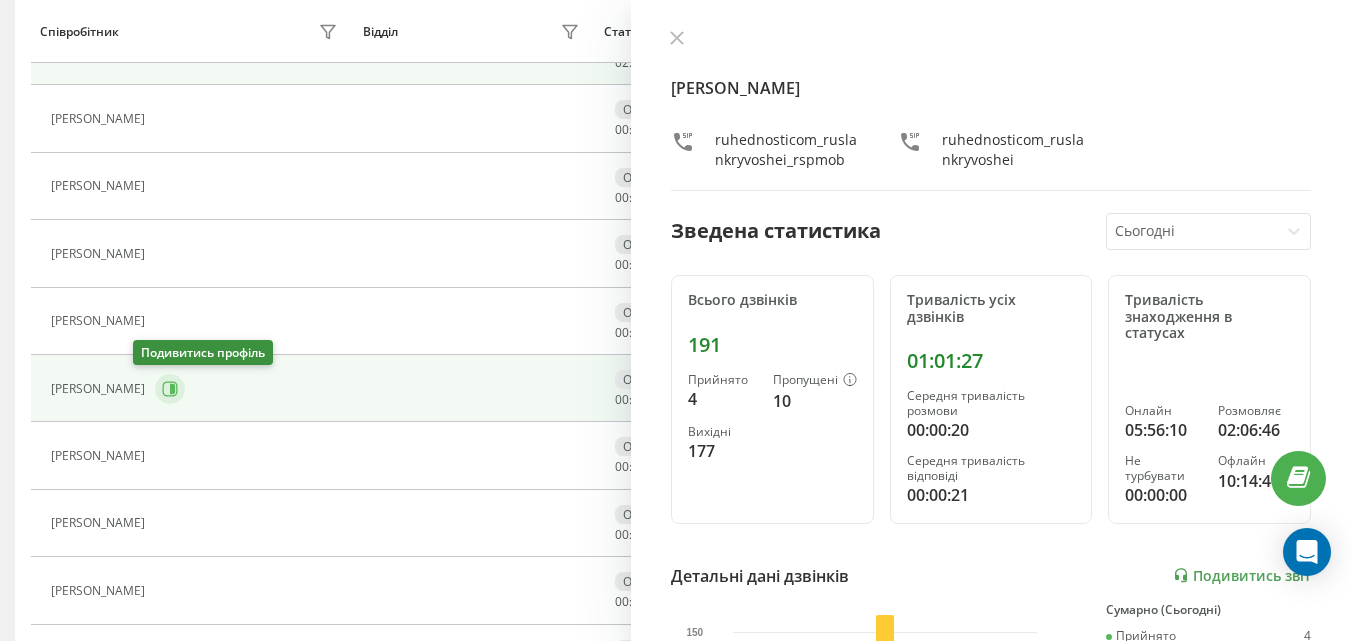 click at bounding box center (170, 389) 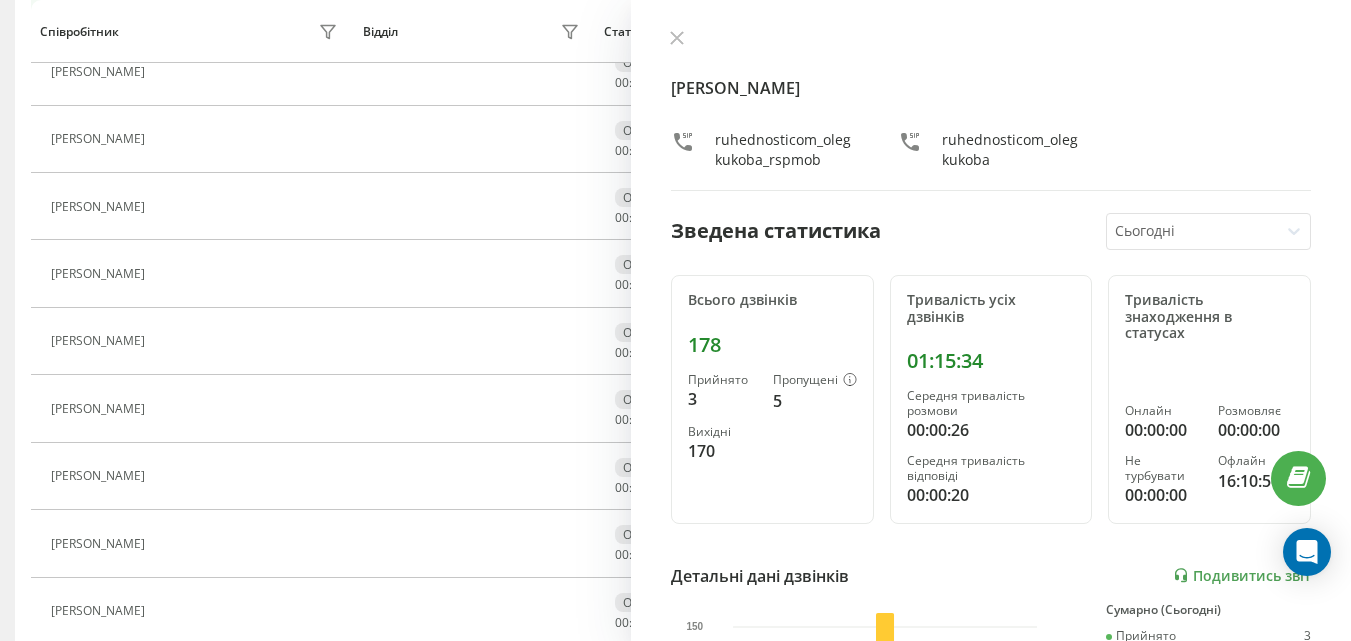 scroll, scrollTop: 1033, scrollLeft: 0, axis: vertical 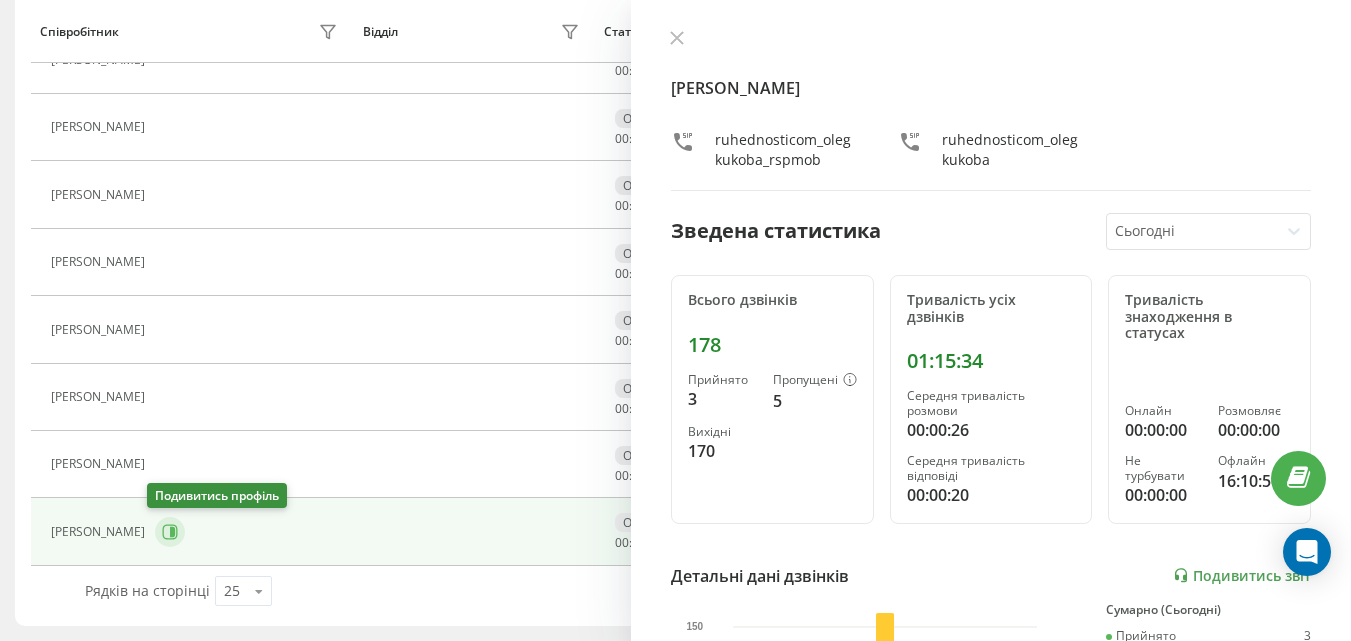 click at bounding box center [170, 532] 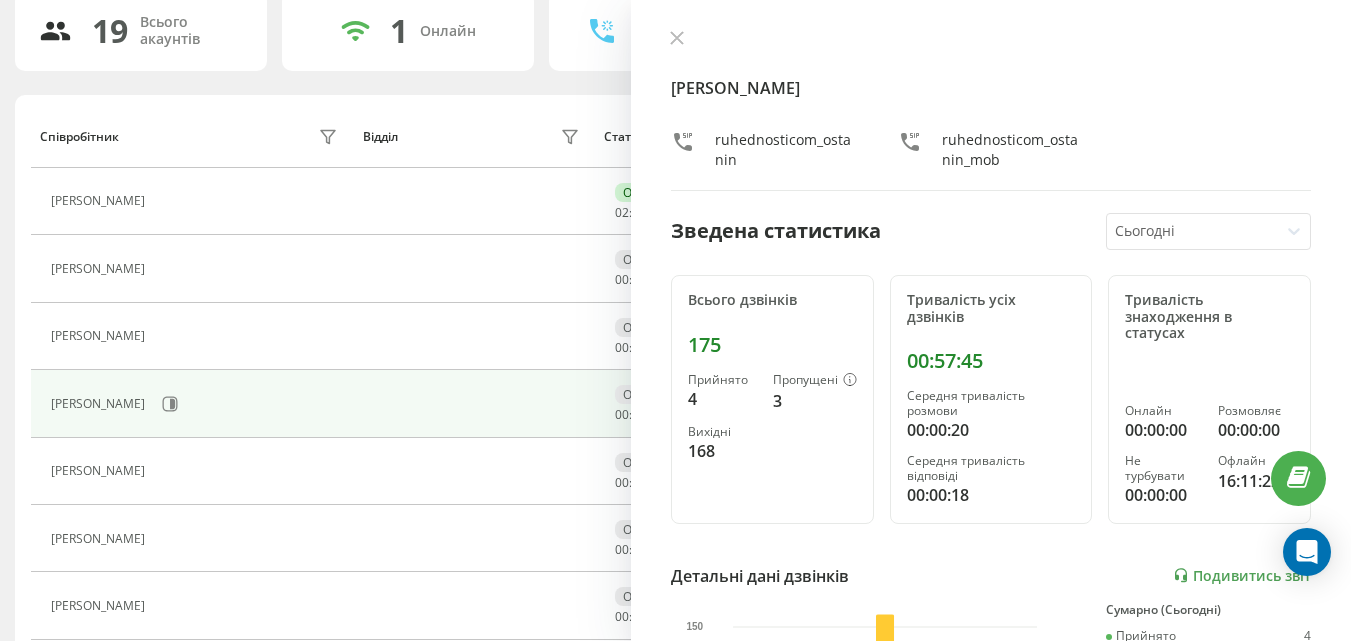 scroll, scrollTop: 300, scrollLeft: 0, axis: vertical 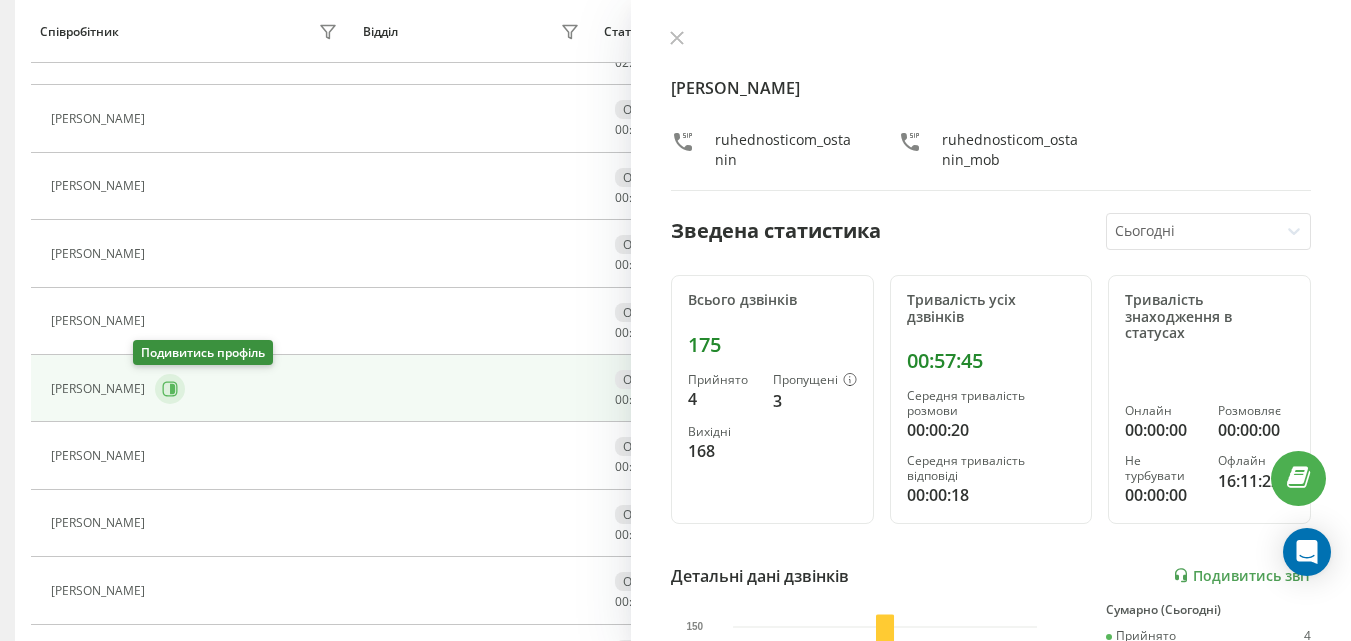 click 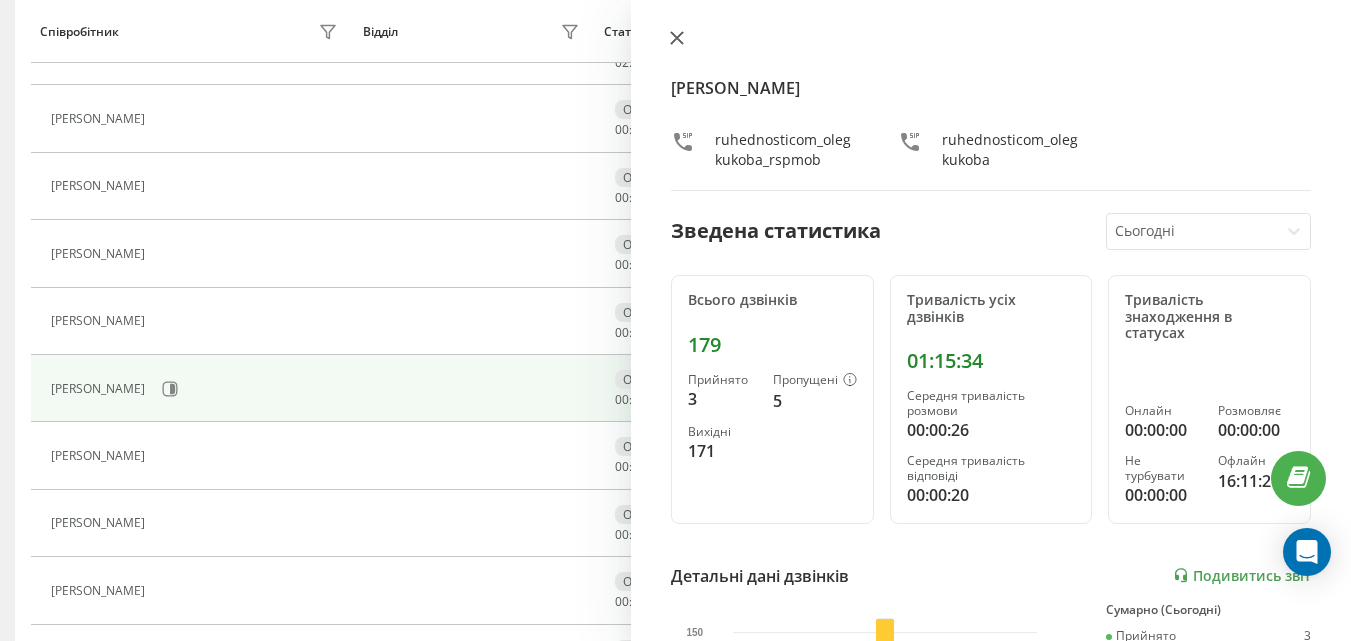 click at bounding box center [677, 39] 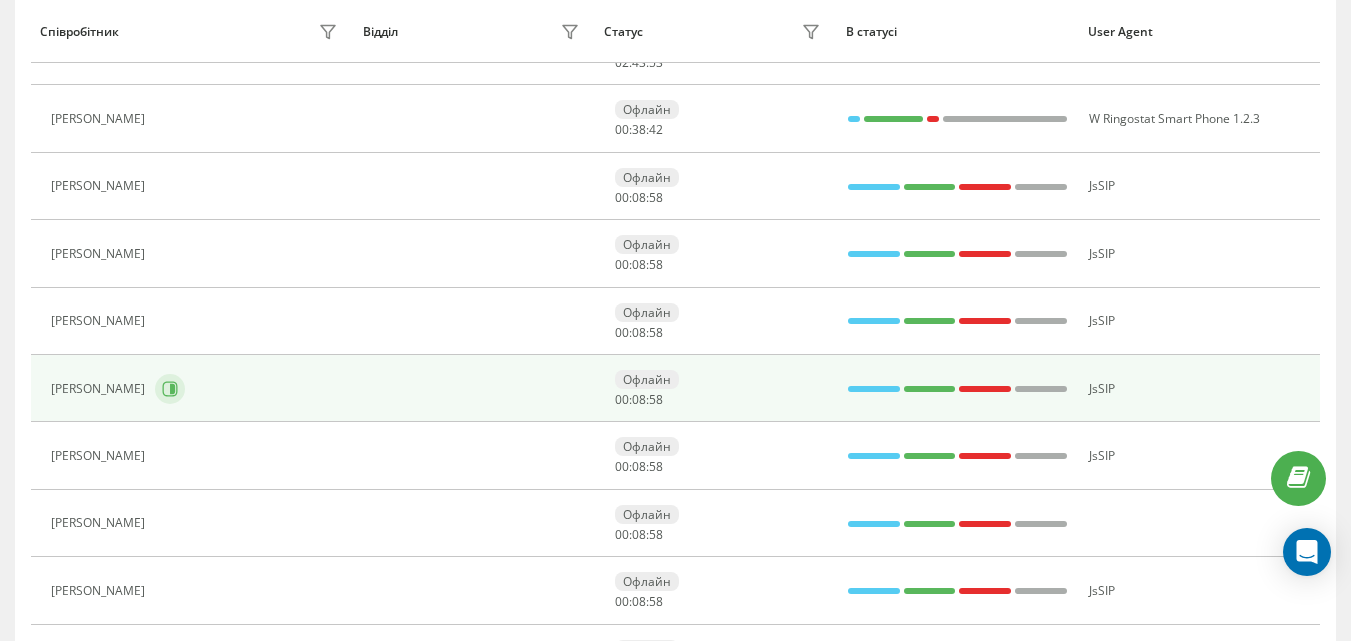 click 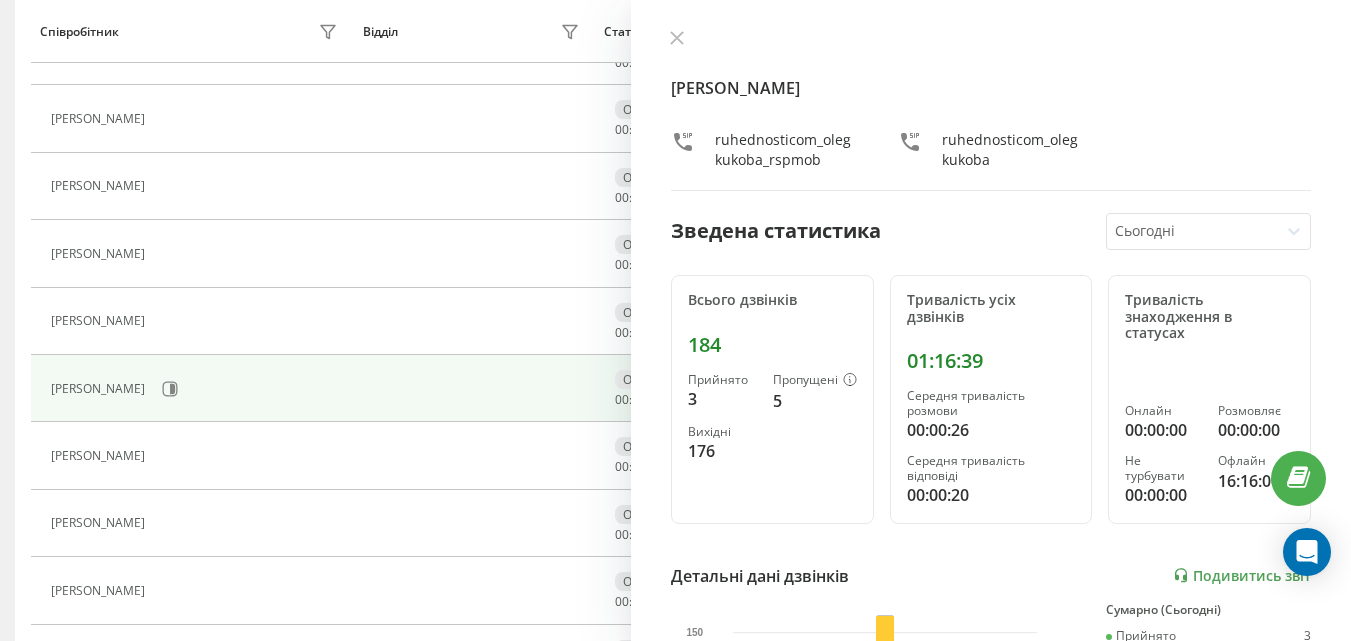 click on "Олег Кукоба ruhednosticom_olegkukoba_rspmob ruhednosticom_olegkukoba Зведена статистика Сьогодні Всього дзвінків 184 Прийнято 3 Пропущені 5 Вихідні 176 Тривалість усіх дзвінків 01:16:39 Середня тривалість розмови 00:00:26 Середня тривалість відповіді 00:00:20 Тривалість знаходження в статусах Онлайн 00:00:00 Розмовляє 00:00:00 Не турбувати 00:00:00 Офлайн 16:16:00 Детальні дані дзвінків Подивитись звіт 11 лип 0 50 100 150 Сумарно (Сьогодні) Прийнято 3 Пропущені 5 Вихідні 176   Подивитись деталі Детальні дані статусів 11 лип Сумарно (Сьогодні) Онлайн 00:00:00 Розмовляє 00:00:00 Не турбувати 00:00:00 Офлайн 16:16:00" at bounding box center [991, 320] 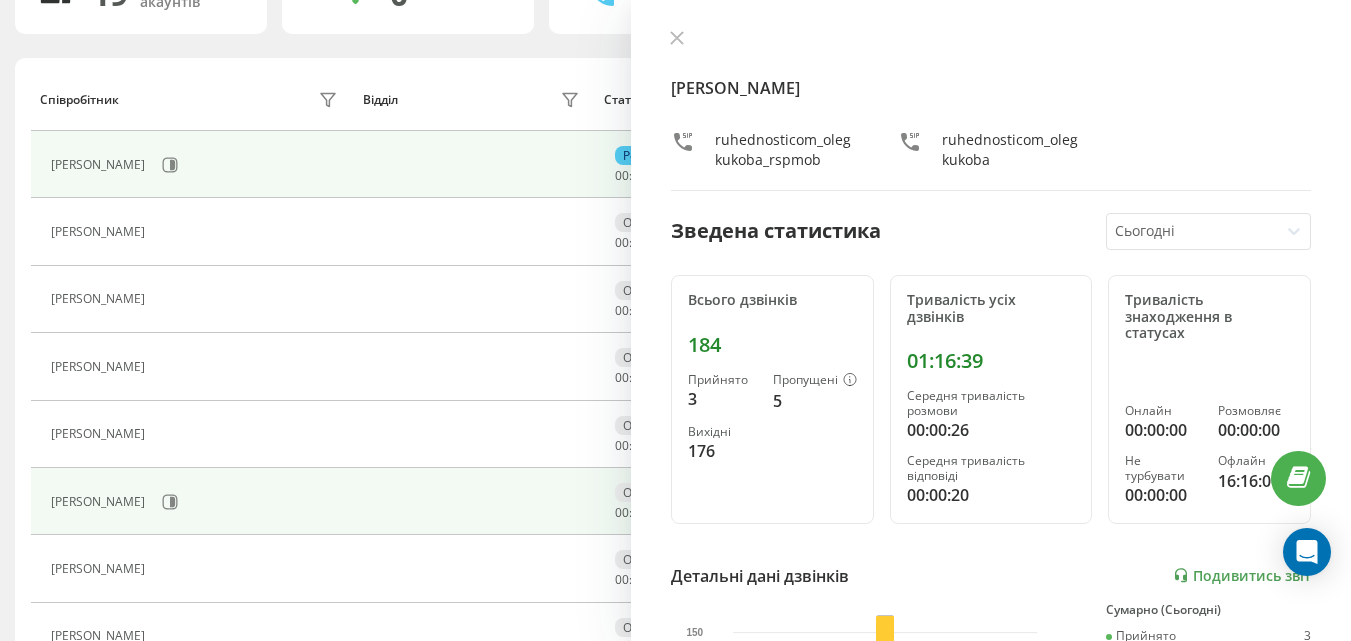 scroll, scrollTop: 100, scrollLeft: 0, axis: vertical 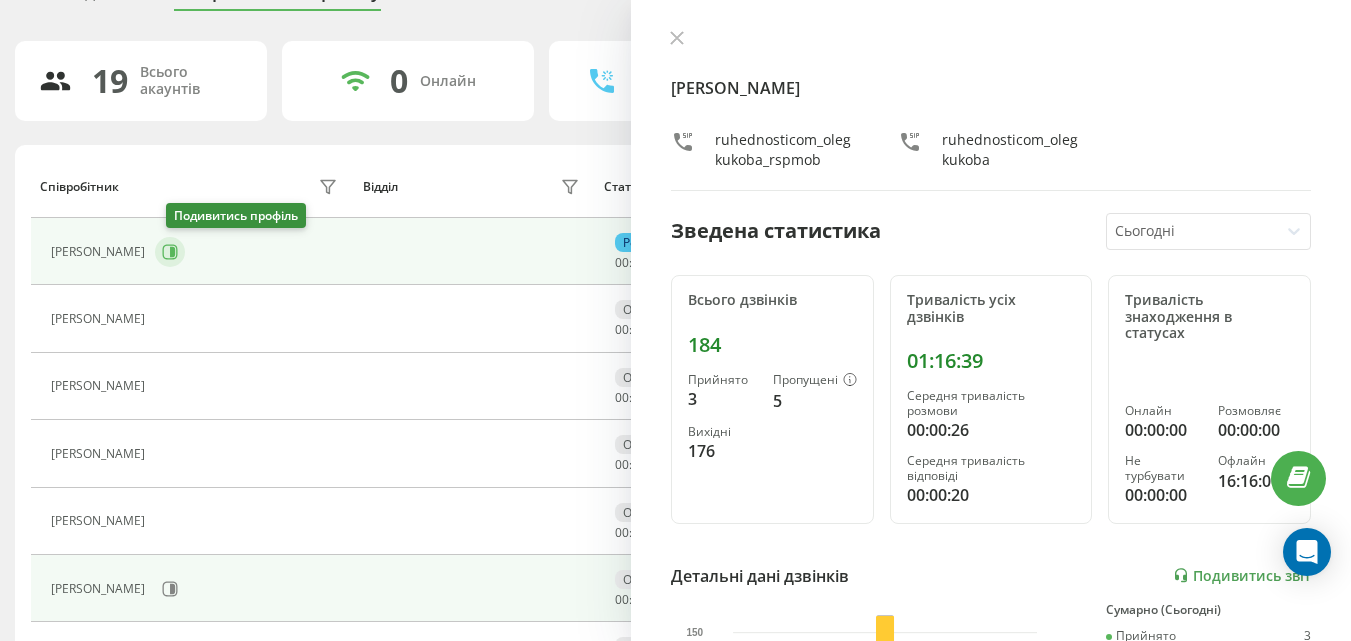 click 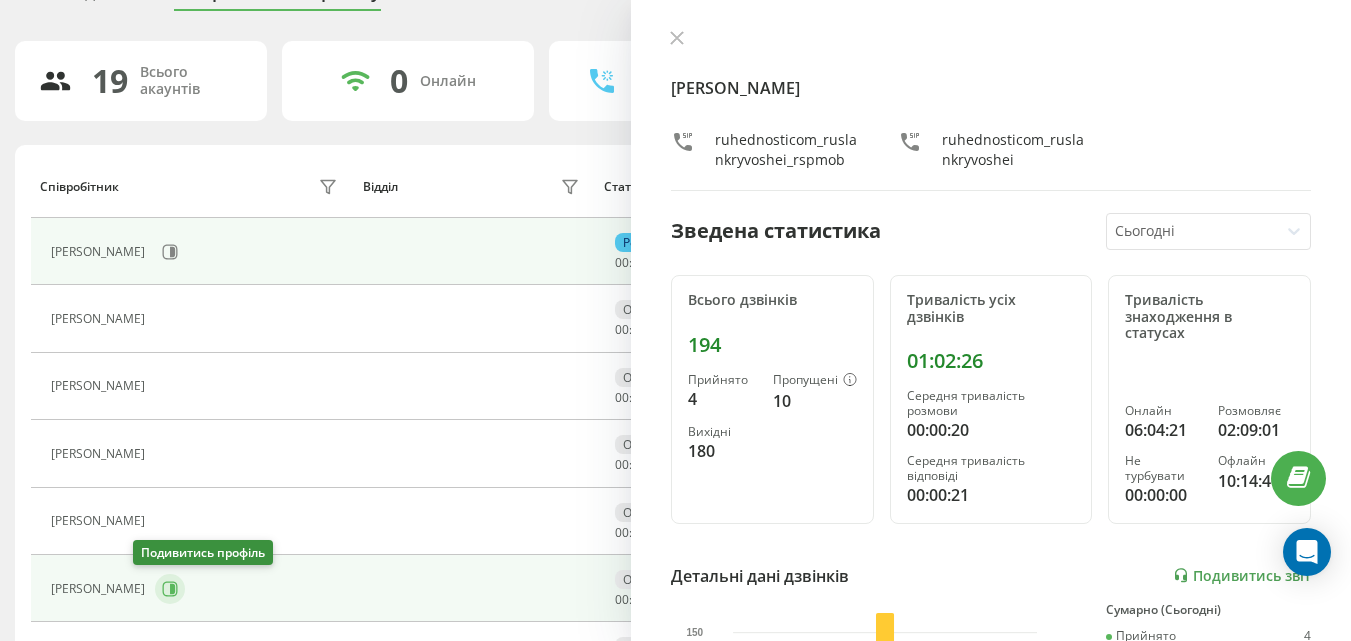 click 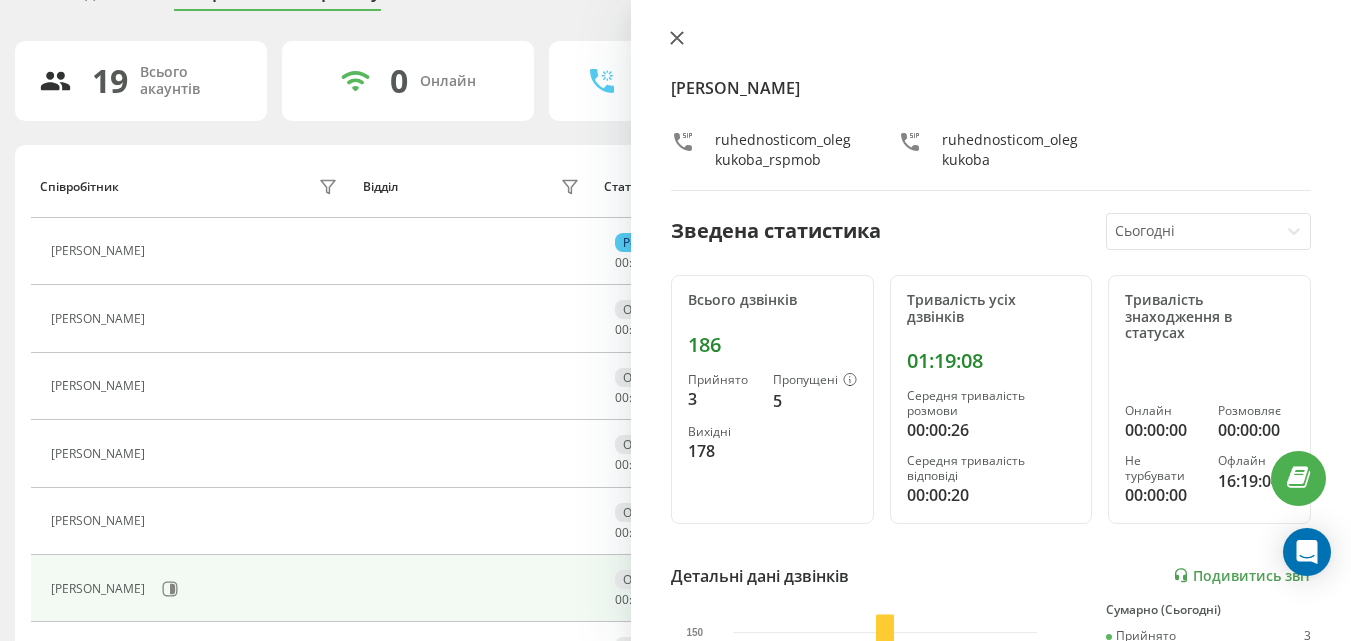 click at bounding box center (677, 39) 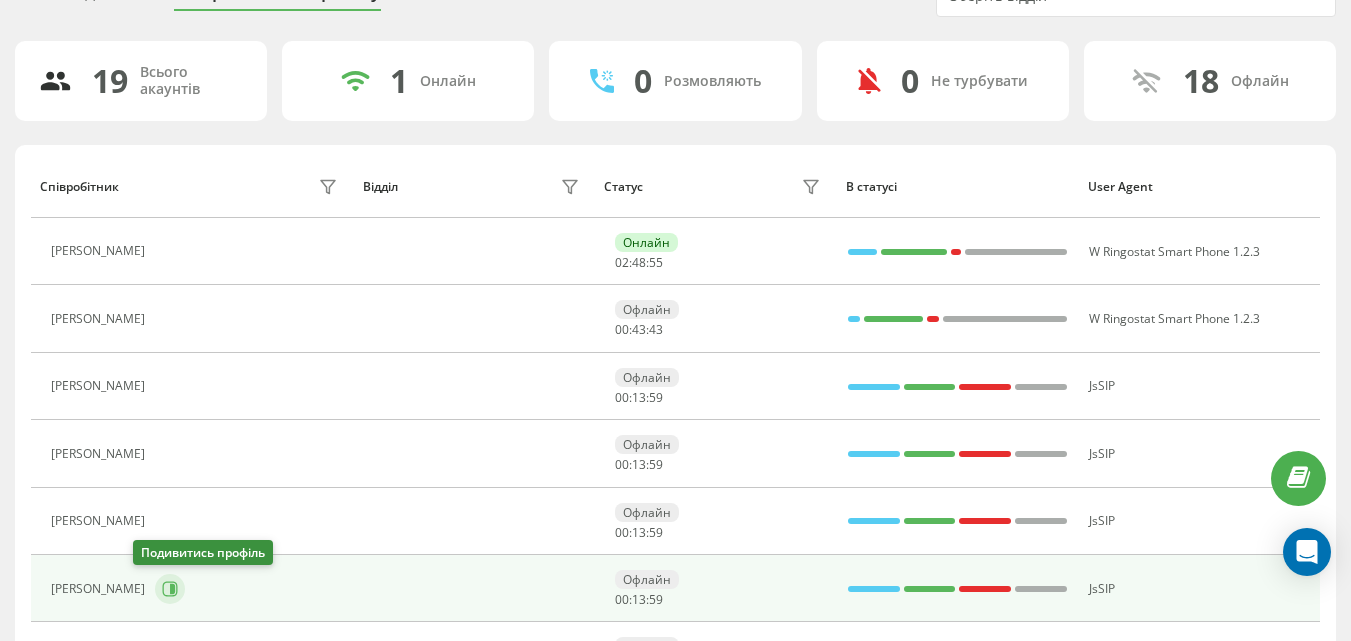 click at bounding box center [170, 589] 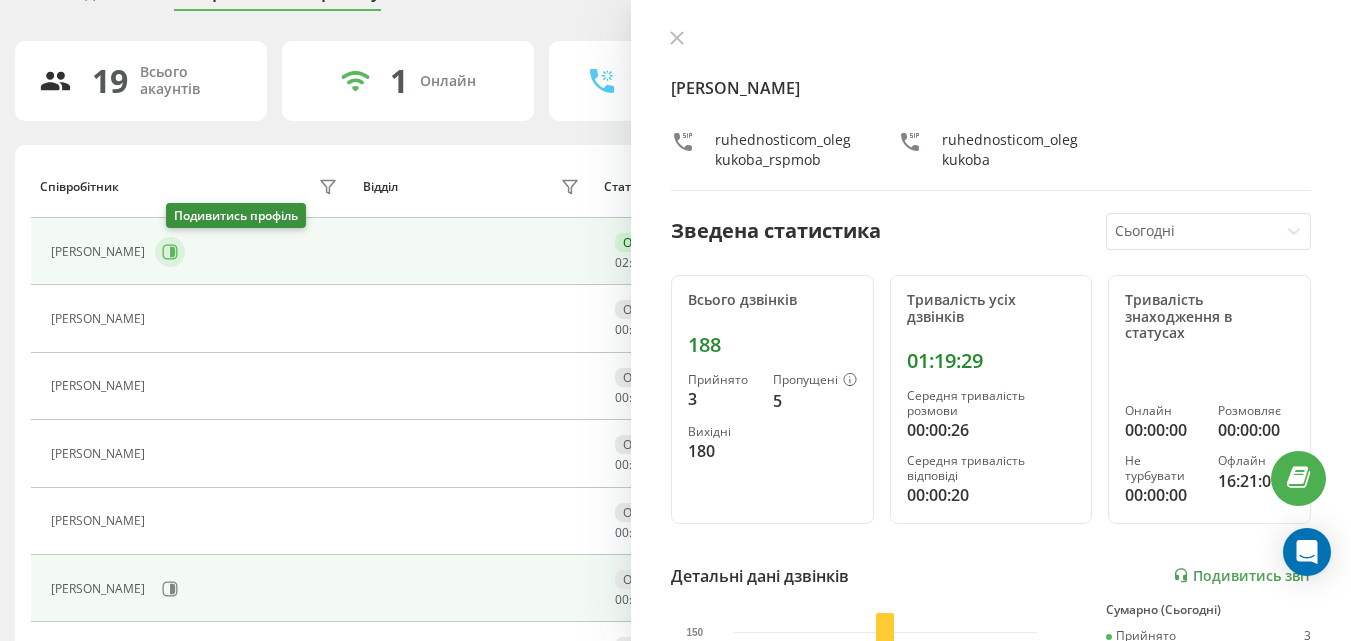 click 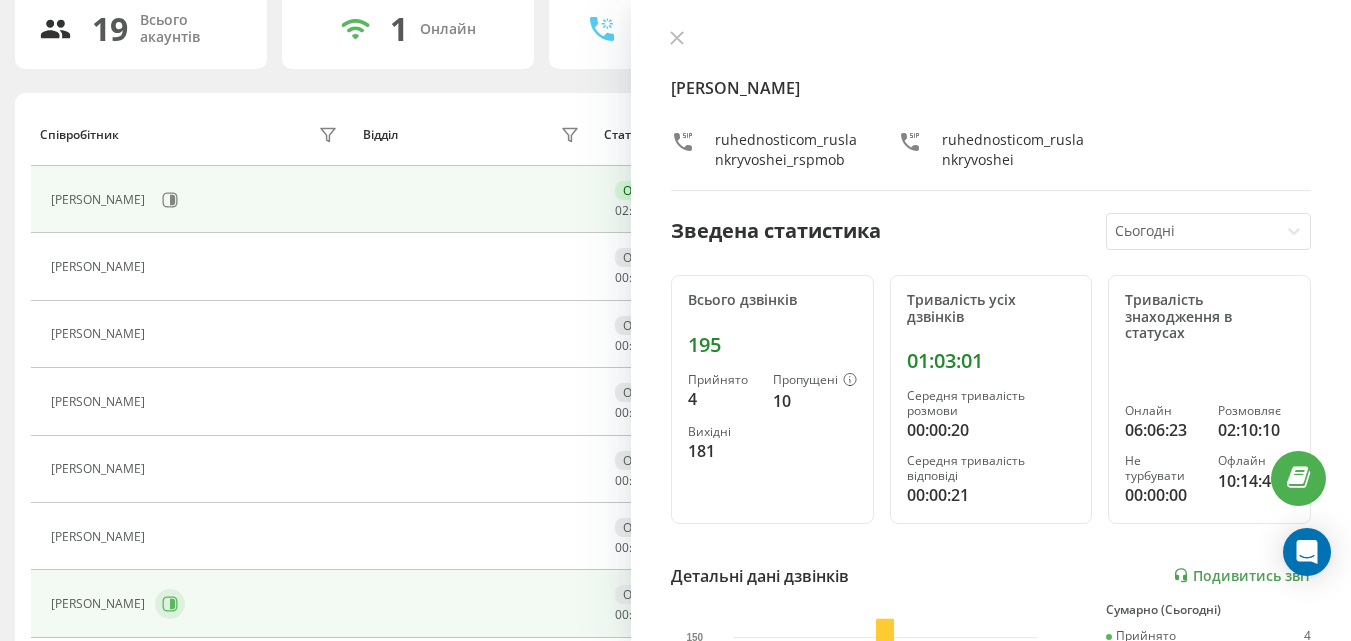 scroll, scrollTop: 200, scrollLeft: 0, axis: vertical 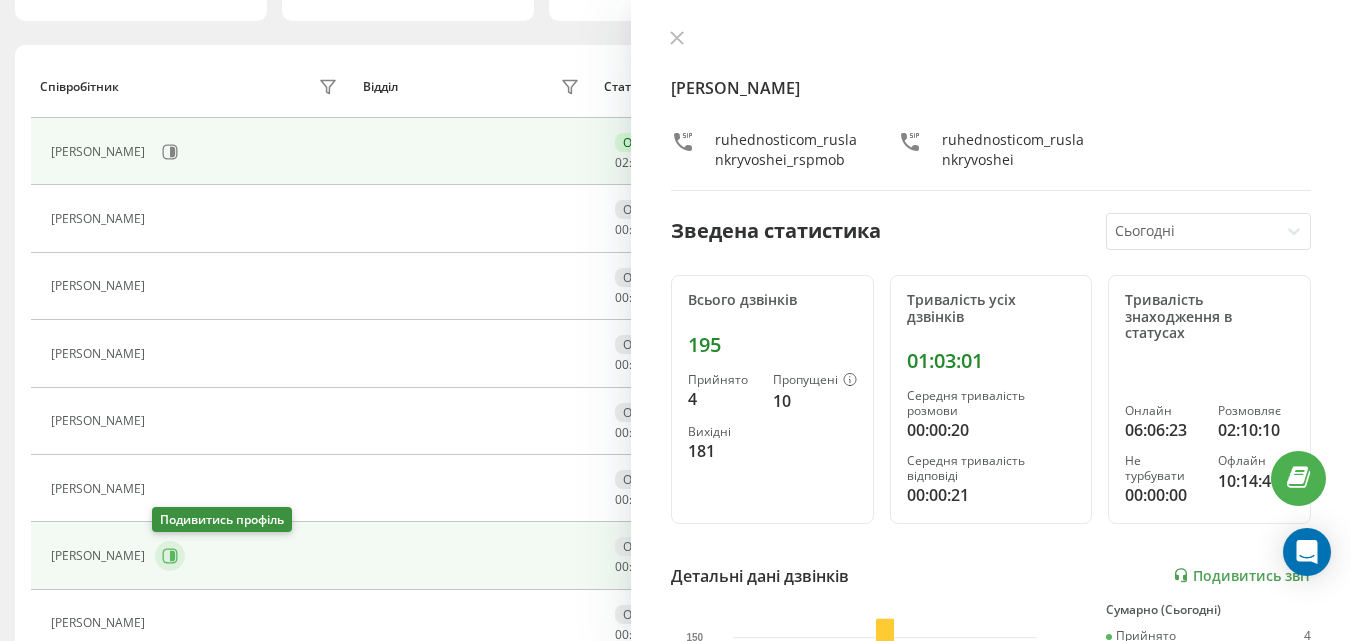 click 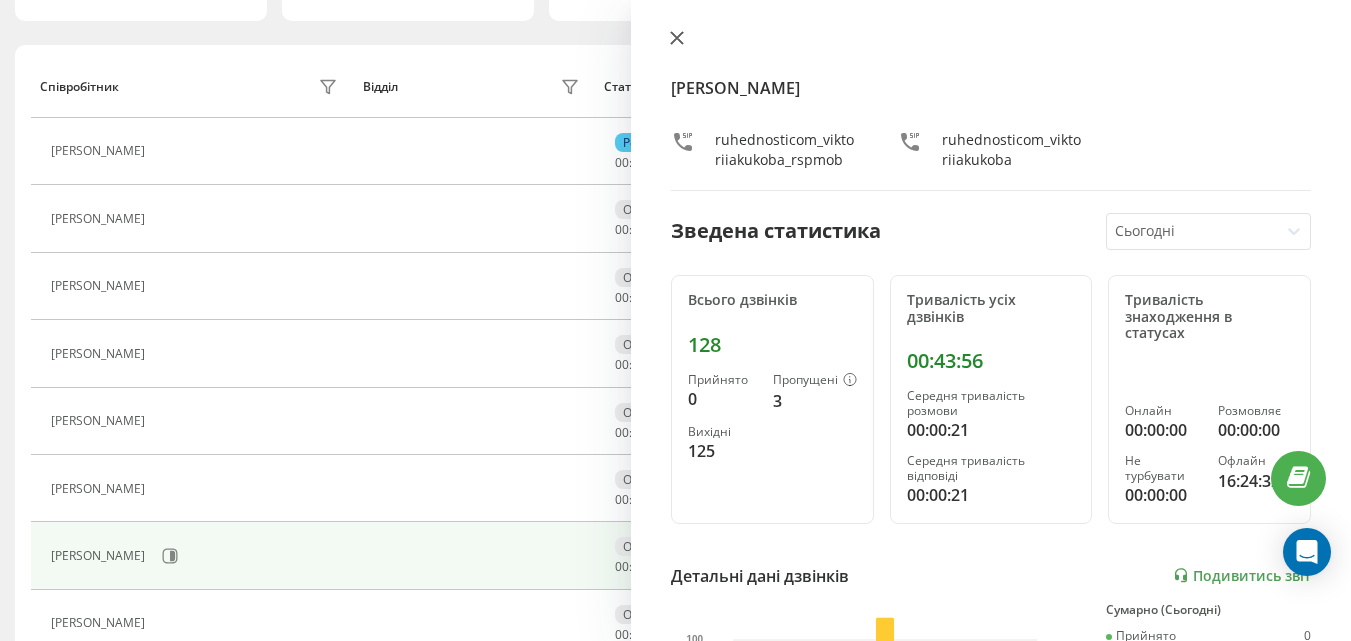 click 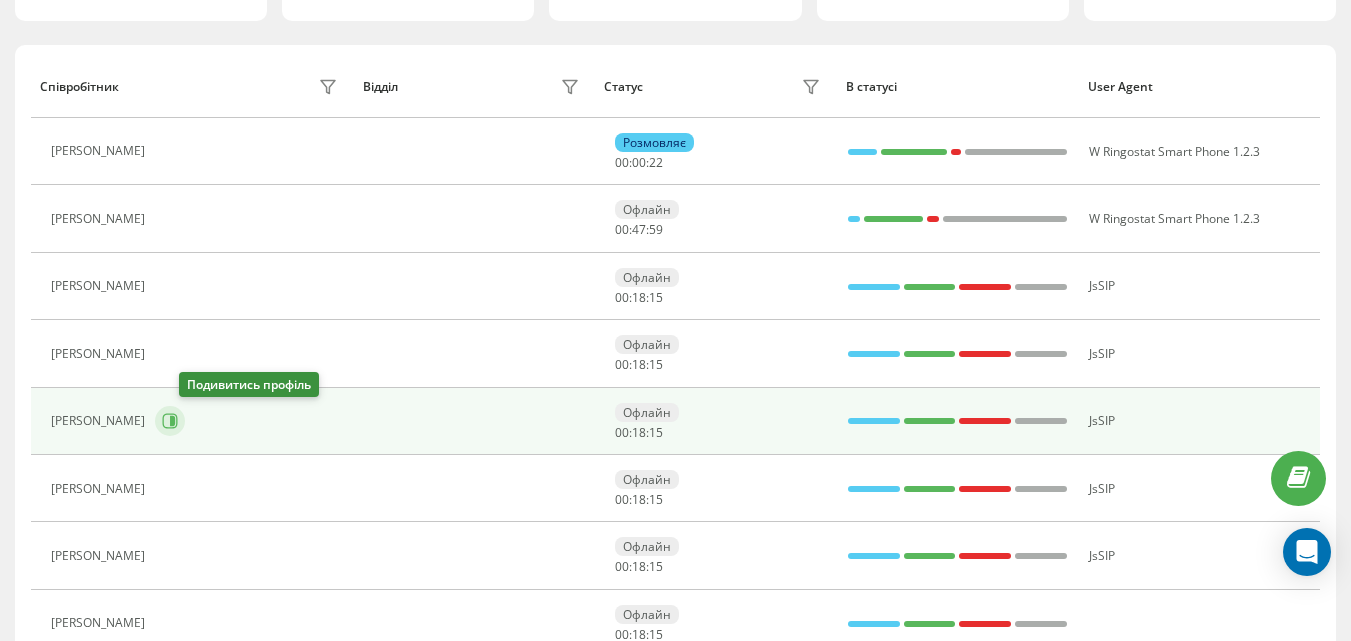 click 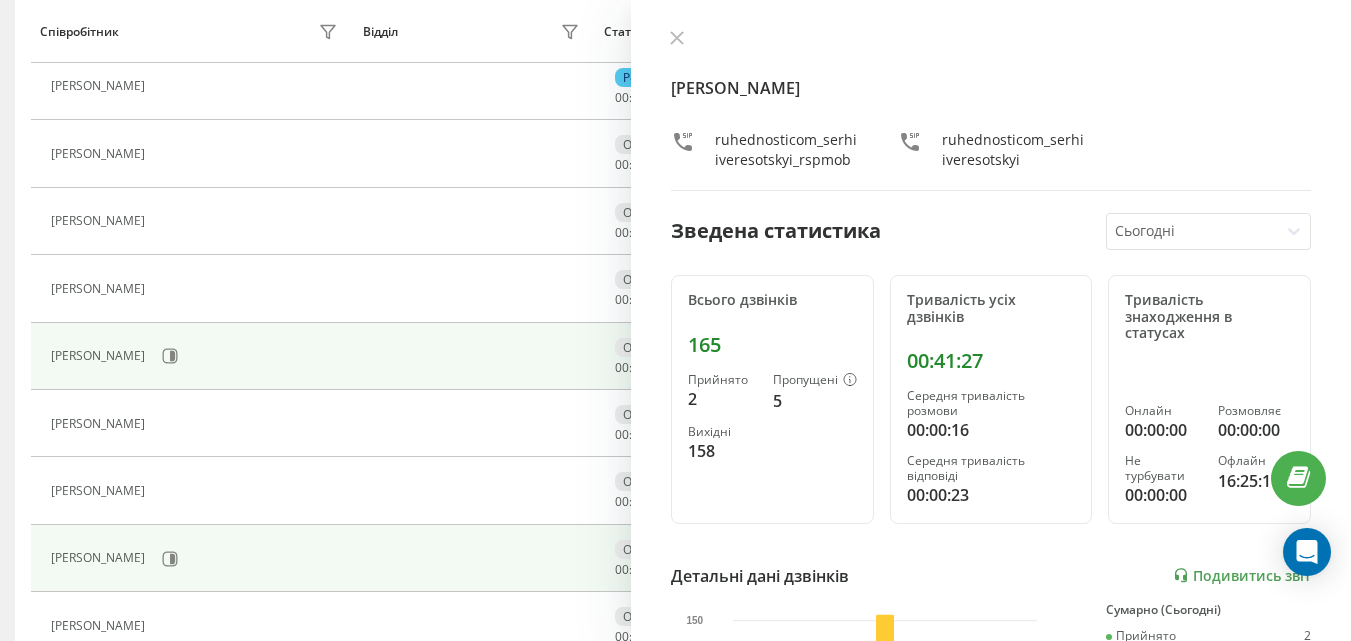 scroll, scrollTop: 300, scrollLeft: 0, axis: vertical 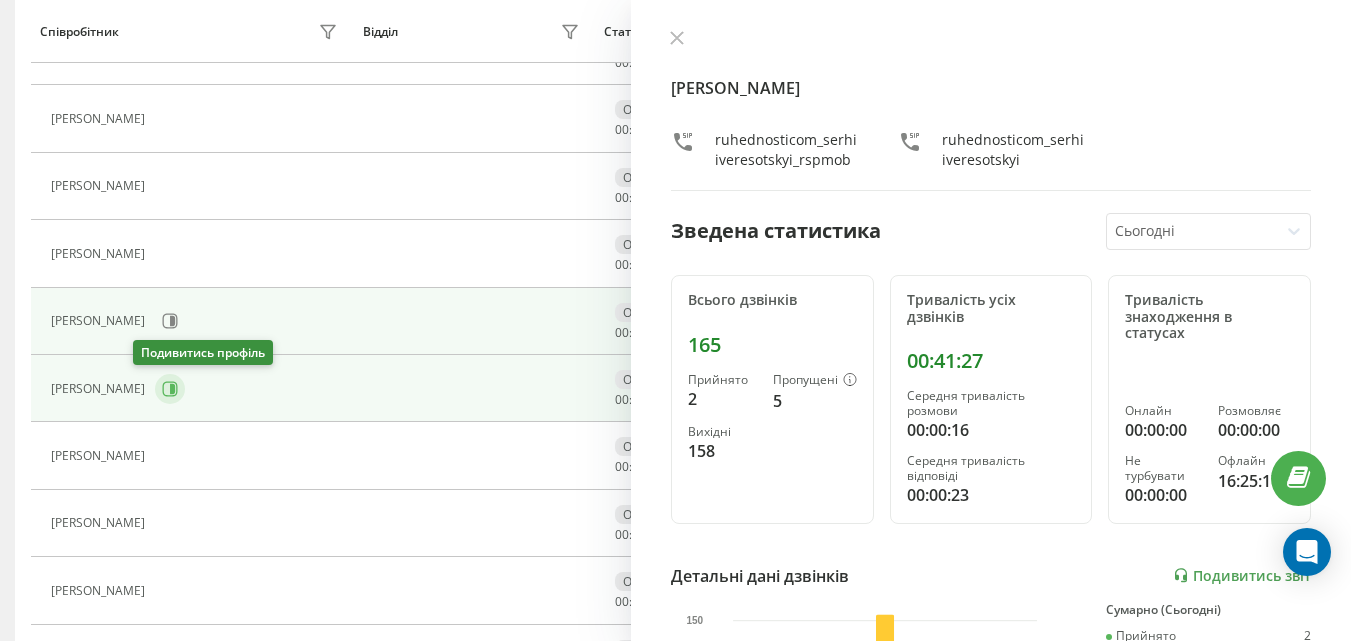 click at bounding box center (170, 389) 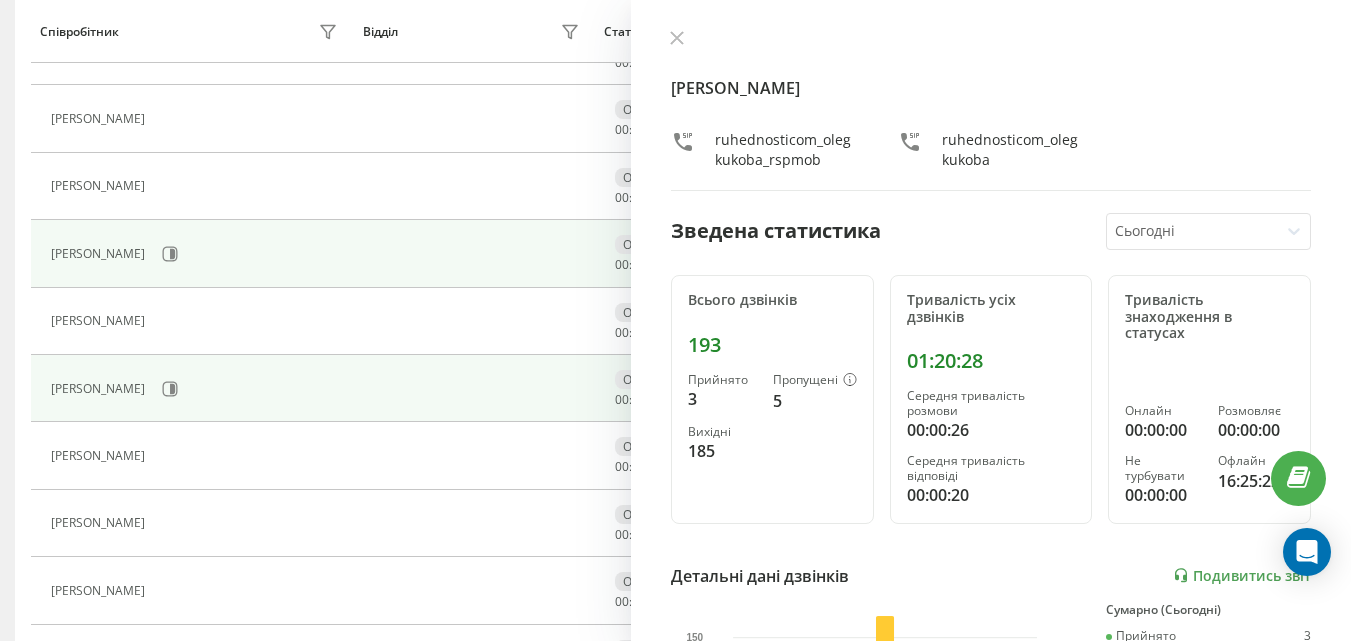 scroll, scrollTop: 0, scrollLeft: 0, axis: both 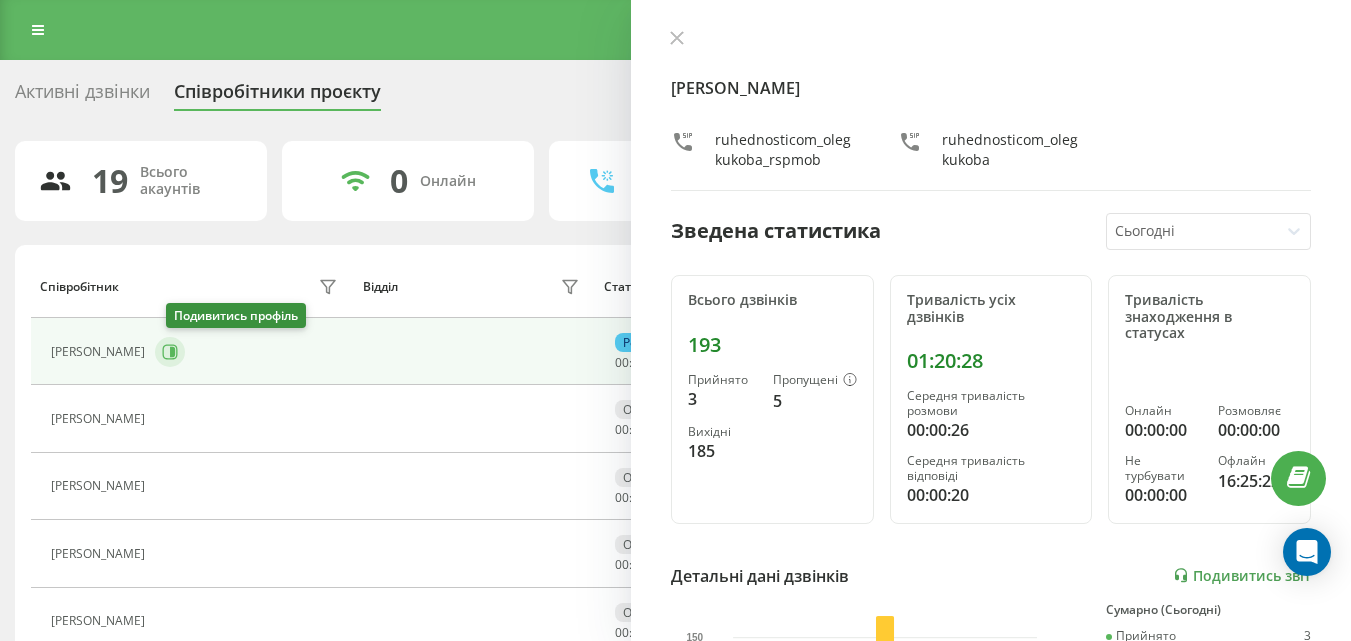 click 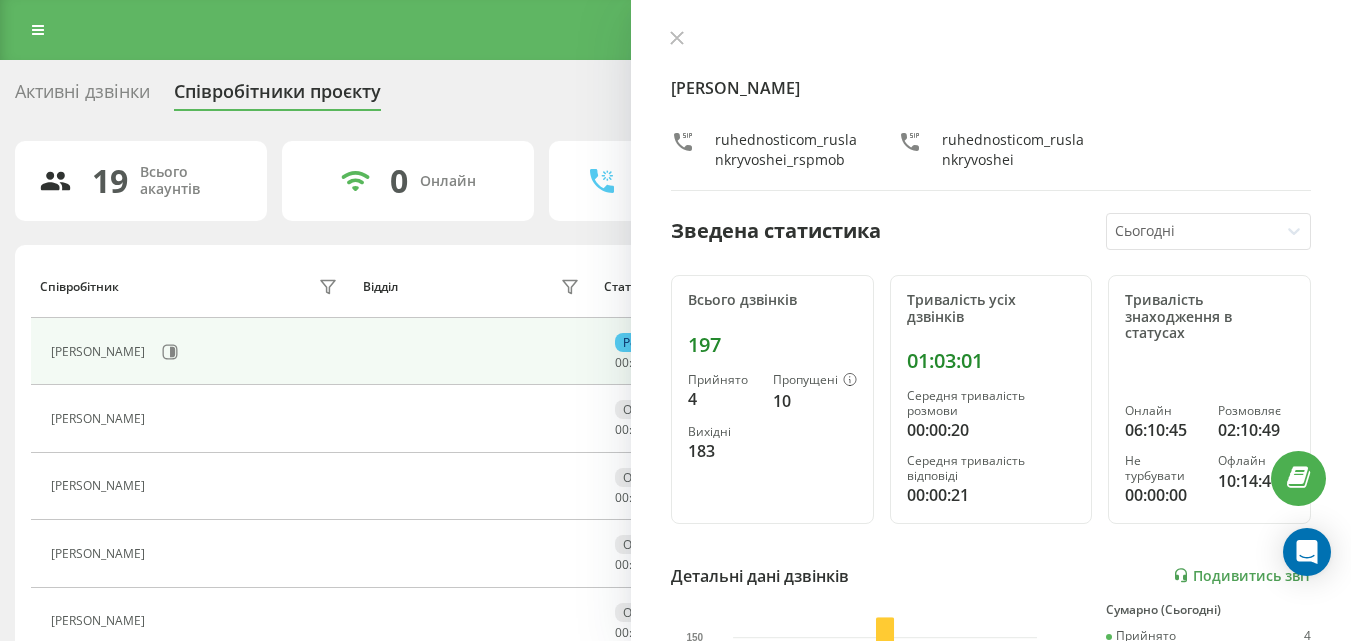 click 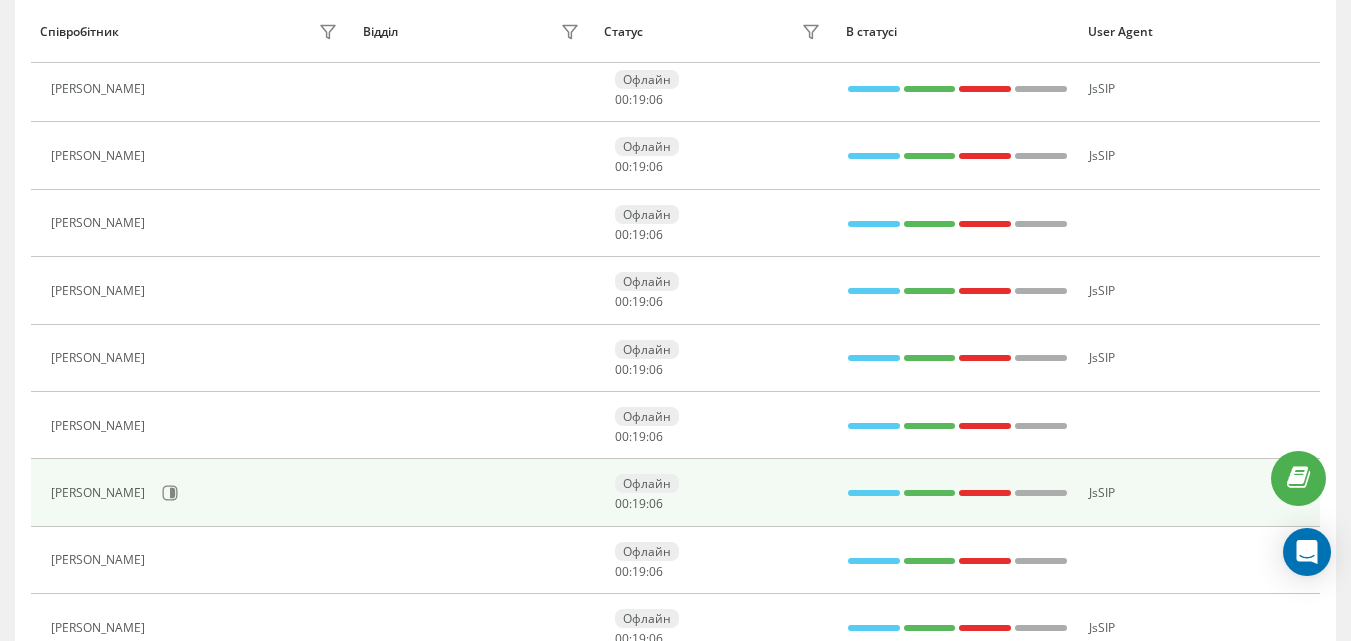 scroll, scrollTop: 1033, scrollLeft: 0, axis: vertical 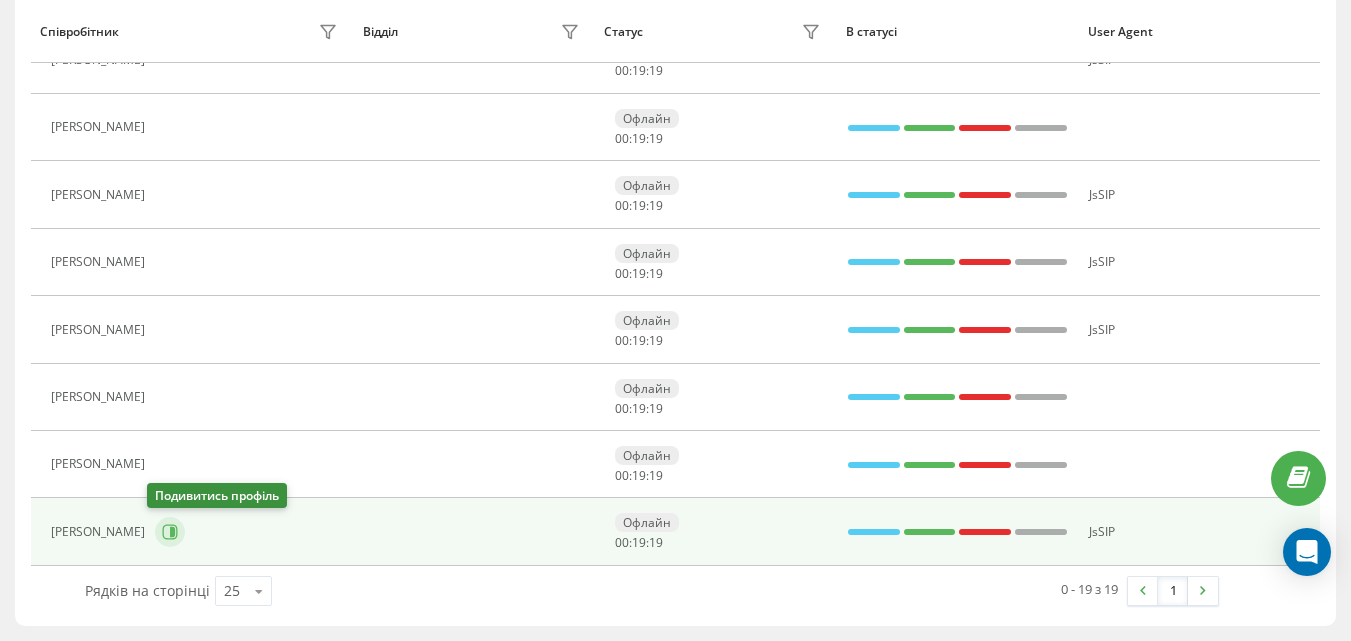 click at bounding box center [170, 532] 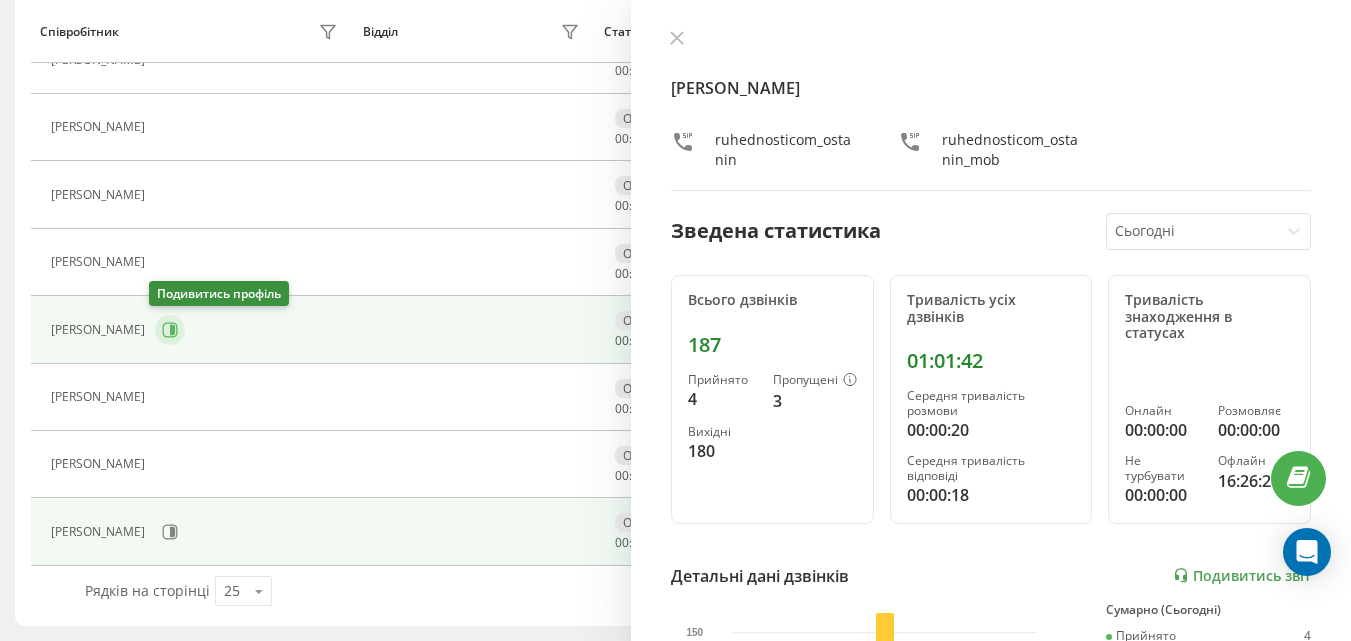 click 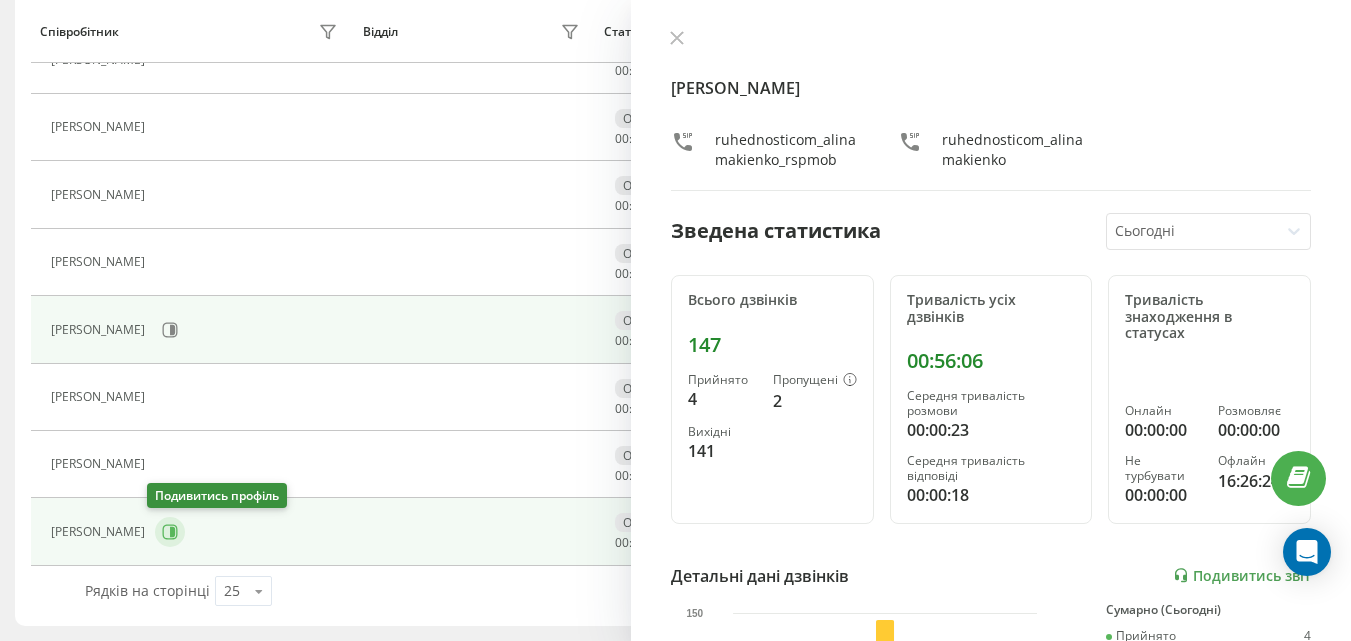 click 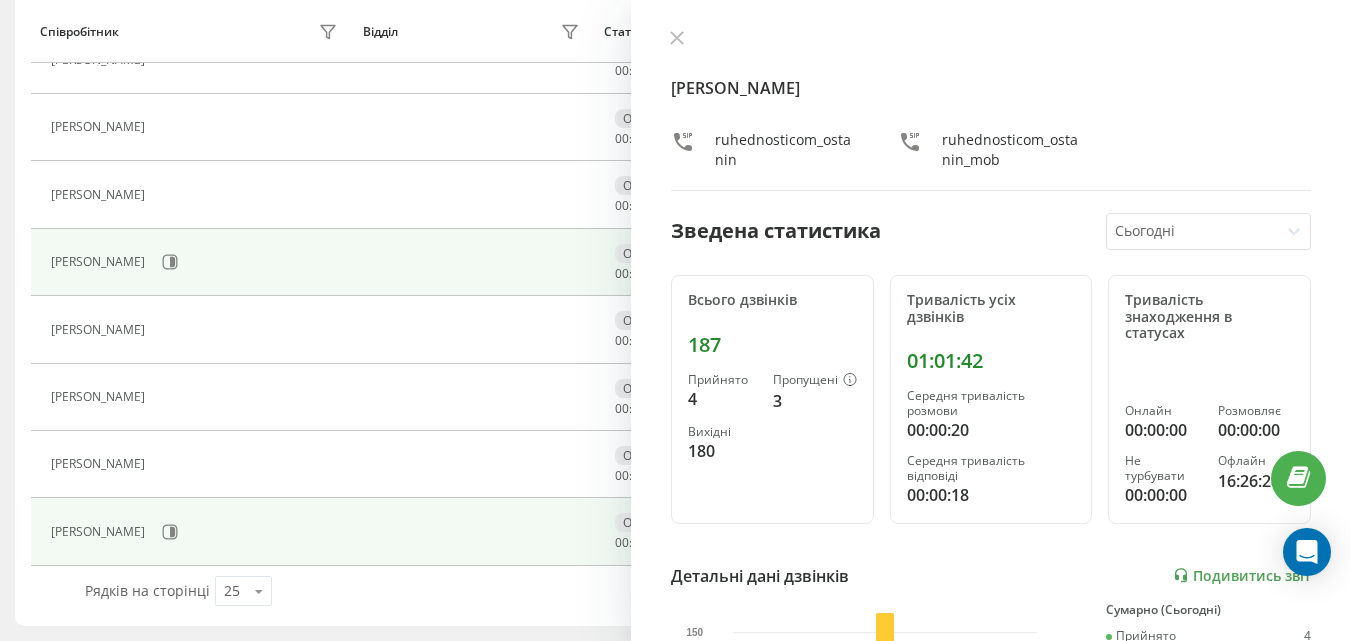 drag, startPoint x: 184, startPoint y: 209, endPoint x: 259, endPoint y: 252, distance: 86.4523 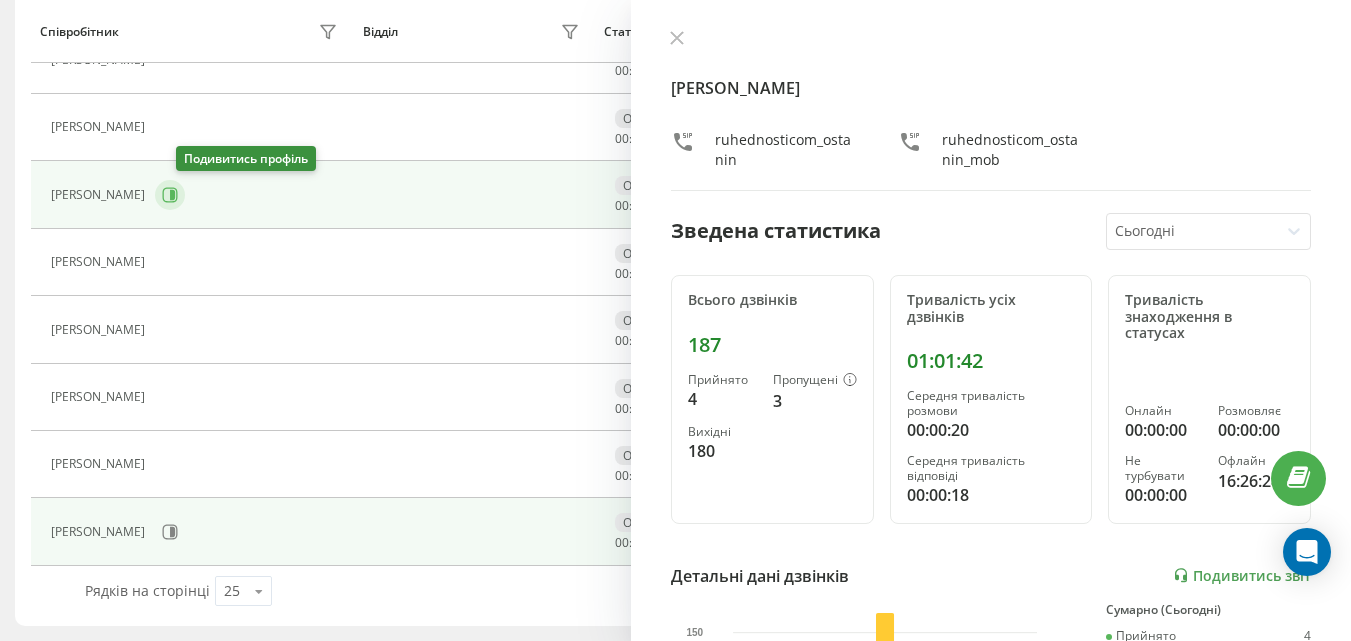 click 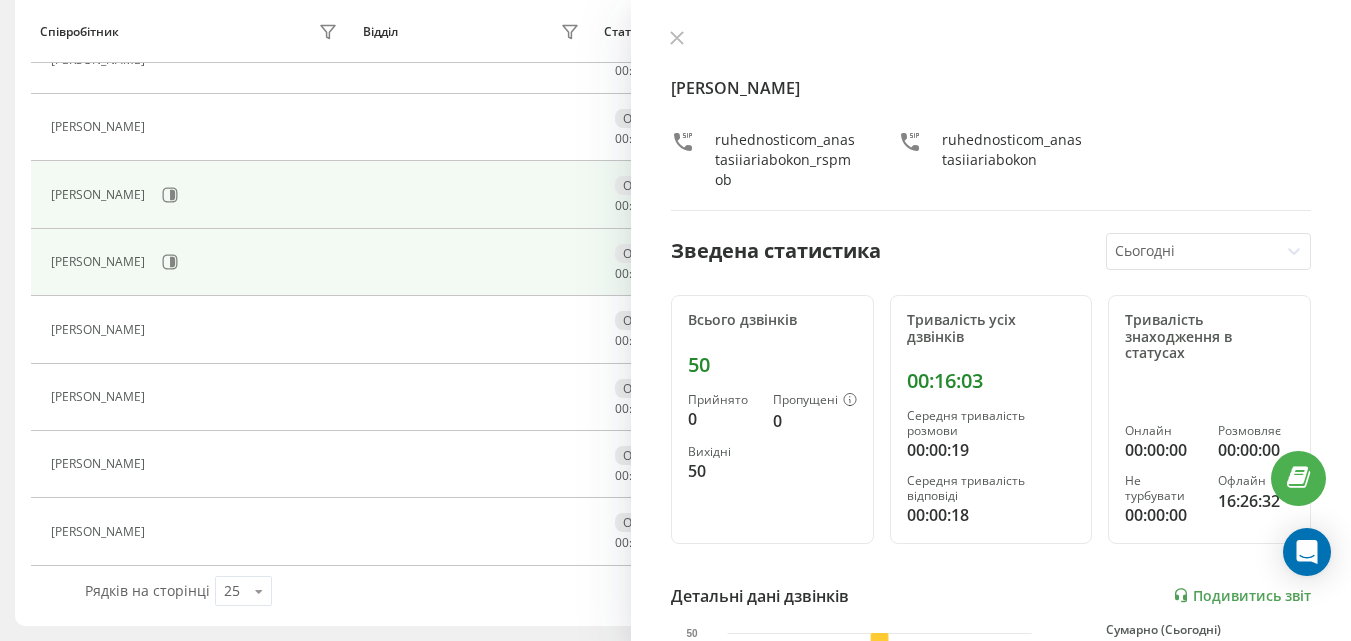 scroll, scrollTop: 933, scrollLeft: 0, axis: vertical 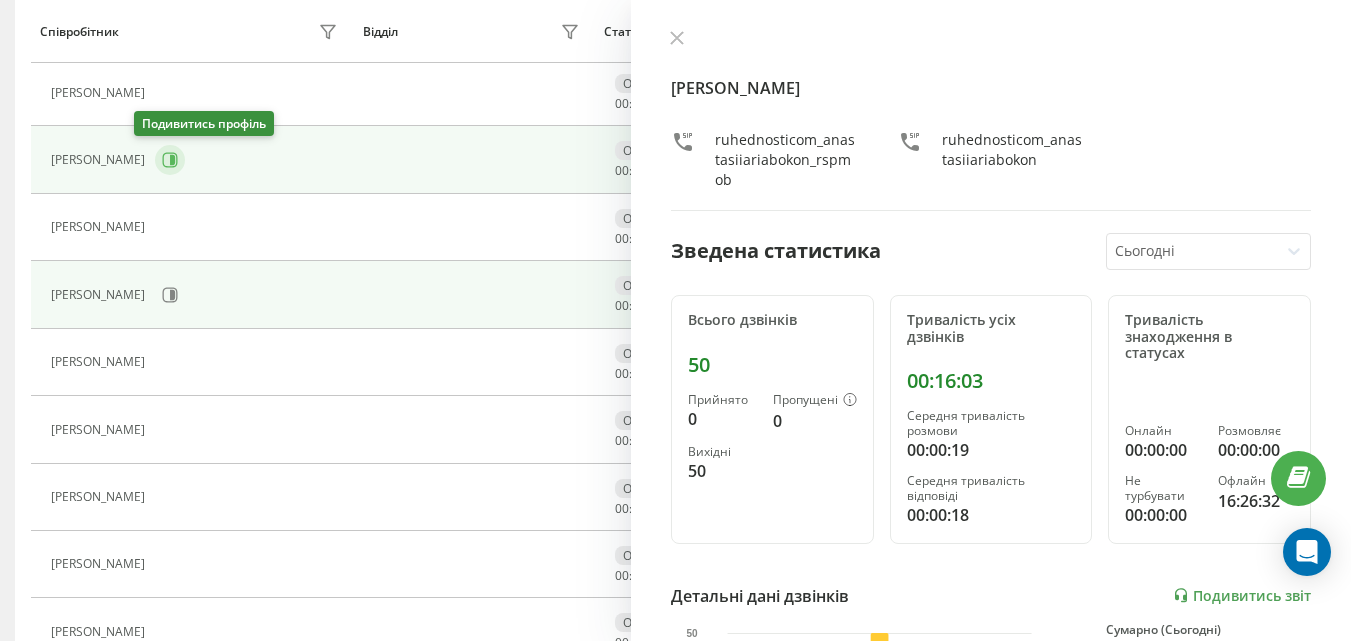 click 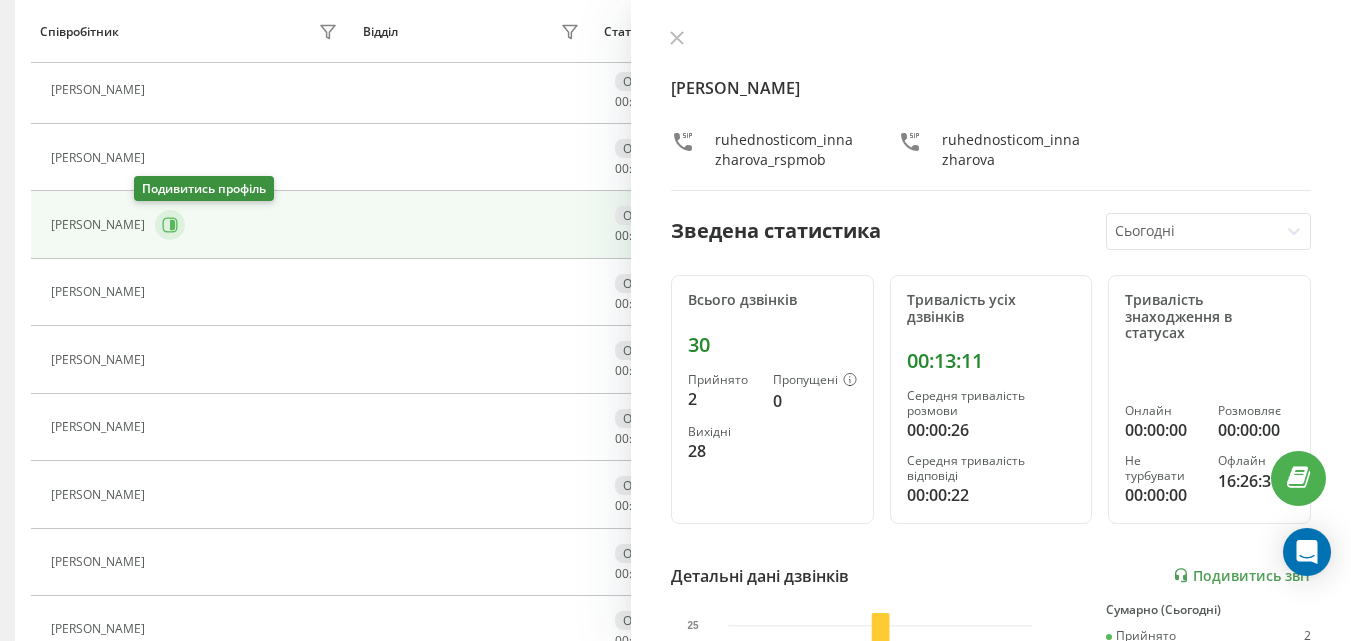 scroll, scrollTop: 833, scrollLeft: 0, axis: vertical 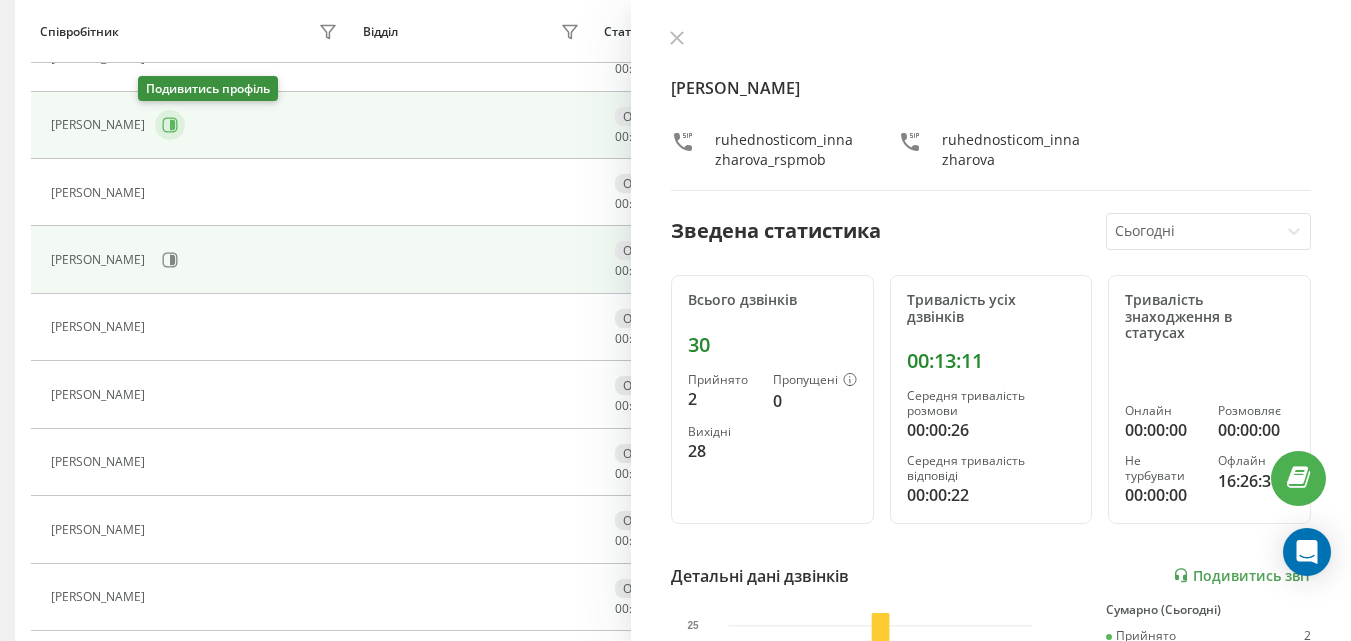 click at bounding box center (170, 125) 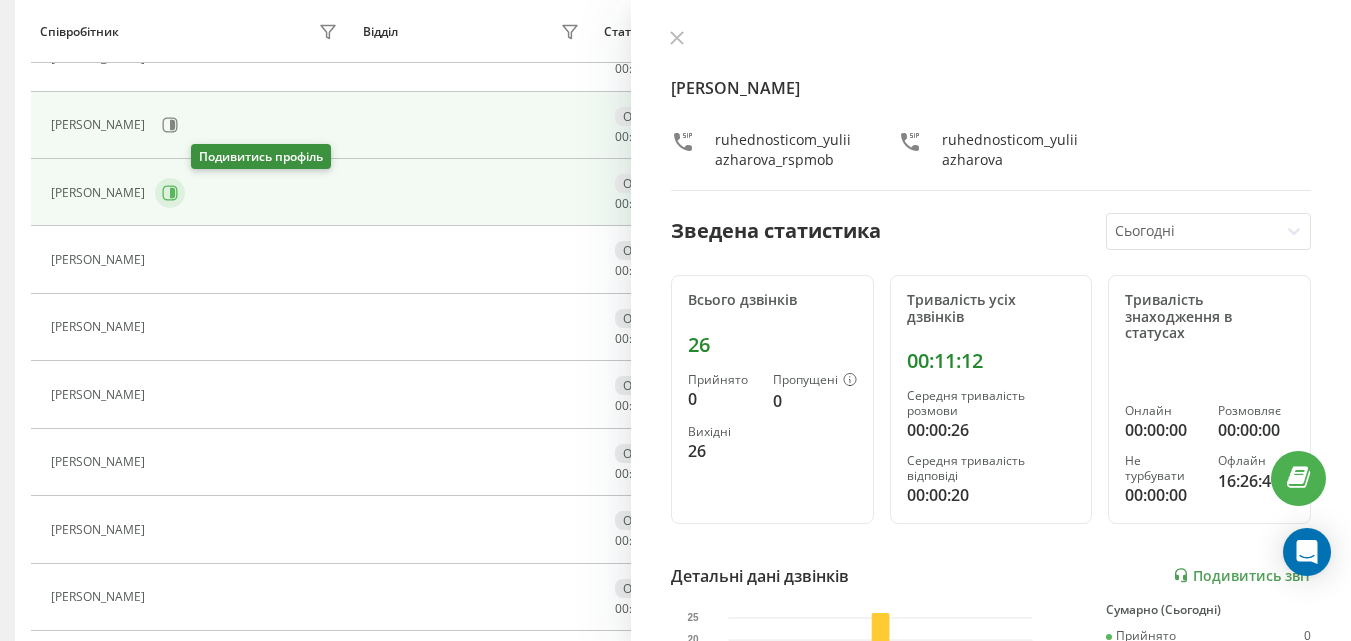 scroll, scrollTop: 733, scrollLeft: 0, axis: vertical 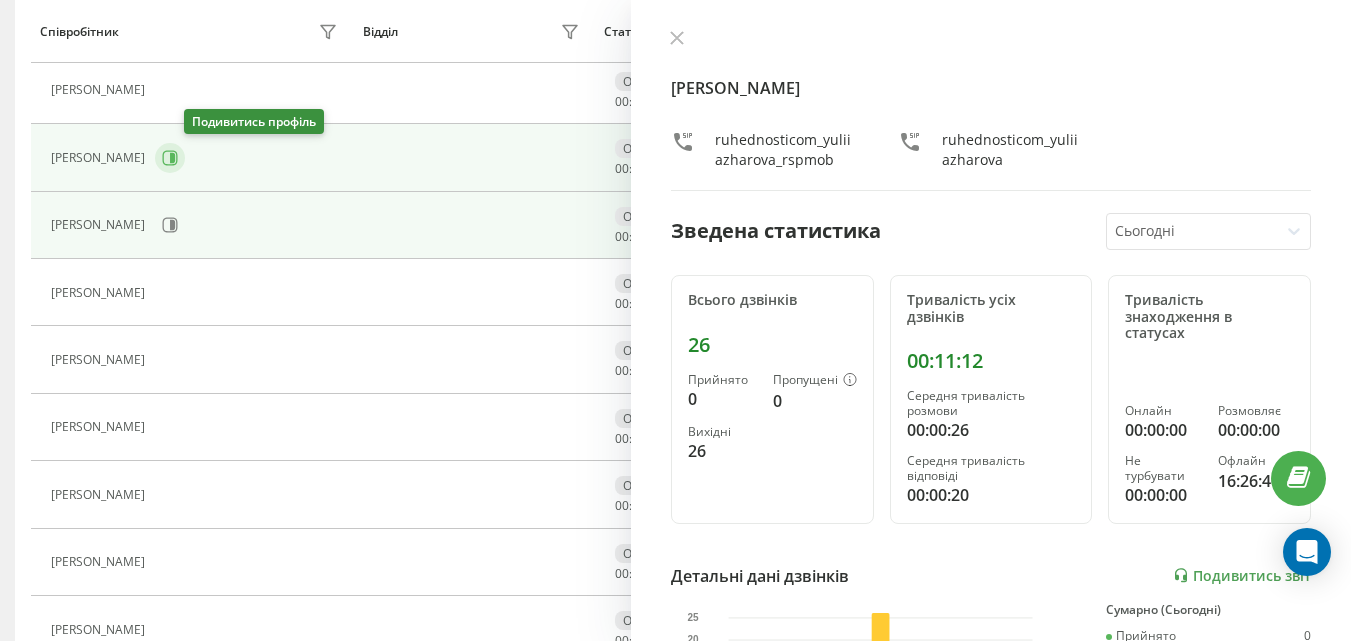 click 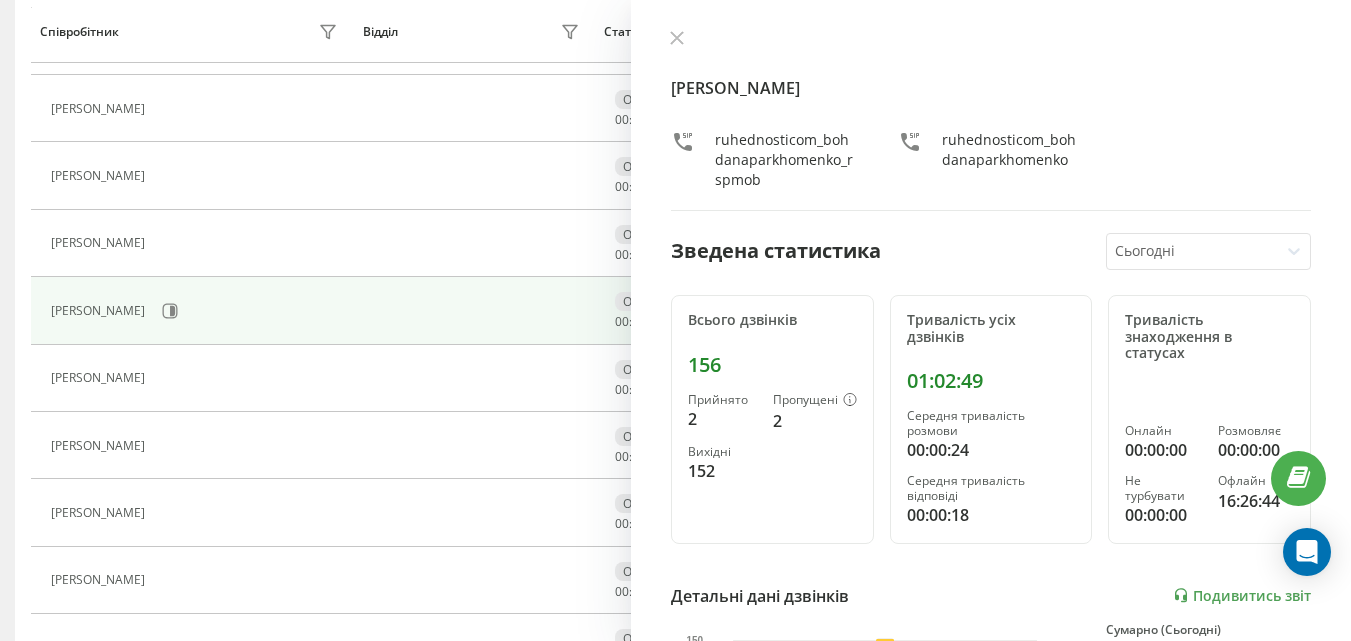 scroll, scrollTop: 533, scrollLeft: 0, axis: vertical 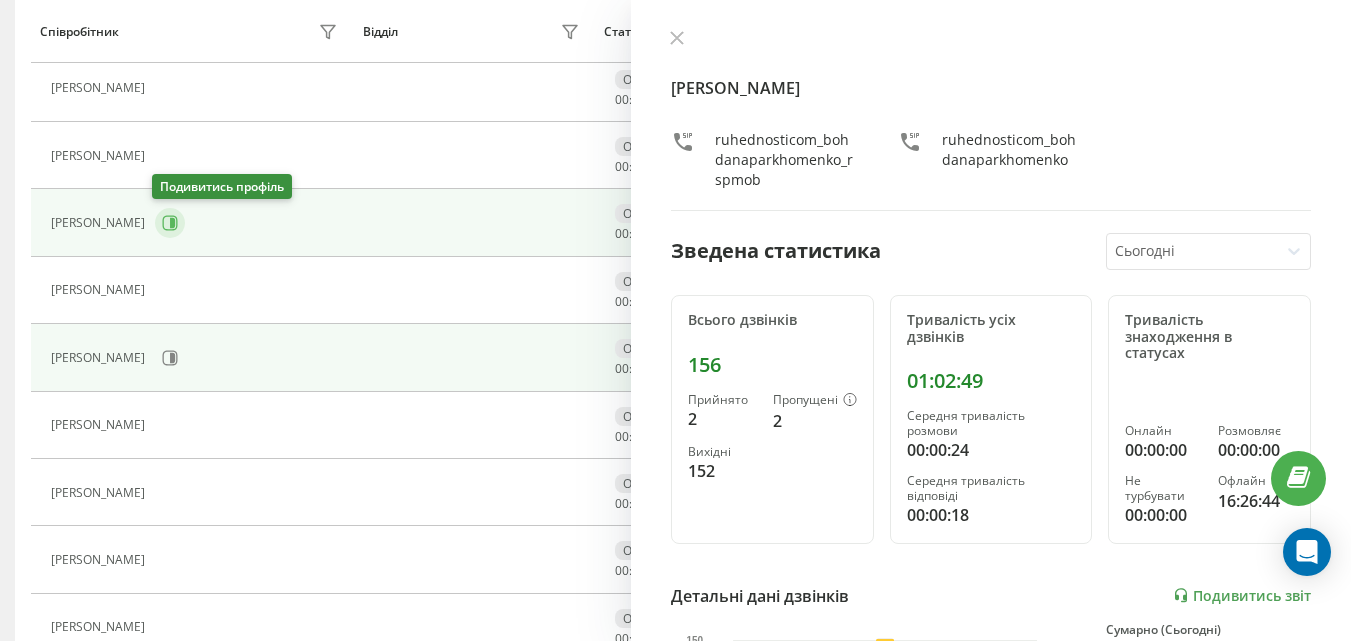 click 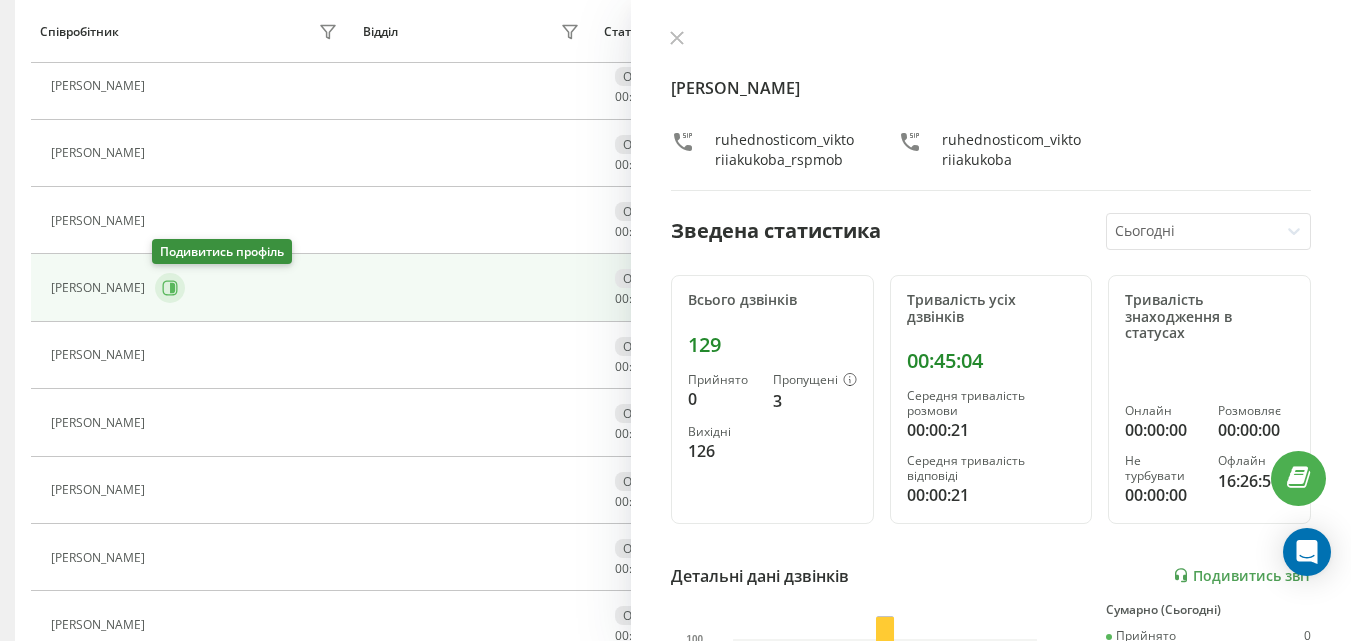 scroll, scrollTop: 433, scrollLeft: 0, axis: vertical 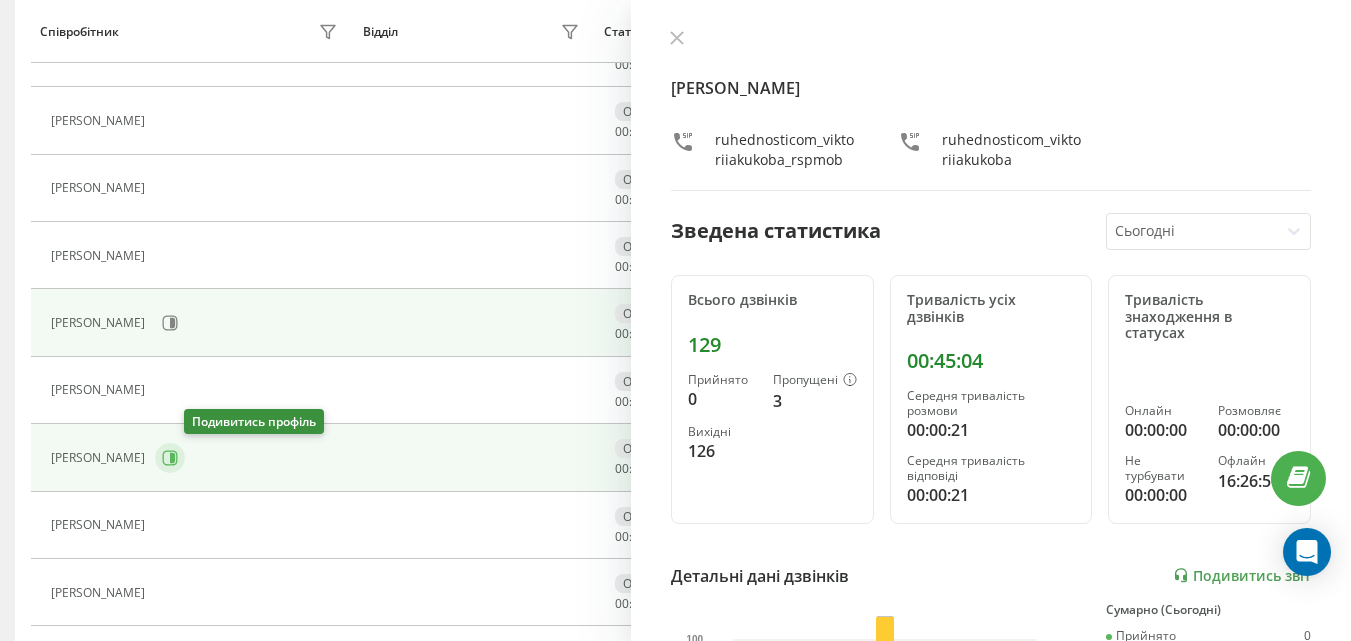 click at bounding box center (170, 458) 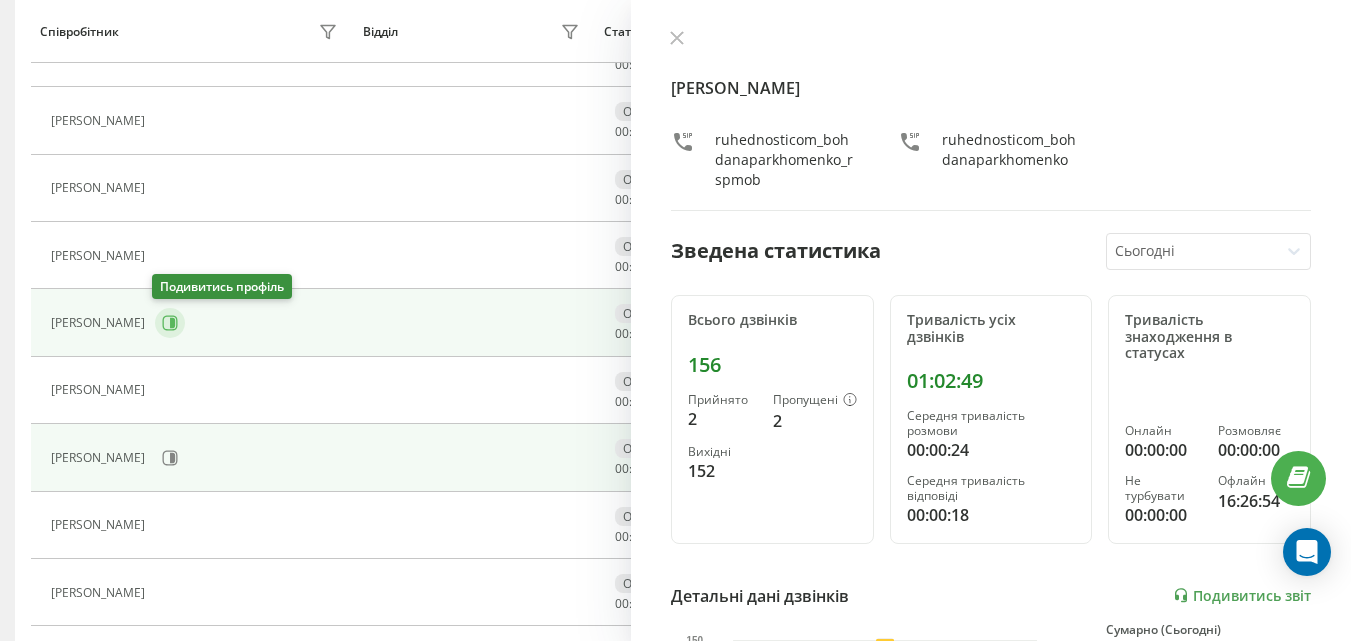 click at bounding box center (170, 323) 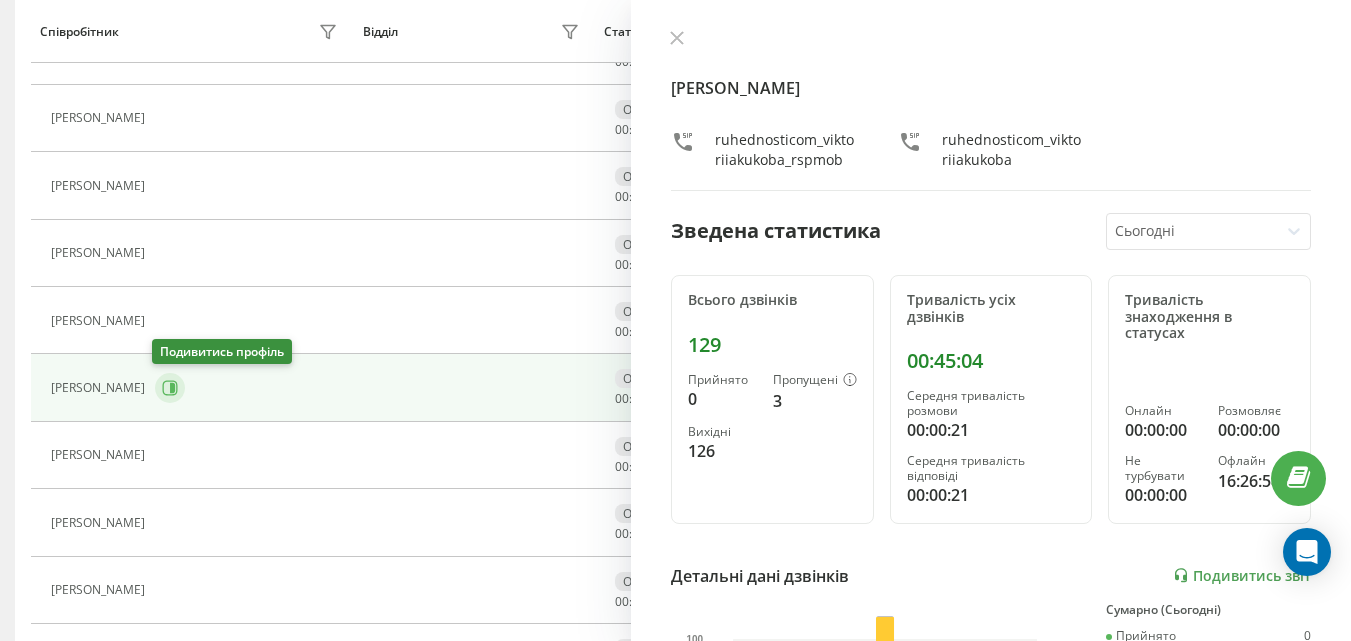 scroll, scrollTop: 333, scrollLeft: 0, axis: vertical 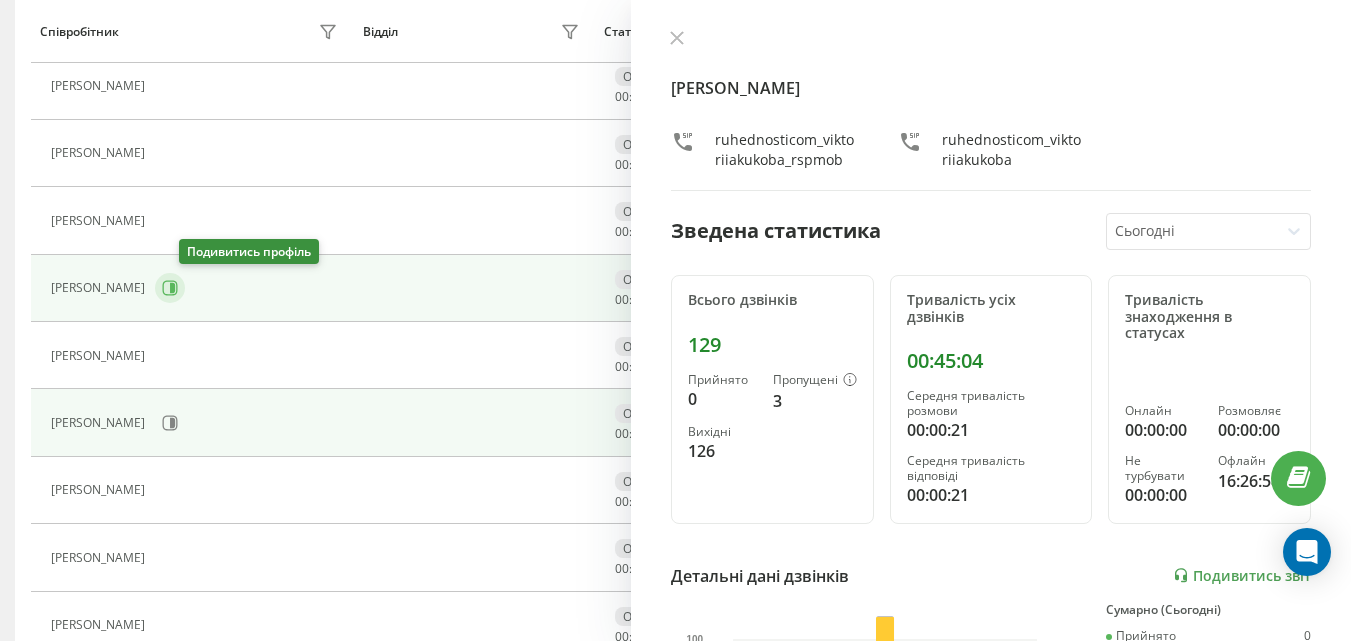 click 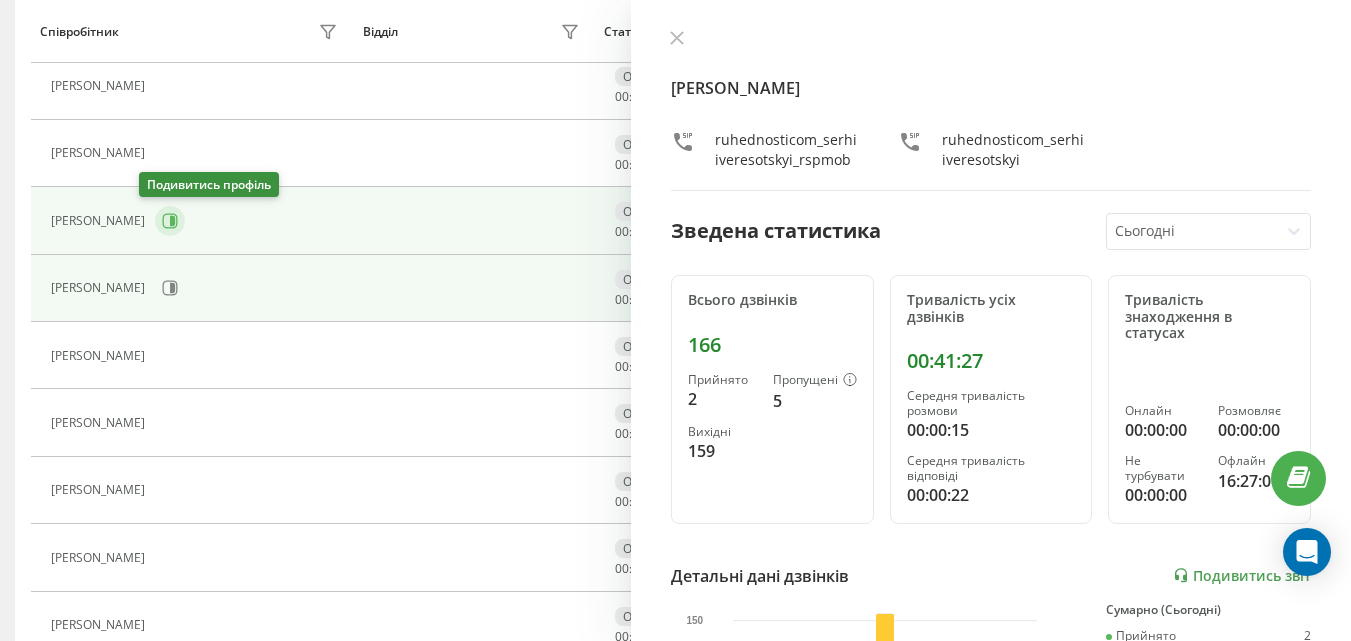 click at bounding box center (170, 221) 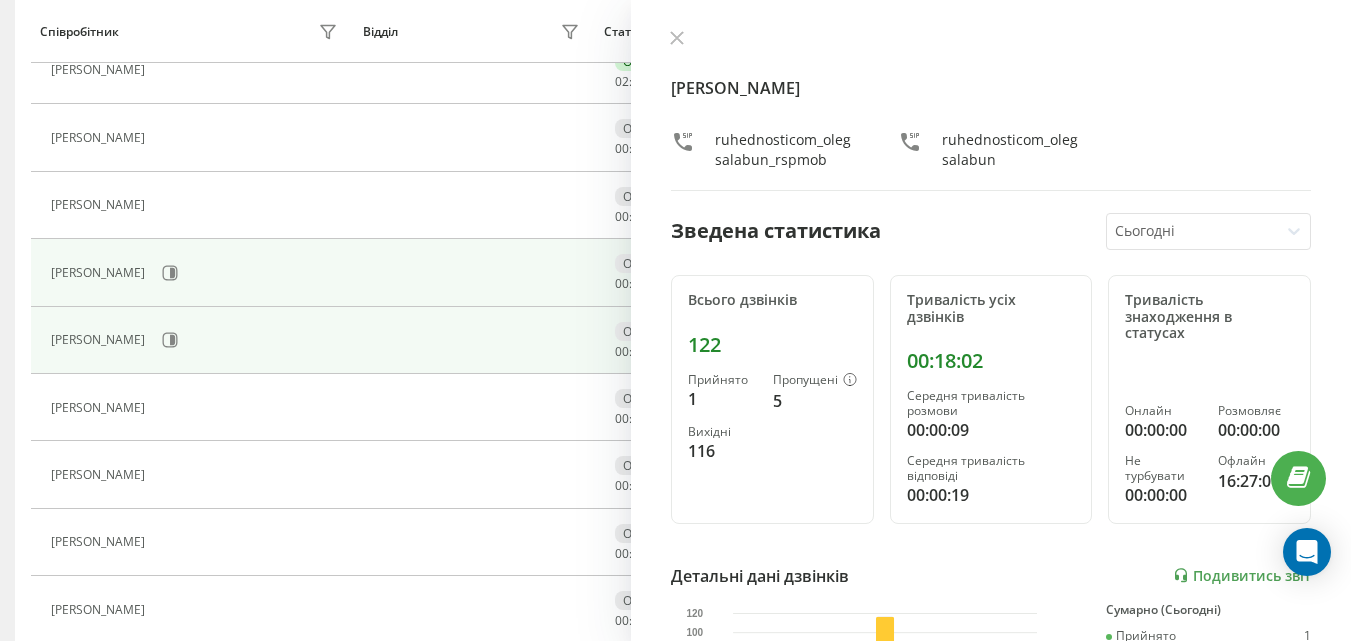 scroll, scrollTop: 233, scrollLeft: 0, axis: vertical 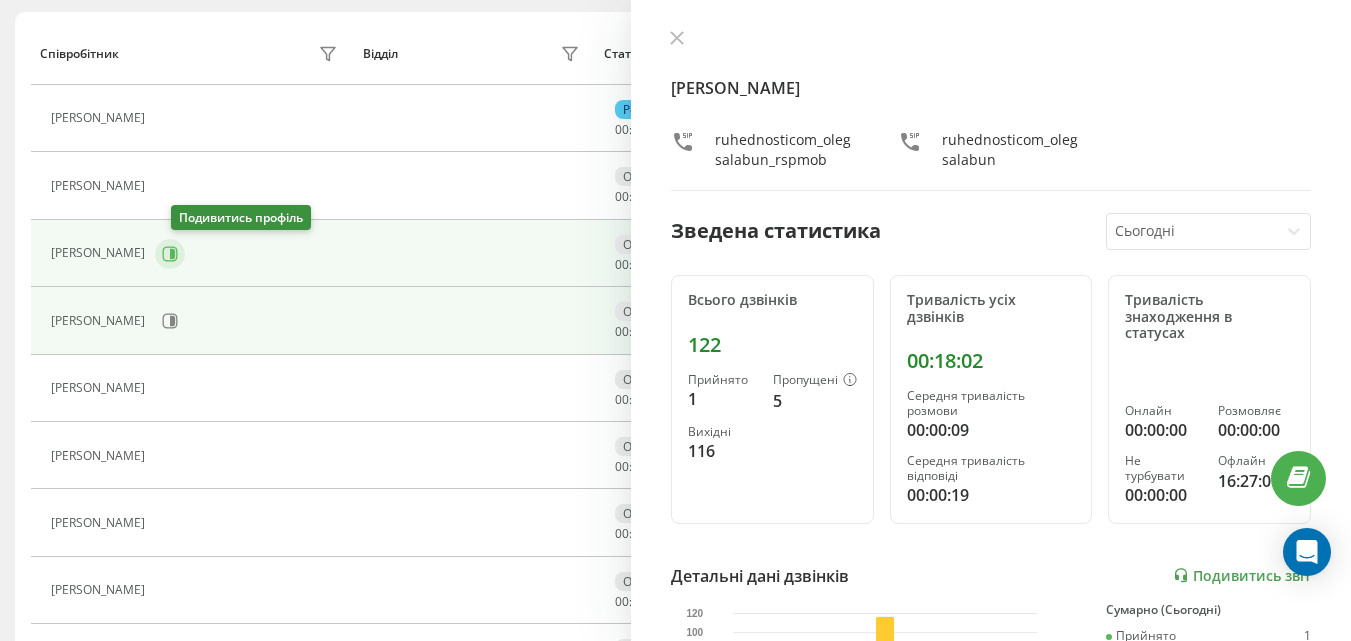 click at bounding box center [170, 254] 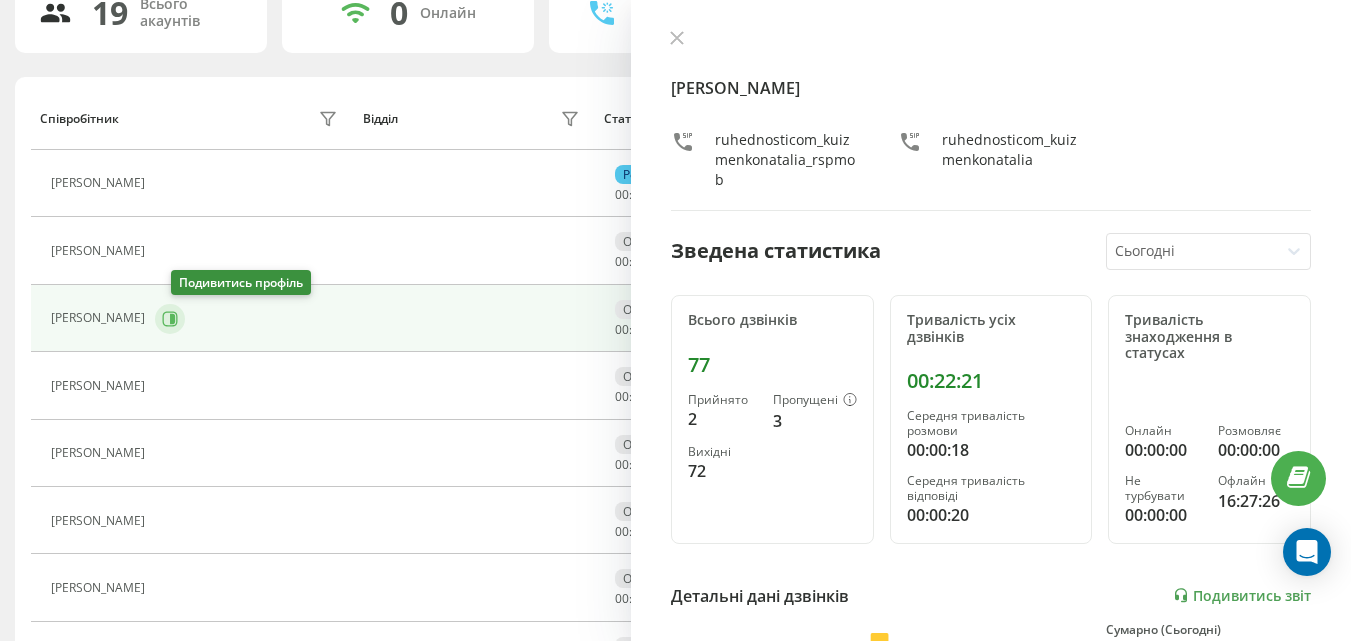 scroll, scrollTop: 133, scrollLeft: 0, axis: vertical 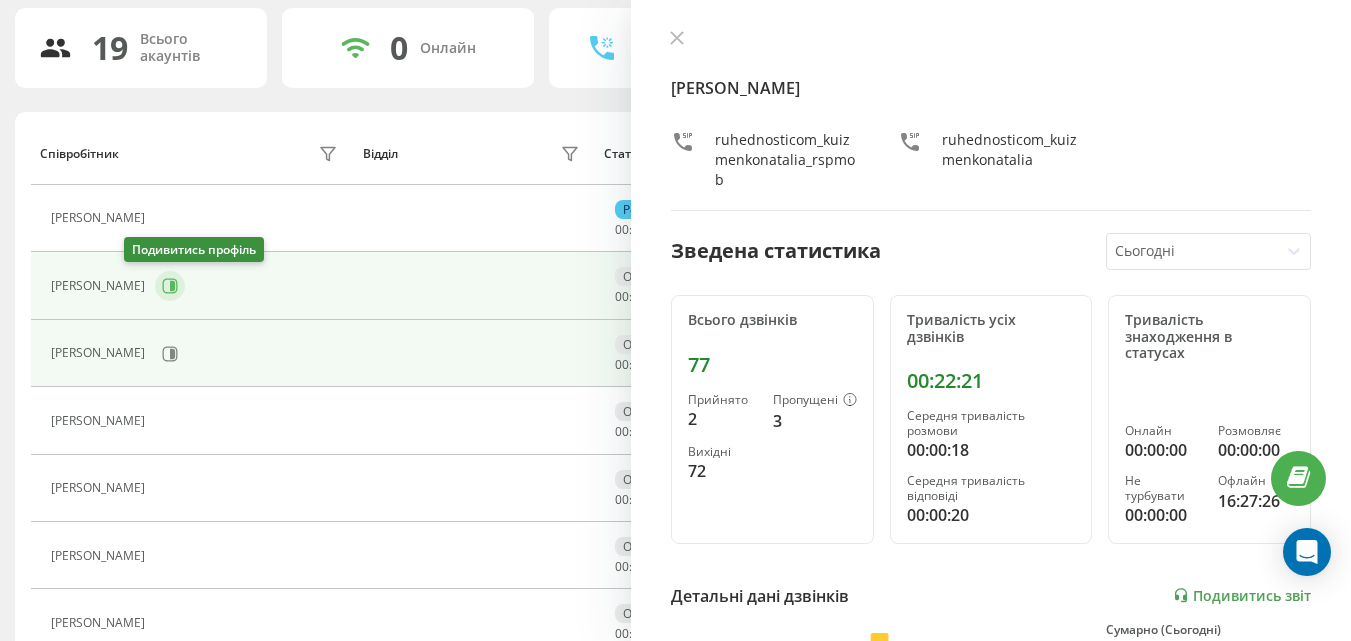 click 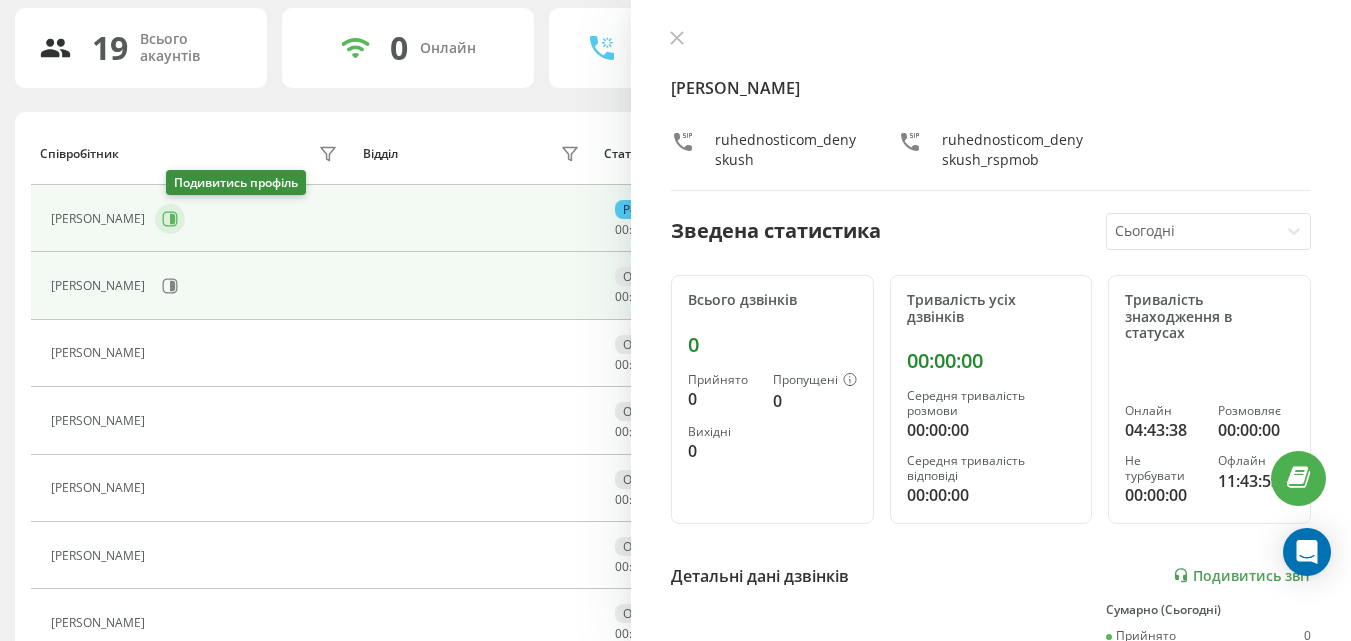 click 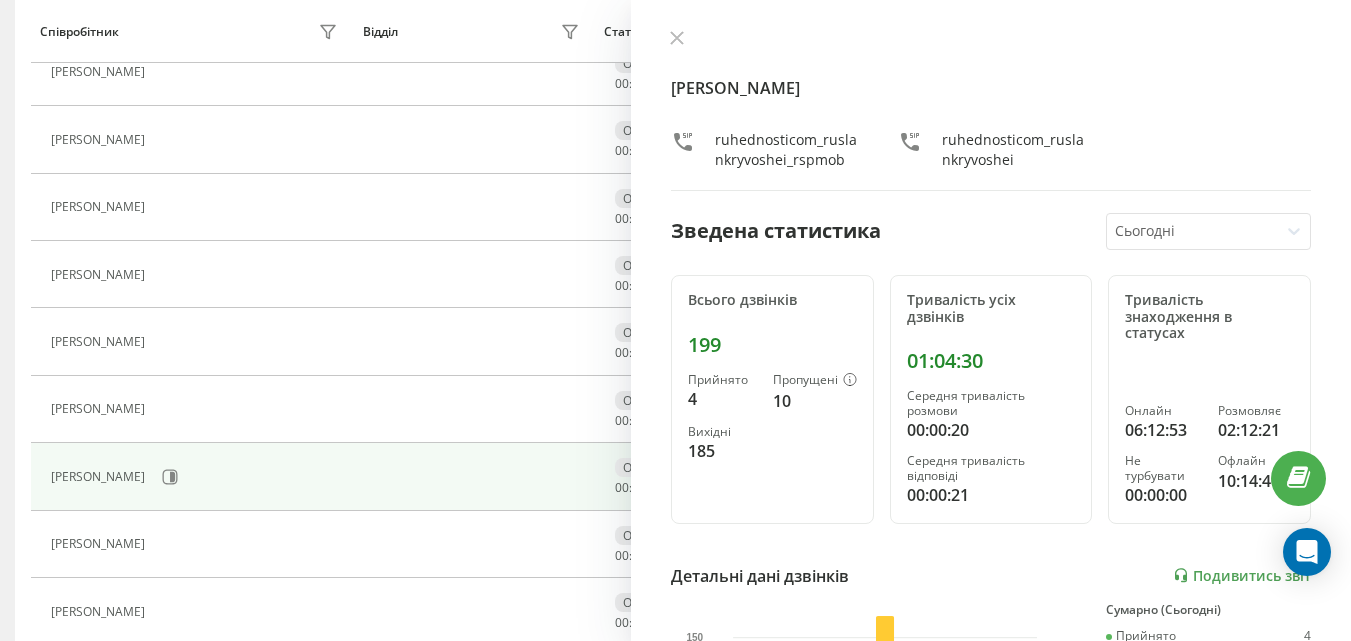 scroll, scrollTop: 433, scrollLeft: 0, axis: vertical 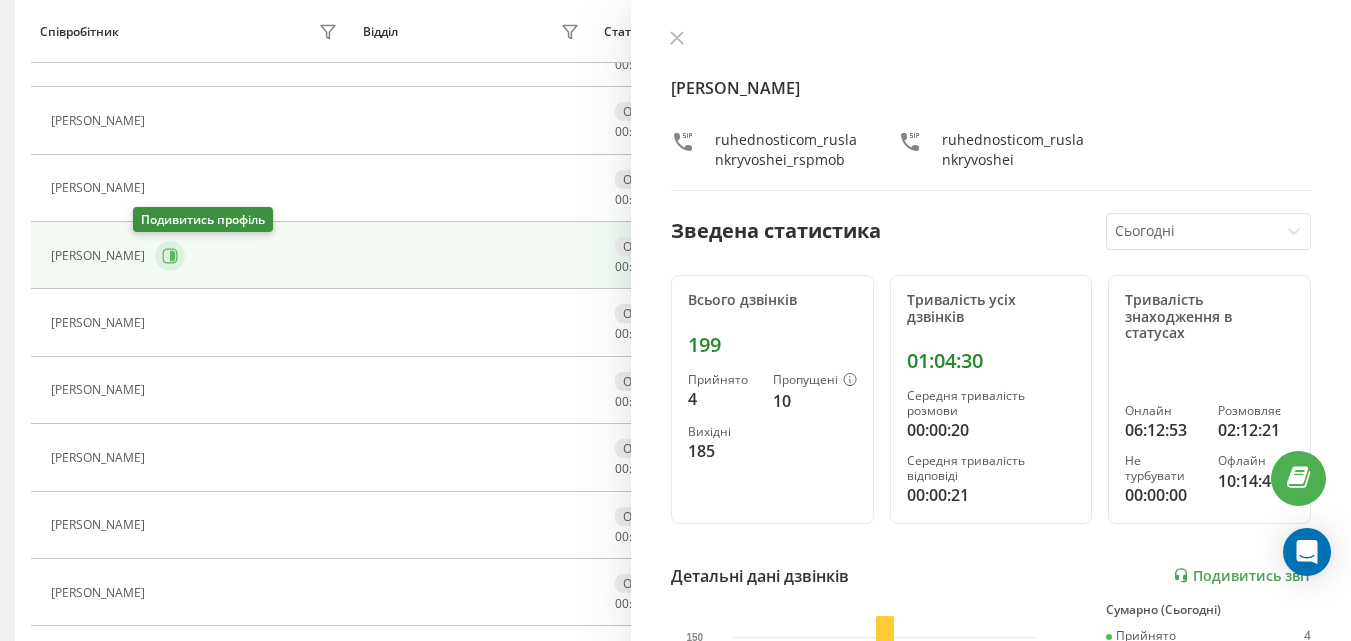 click at bounding box center [170, 256] 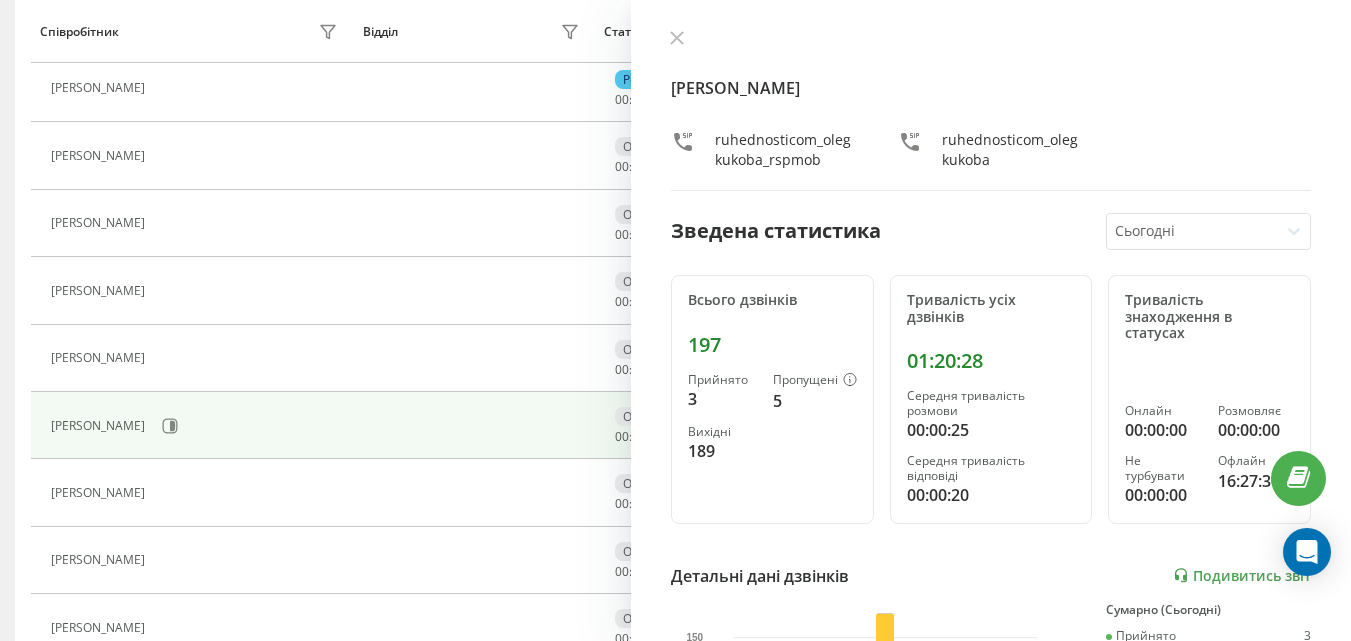 scroll, scrollTop: 33, scrollLeft: 0, axis: vertical 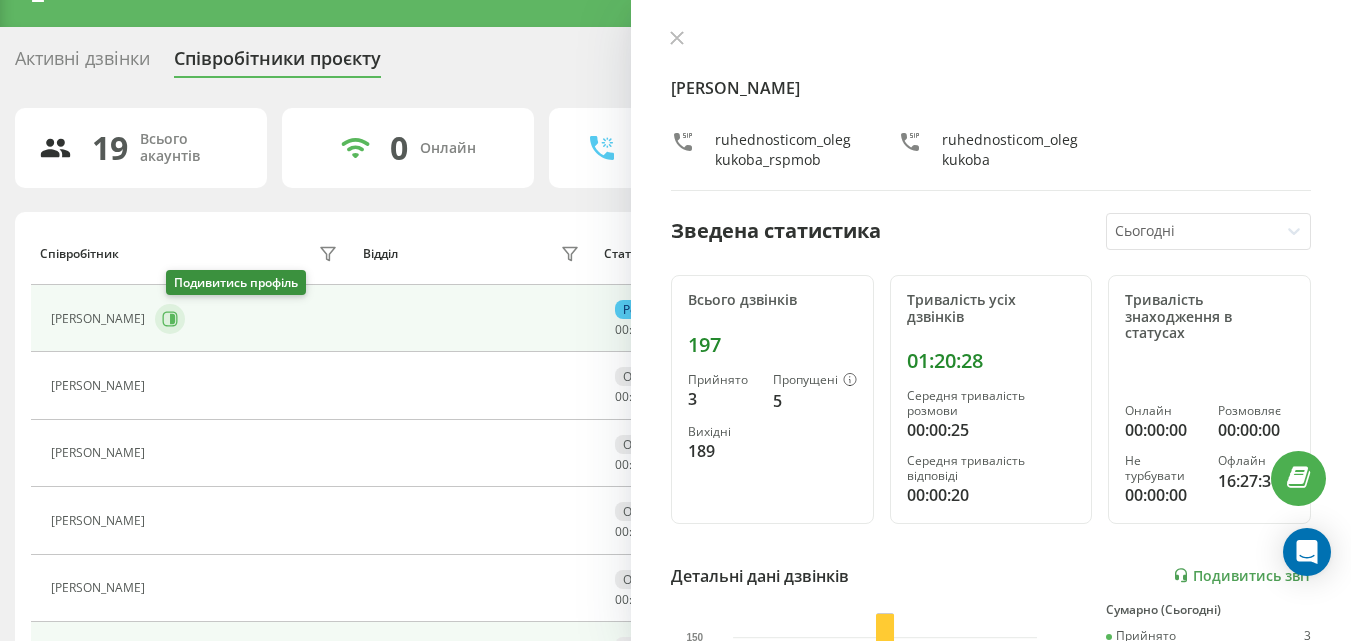 click 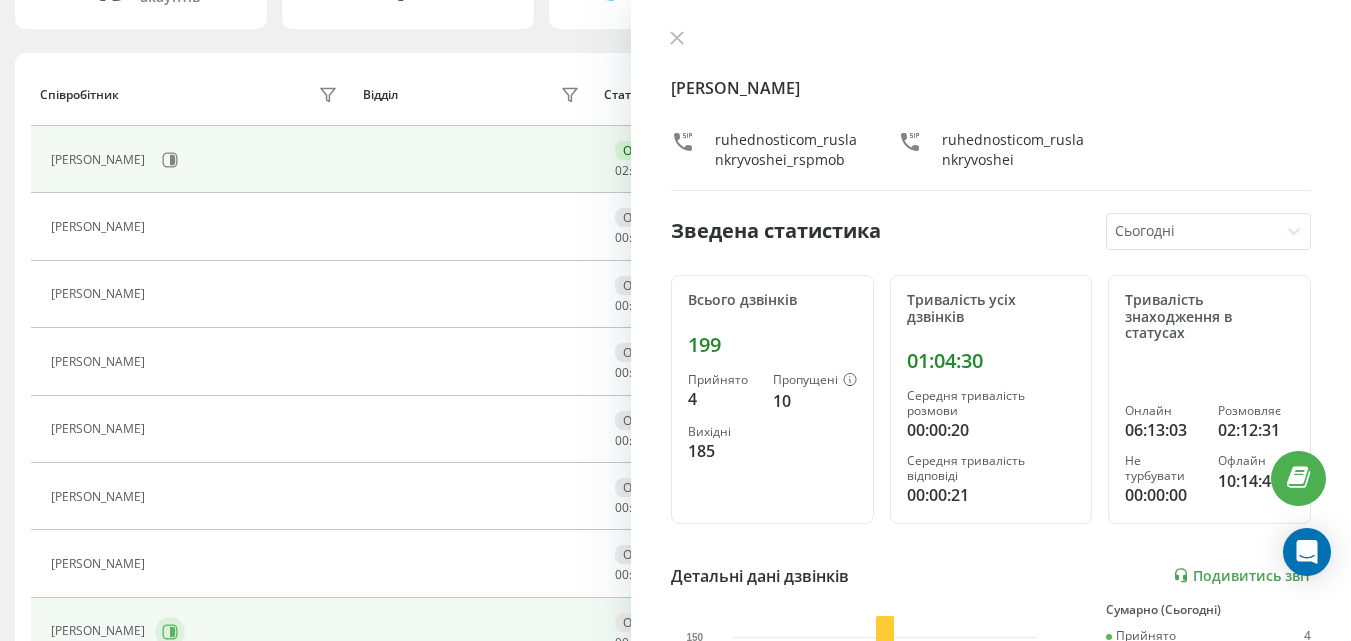 scroll, scrollTop: 433, scrollLeft: 0, axis: vertical 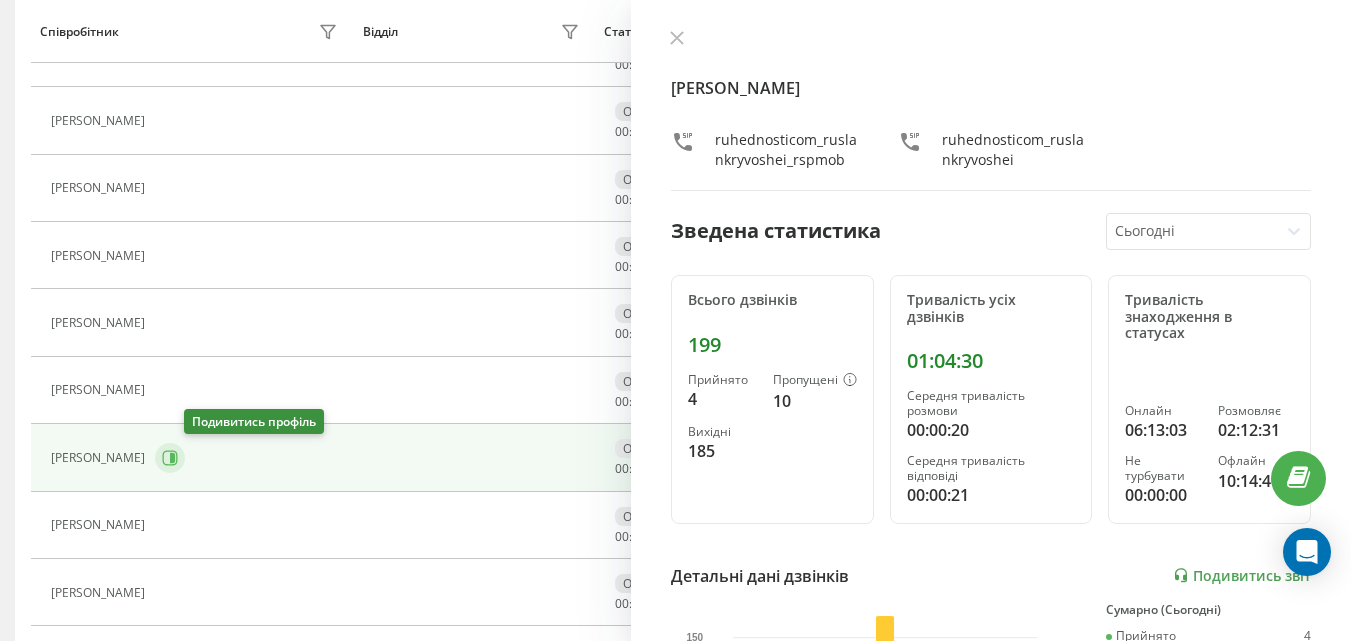 click 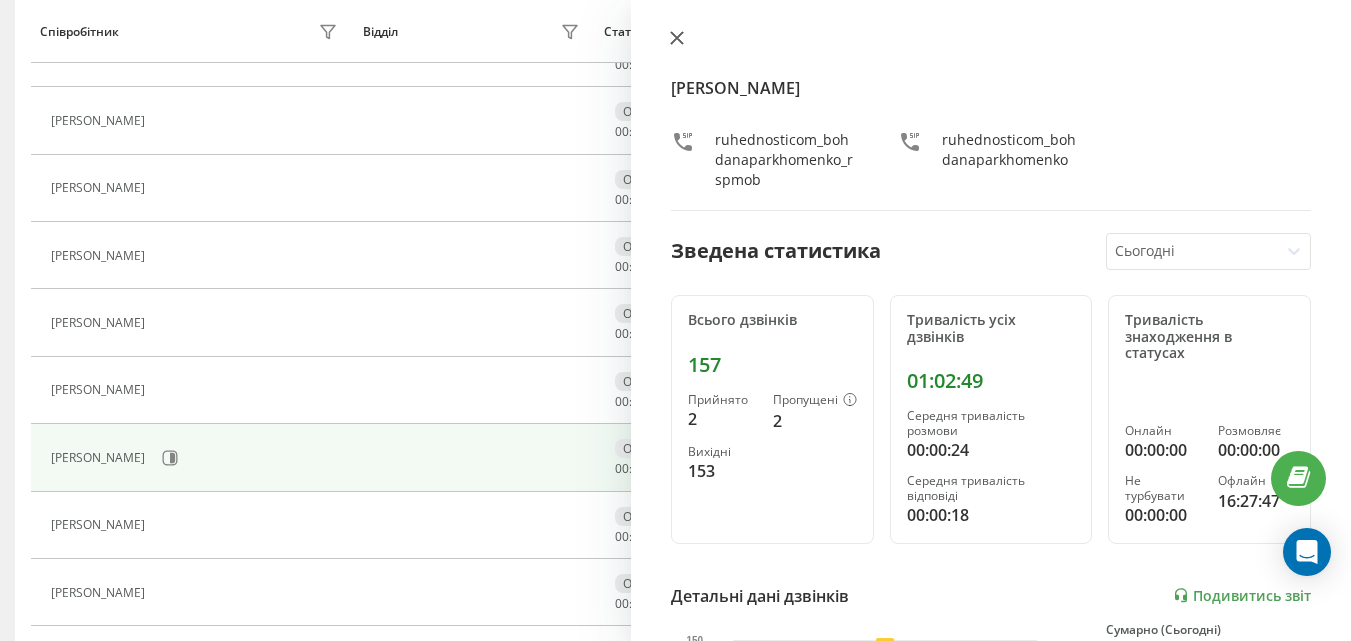 click 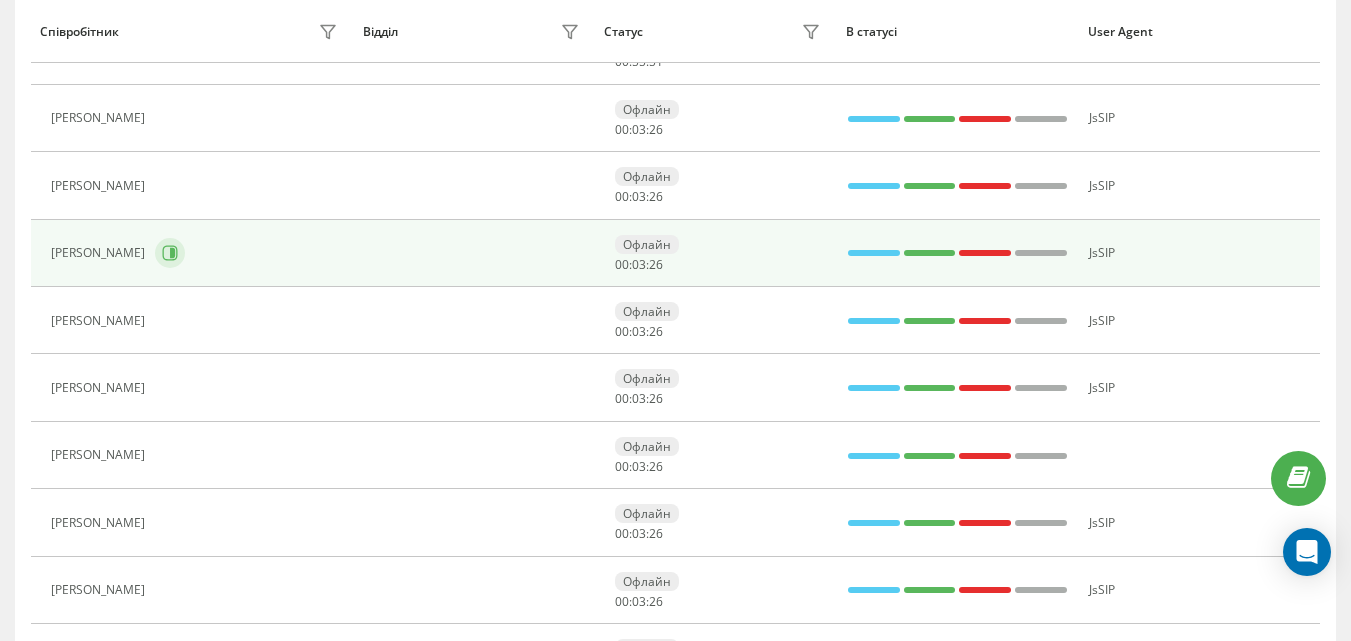 scroll, scrollTop: 333, scrollLeft: 0, axis: vertical 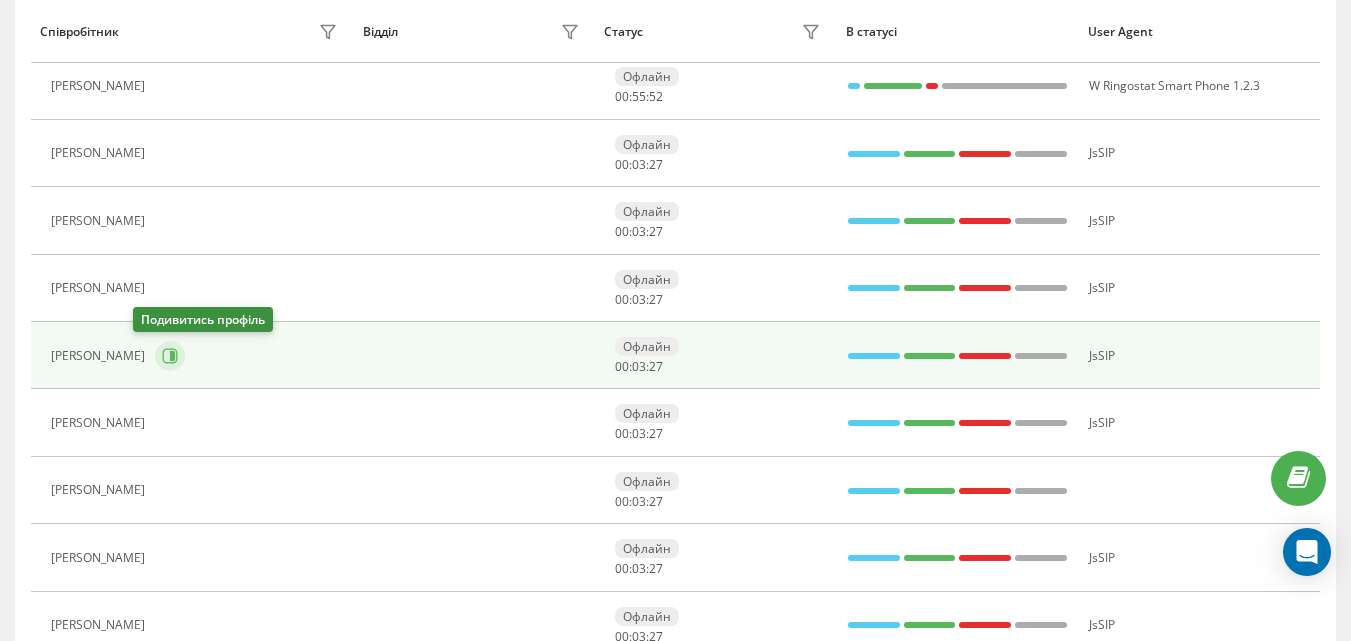 click at bounding box center (170, 356) 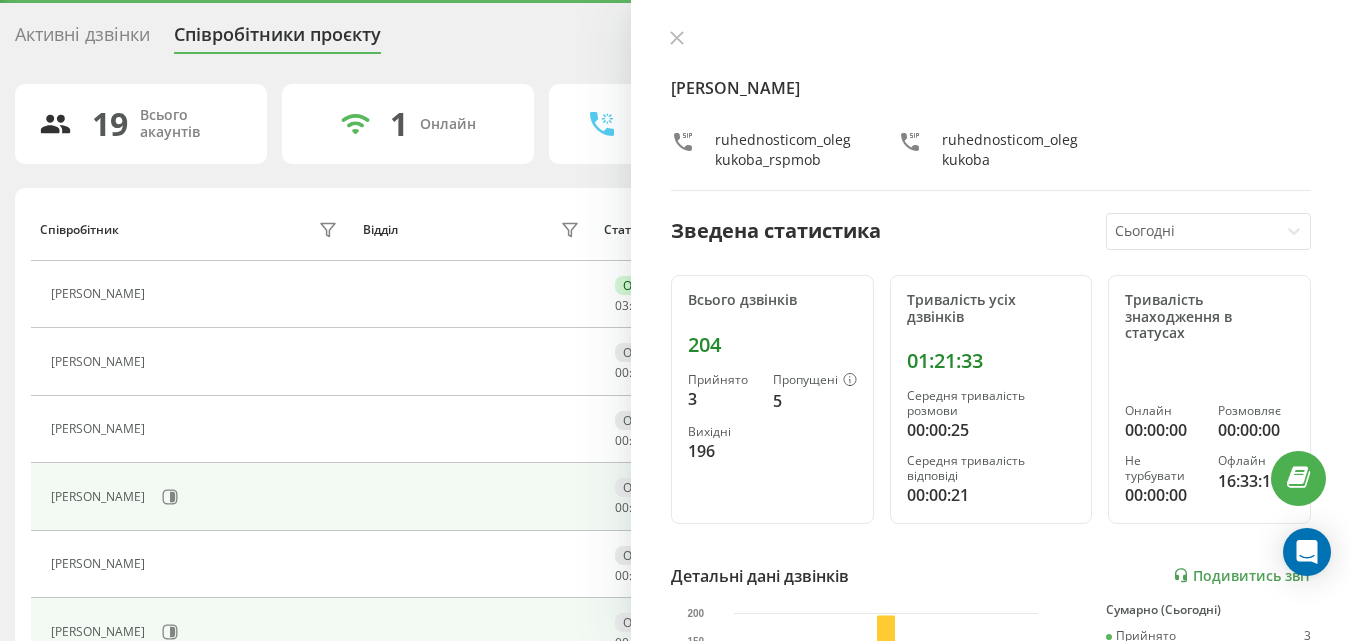 scroll, scrollTop: 33, scrollLeft: 0, axis: vertical 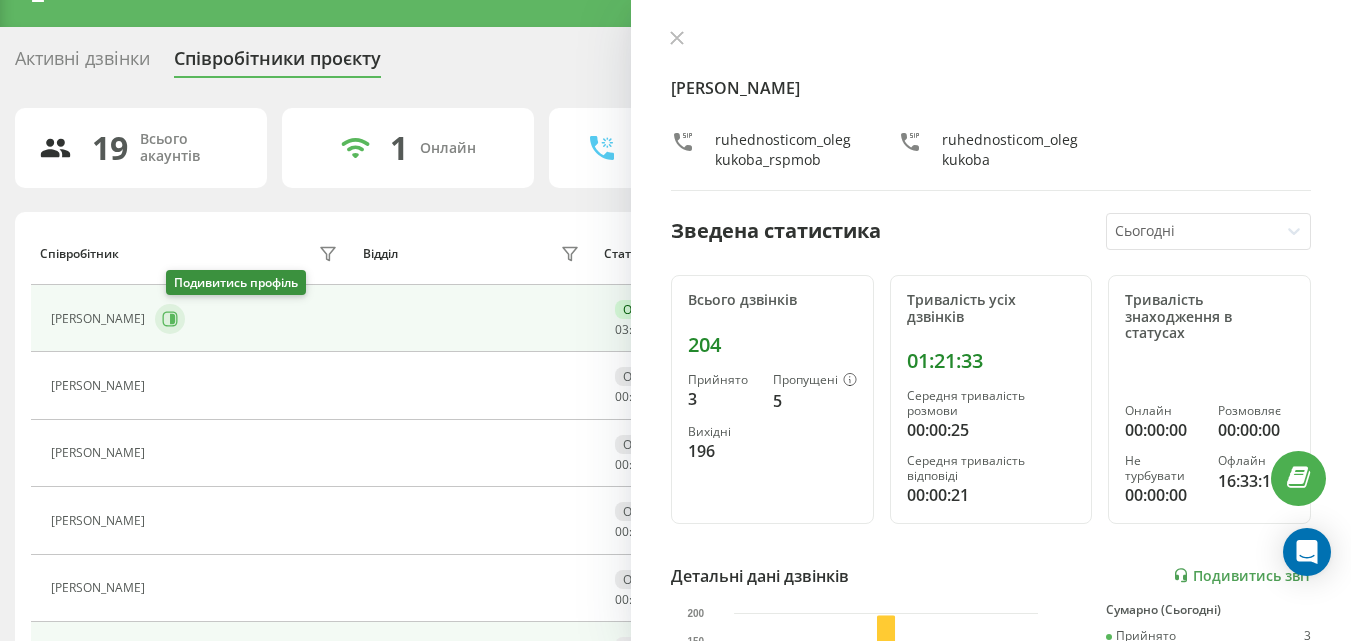 click 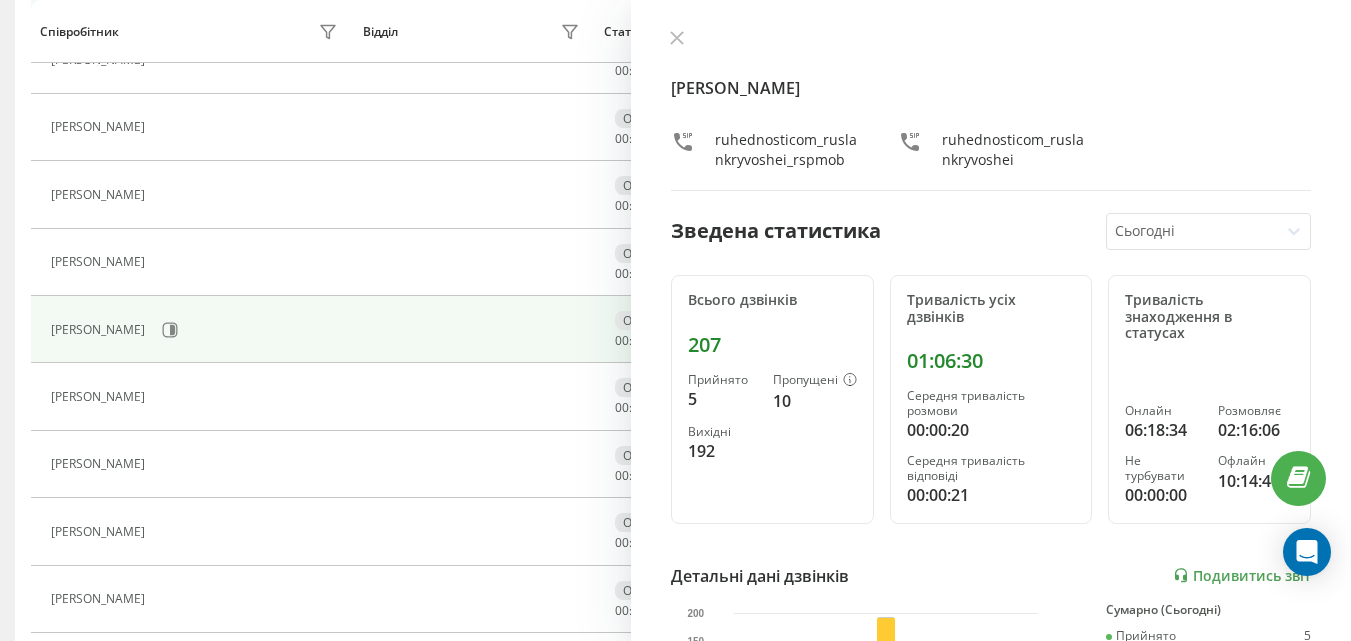 scroll, scrollTop: 233, scrollLeft: 0, axis: vertical 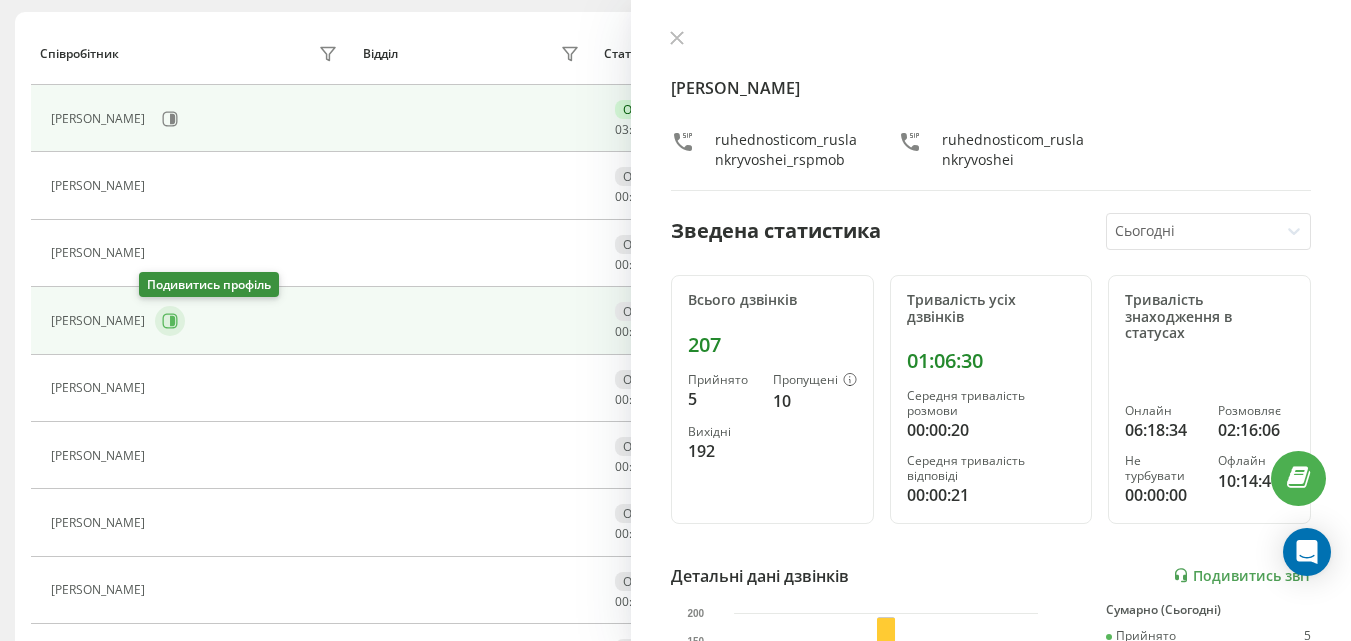 click 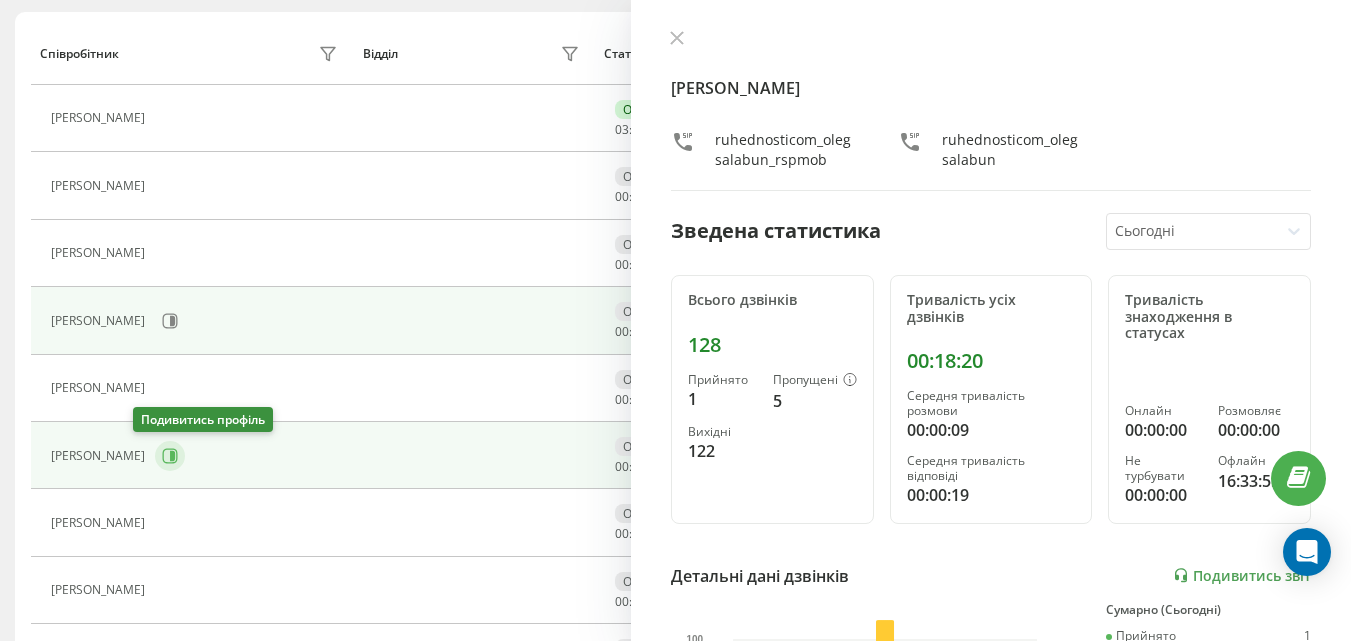 click 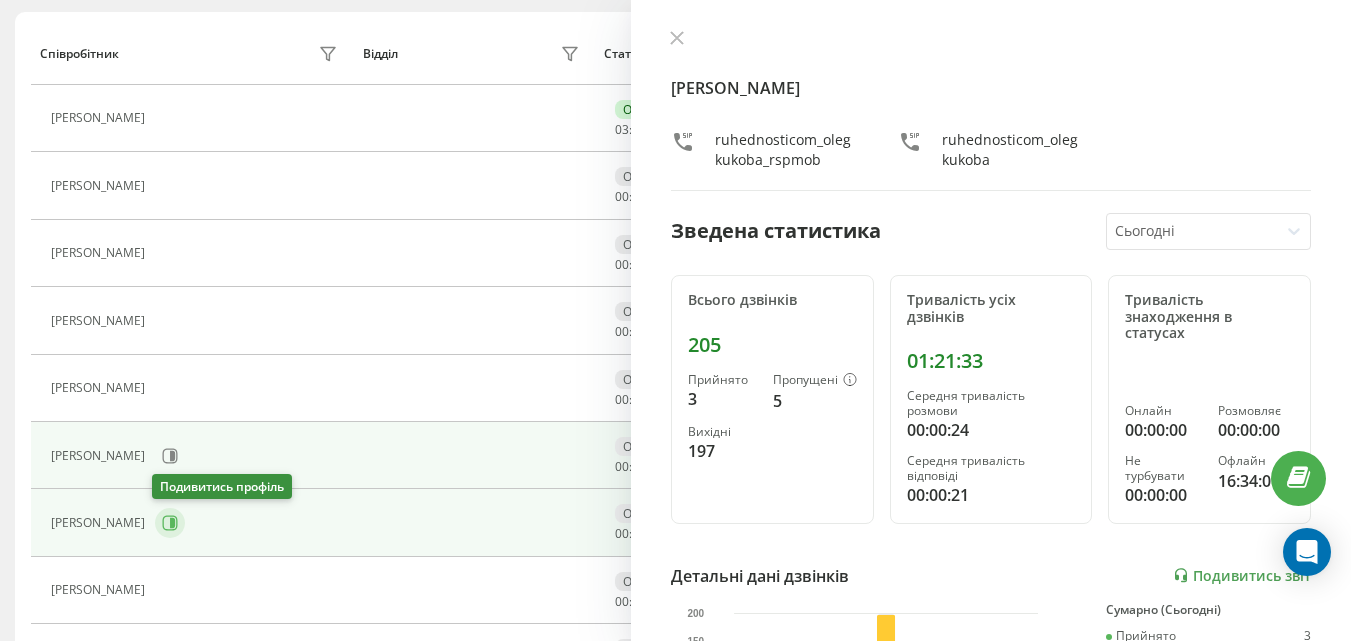click 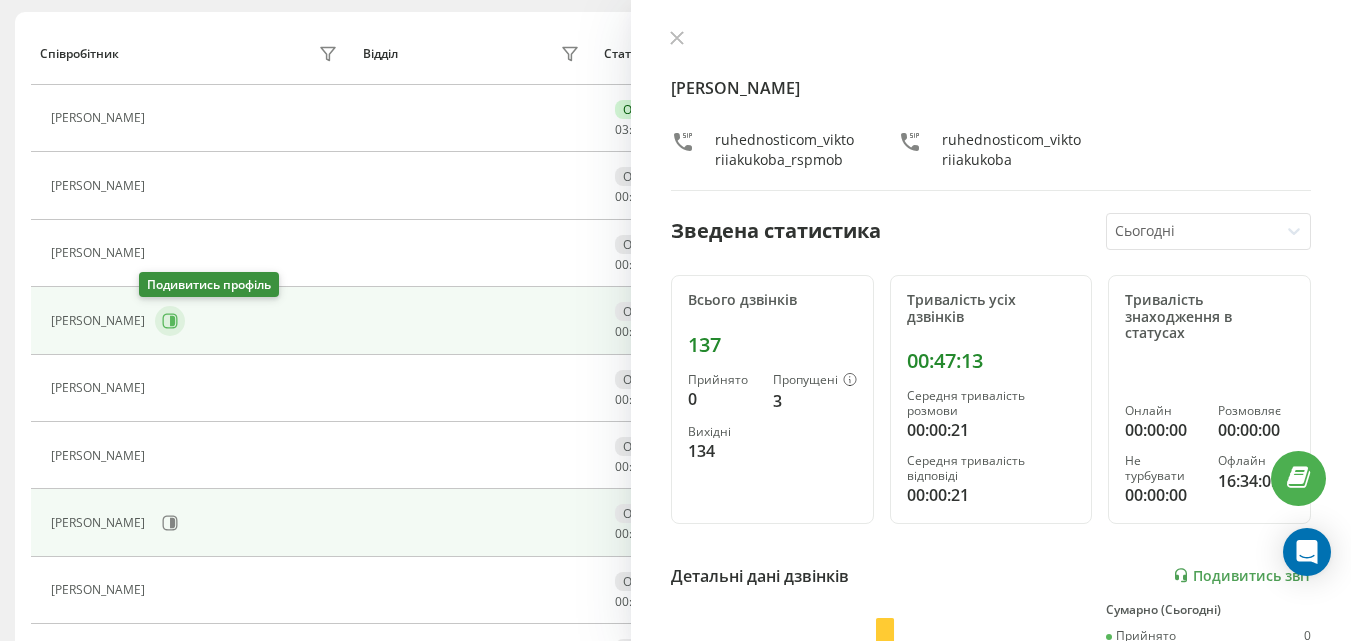click 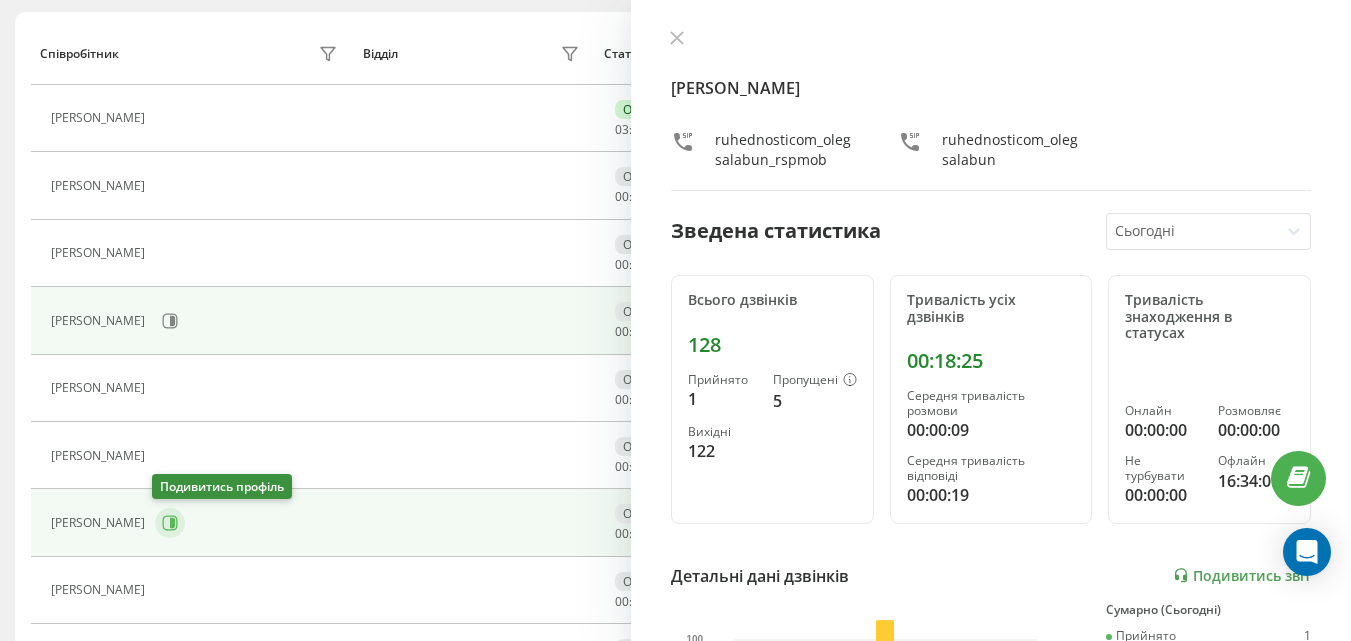 click 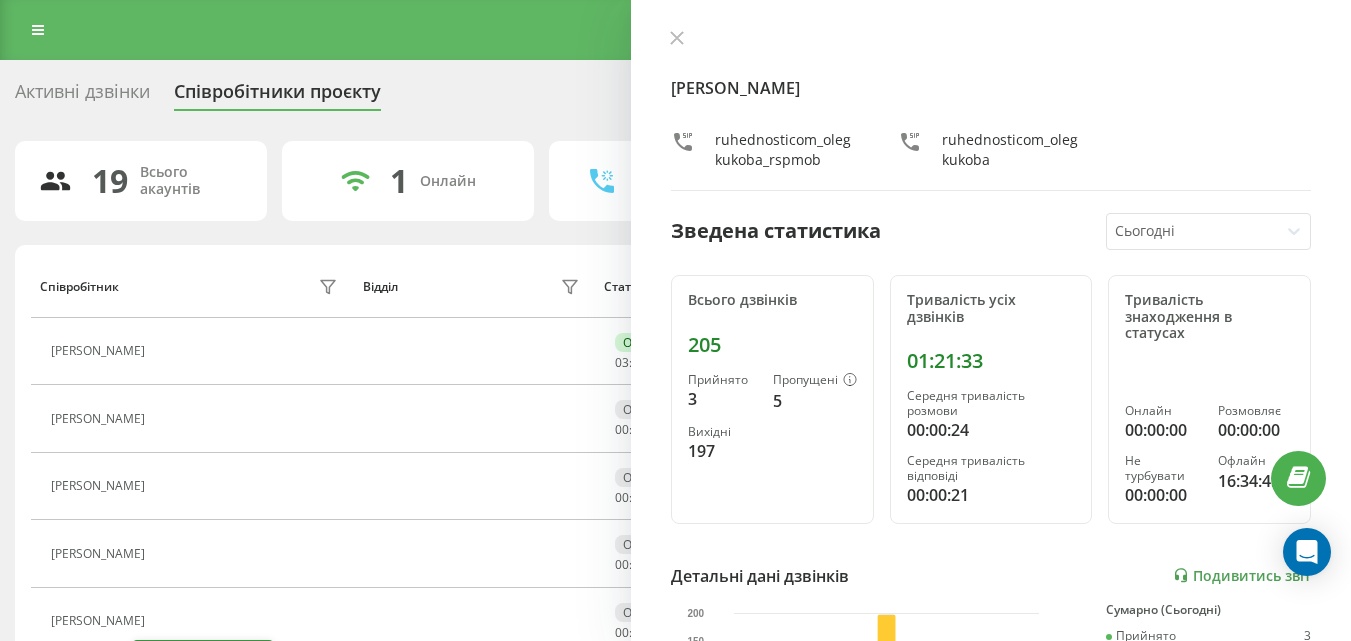 scroll, scrollTop: 489, scrollLeft: 0, axis: vertical 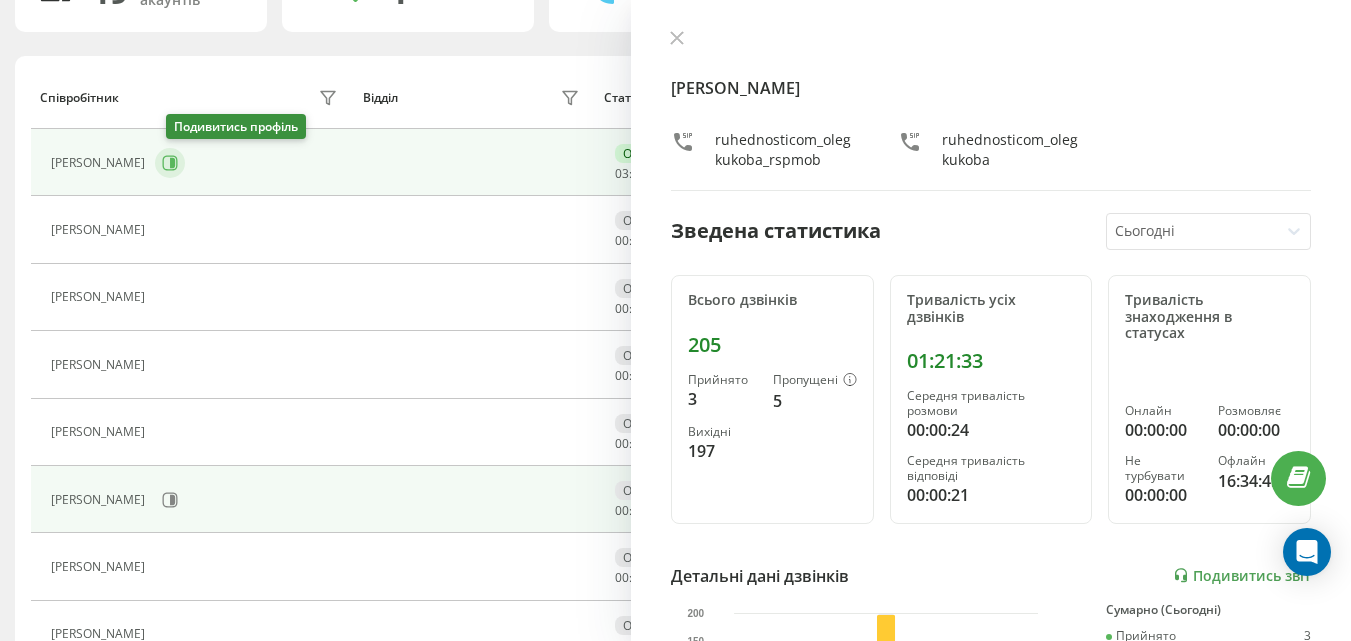 click 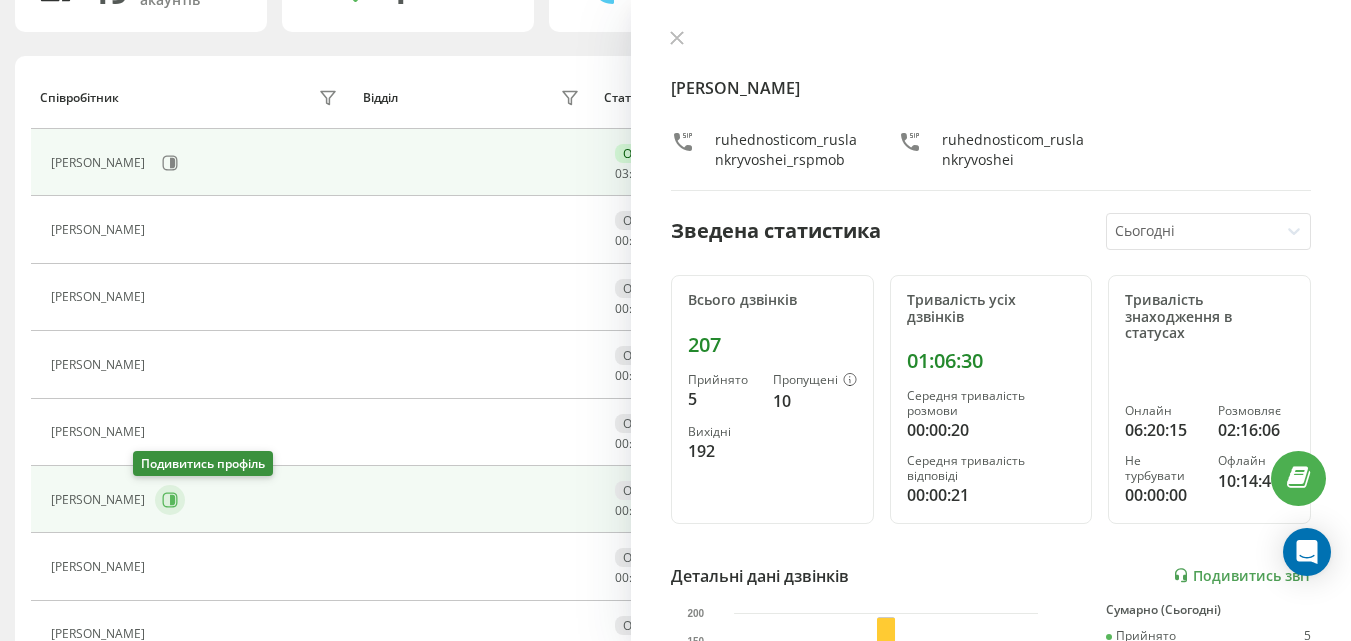 click 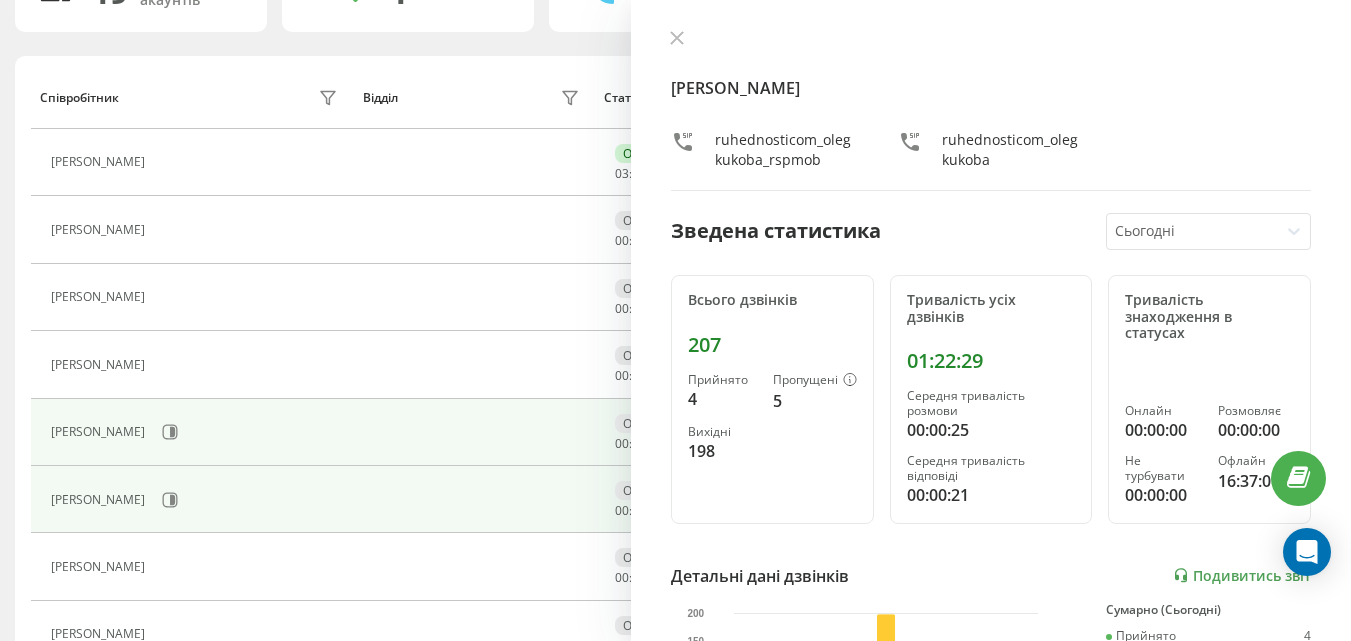scroll, scrollTop: 189, scrollLeft: 0, axis: vertical 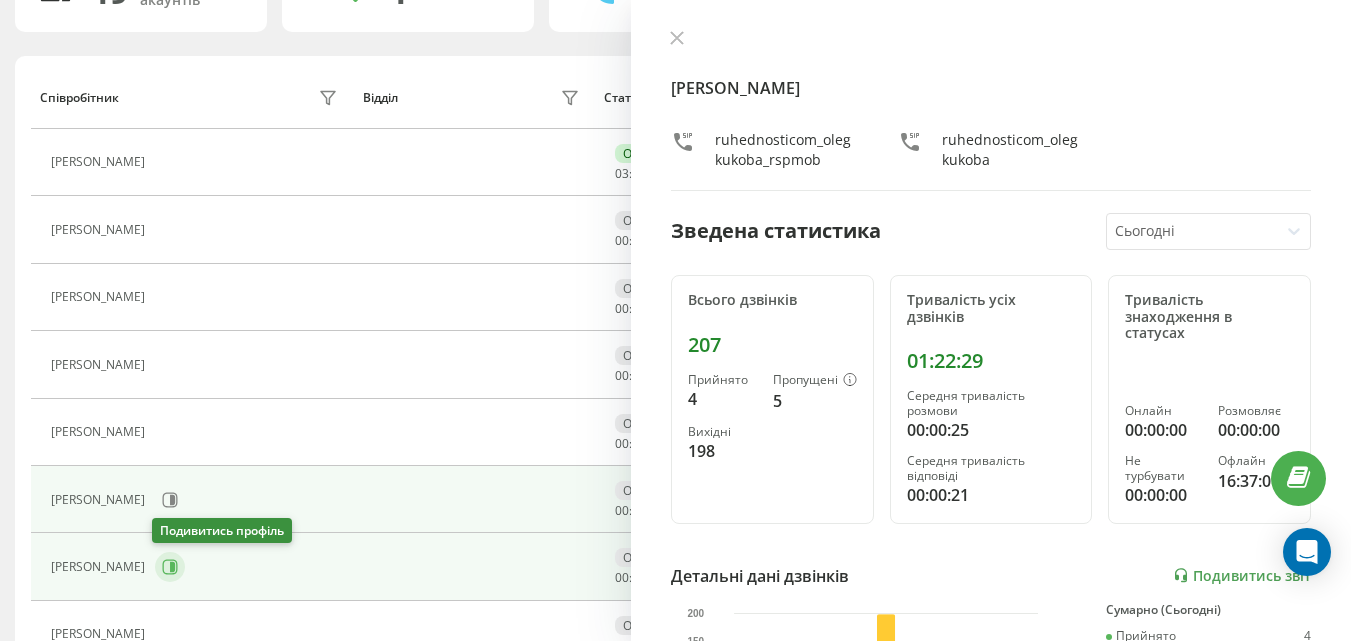 click 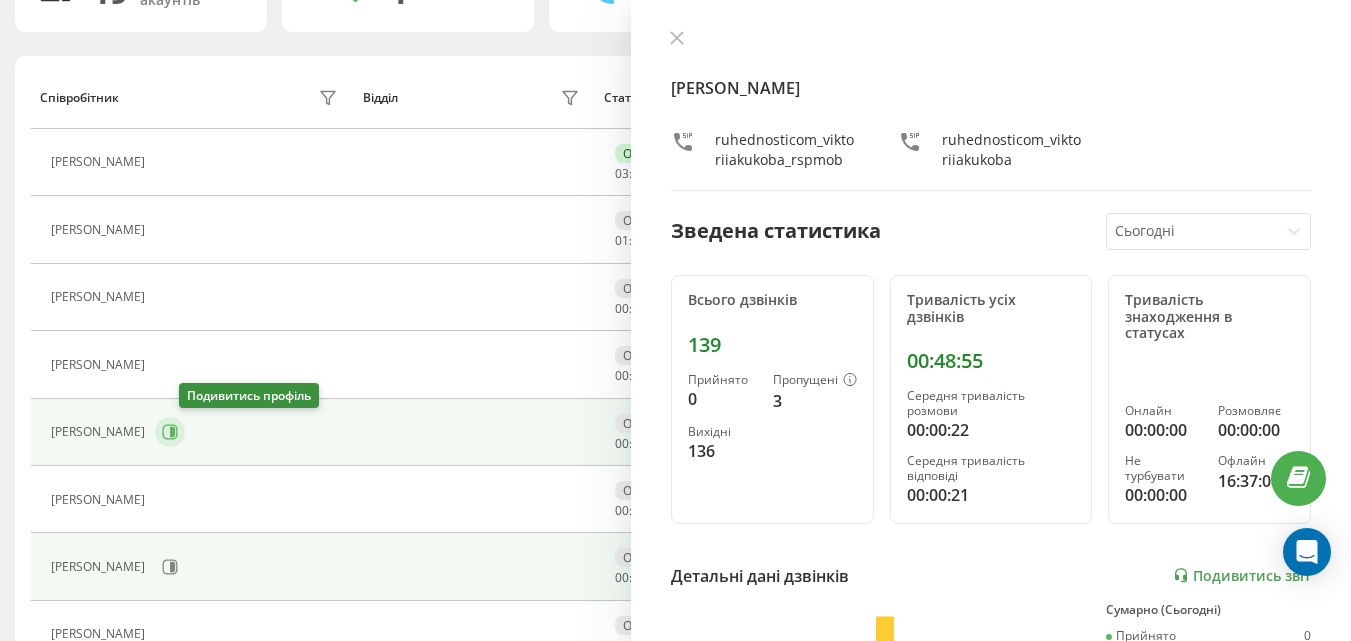 click at bounding box center [170, 432] 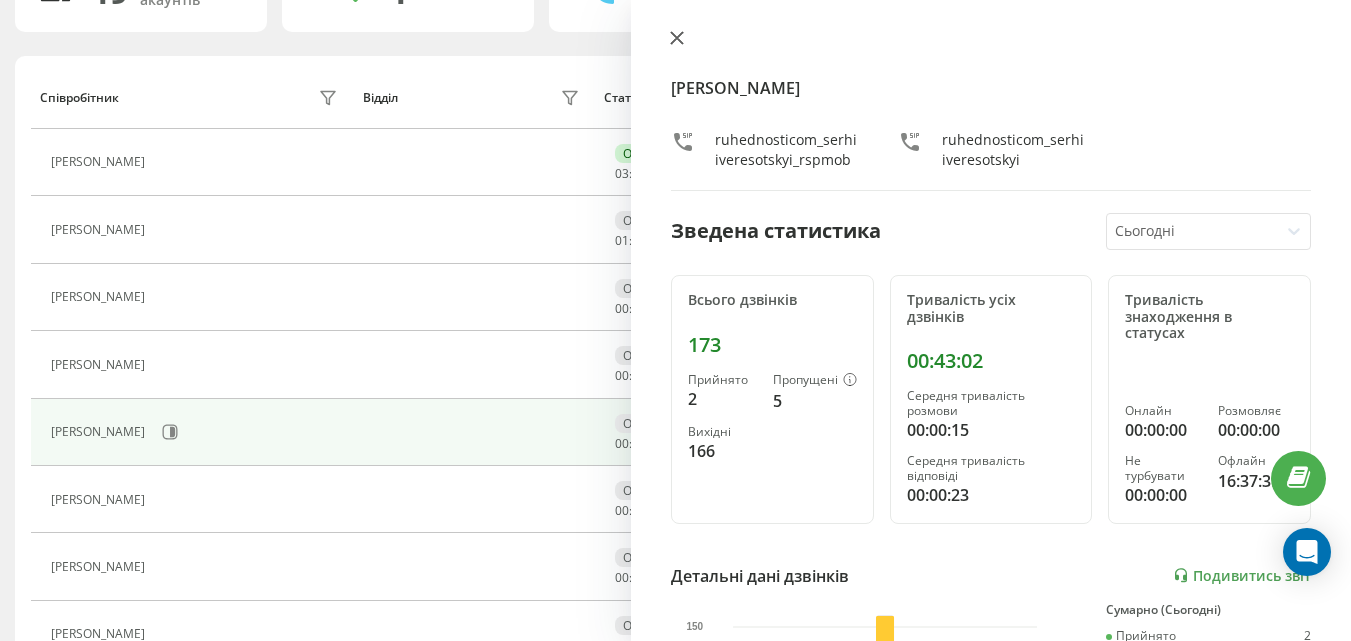 click 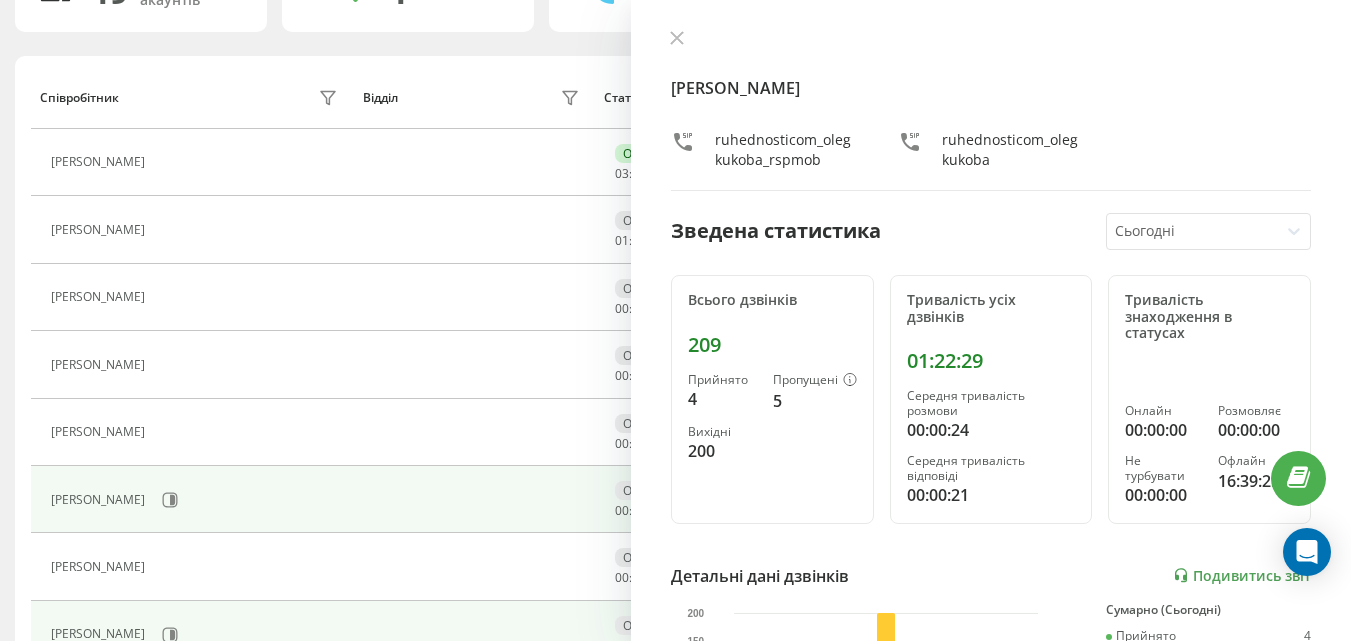 scroll, scrollTop: 189, scrollLeft: 0, axis: vertical 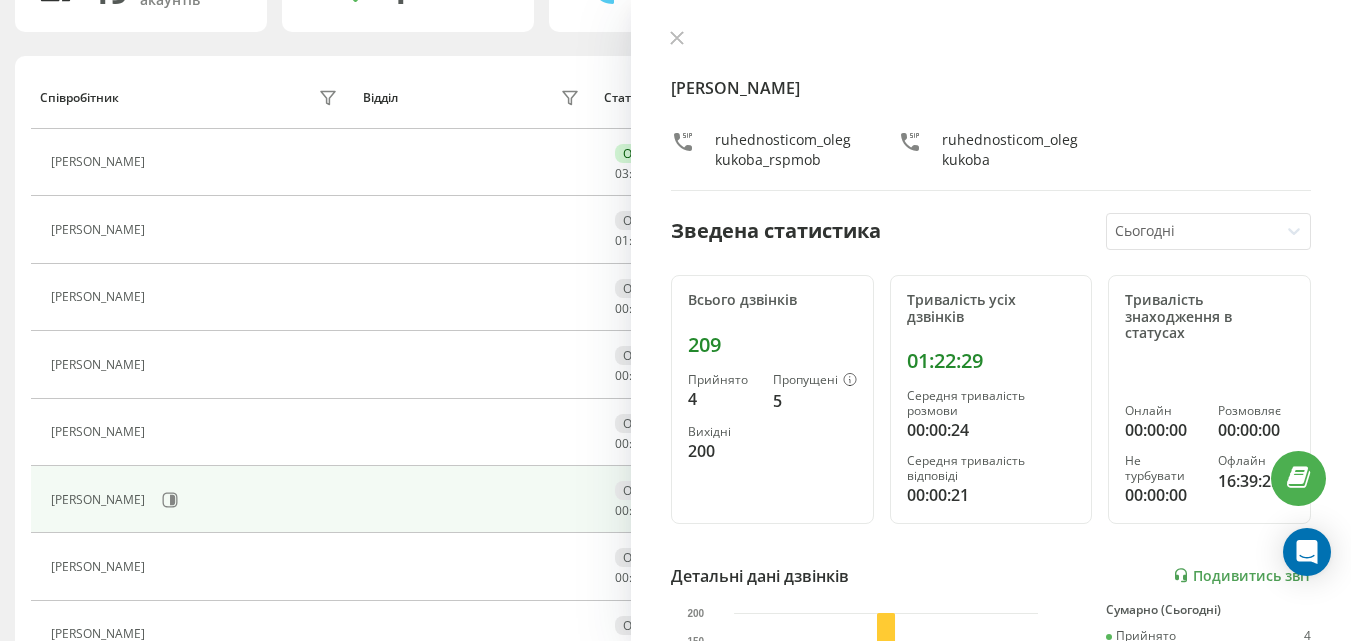 click at bounding box center (991, 40) 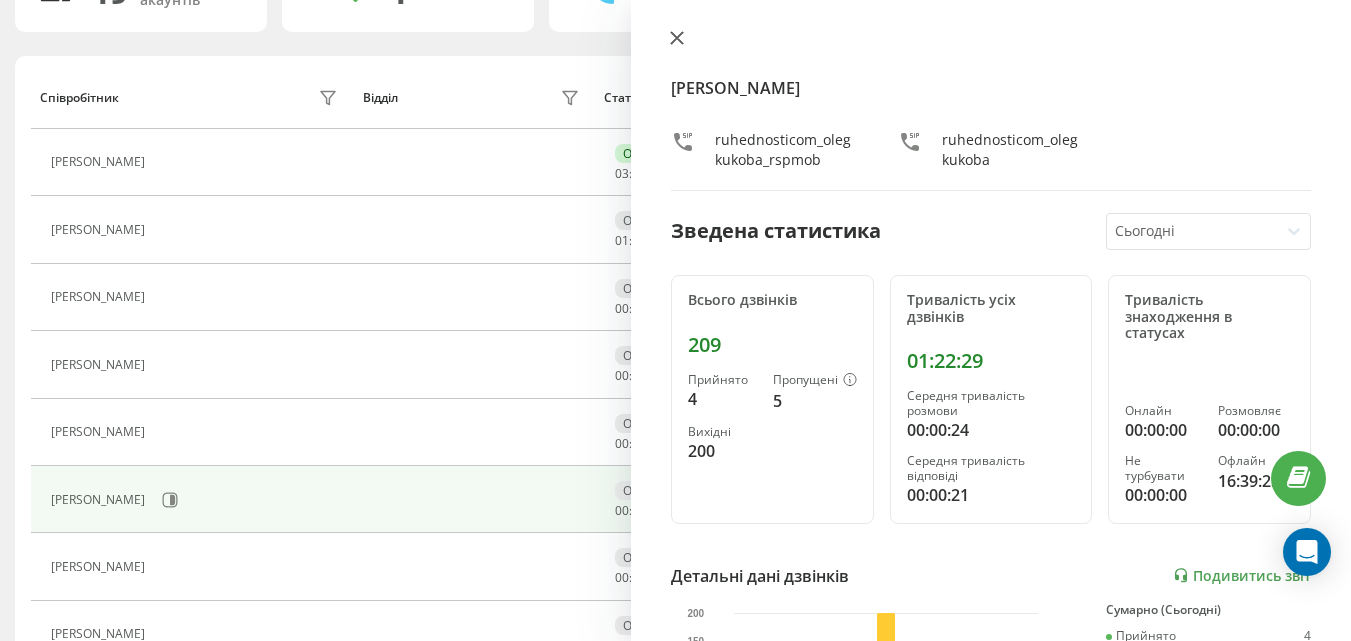 click at bounding box center [677, 39] 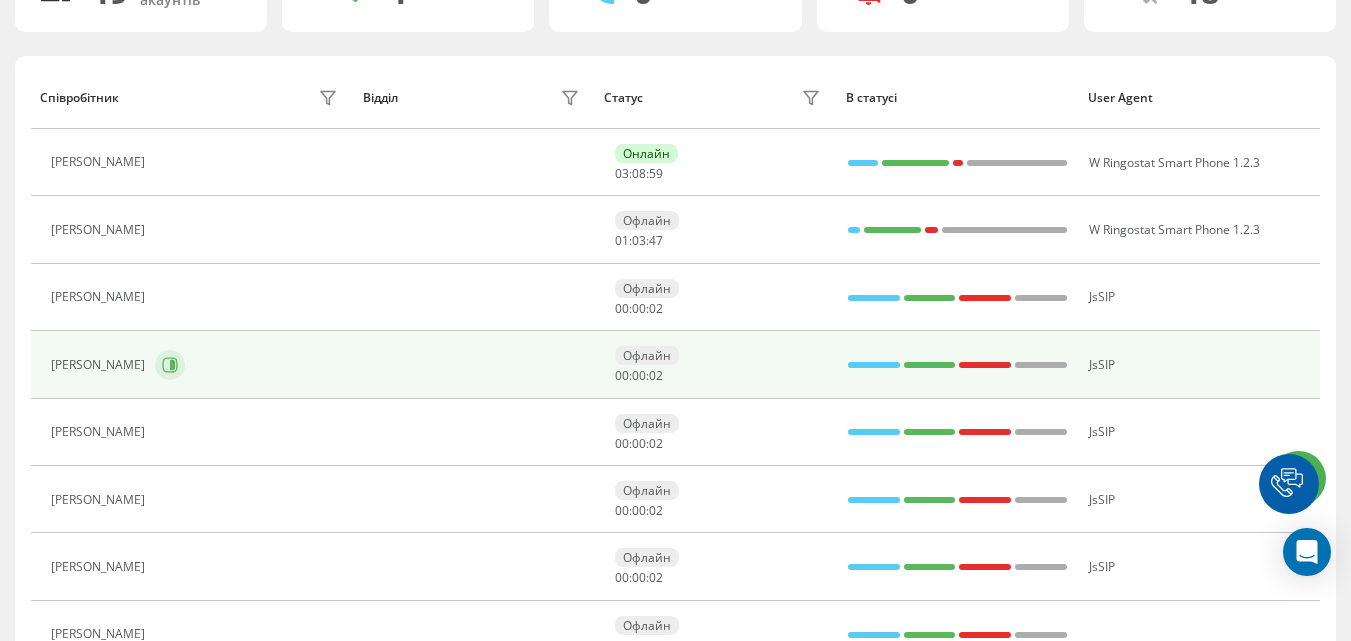 scroll, scrollTop: 189, scrollLeft: 0, axis: vertical 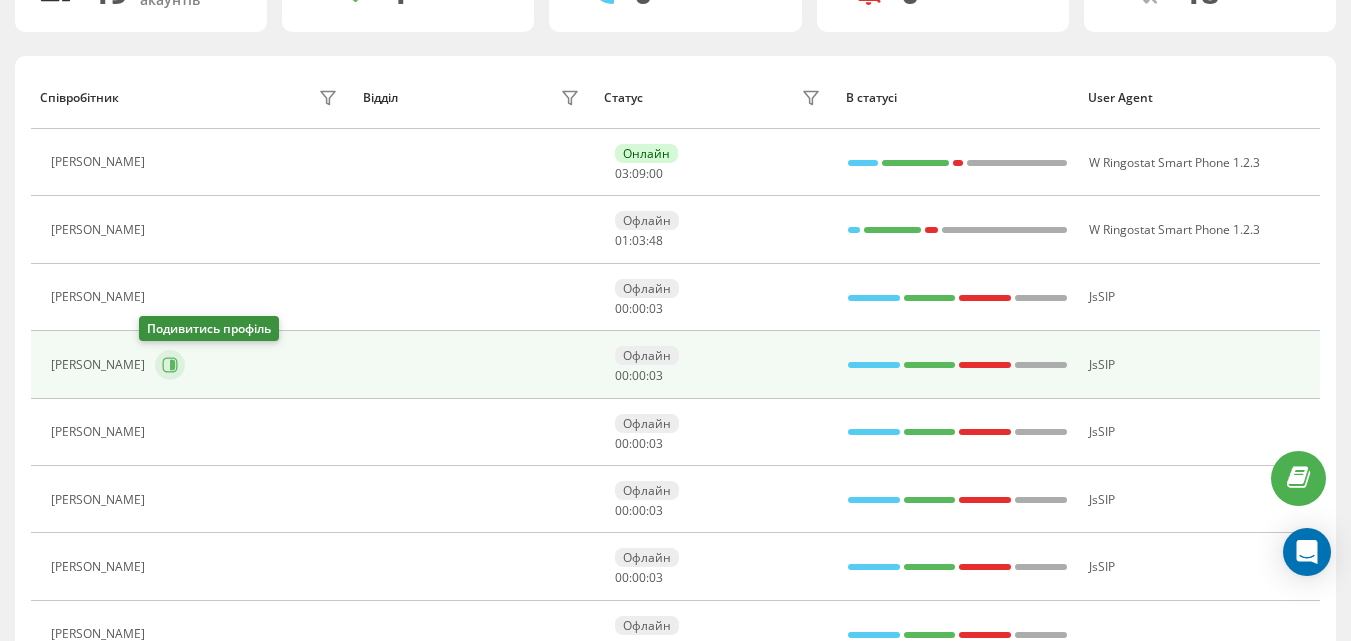 click 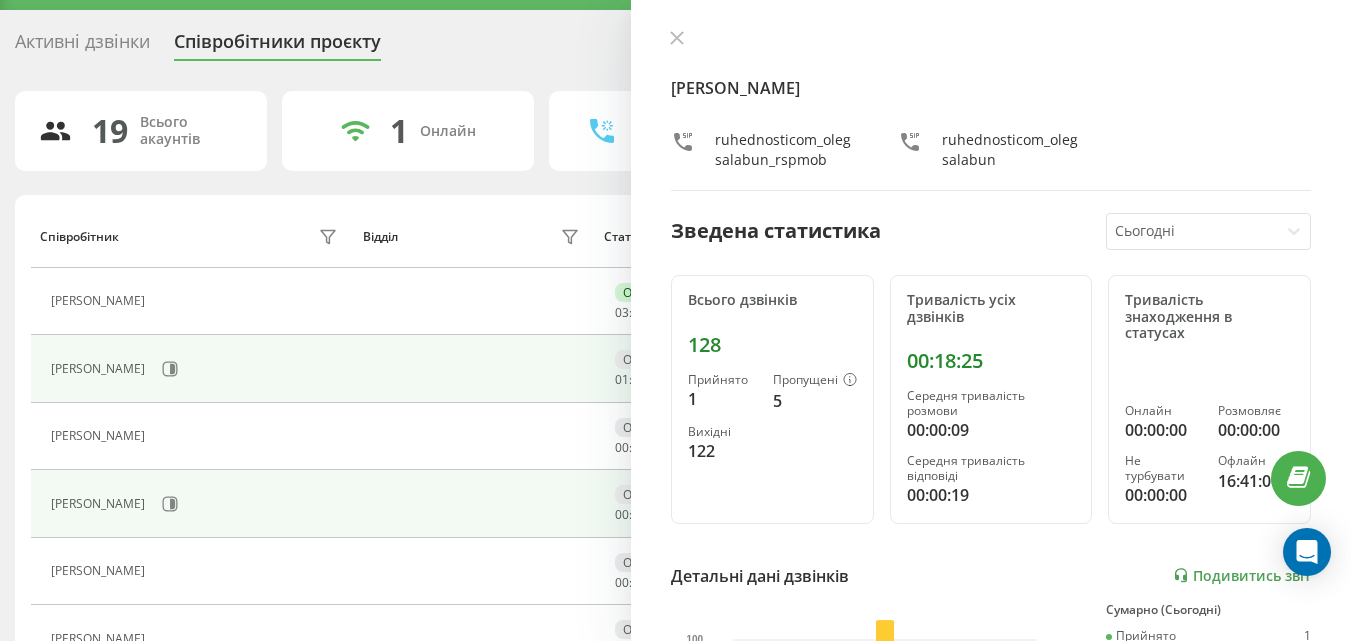 scroll, scrollTop: 0, scrollLeft: 0, axis: both 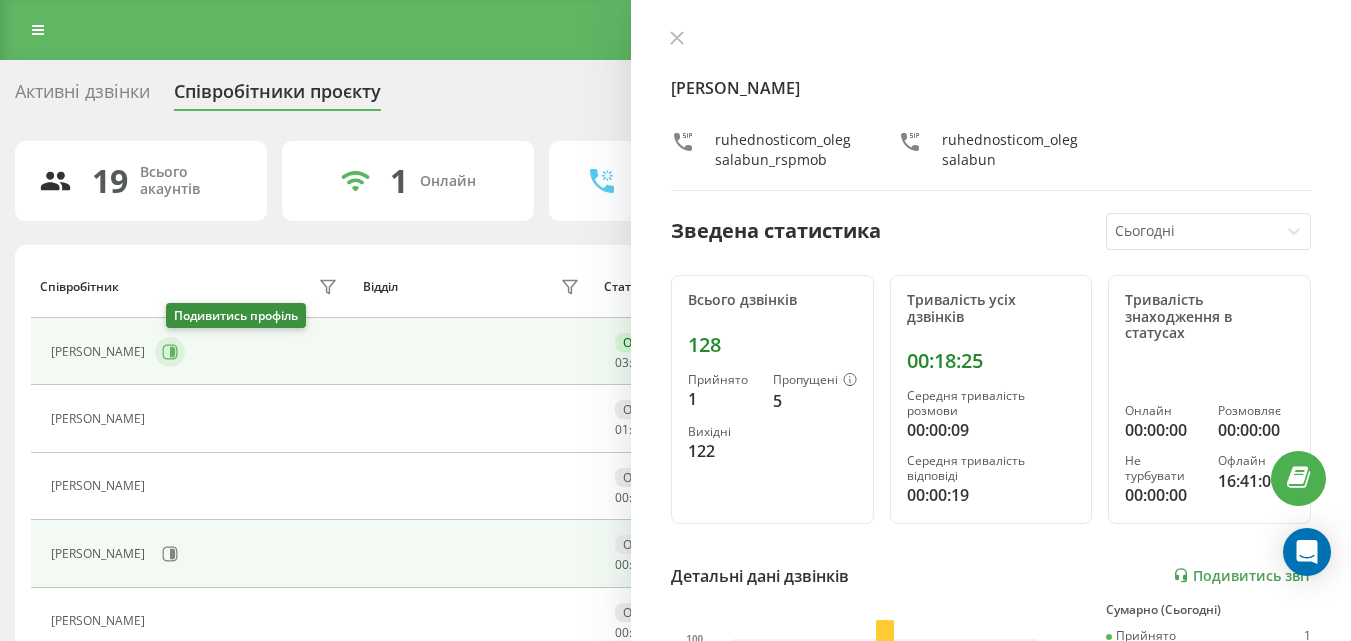 click 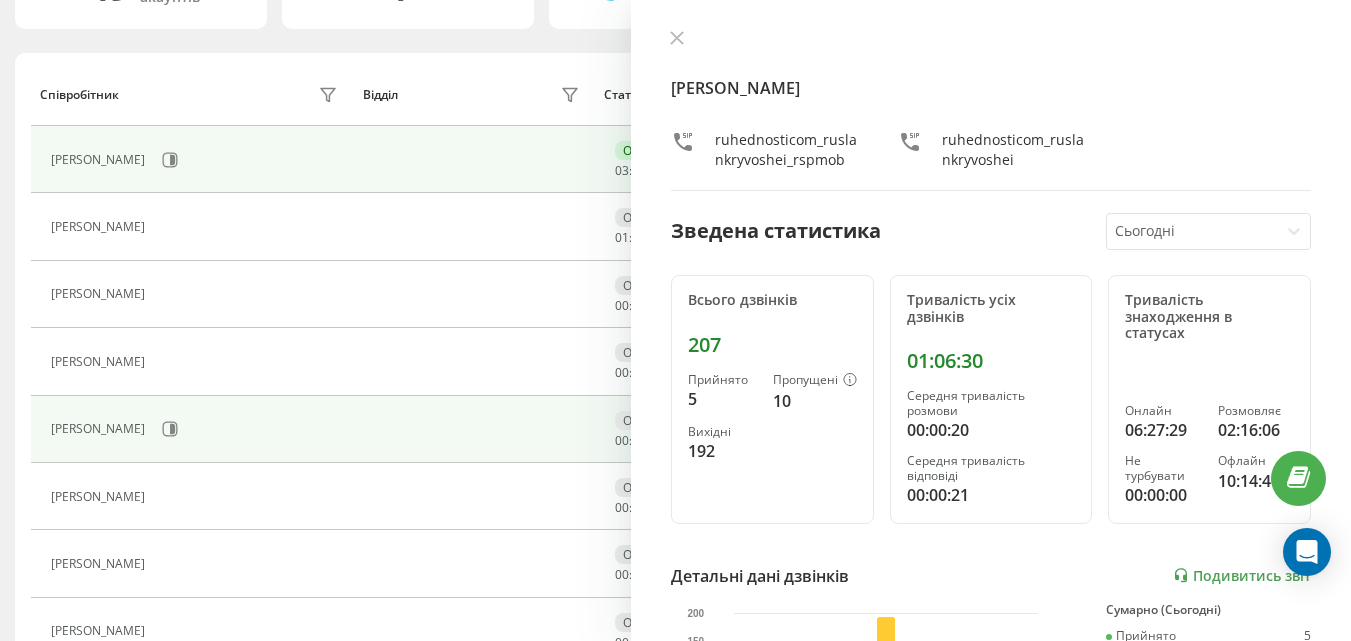 scroll, scrollTop: 200, scrollLeft: 0, axis: vertical 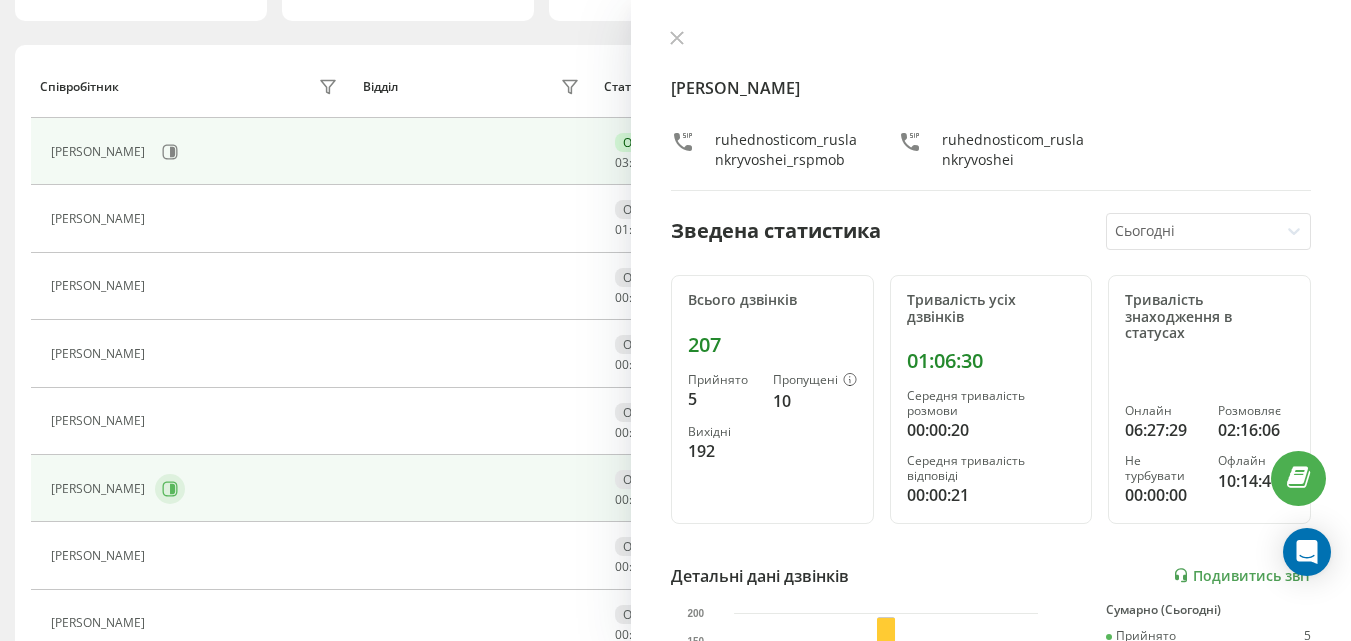 click at bounding box center [170, 489] 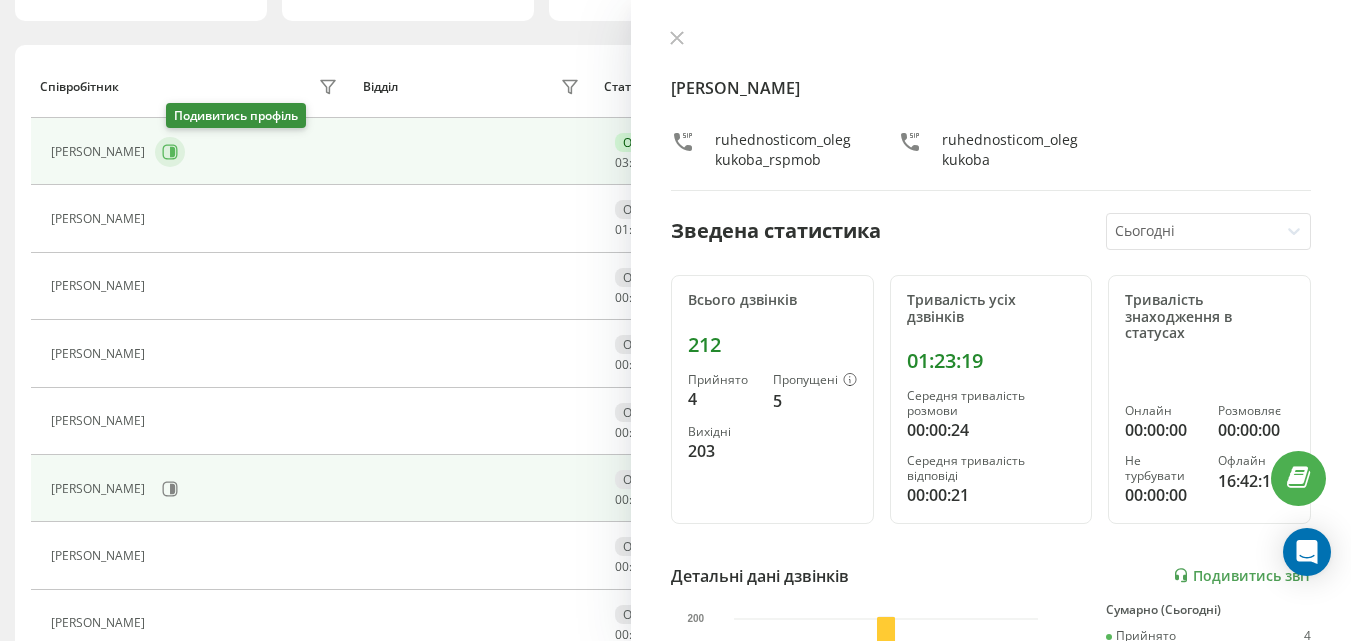 click 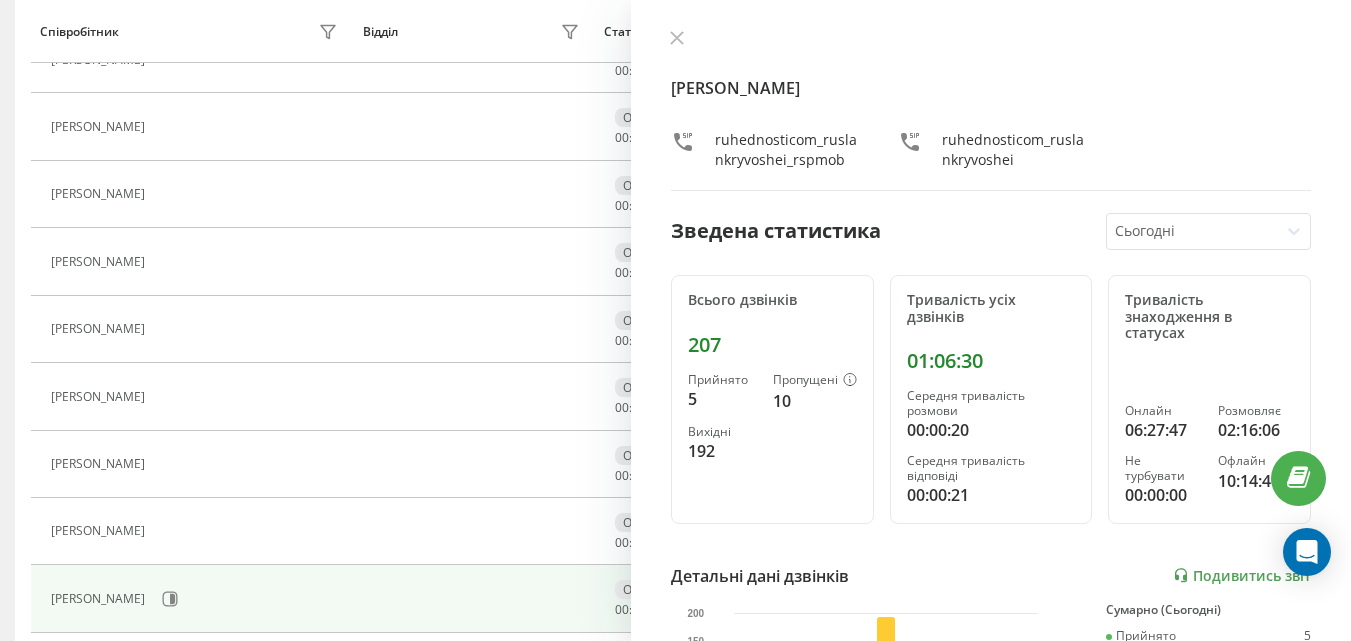 scroll, scrollTop: 1033, scrollLeft: 0, axis: vertical 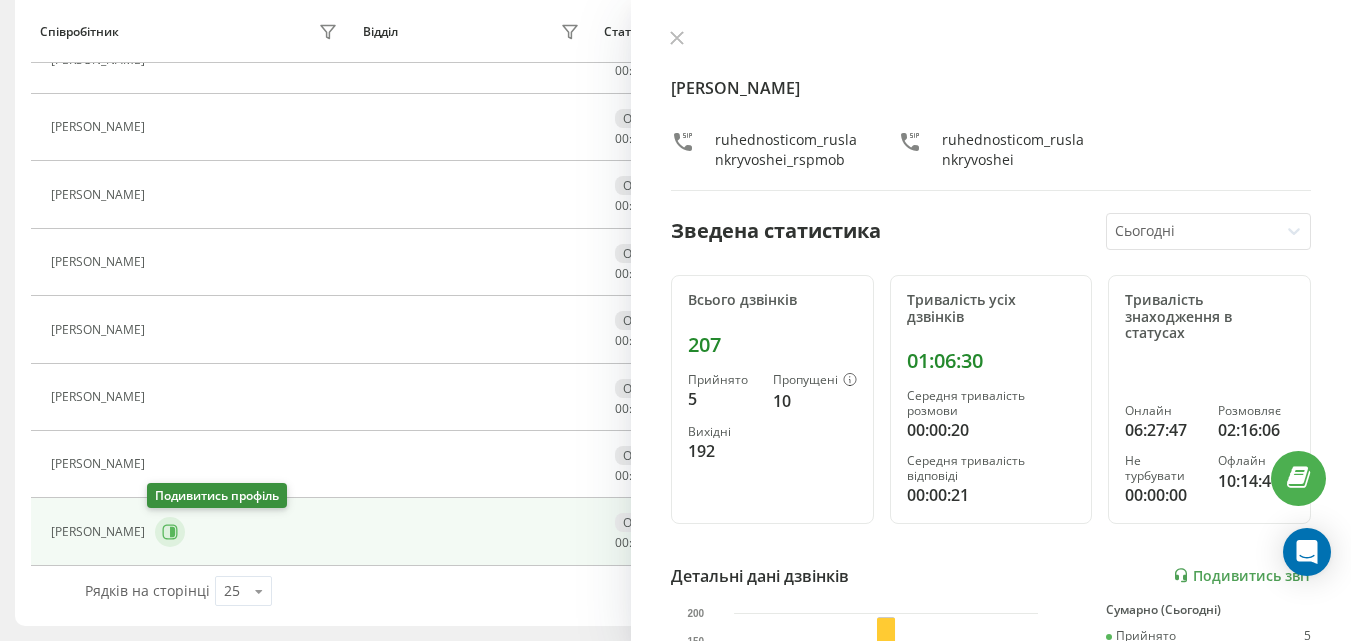 click 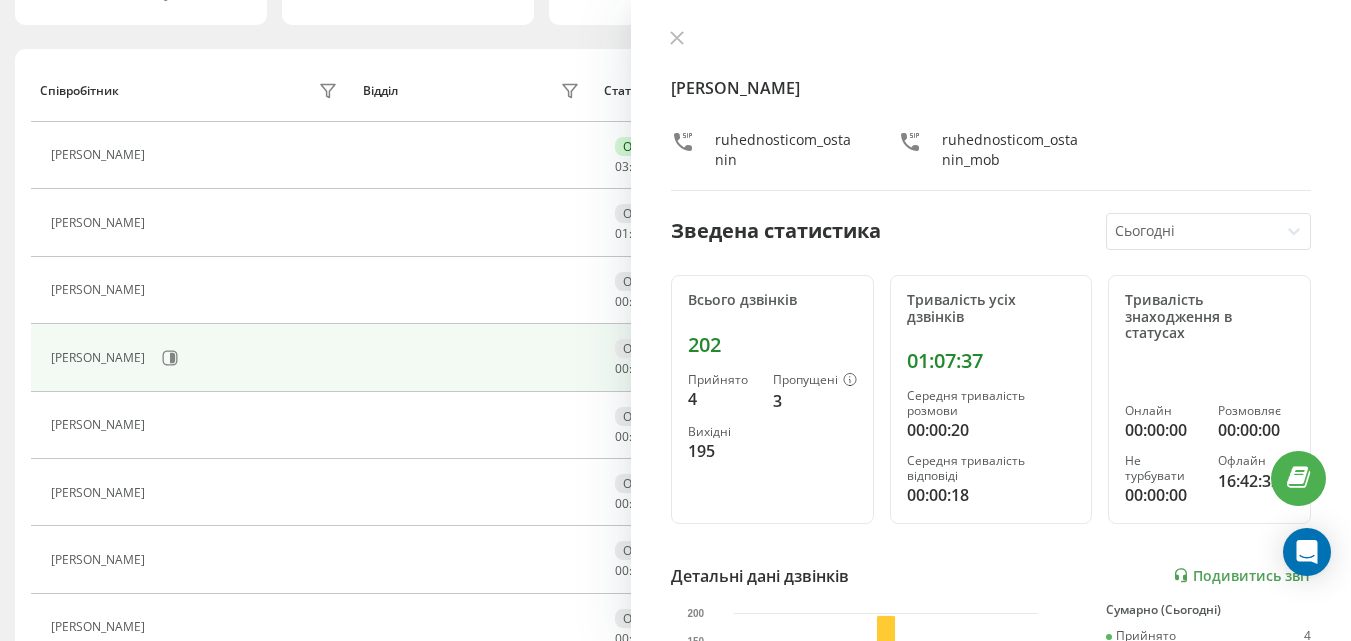 scroll, scrollTop: 300, scrollLeft: 0, axis: vertical 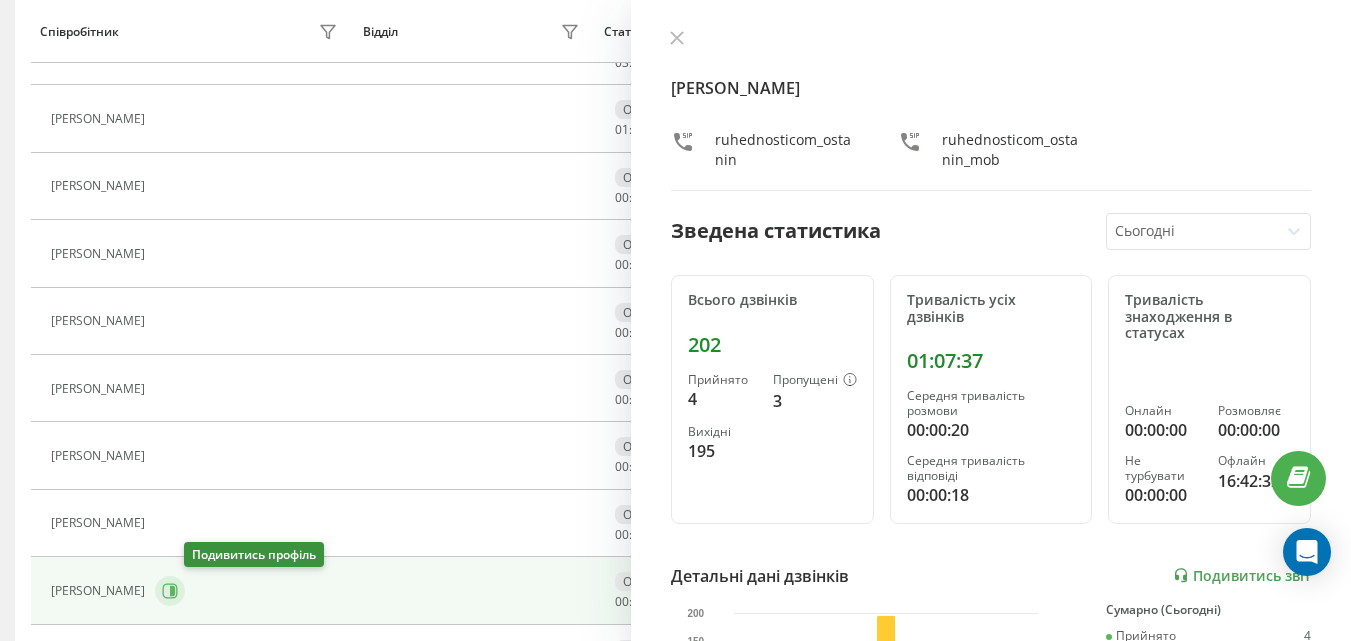 click 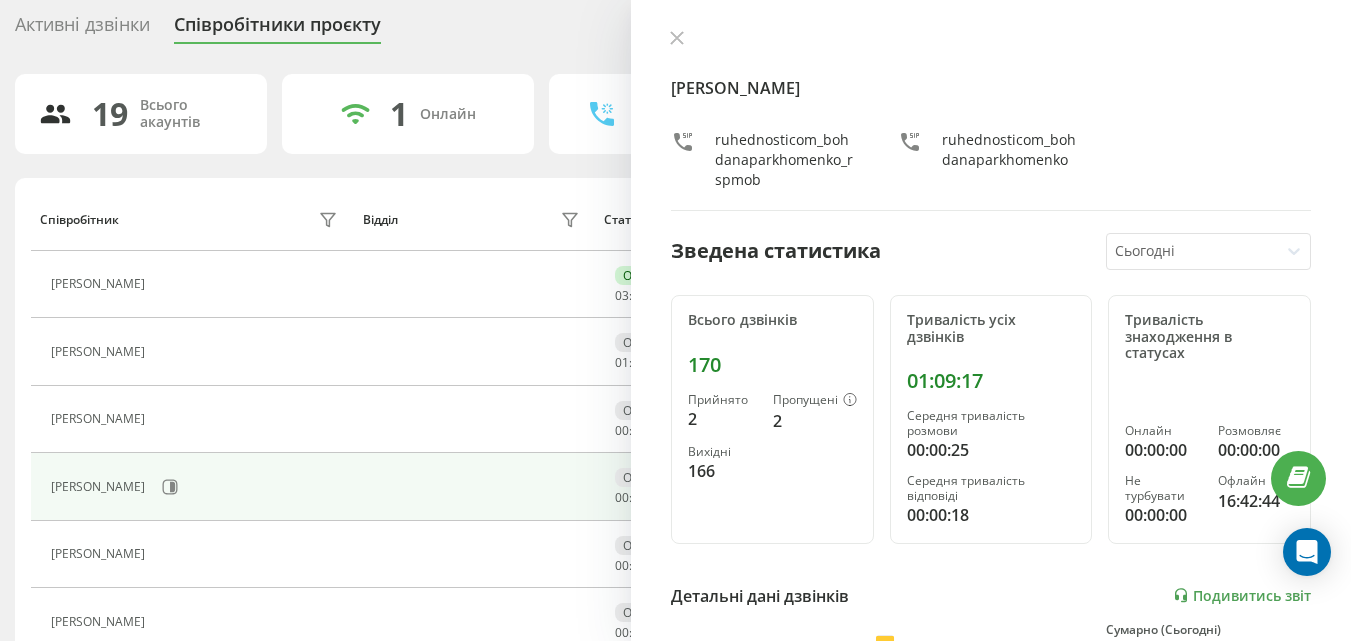 scroll, scrollTop: 200, scrollLeft: 0, axis: vertical 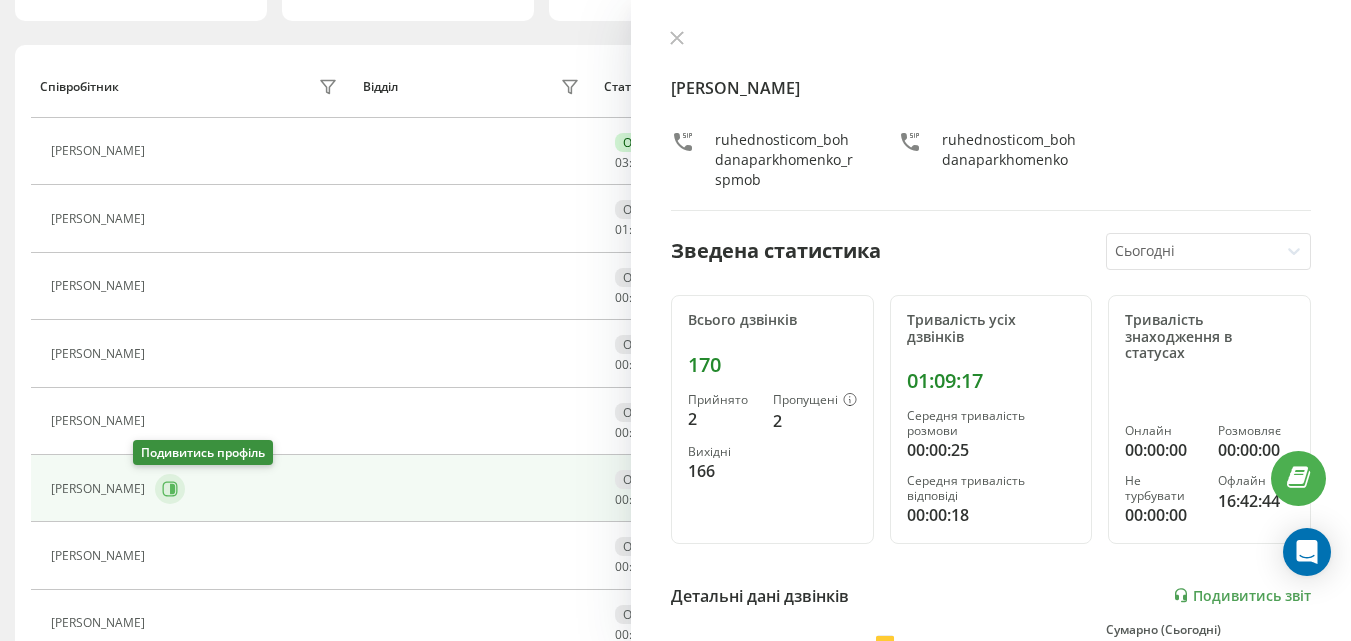 click 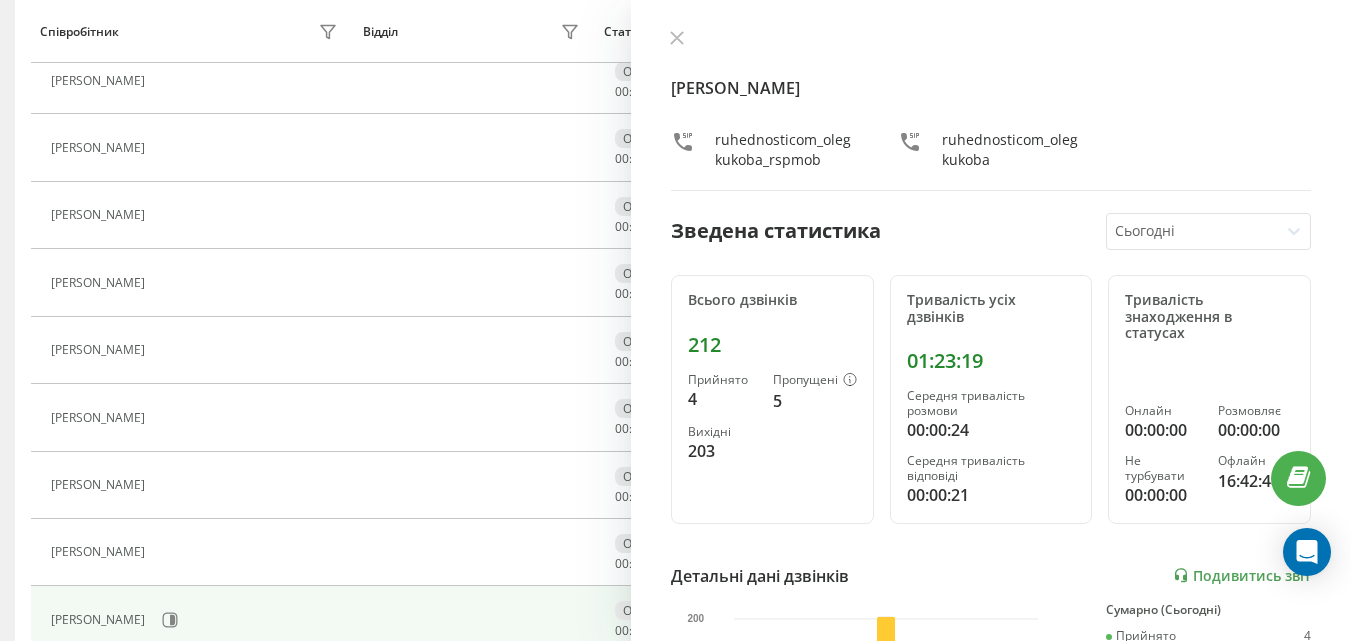 scroll, scrollTop: 1033, scrollLeft: 0, axis: vertical 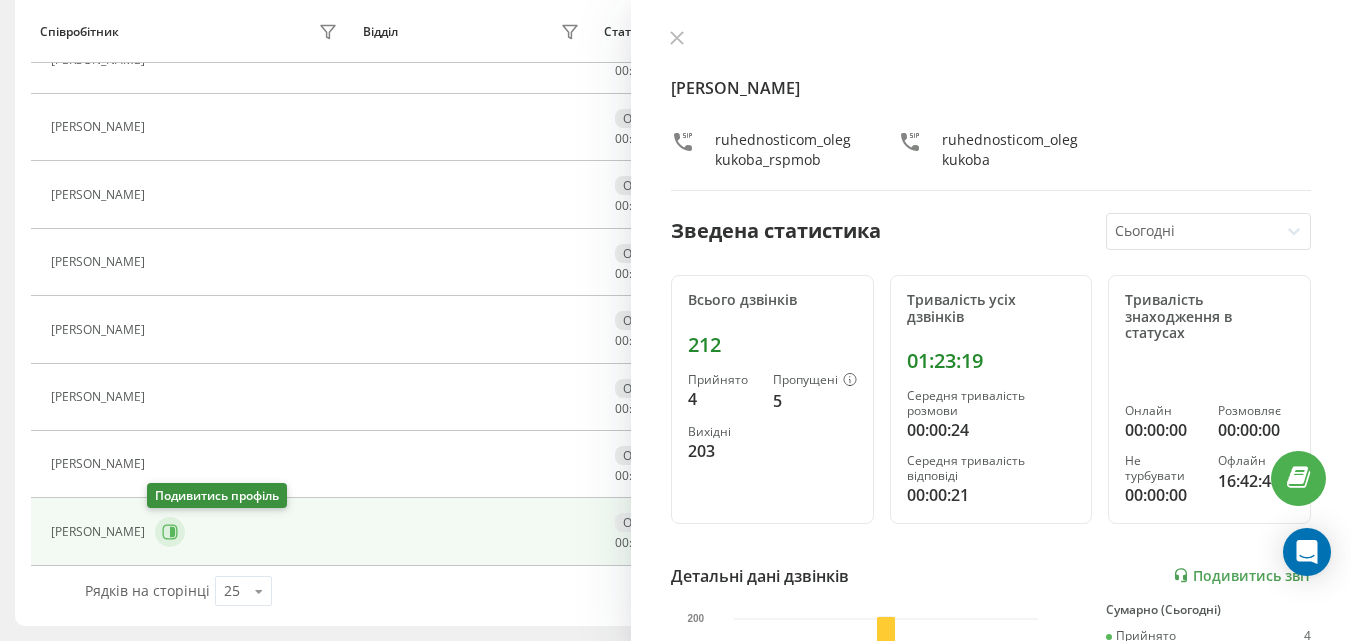 click at bounding box center (170, 532) 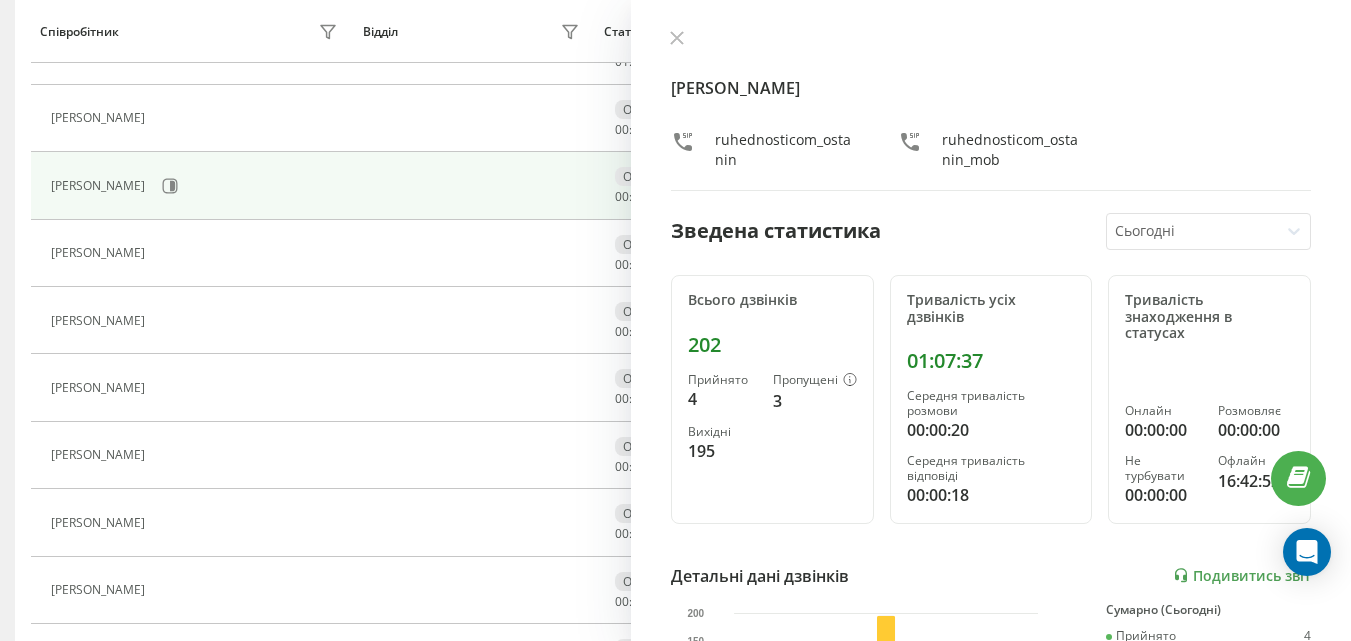scroll, scrollTop: 333, scrollLeft: 0, axis: vertical 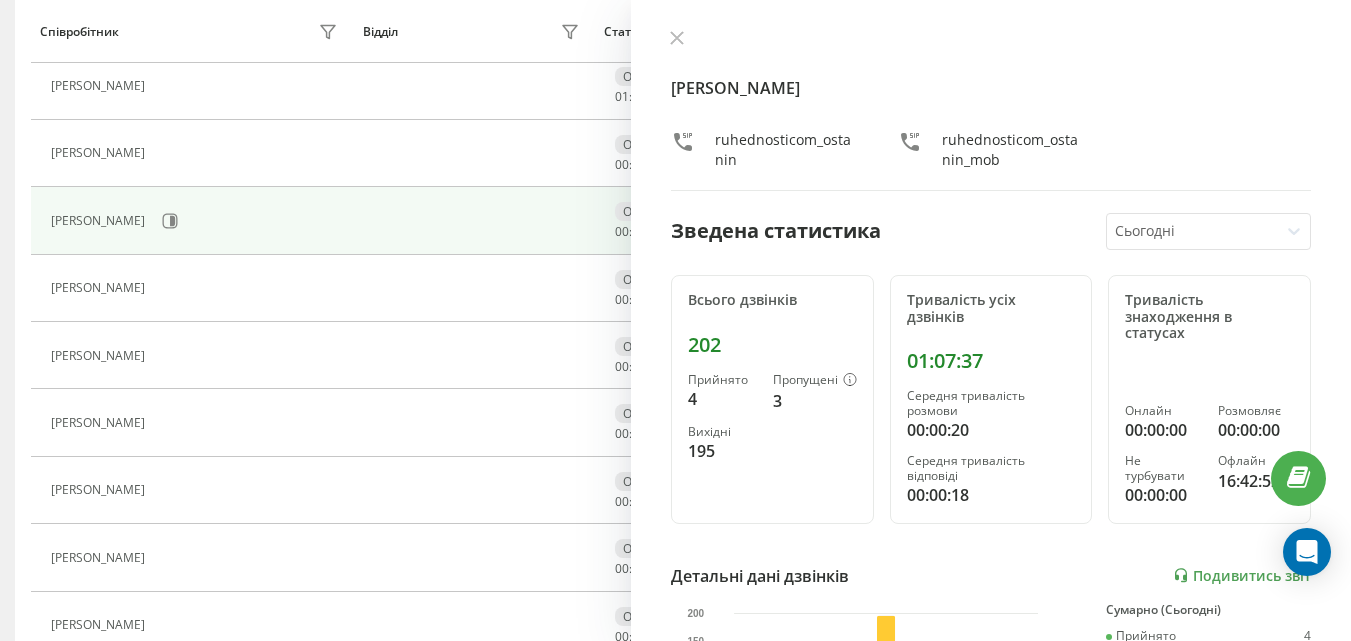 click on "[PERSON_NAME]" at bounding box center (196, 221) 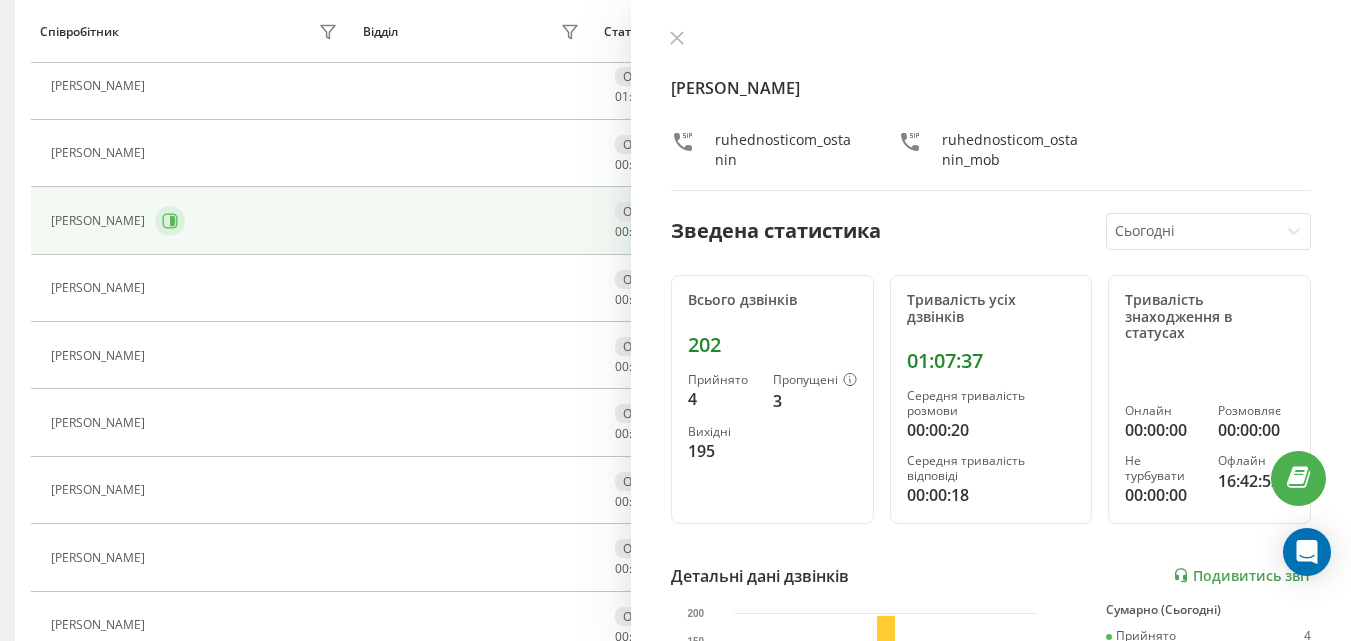 click 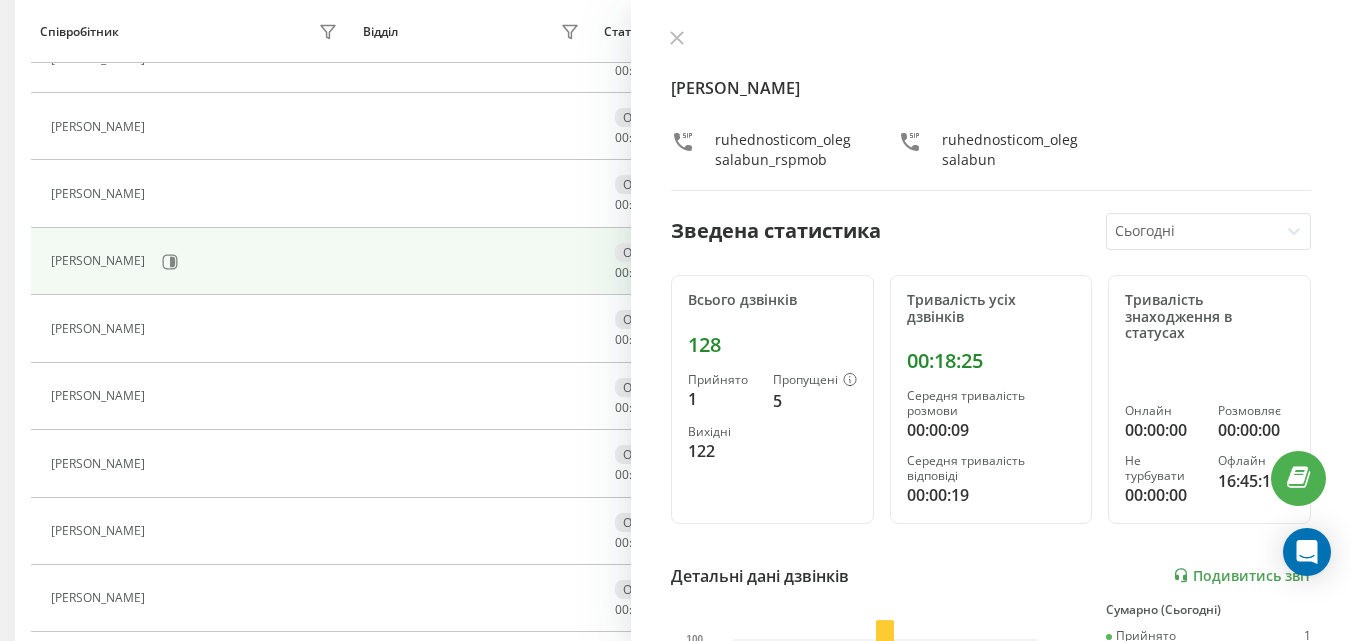 scroll, scrollTop: 1033, scrollLeft: 0, axis: vertical 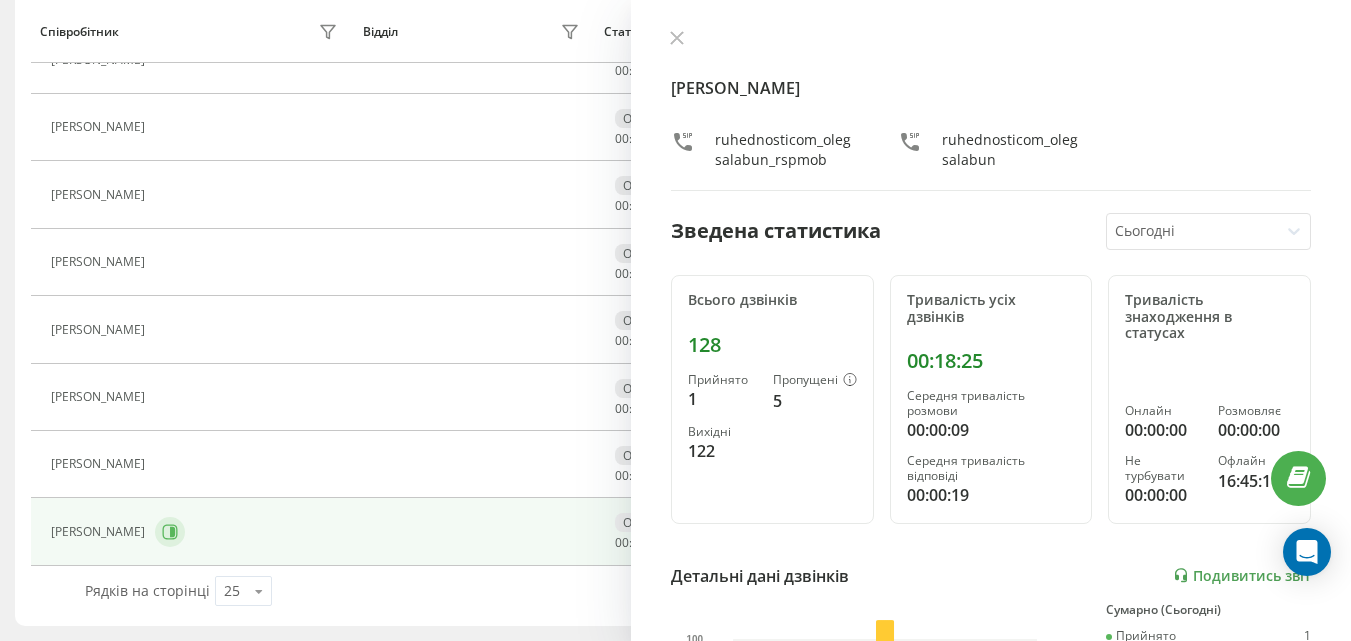click at bounding box center [170, 532] 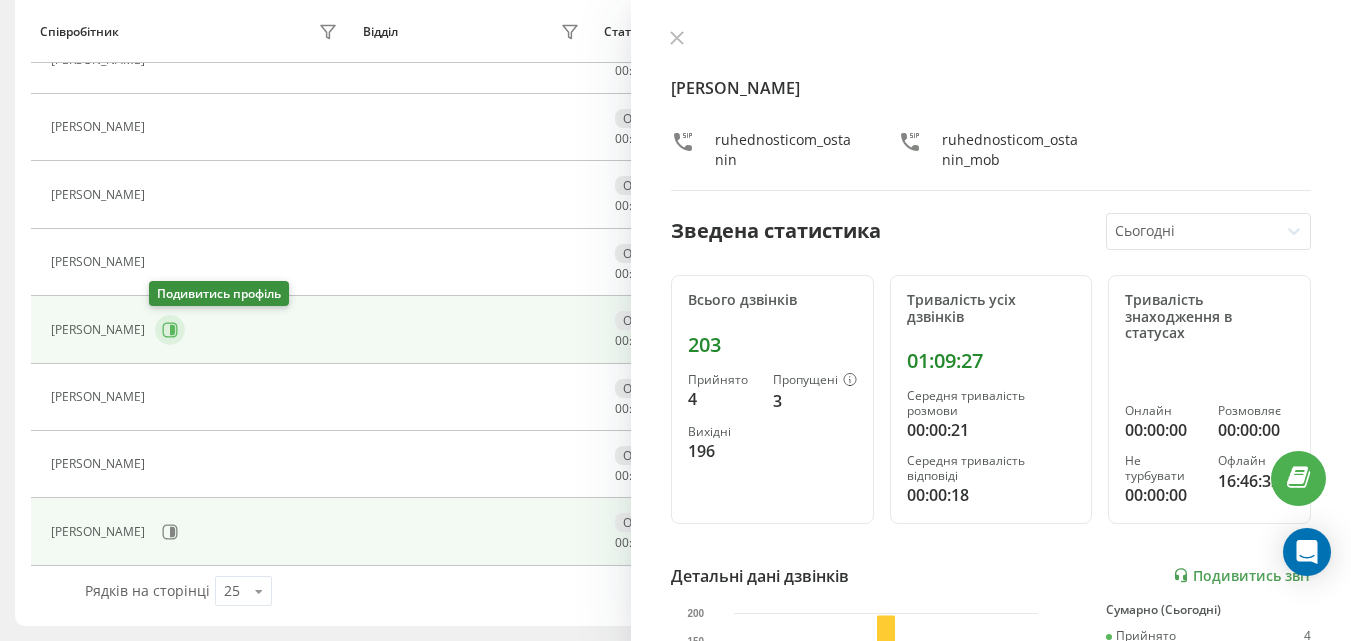 click 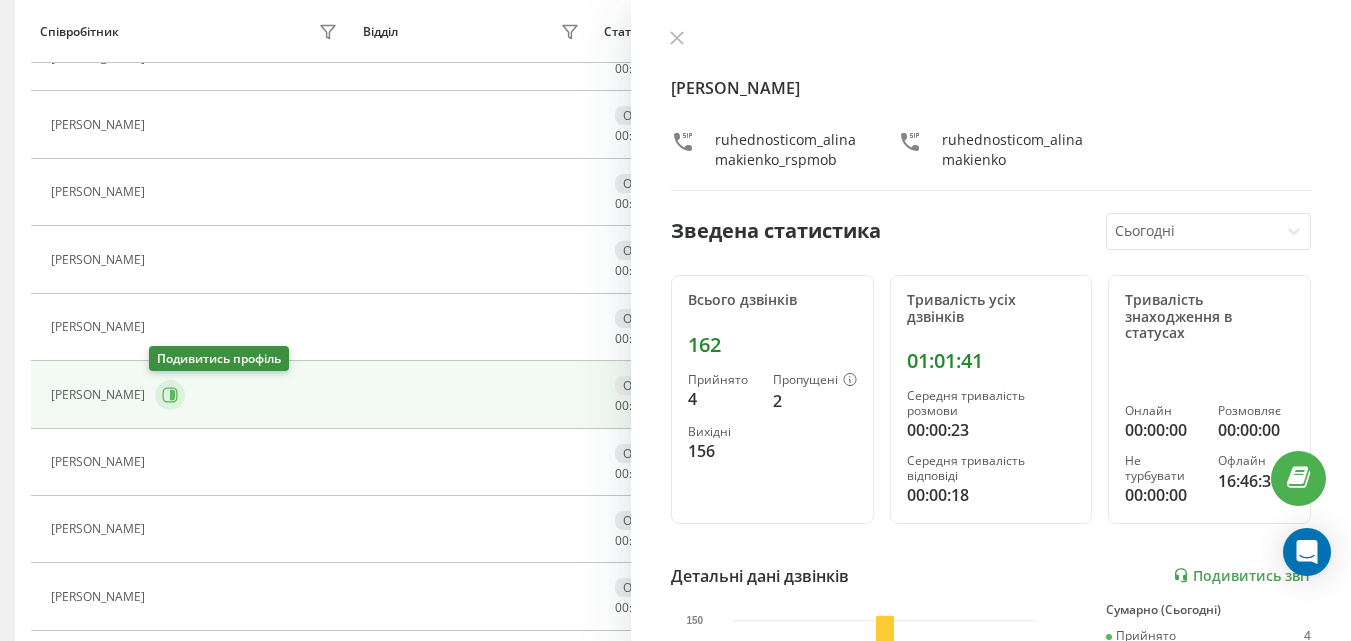 scroll, scrollTop: 933, scrollLeft: 0, axis: vertical 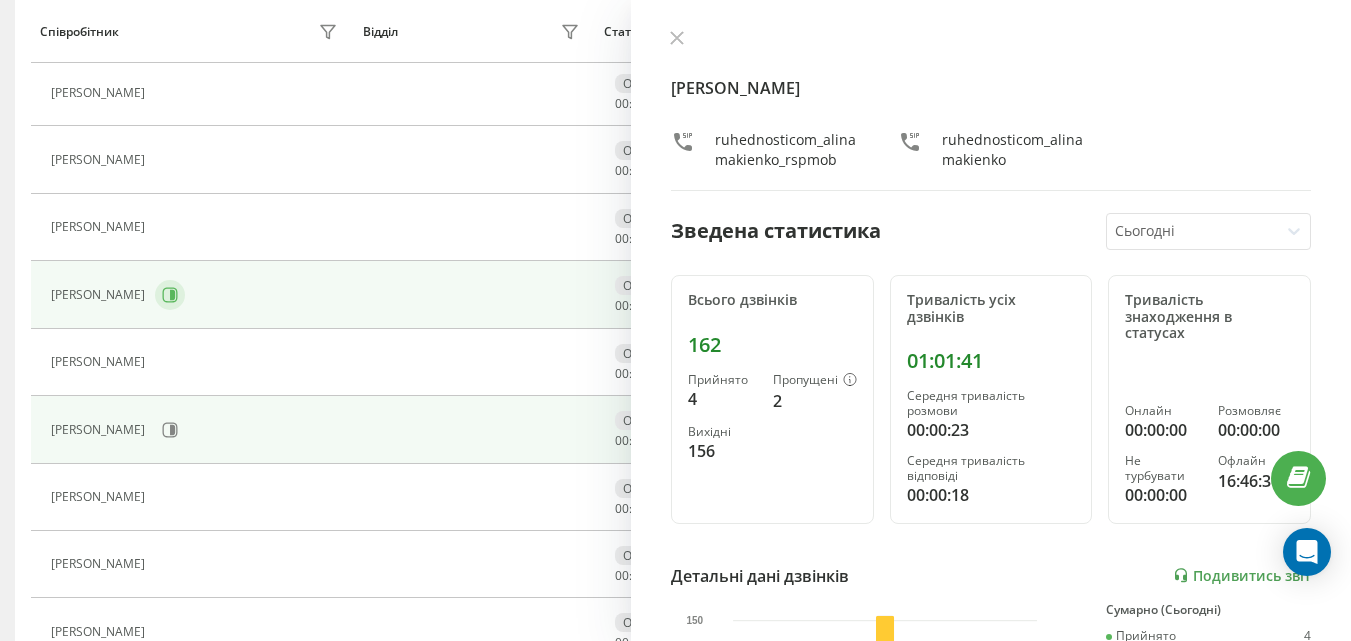 click 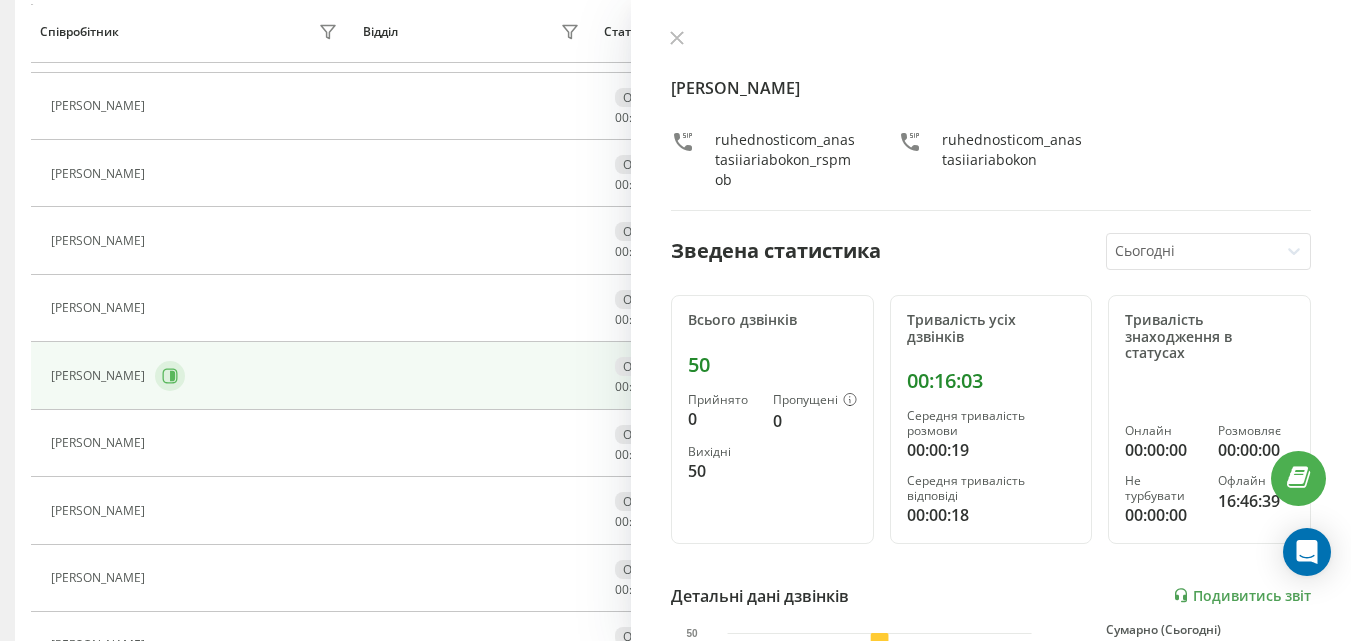 scroll, scrollTop: 833, scrollLeft: 0, axis: vertical 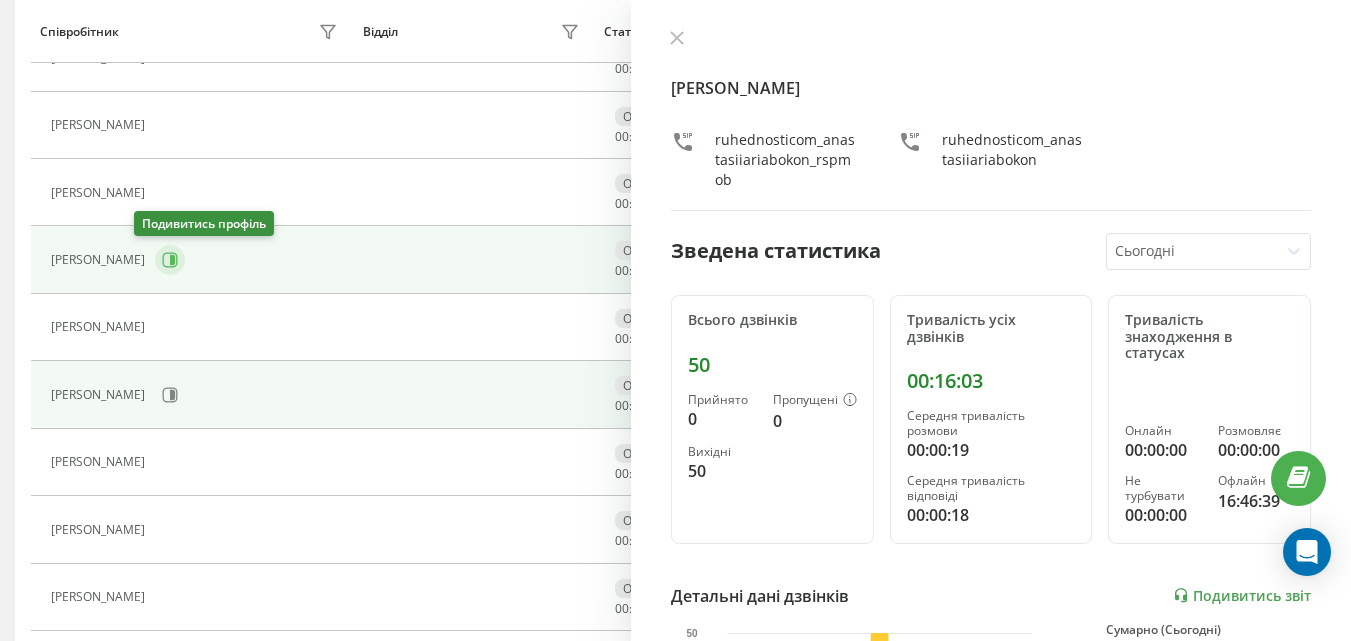 click 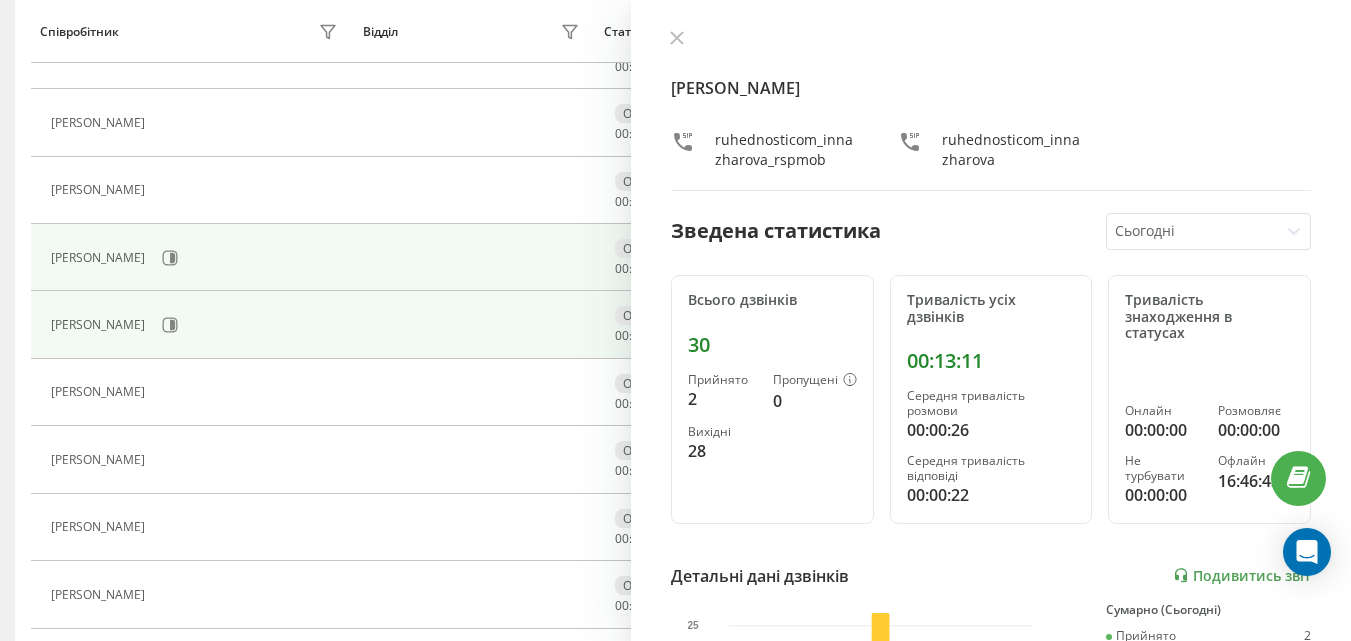 scroll, scrollTop: 733, scrollLeft: 0, axis: vertical 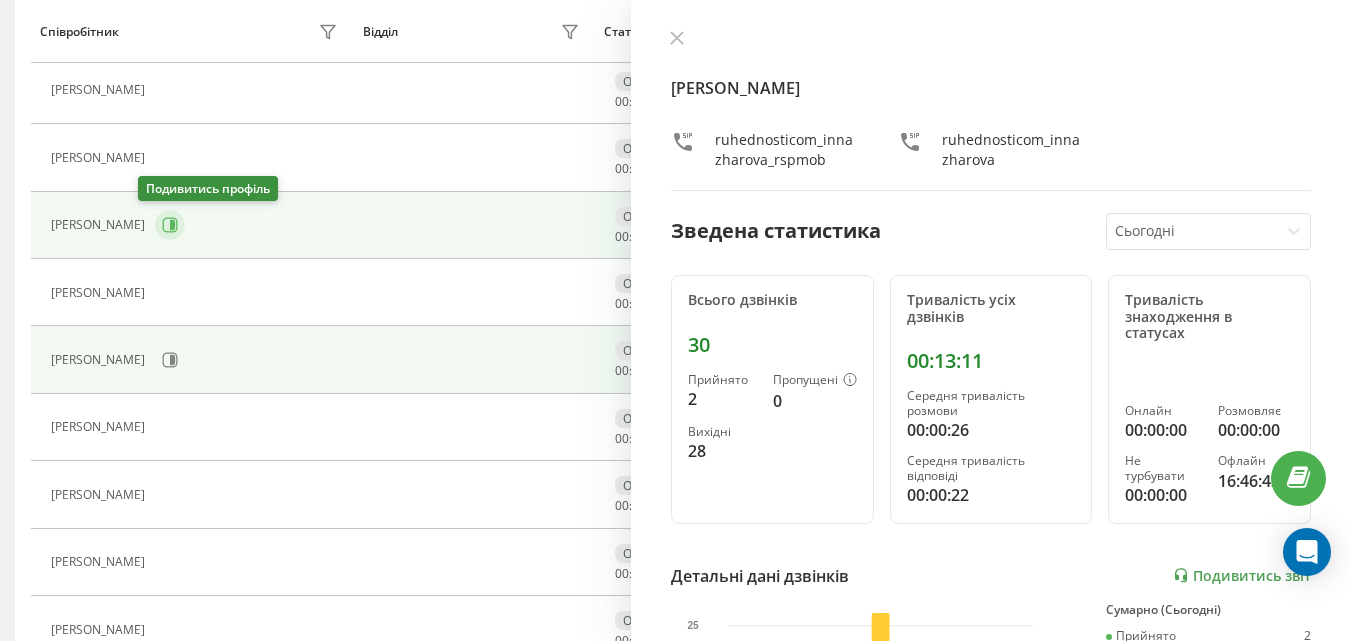 click 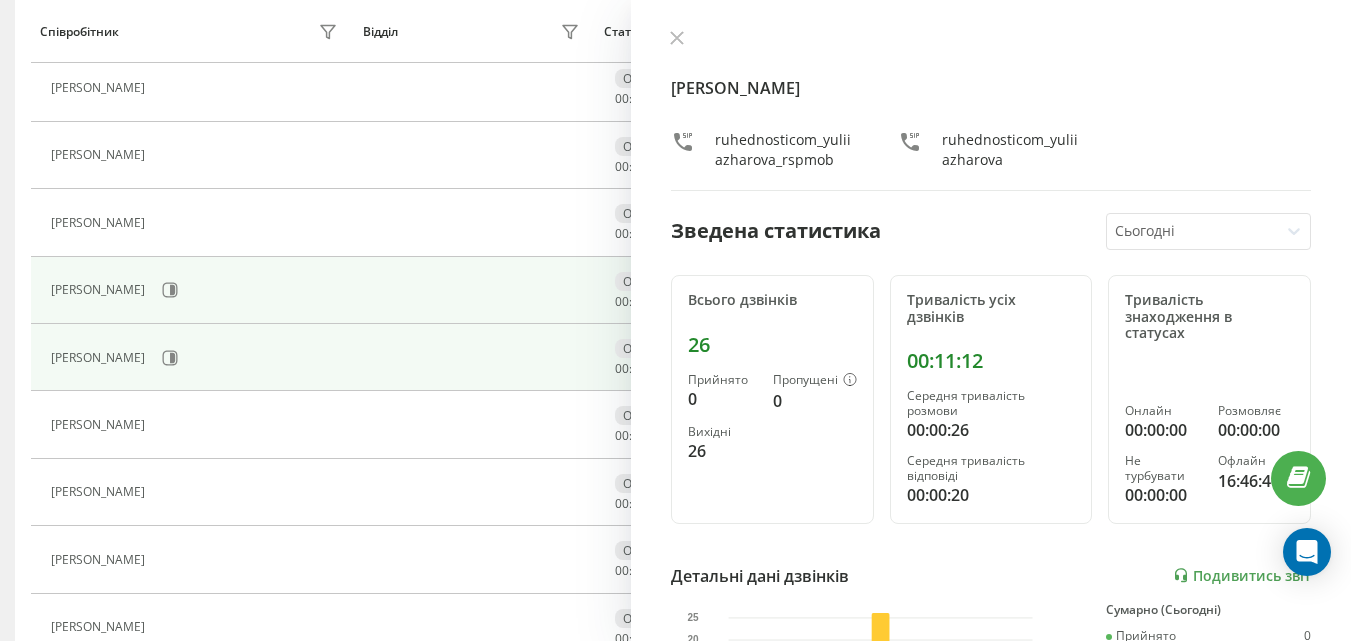 scroll, scrollTop: 633, scrollLeft: 0, axis: vertical 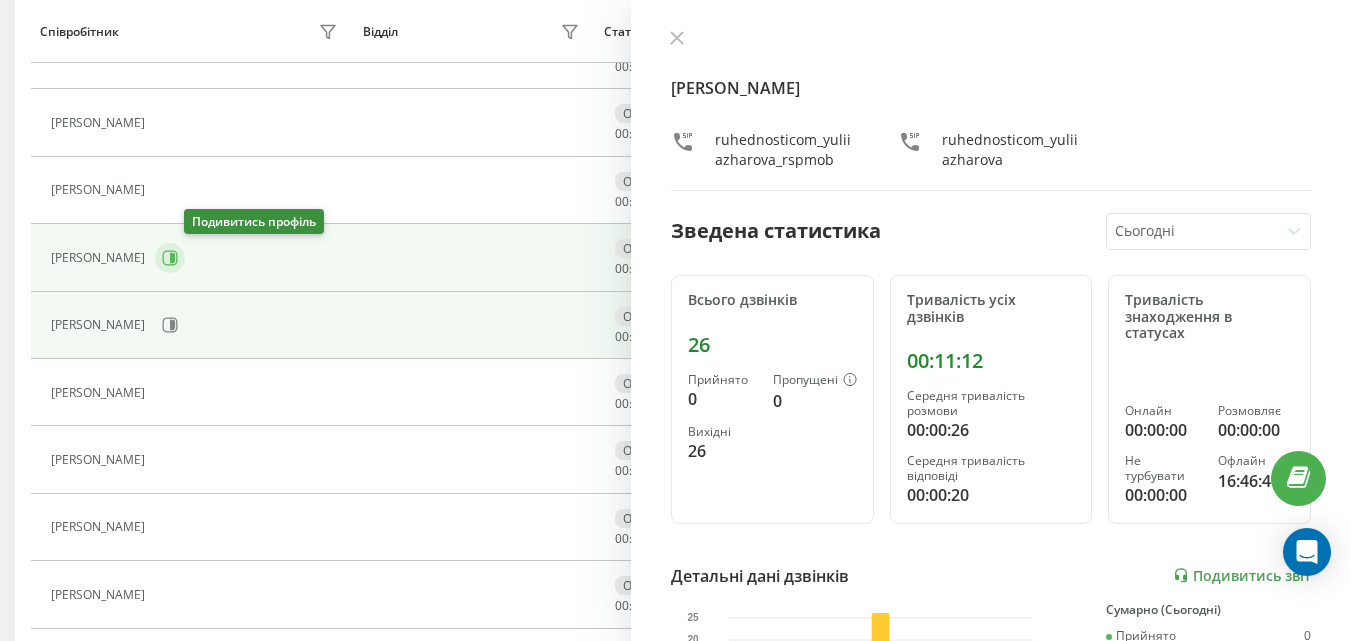 click 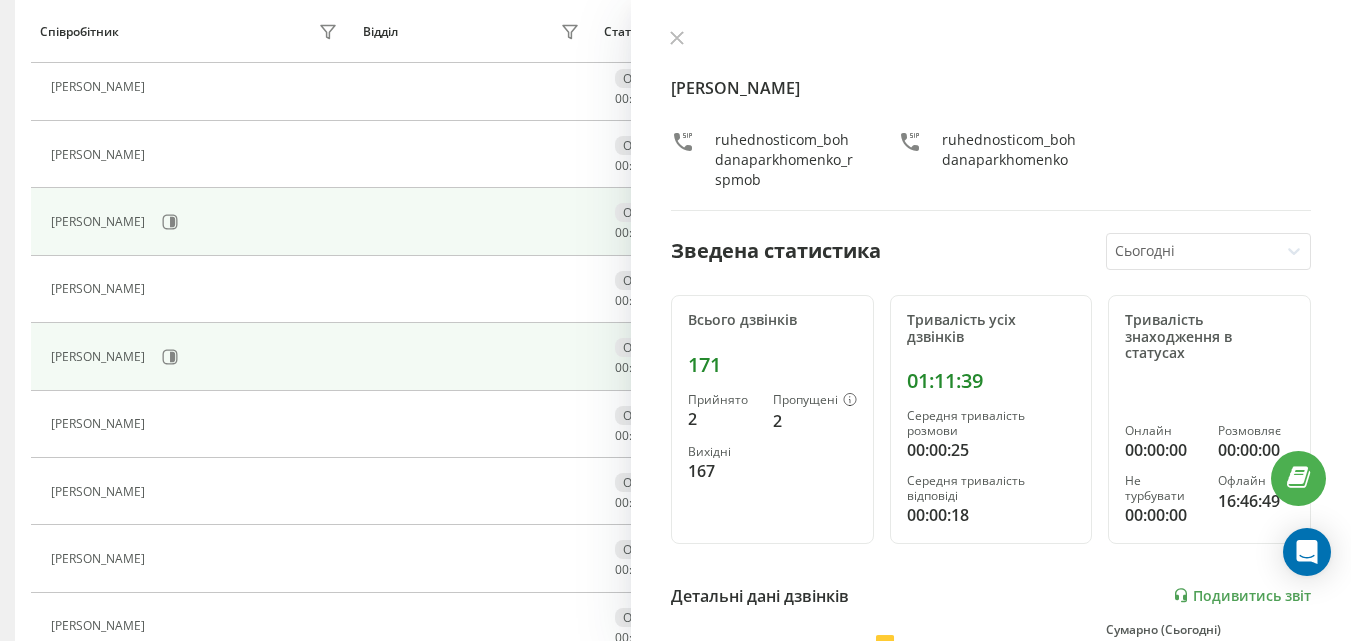 scroll, scrollTop: 533, scrollLeft: 0, axis: vertical 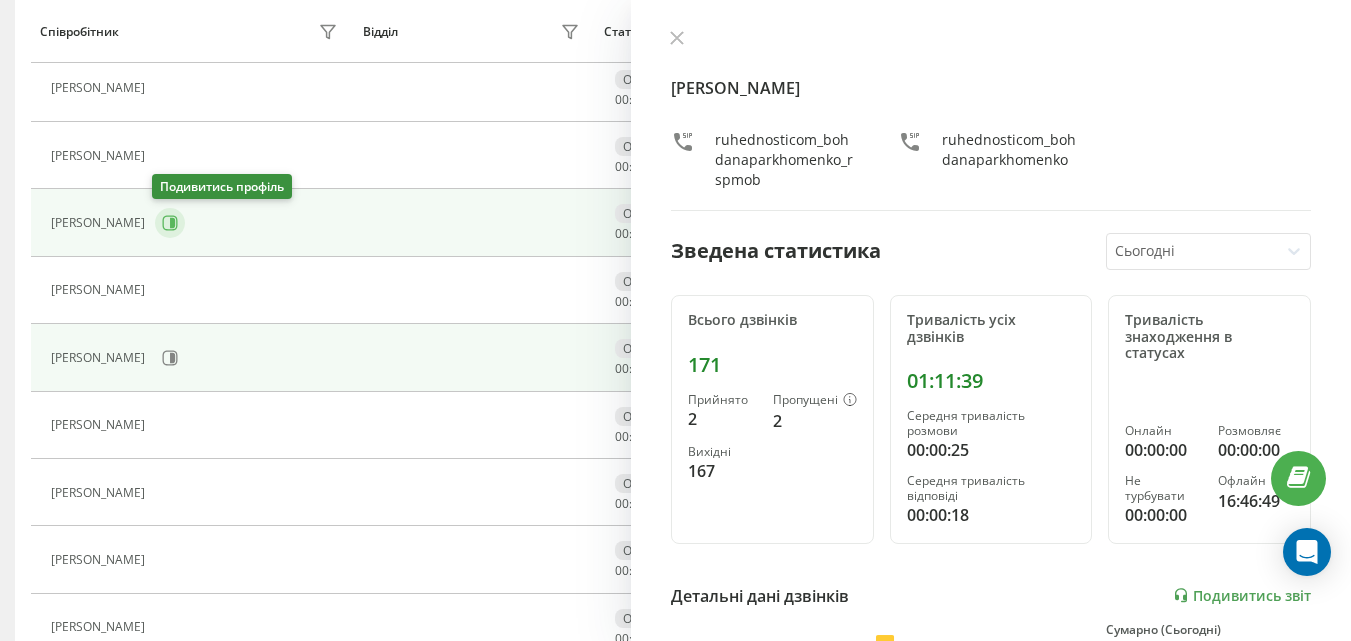 click at bounding box center [170, 223] 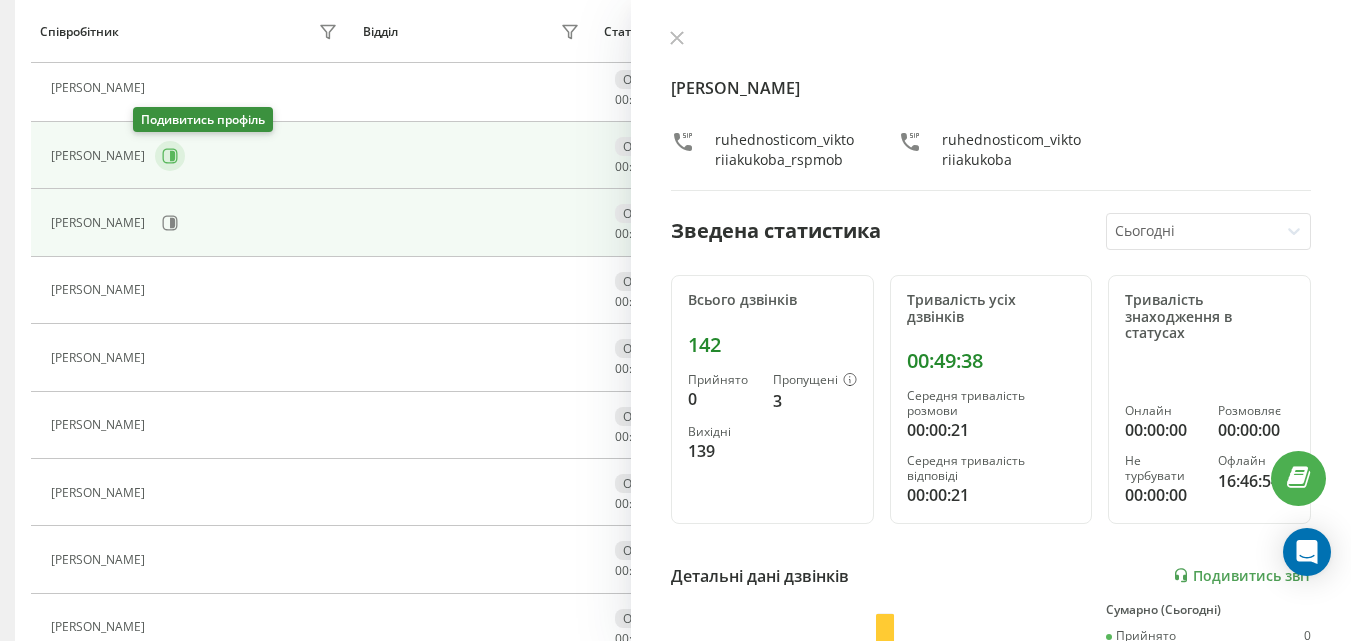 click at bounding box center [170, 156] 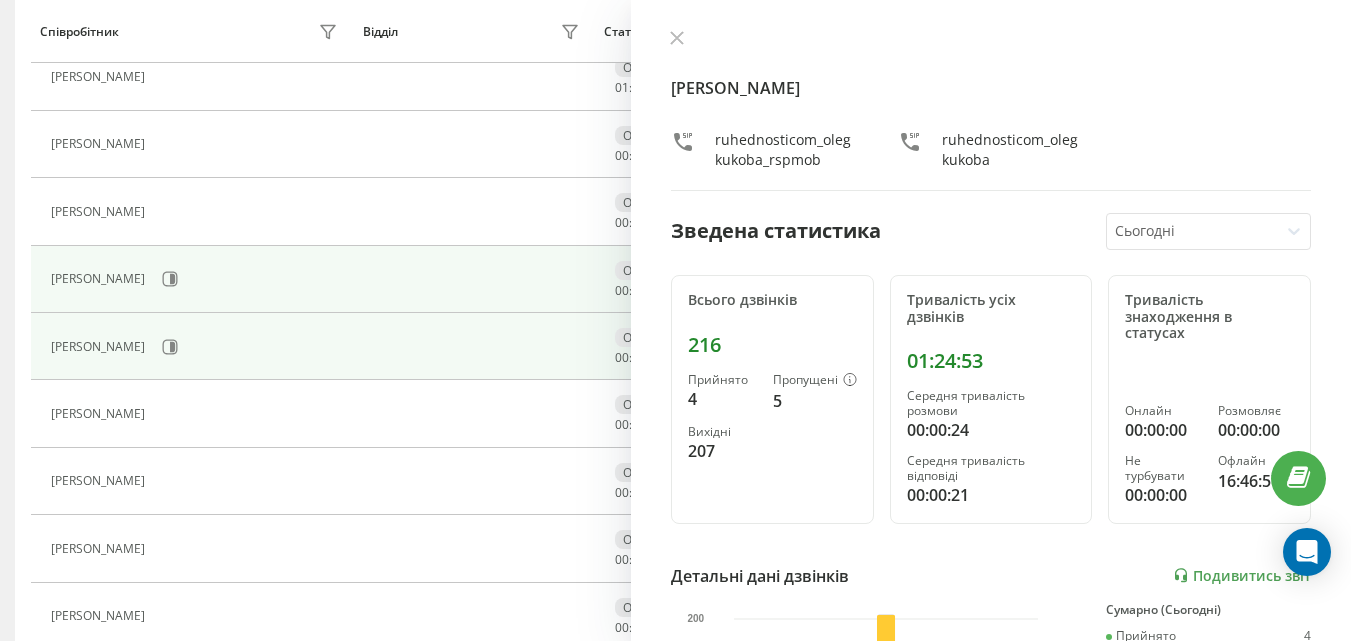 scroll, scrollTop: 333, scrollLeft: 0, axis: vertical 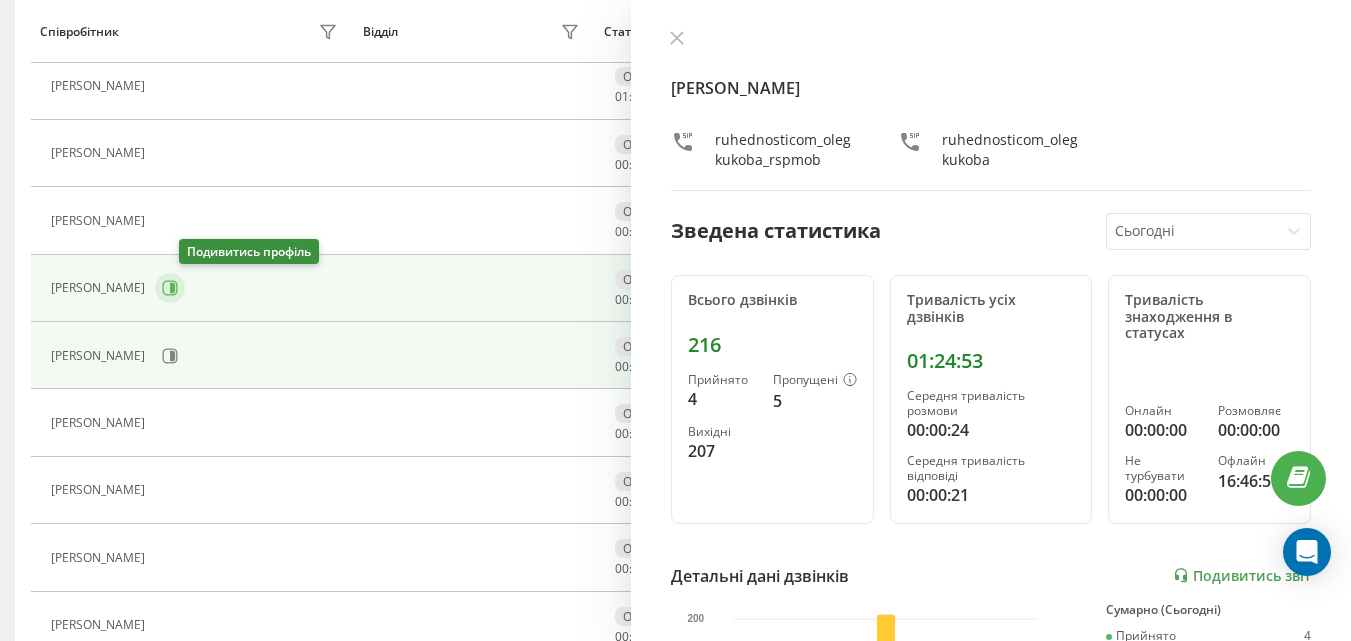 click 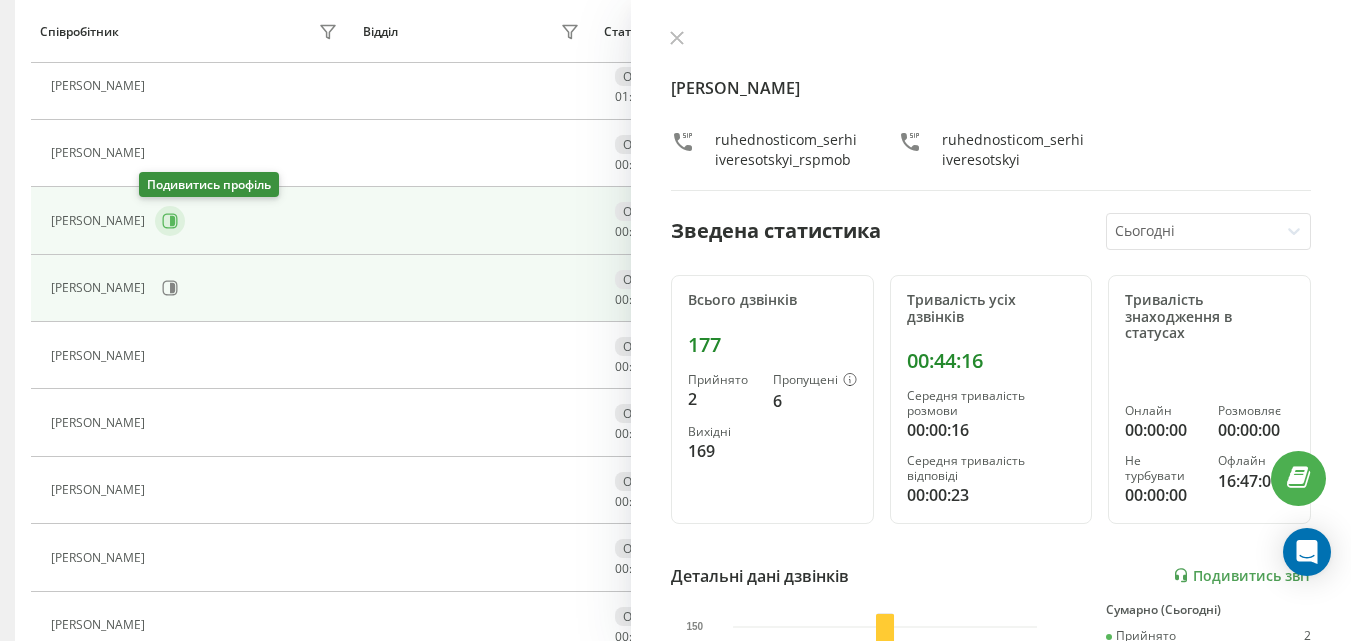 click 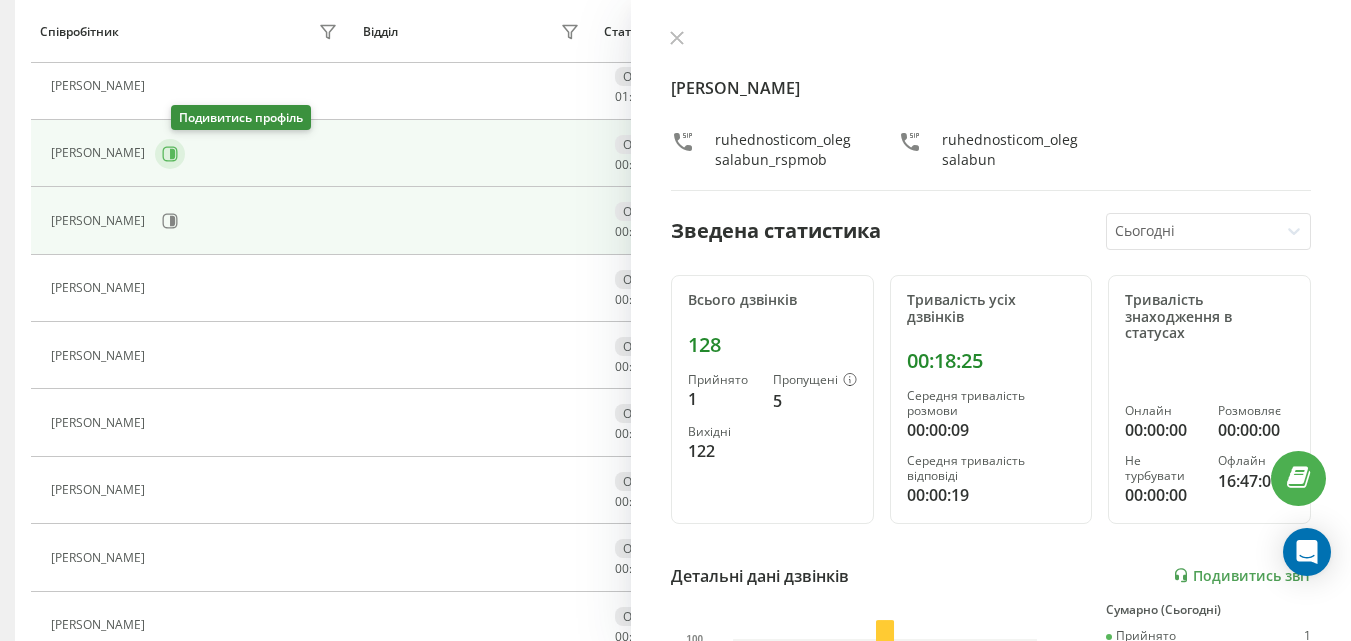 click 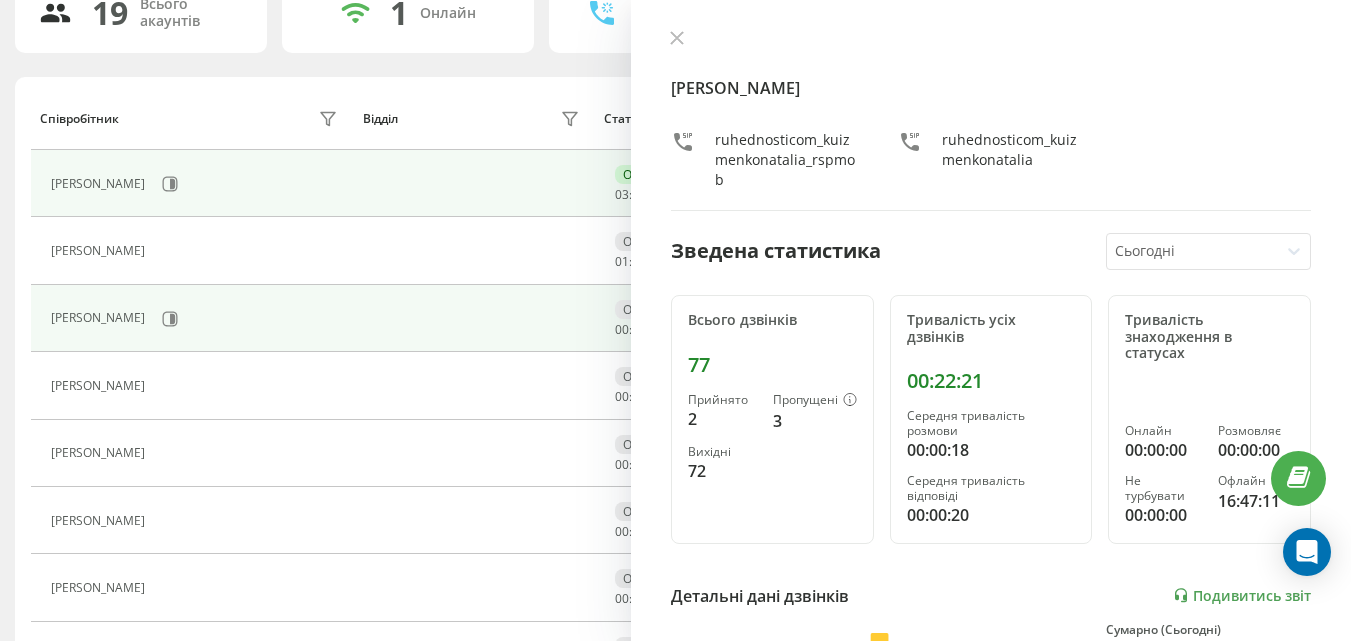 scroll, scrollTop: 133, scrollLeft: 0, axis: vertical 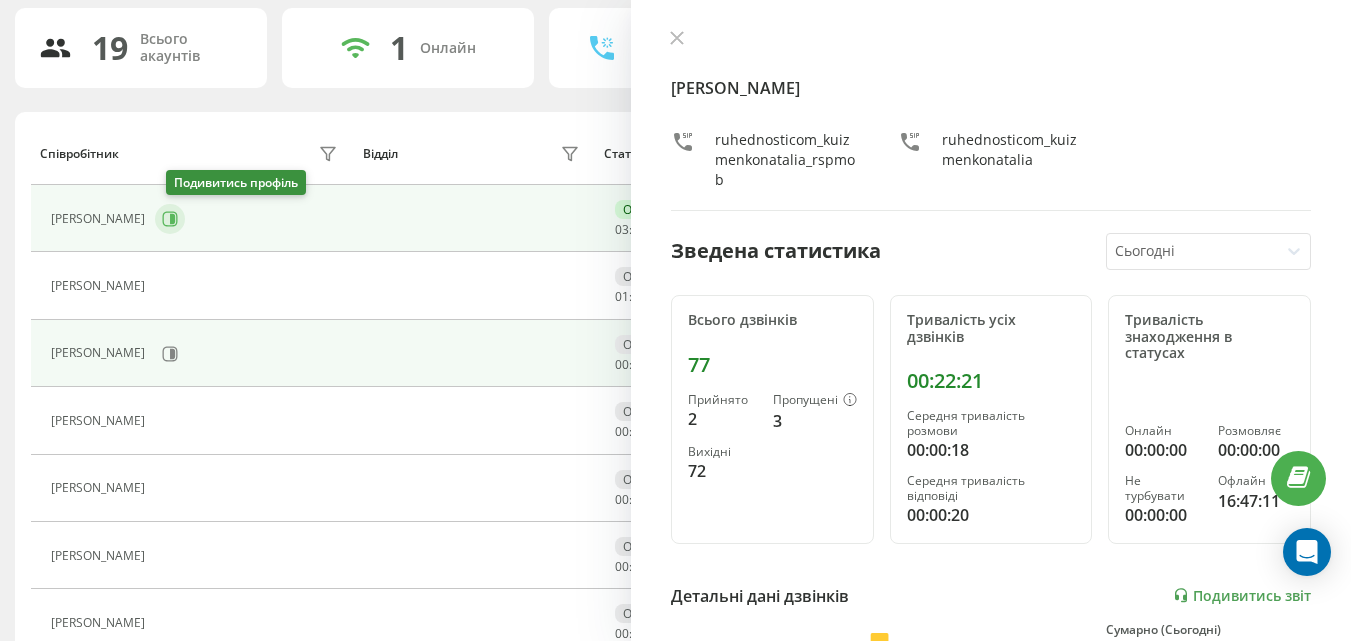 click at bounding box center (170, 219) 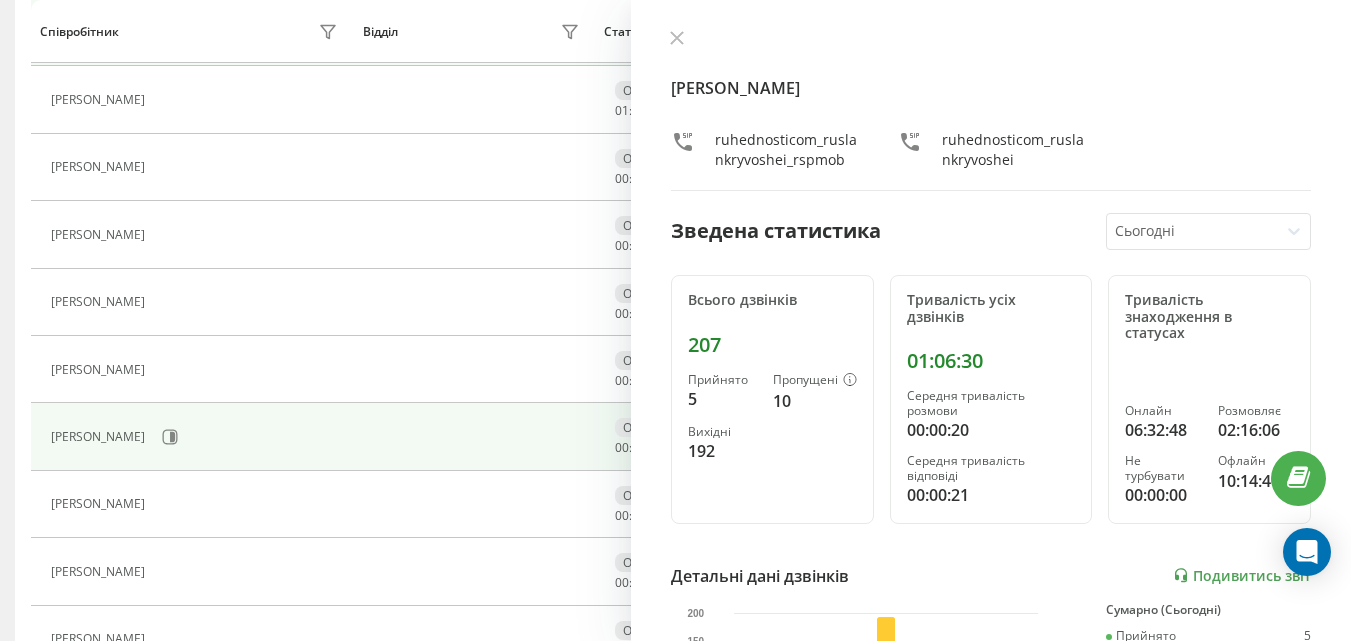 scroll, scrollTop: 333, scrollLeft: 0, axis: vertical 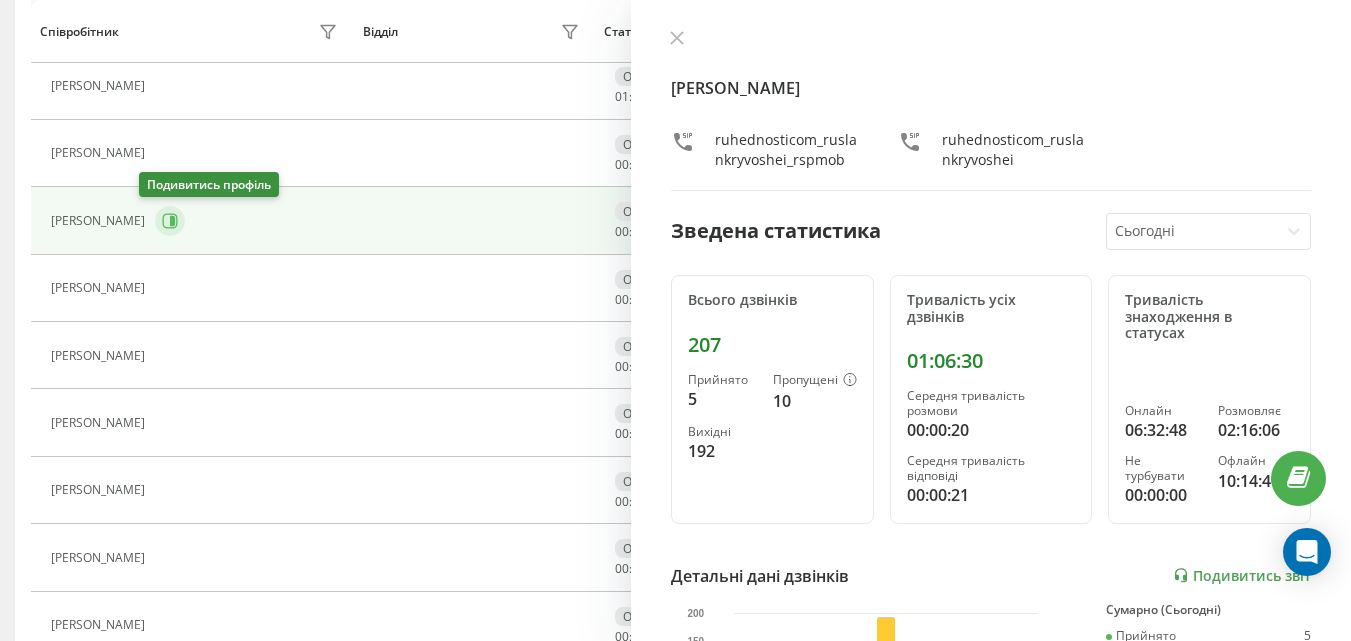 click 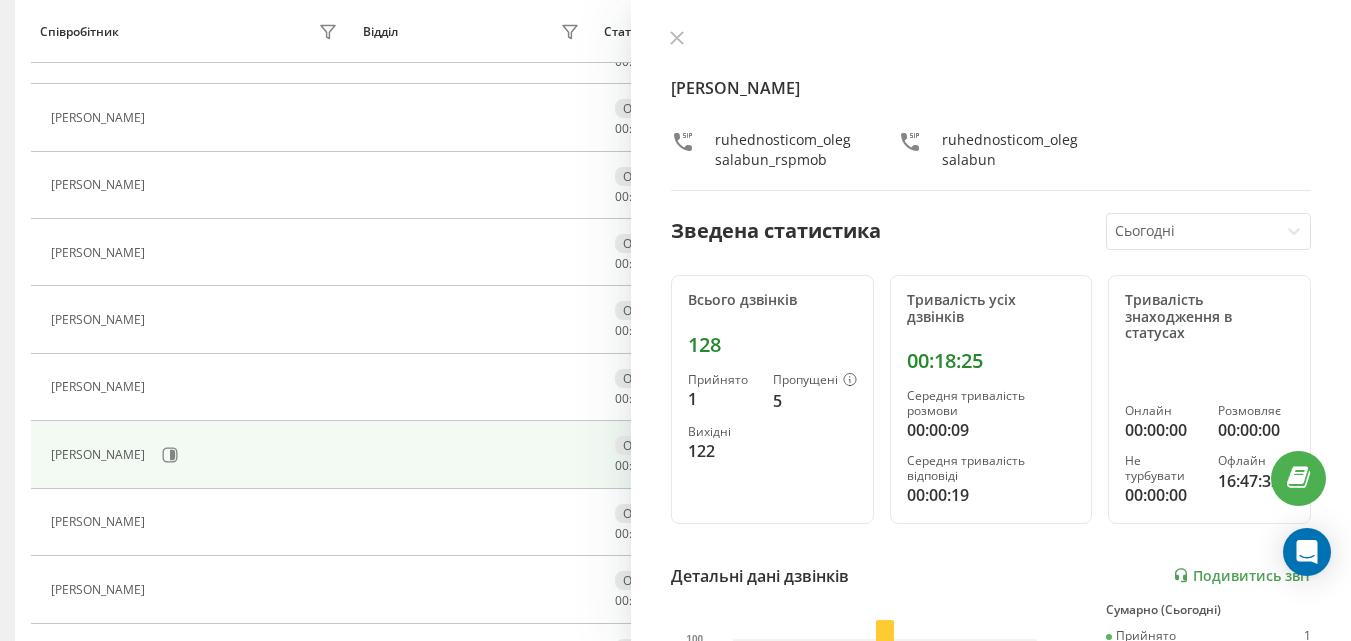 scroll, scrollTop: 836, scrollLeft: 0, axis: vertical 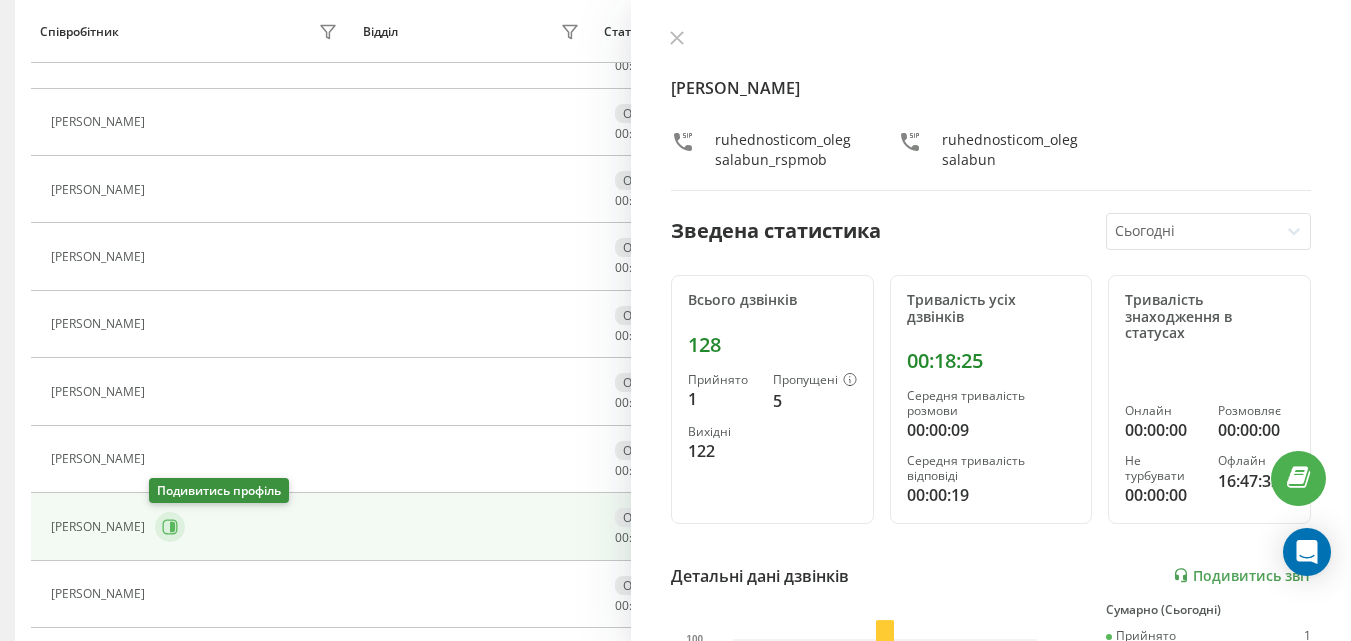 click 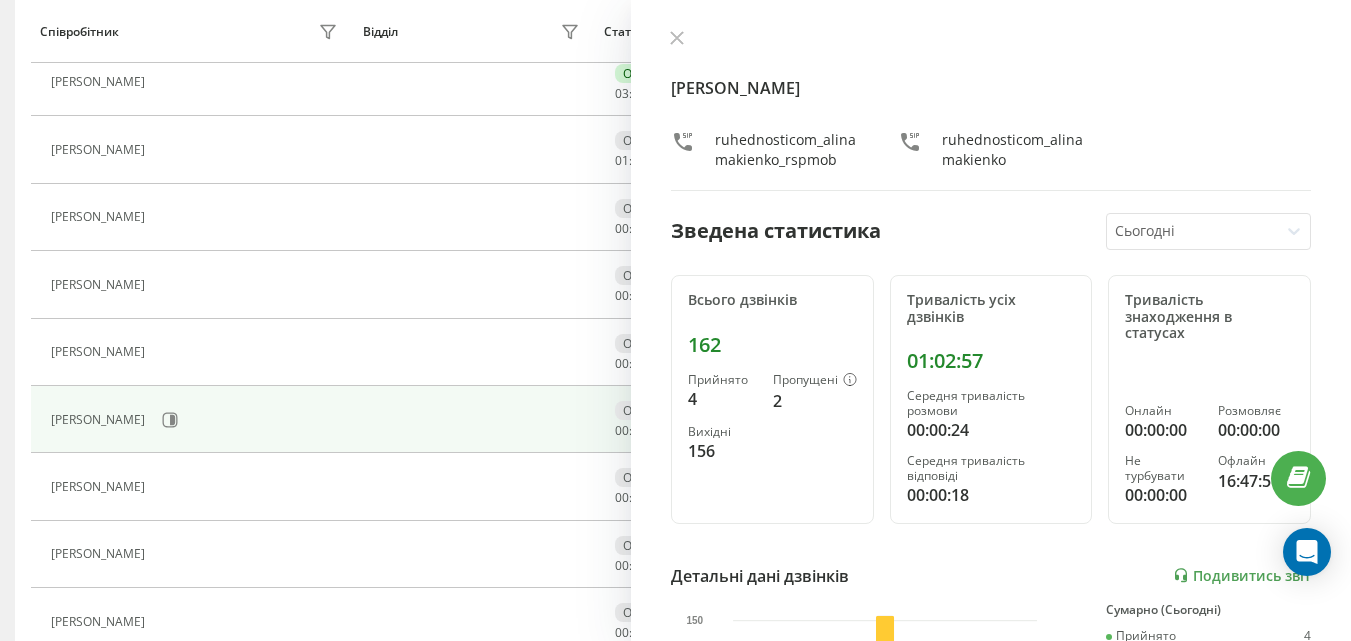 scroll, scrollTop: 303, scrollLeft: 0, axis: vertical 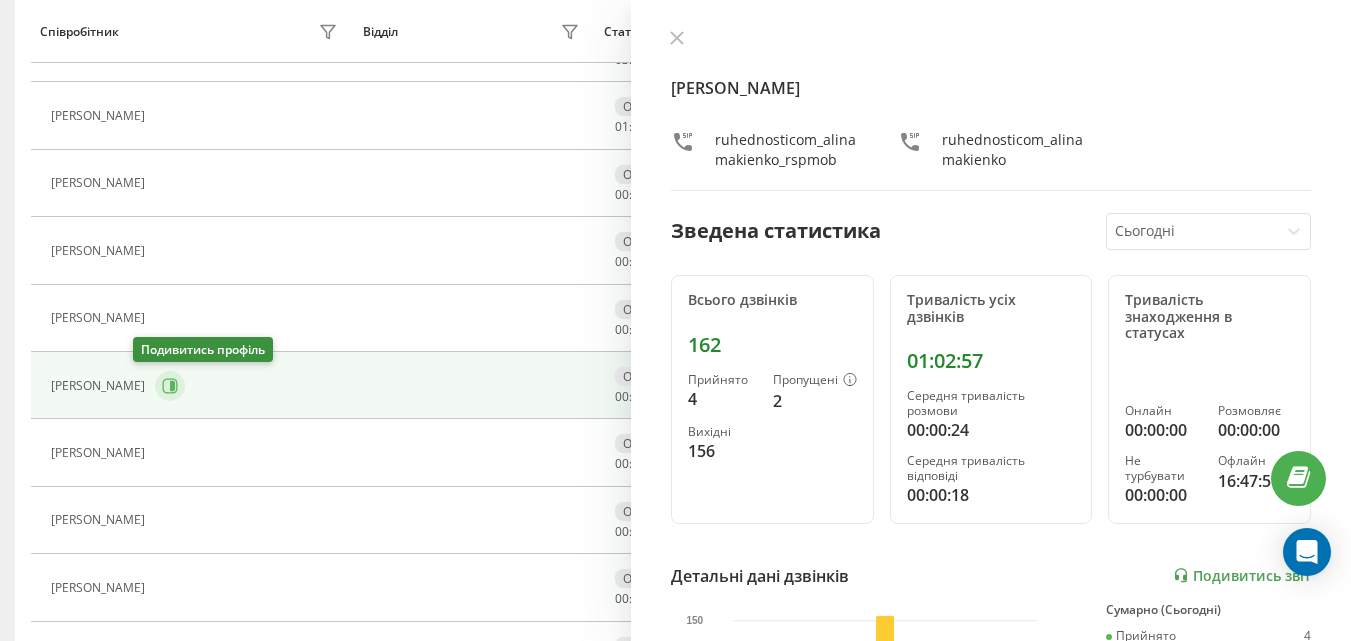 click 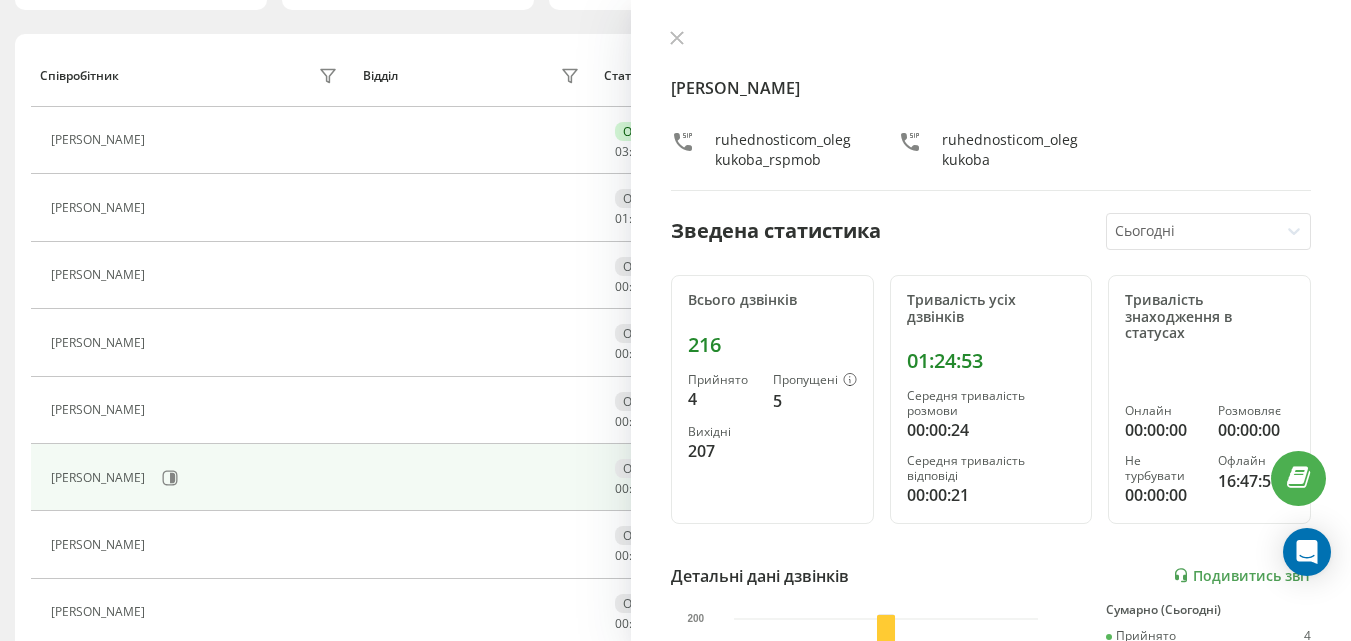 scroll, scrollTop: 3, scrollLeft: 0, axis: vertical 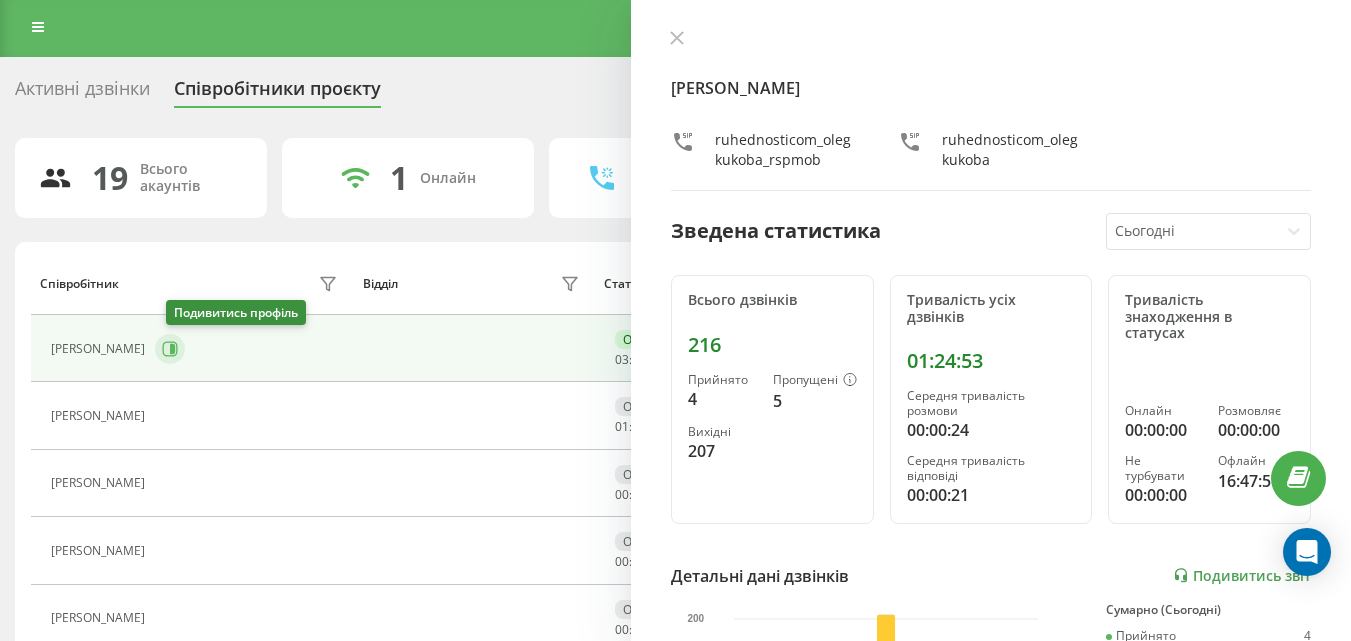 click 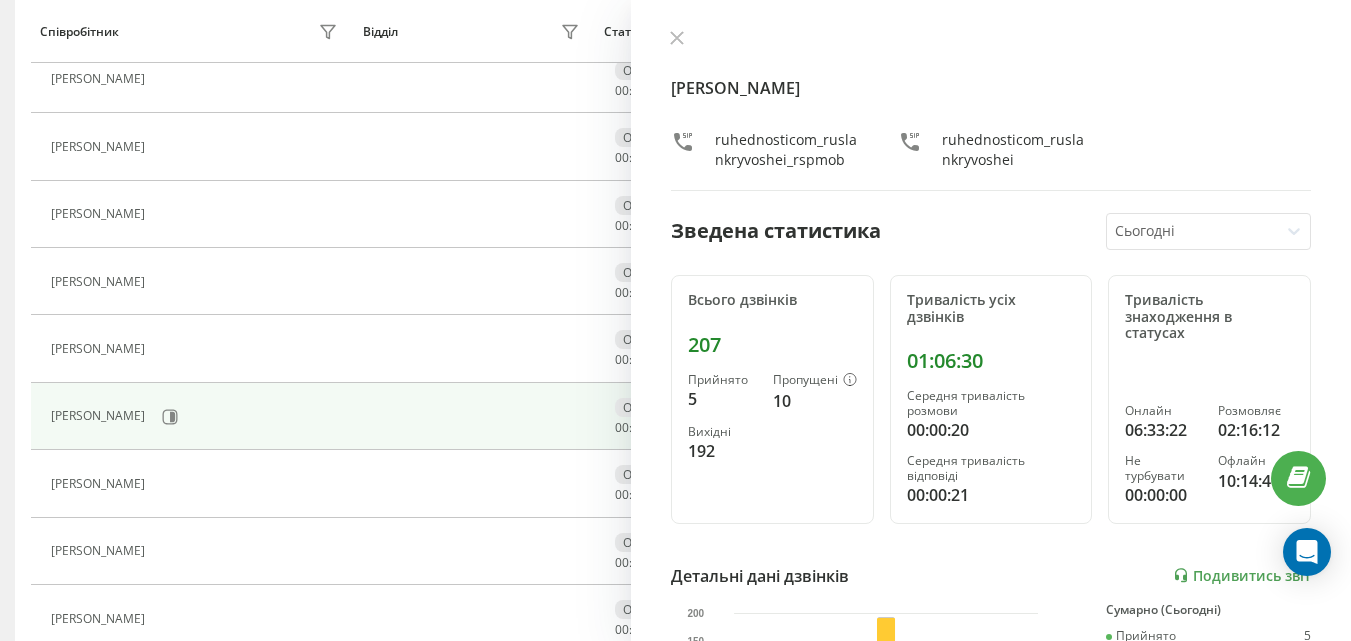 scroll, scrollTop: 603, scrollLeft: 0, axis: vertical 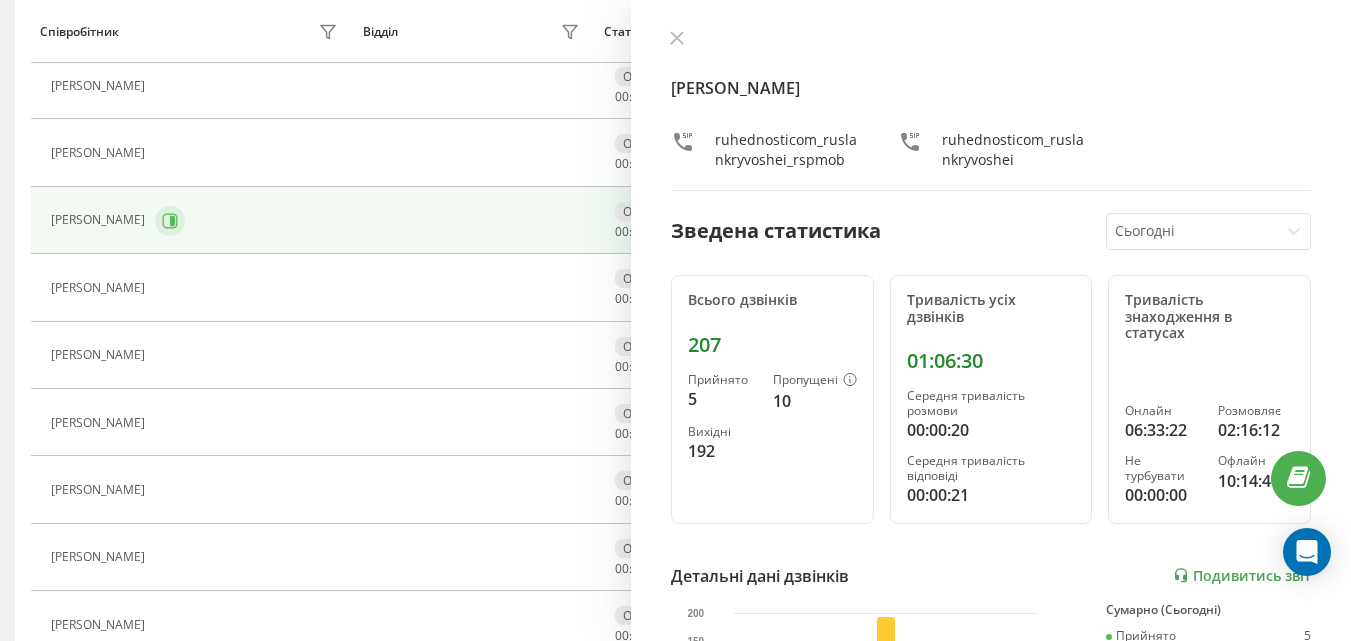 click 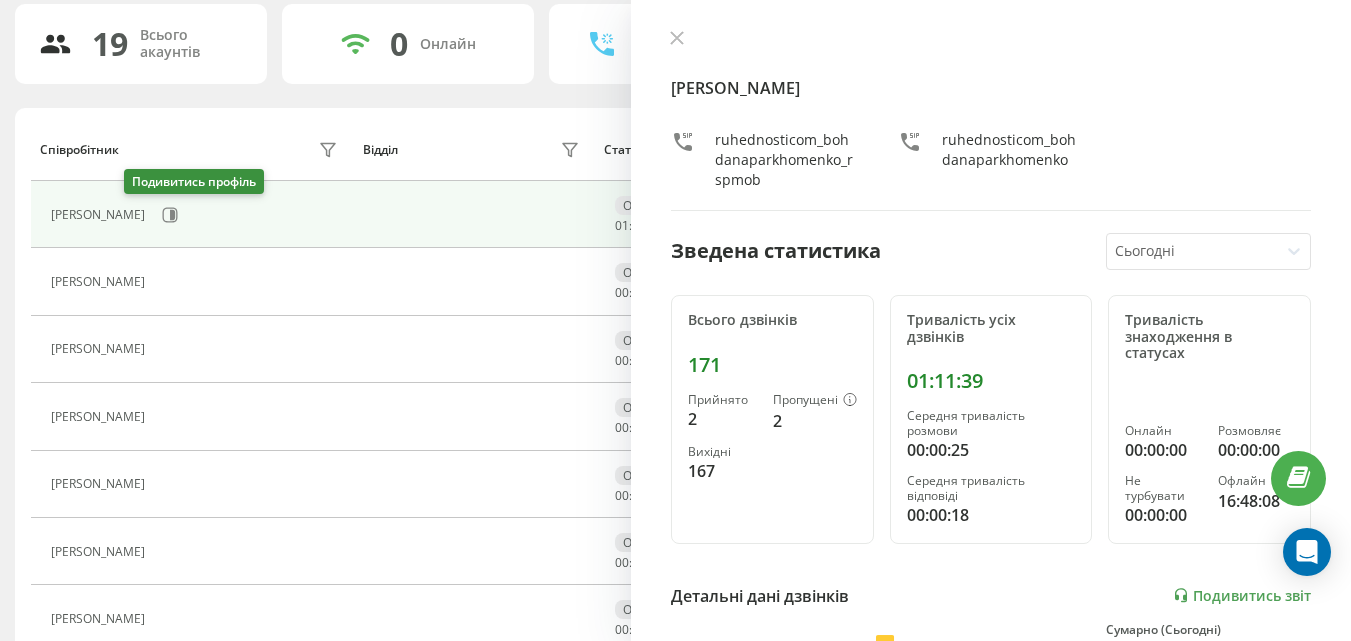 scroll, scrollTop: 103, scrollLeft: 0, axis: vertical 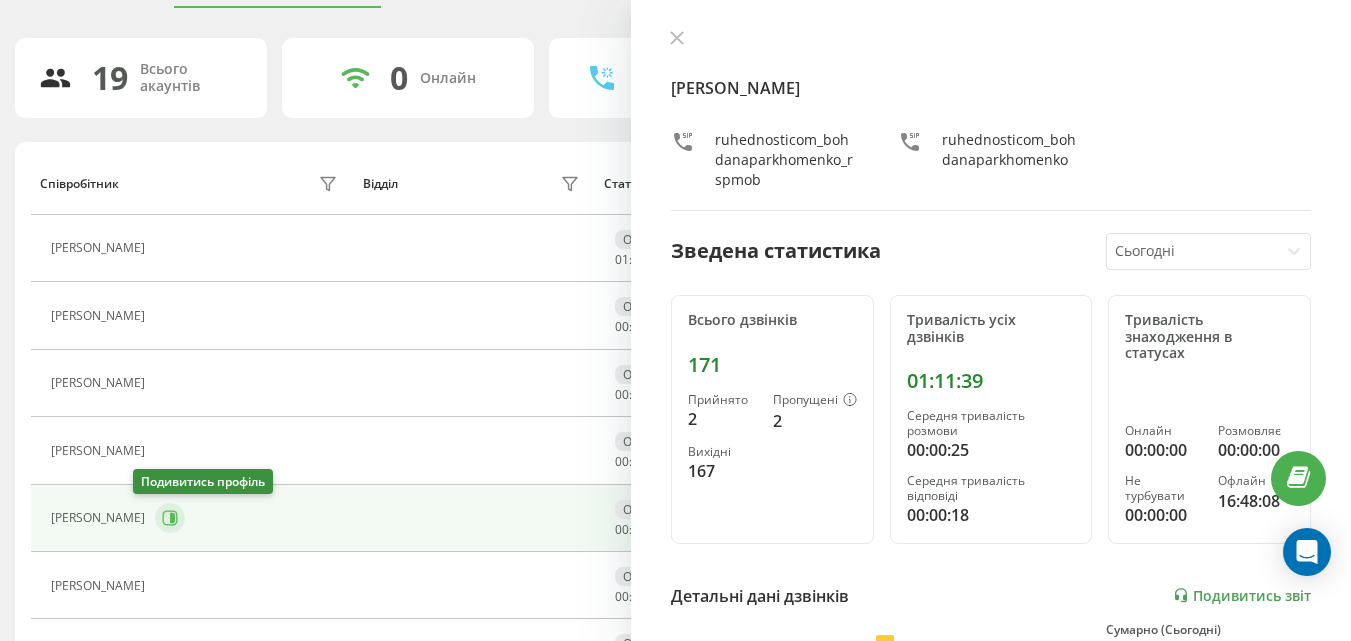 click at bounding box center (170, 518) 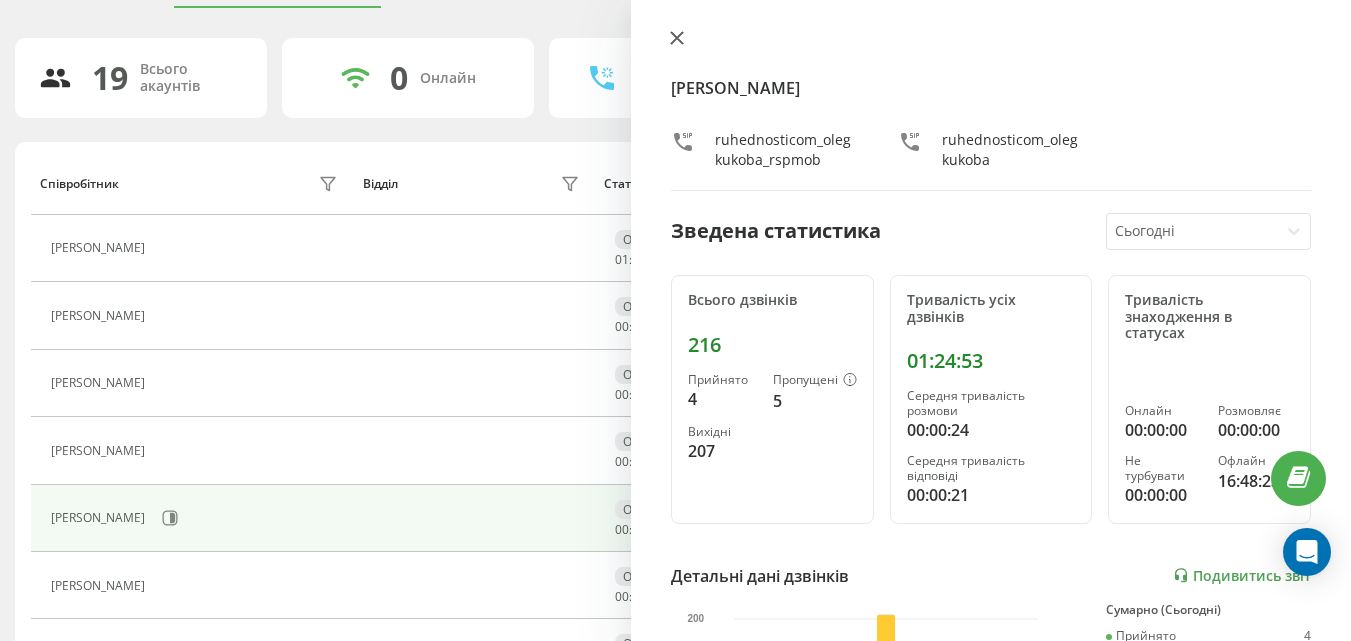 click 